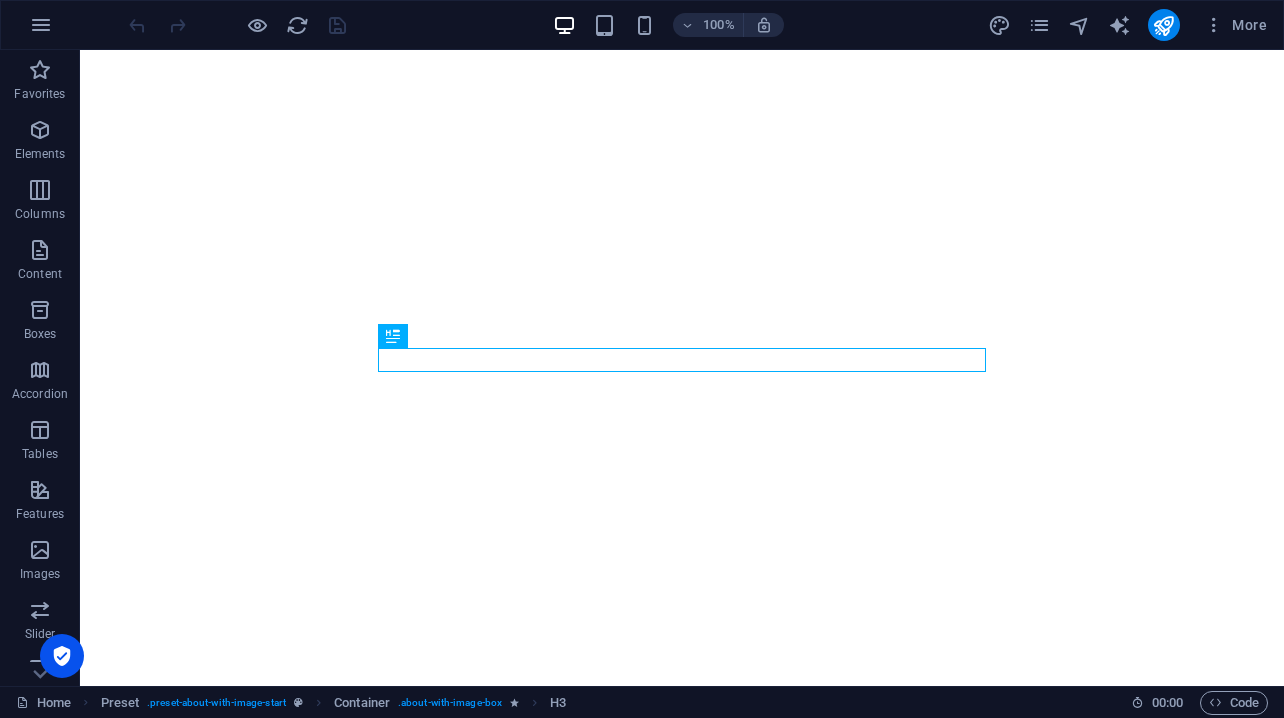 scroll, scrollTop: 0, scrollLeft: 0, axis: both 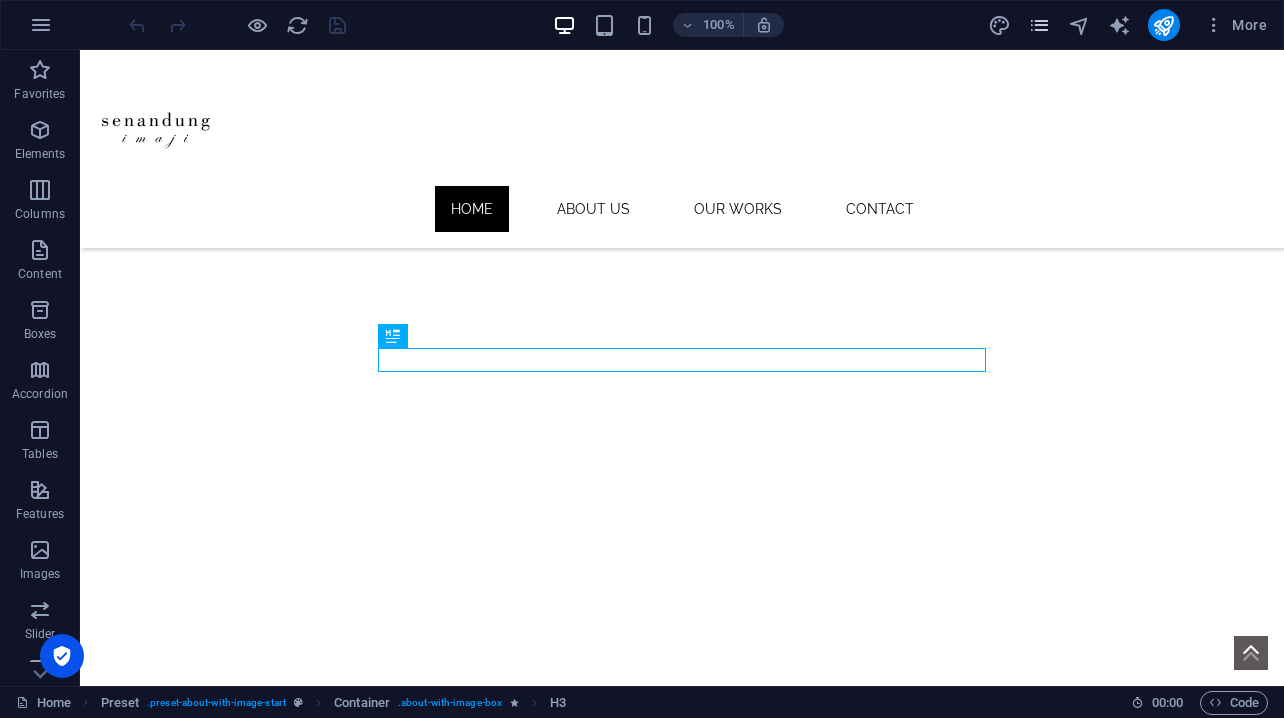 click at bounding box center (1039, 25) 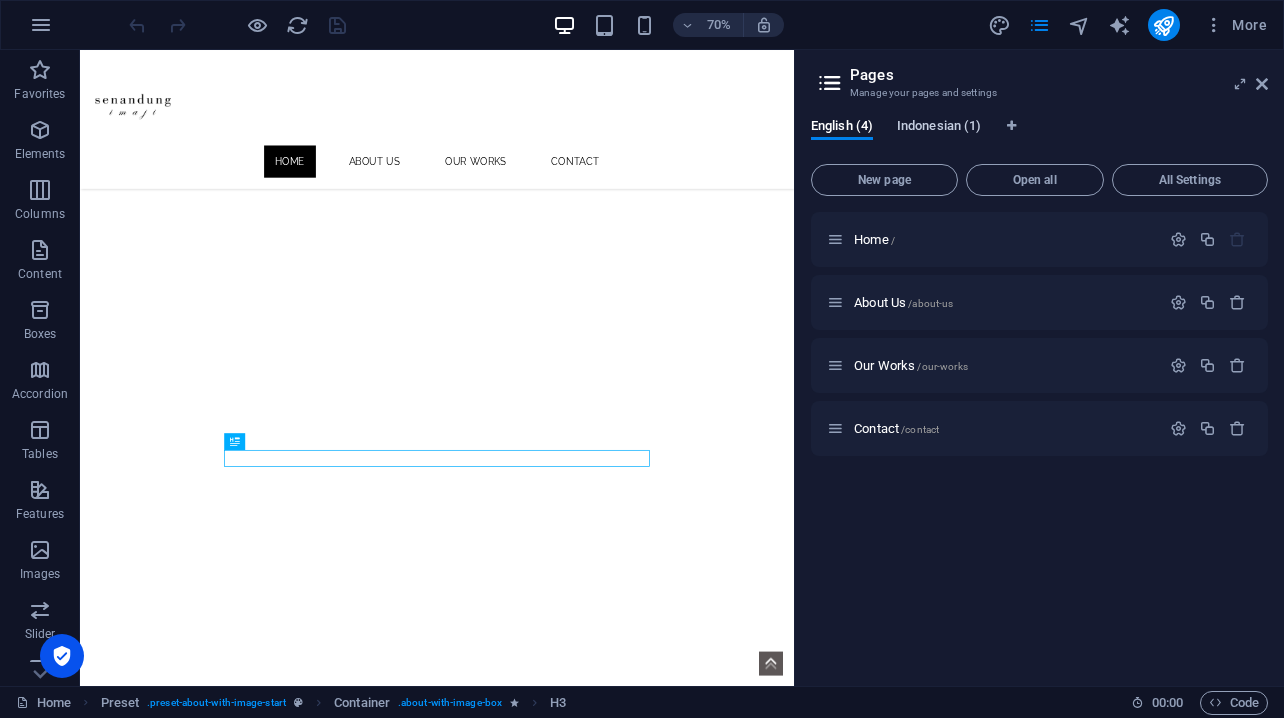 click on "Indonesian (1)" at bounding box center (939, 128) 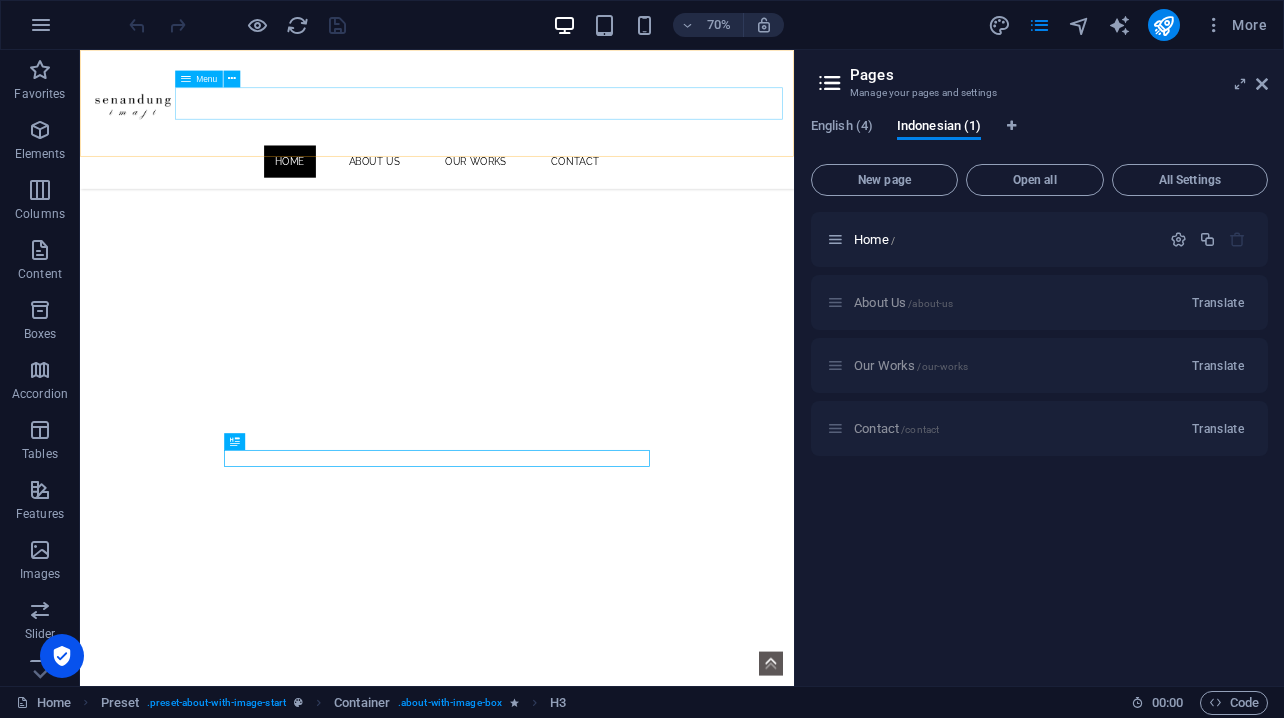 click on "Home About Us Our Works Contact" at bounding box center (590, 209) 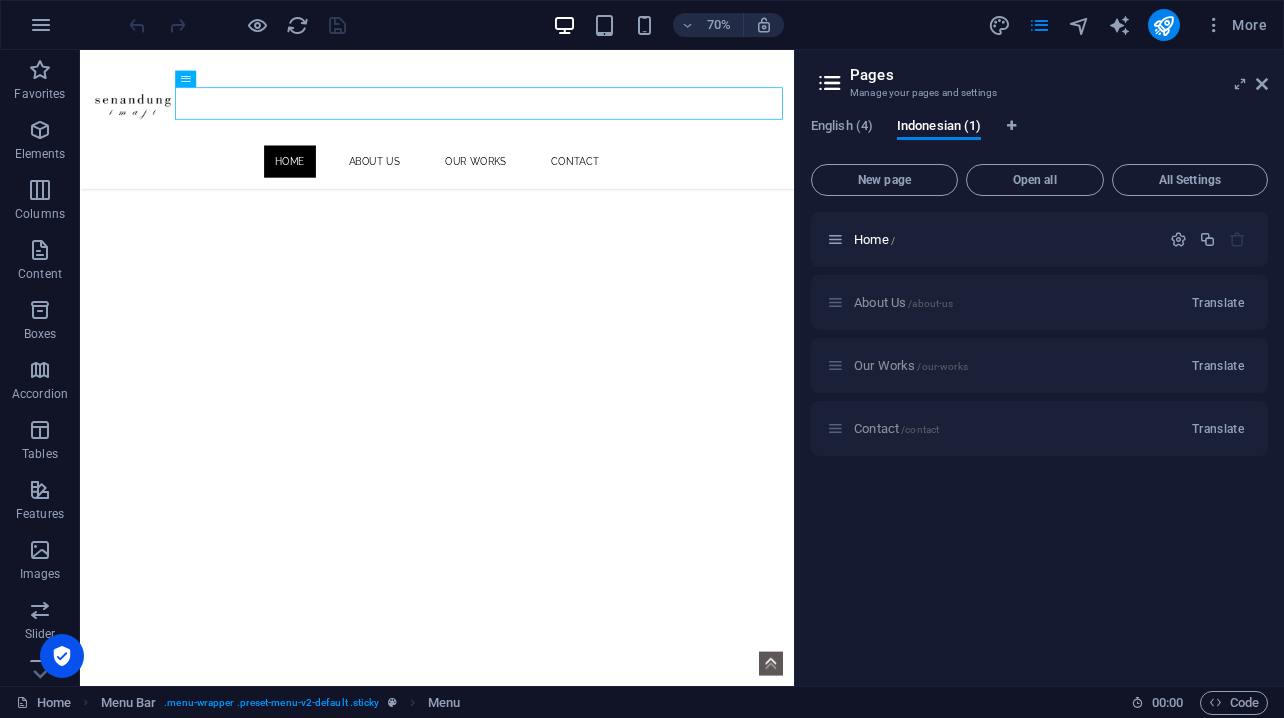 click on "Contact /contact Translate" at bounding box center [1039, 428] 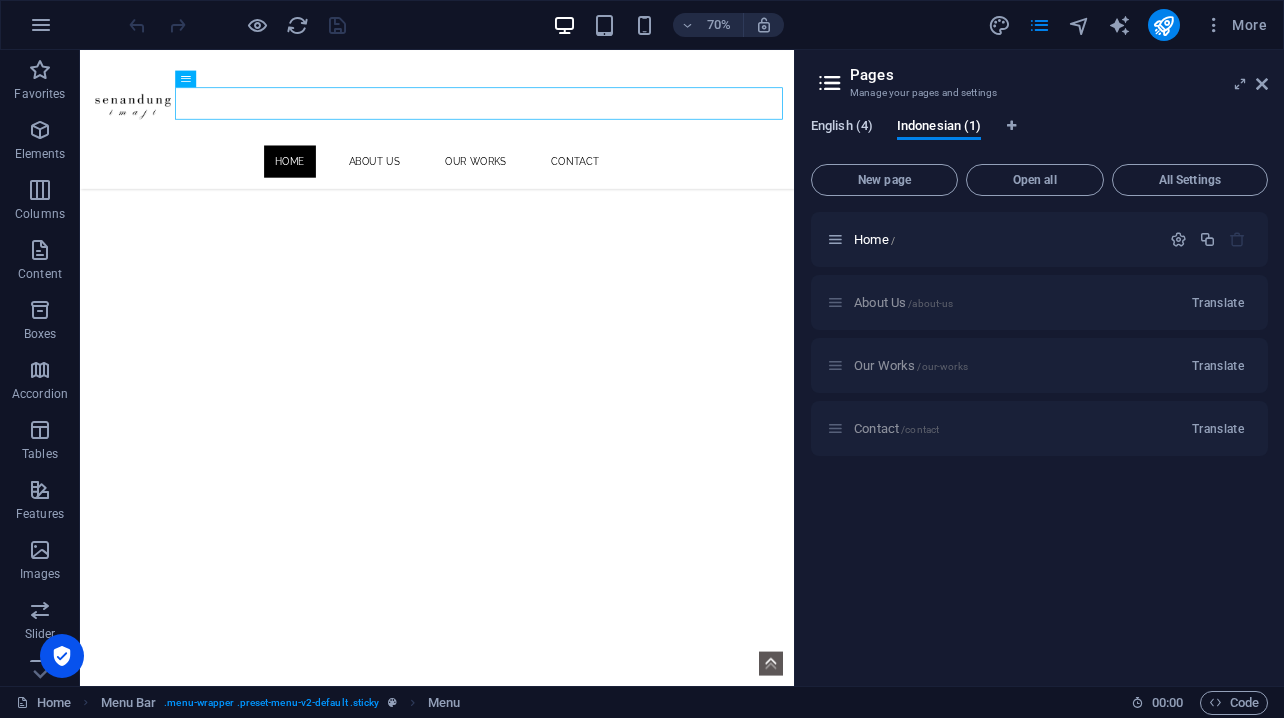 click on "English (4)" at bounding box center [842, 128] 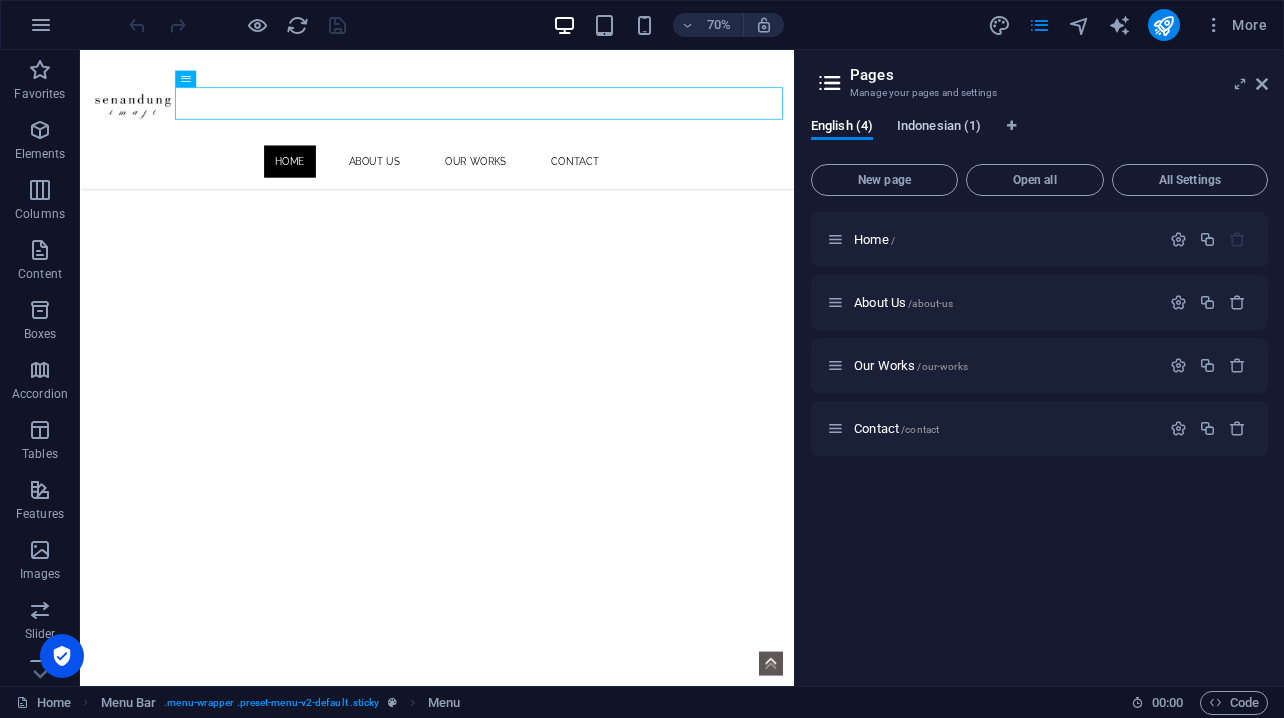 click on "Indonesian (1)" at bounding box center (939, 128) 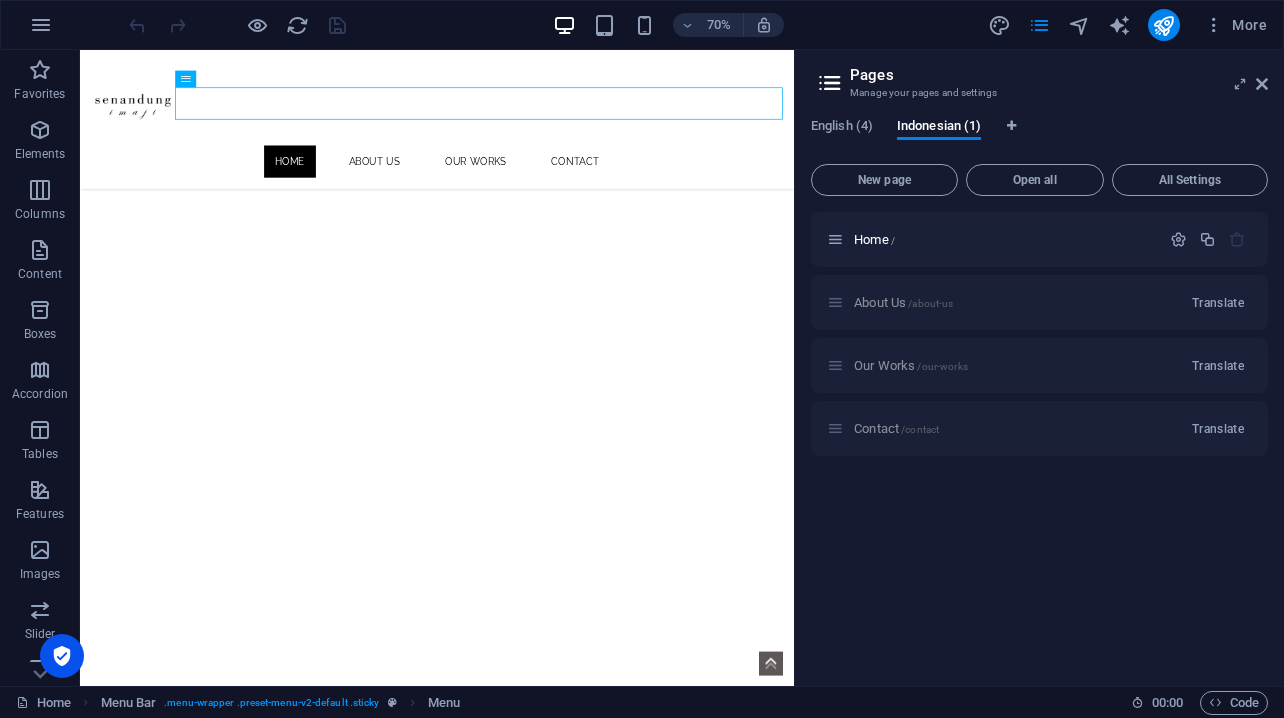 click on "About Us /about-us Translate" at bounding box center (1039, 302) 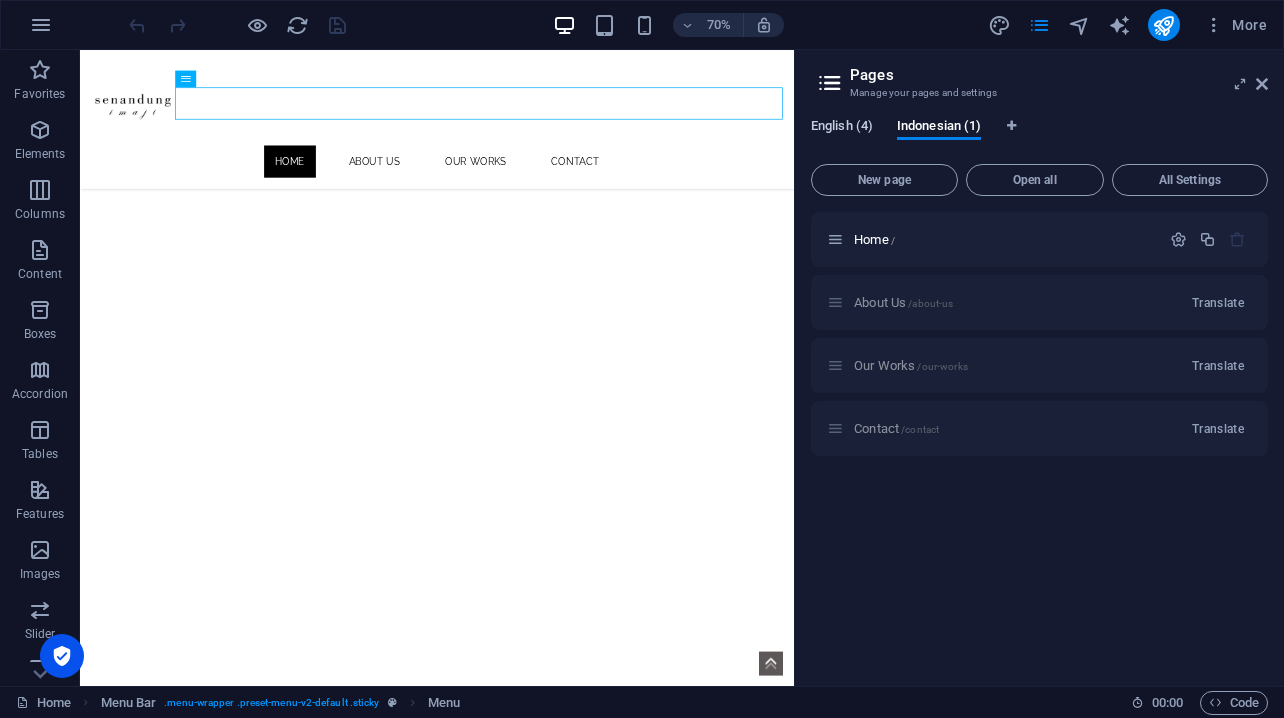 click on "English (4)" at bounding box center [842, 128] 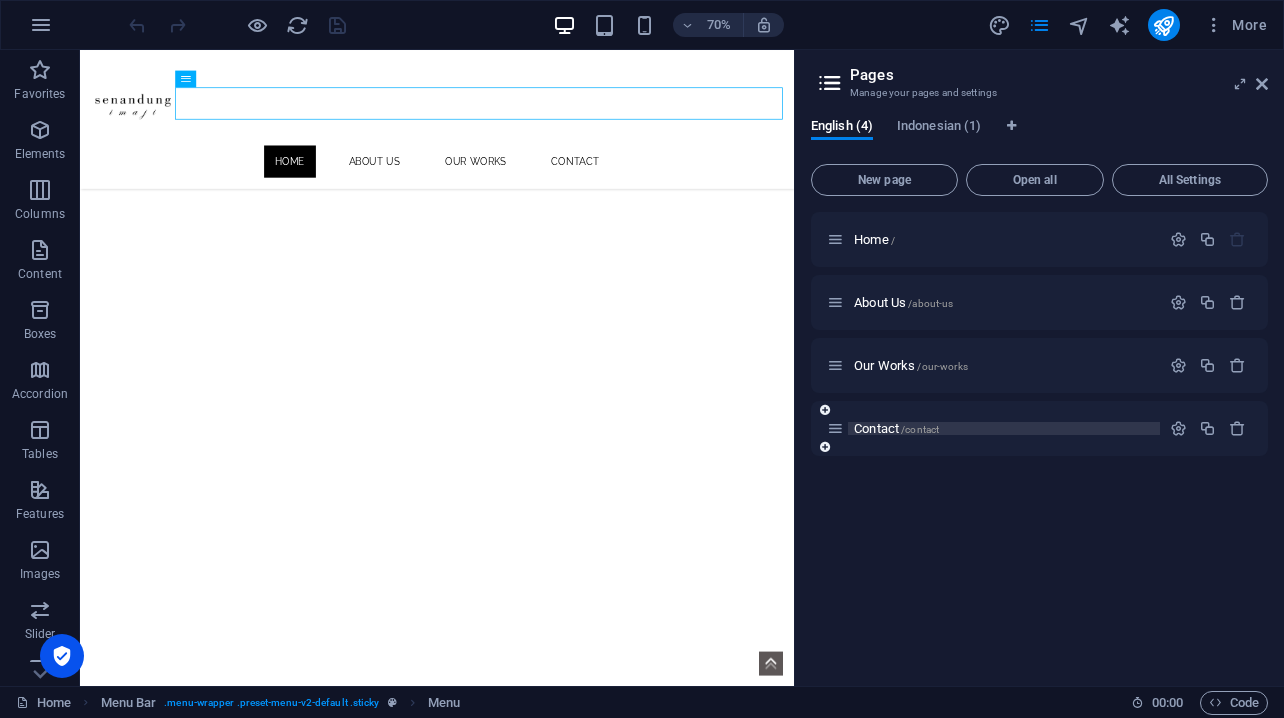 click on "Contact /contact" at bounding box center [896, 428] 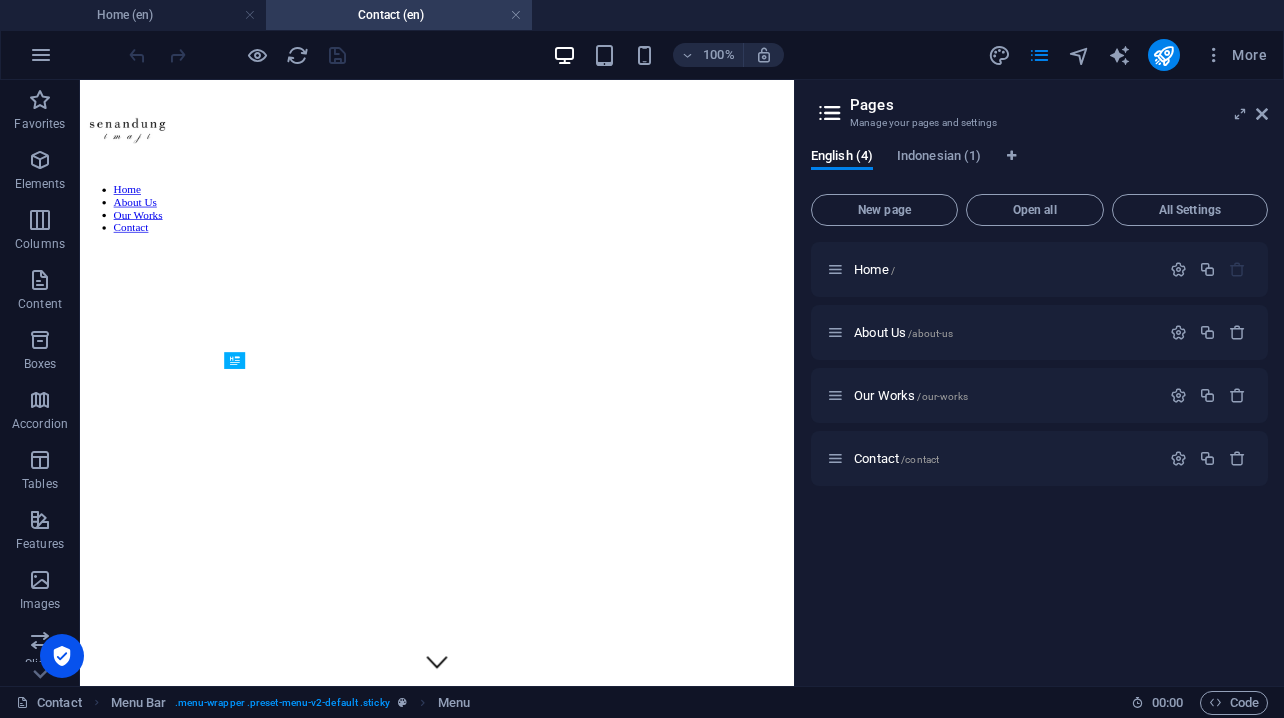 scroll, scrollTop: 453, scrollLeft: 0, axis: vertical 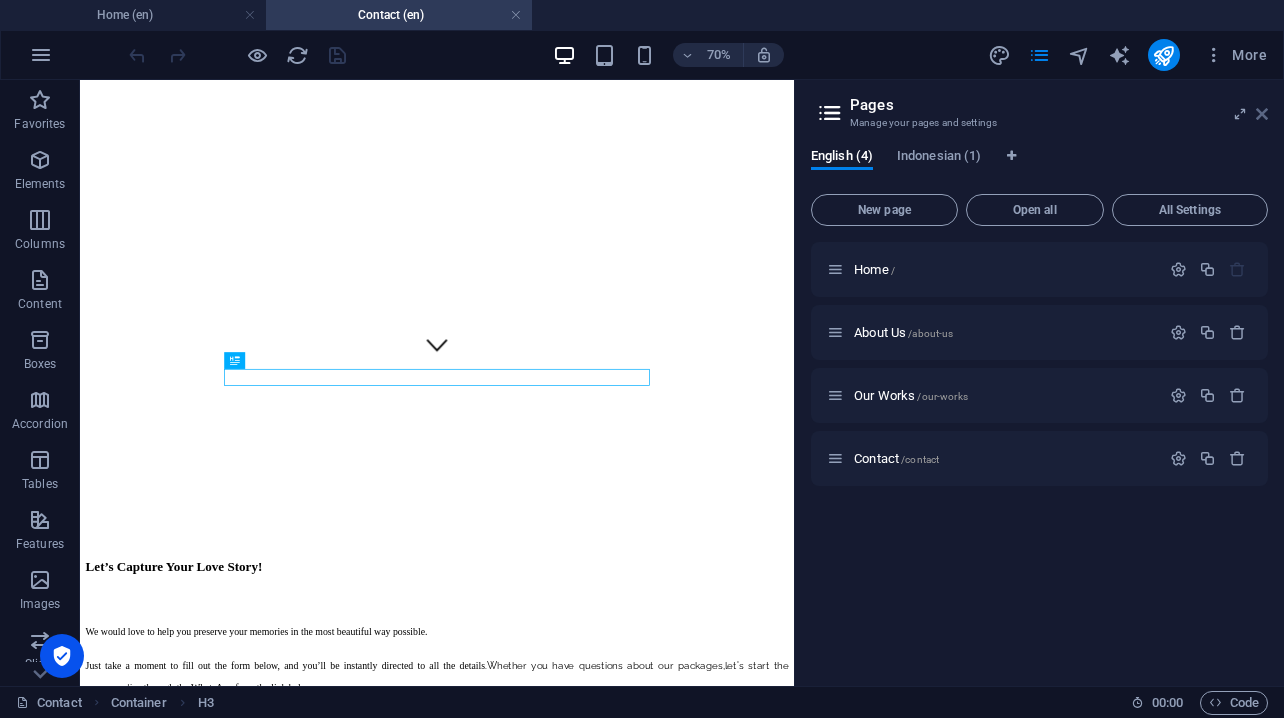 click at bounding box center (1262, 114) 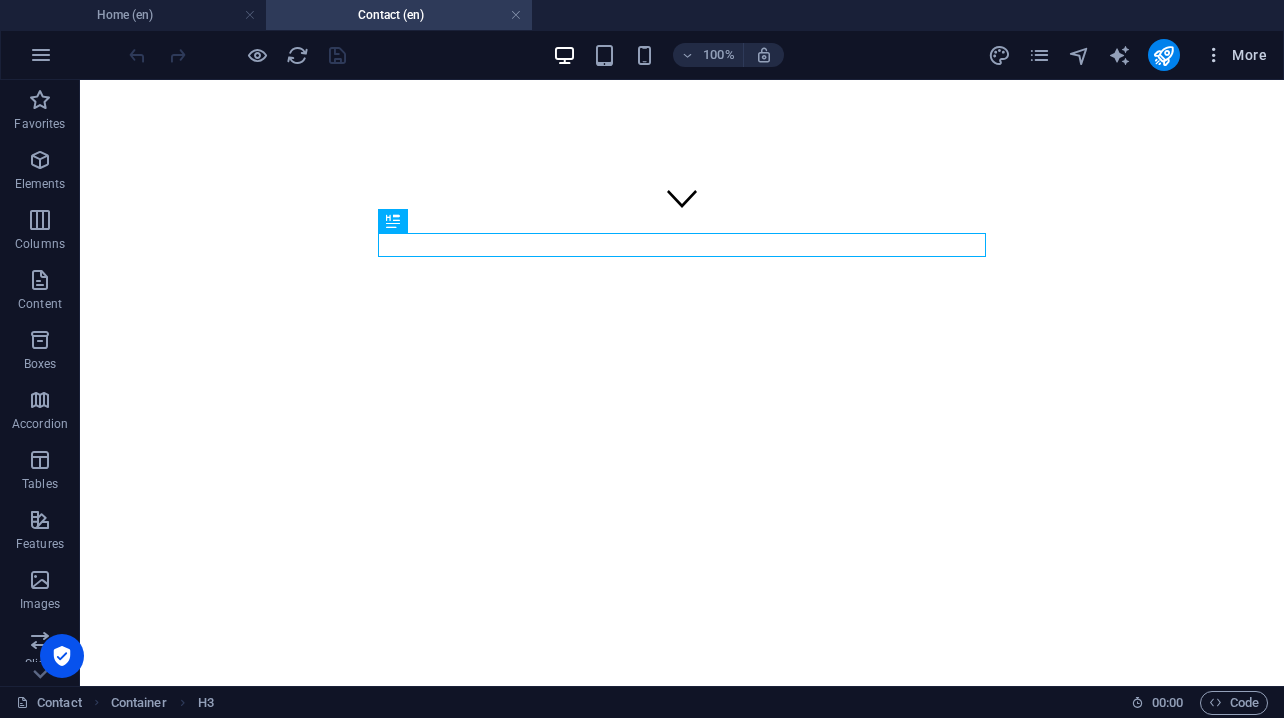 click at bounding box center [1214, 55] 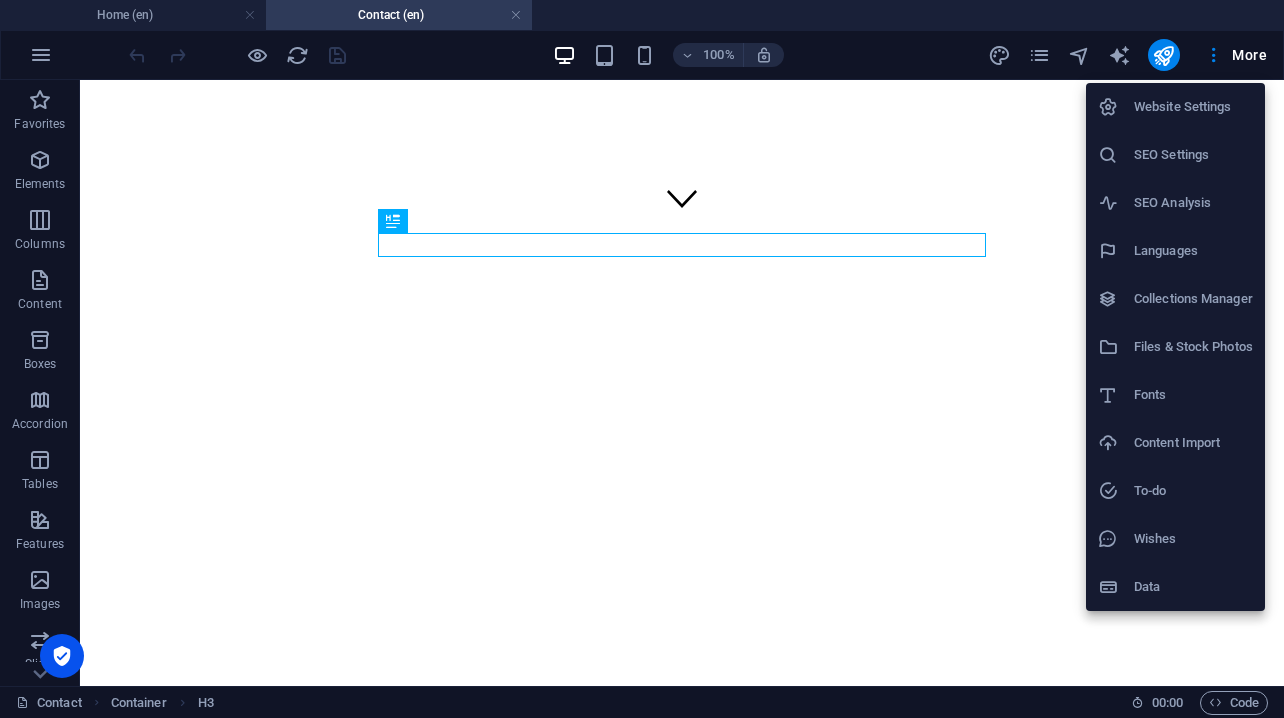 click on "Languages" at bounding box center (1193, 251) 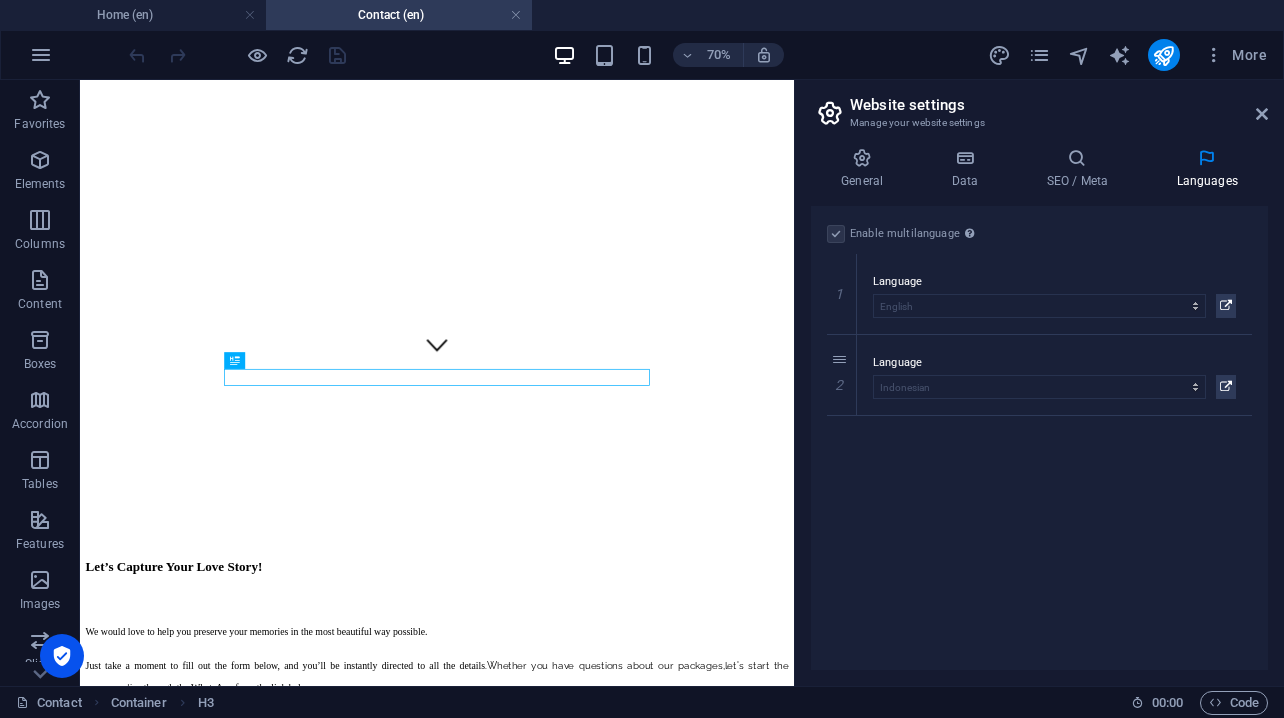 click on "Enable multilanguage To disable multilanguage delete all languages until only one language remains. Website language Abkhazian Afar Afrikaans Akan Albanian Amharic Arabic Aragonese Armenian Assamese Avaric Avestan Aymara Azerbaijani Bambara Bashkir Basque Belarusian Bengali Bihari languages Bislama Bokmål Bosnian Breton Bulgarian Burmese Catalan Central Khmer Chamorro Chechen Chinese Church Slavic Chuvash Cornish Corsican Cree Croatian Czech Danish Dutch Dzongkha English Esperanto Estonian Ewe Faroese Farsi (Persian) Fijian Finnish French Fulah Gaelic Galician Ganda Georgian German Greek Greenlandic Guaraní Gujarati Haitian Creole Hausa Hebrew Herero Hindi Hiri Motu Hungarian Icelandic Ido Igbo Indonesian Interlingua Interlingue Inuktitut Inupiaq Irish Italian Japanese Javanese Kannada Kanuri Kashmiri Kazakh Kikuyu Kinyarwanda Komi Kongo Korean Kurdish Kwanyama Kyrgyz Lao Latin Latvian Limburgish Lingala Lithuanian Luba-Katanga Luxembourgish Macedonian Malagasy Malay Malayalam Maldivian Maltese Manx Maori 1" at bounding box center (1039, 438) 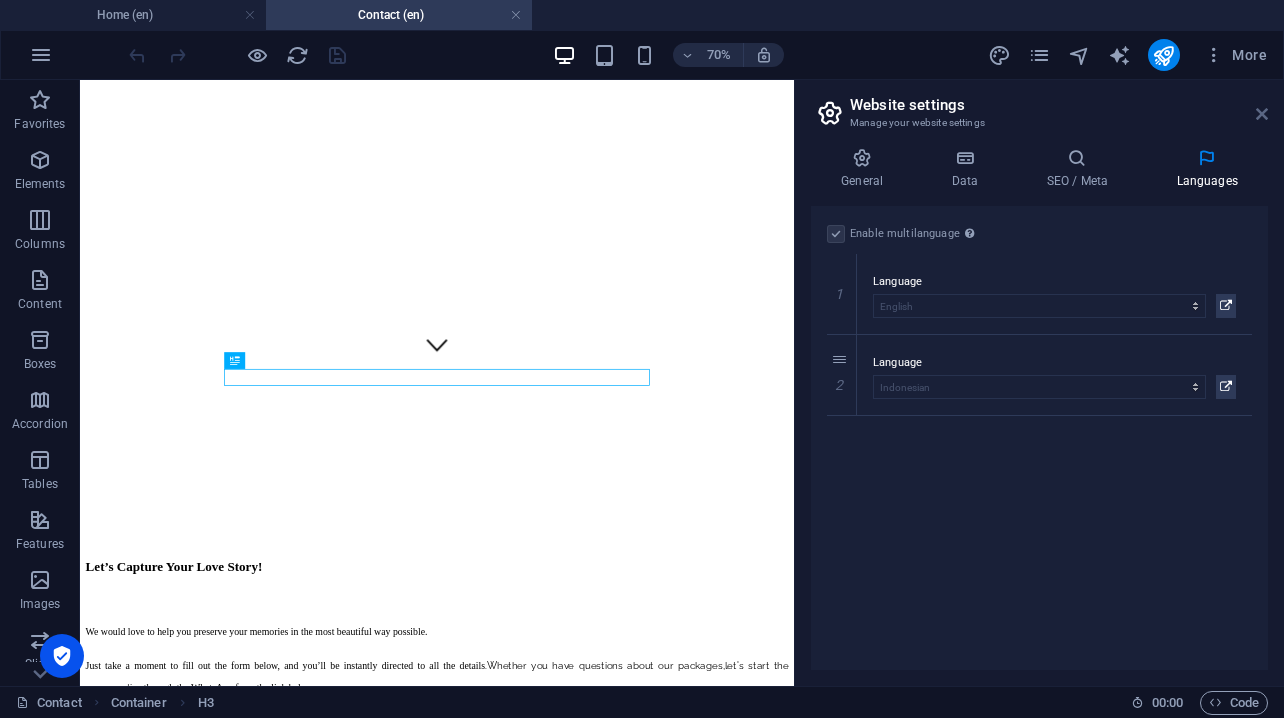 click at bounding box center (1262, 114) 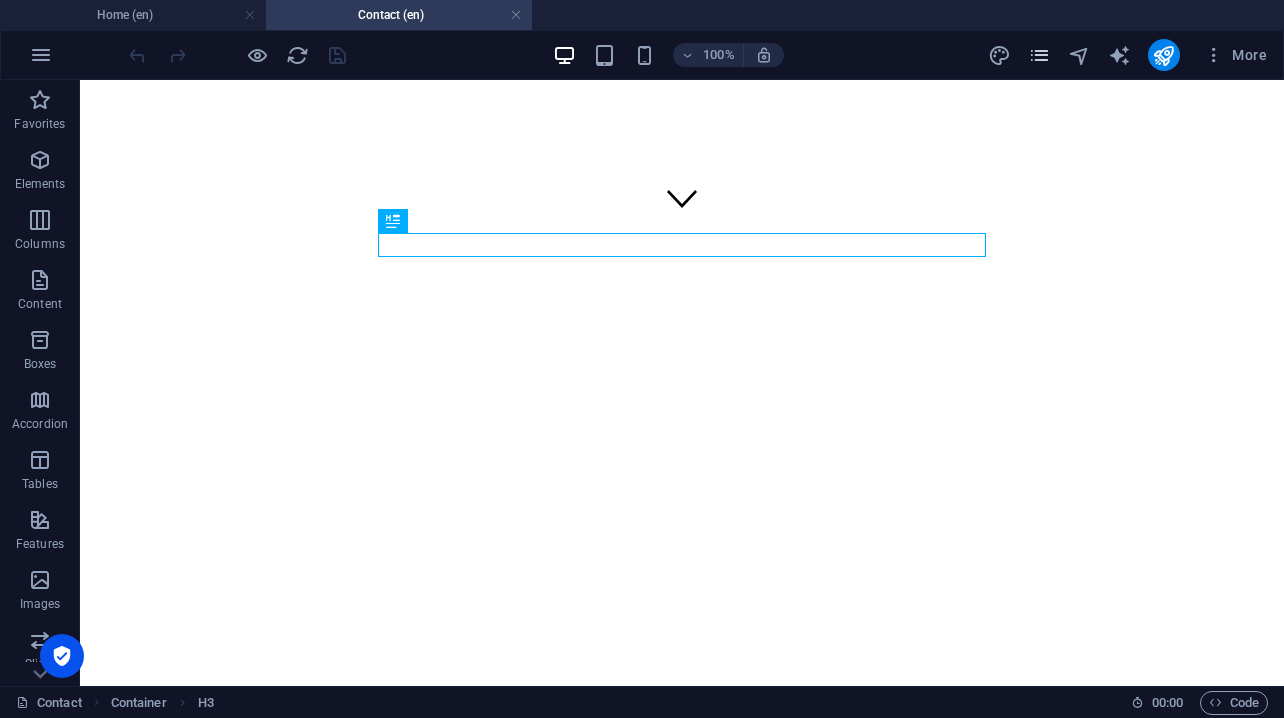click at bounding box center (1039, 55) 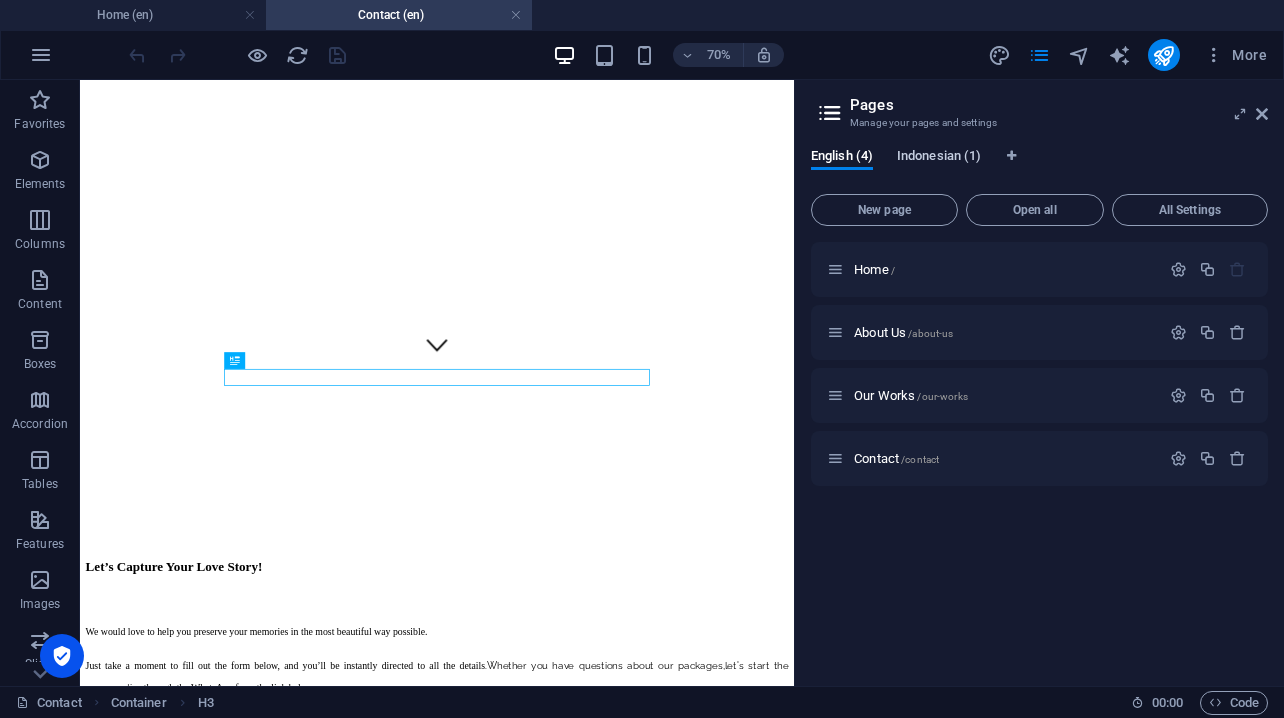 click on "Indonesian (1)" at bounding box center [939, 158] 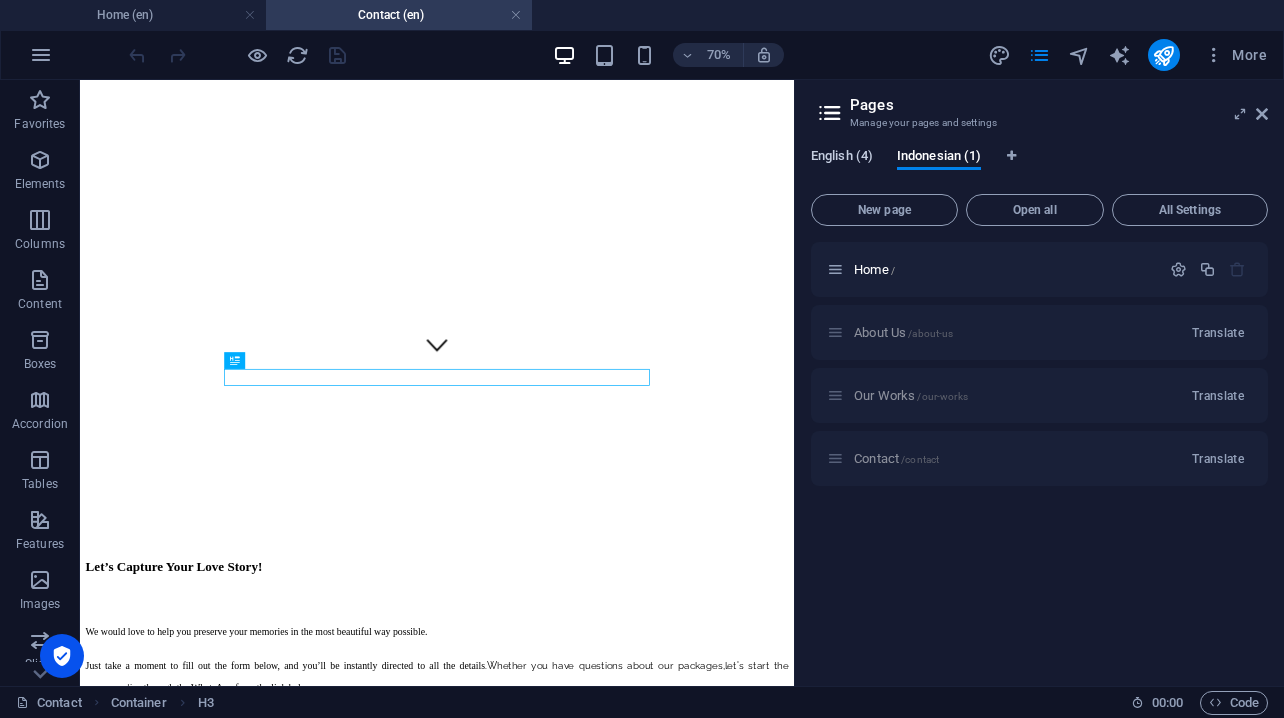 click on "English (4)" at bounding box center [842, 158] 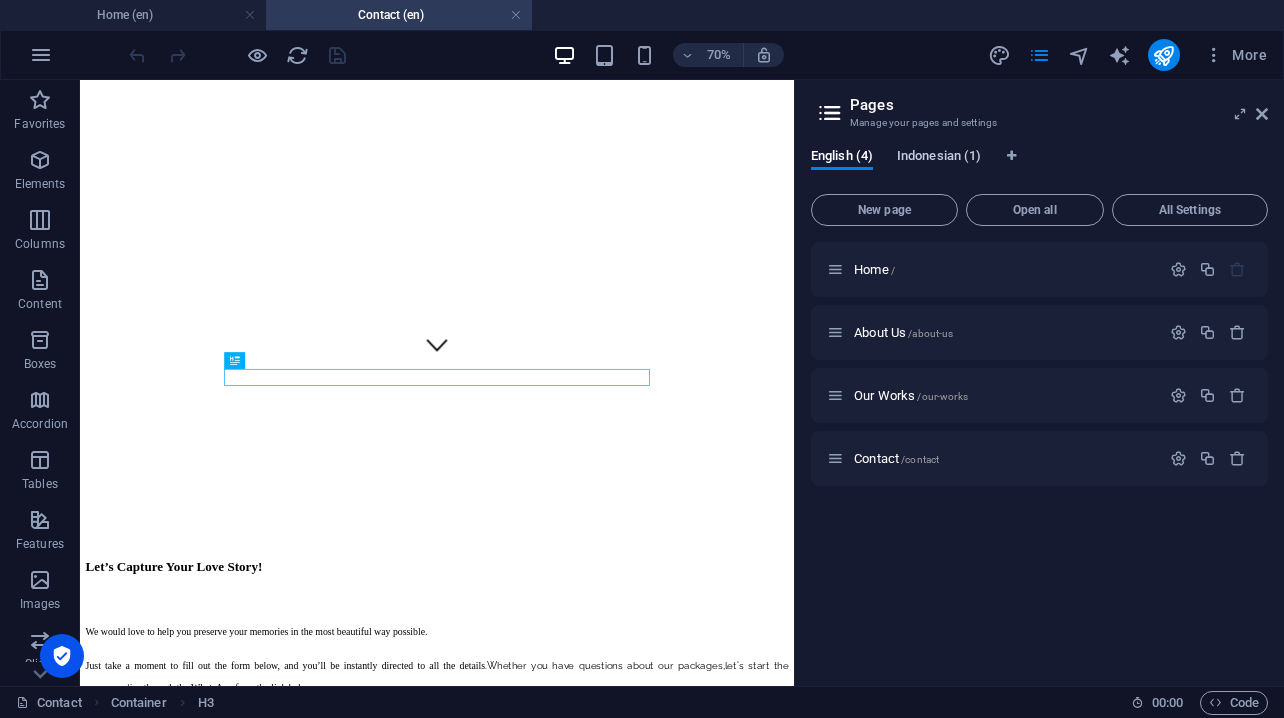 click on "Indonesian (1)" at bounding box center [939, 158] 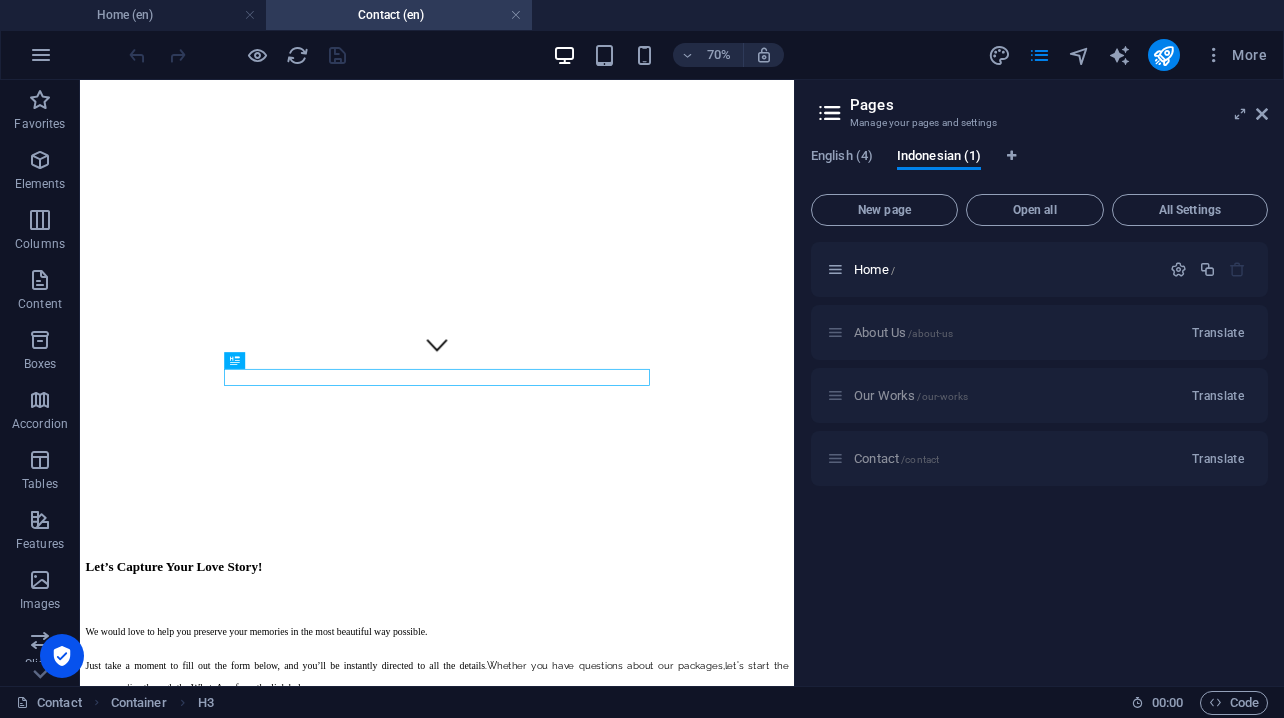click on "About Us /about-us Translate" at bounding box center (1039, 332) 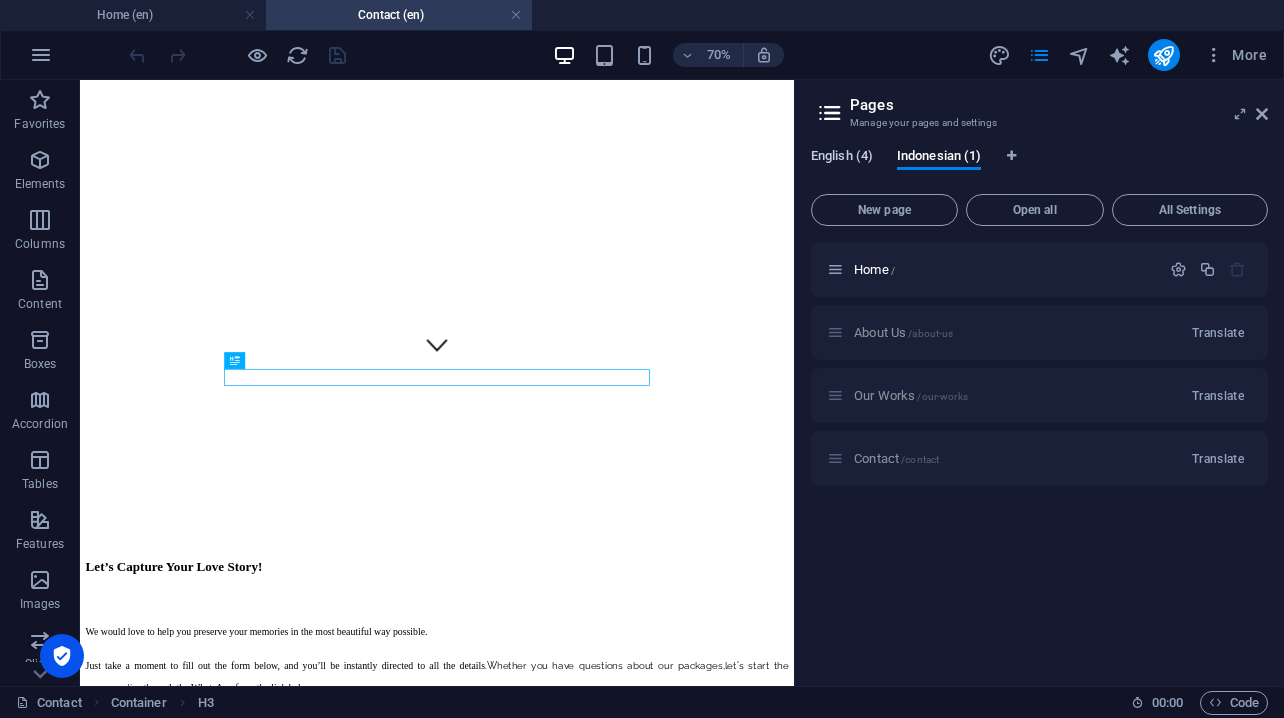 click on "English (4)" at bounding box center (842, 158) 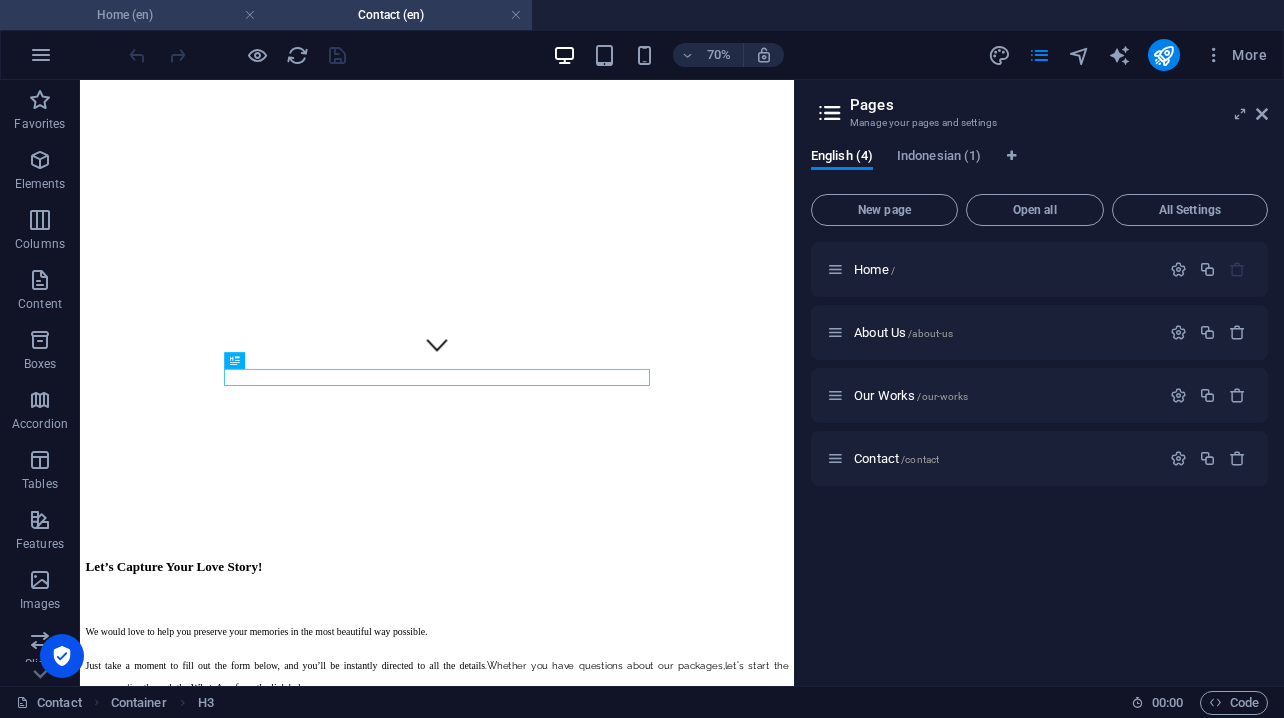 click on "Home (en)" at bounding box center (133, 15) 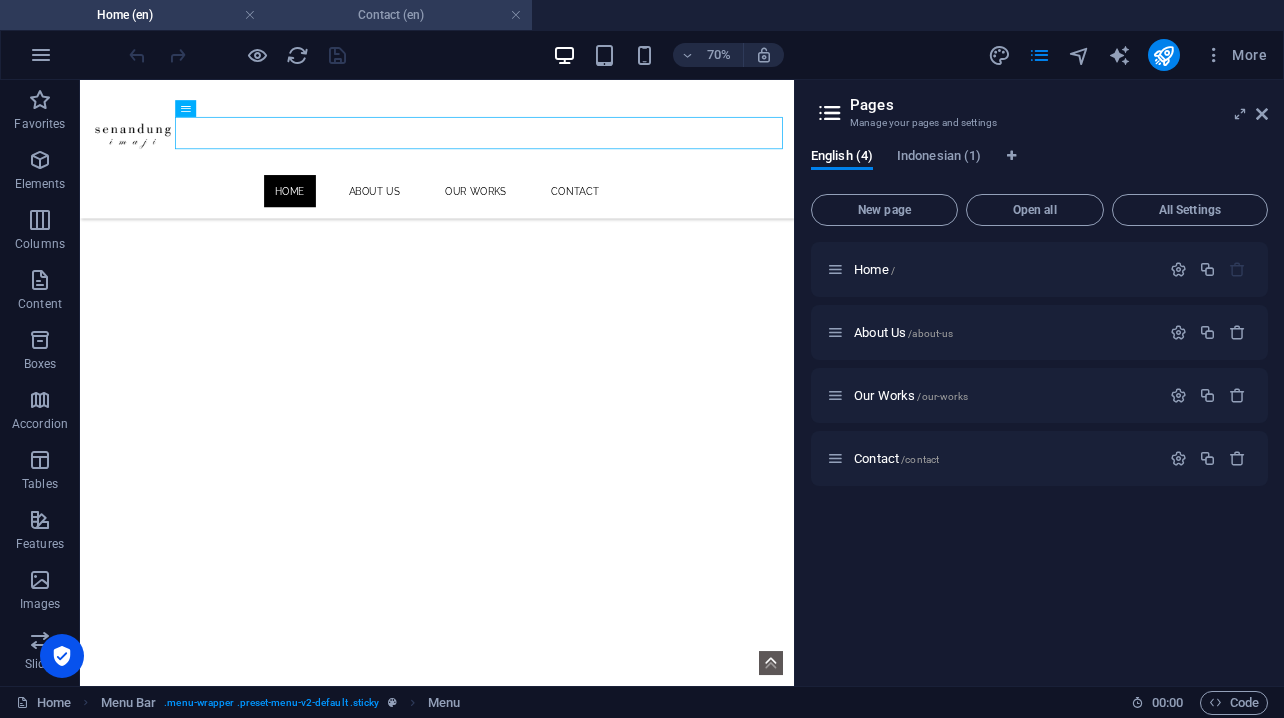 click on "Contact (en)" at bounding box center [399, 15] 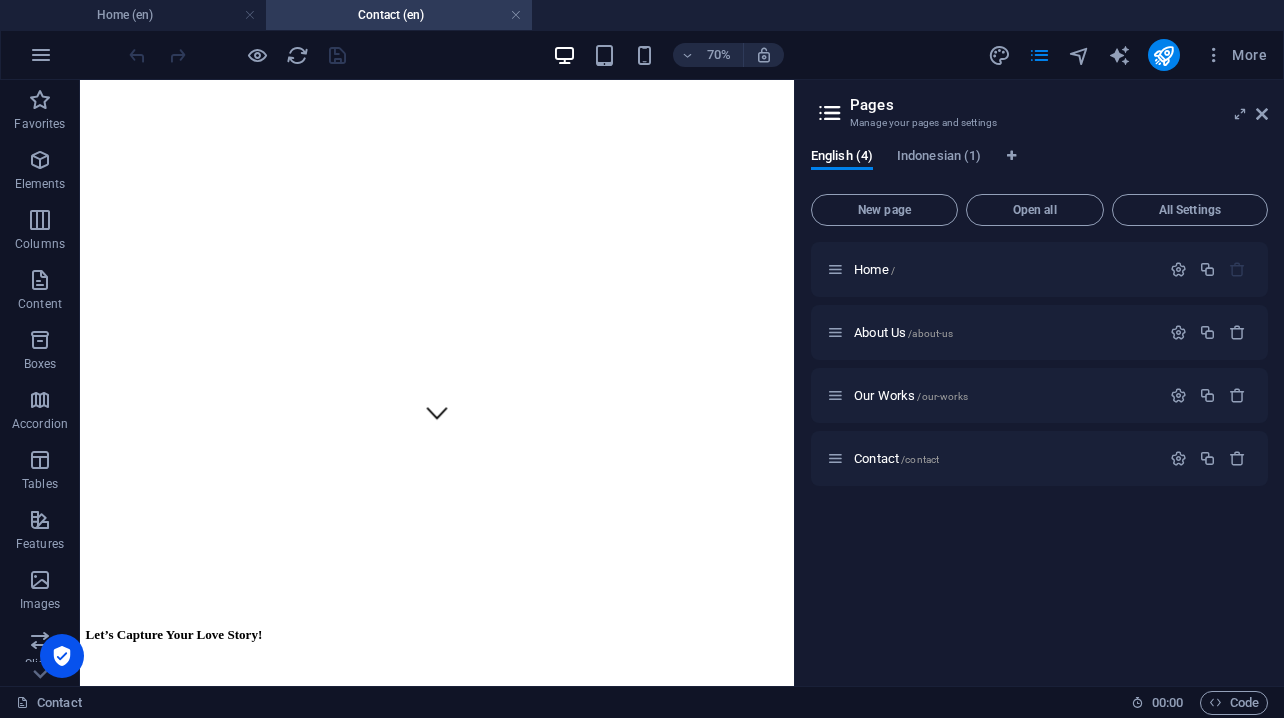 scroll, scrollTop: 360, scrollLeft: 0, axis: vertical 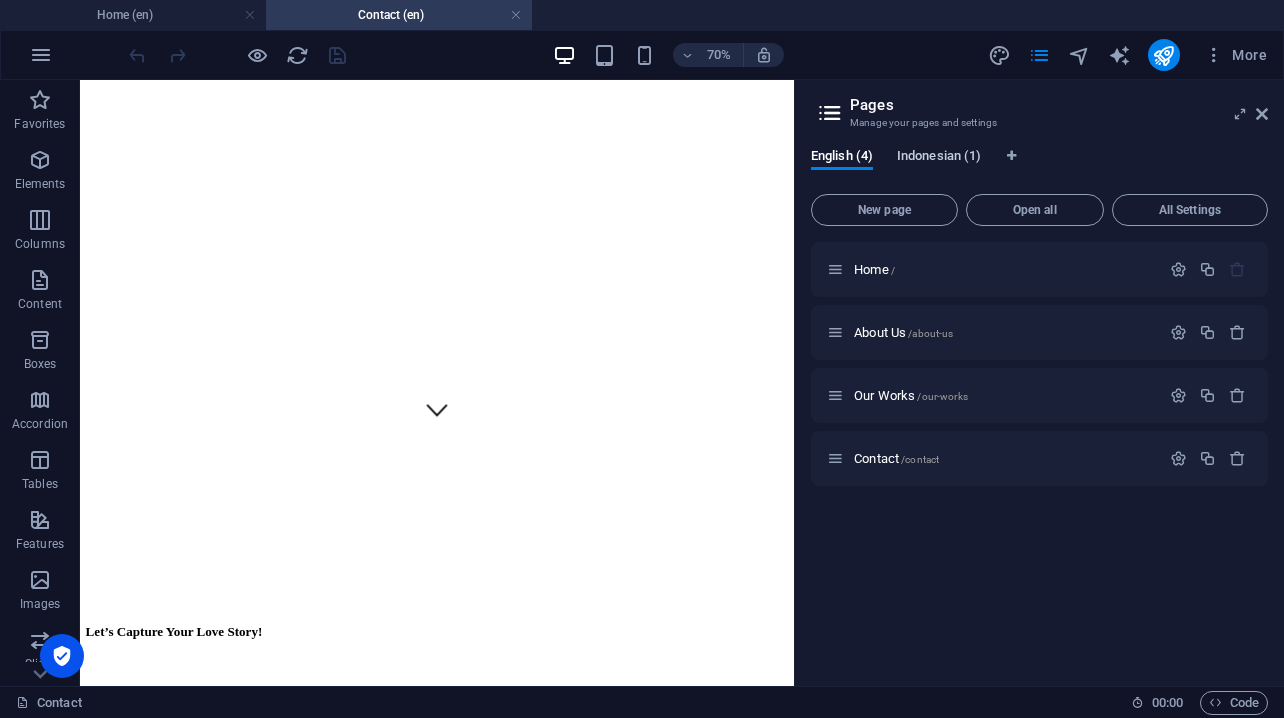 click on "Indonesian (1)" at bounding box center (939, 158) 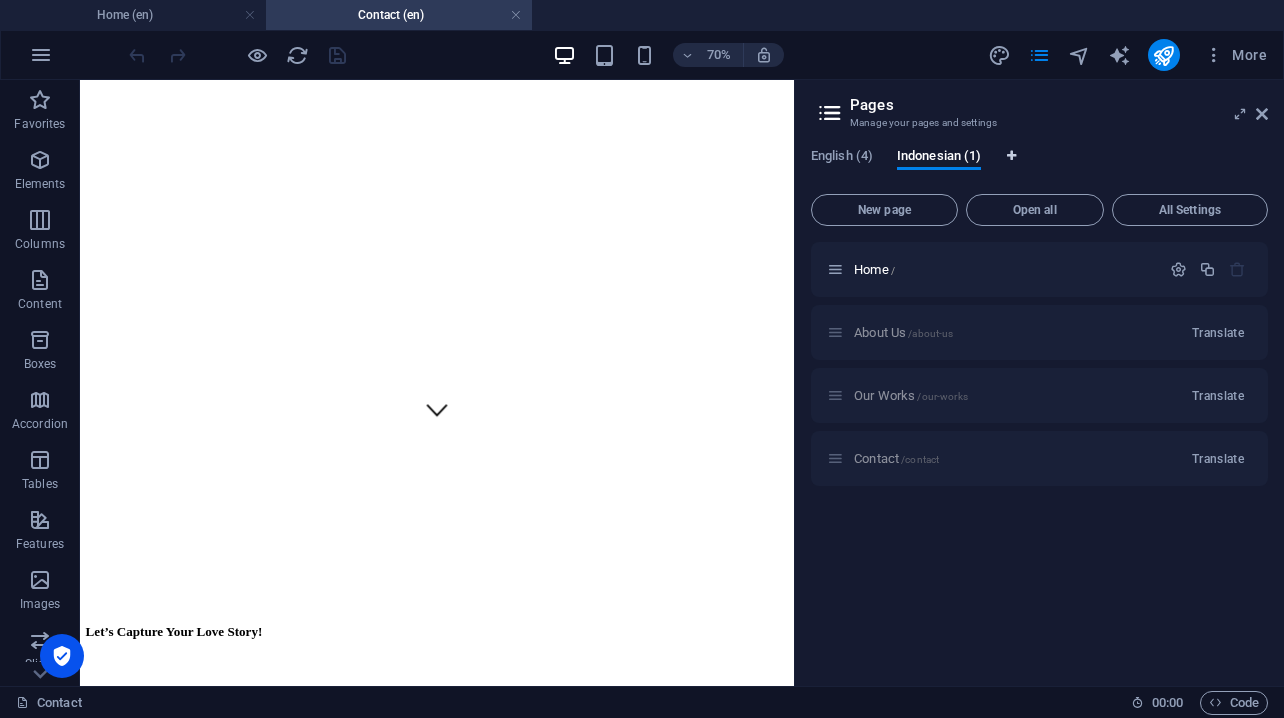 click at bounding box center [1011, 156] 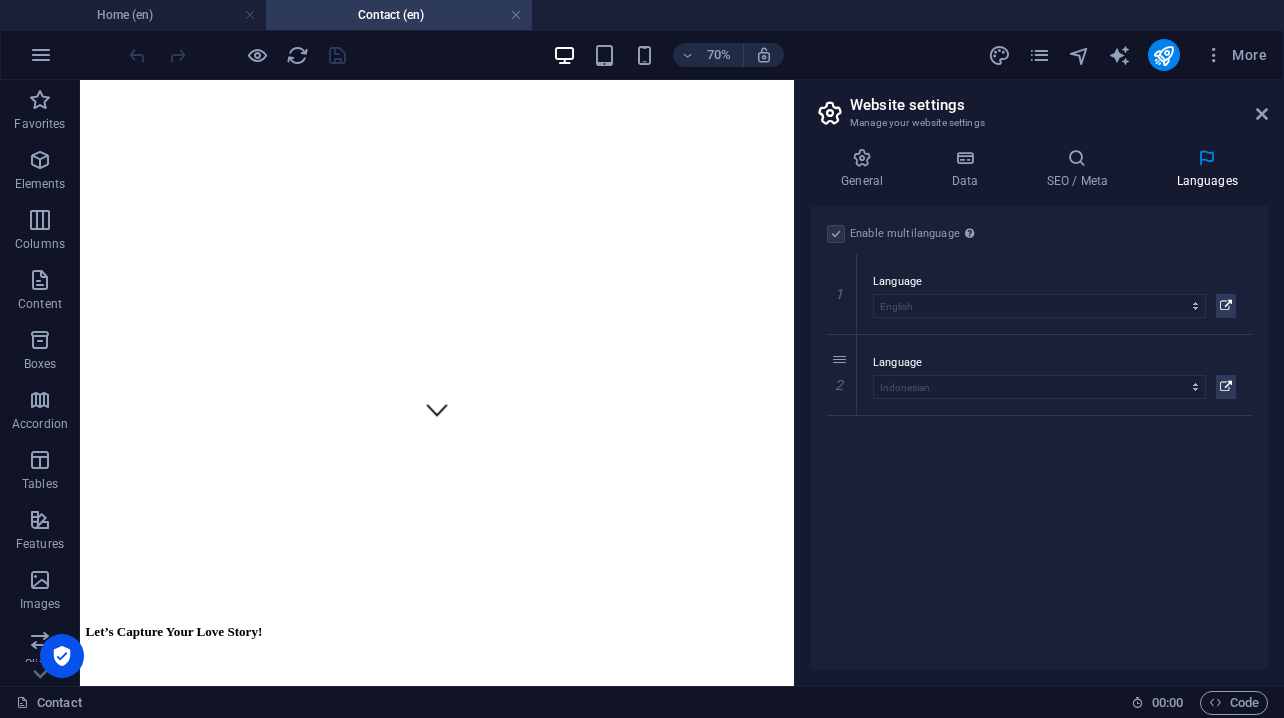 click at bounding box center [836, 234] 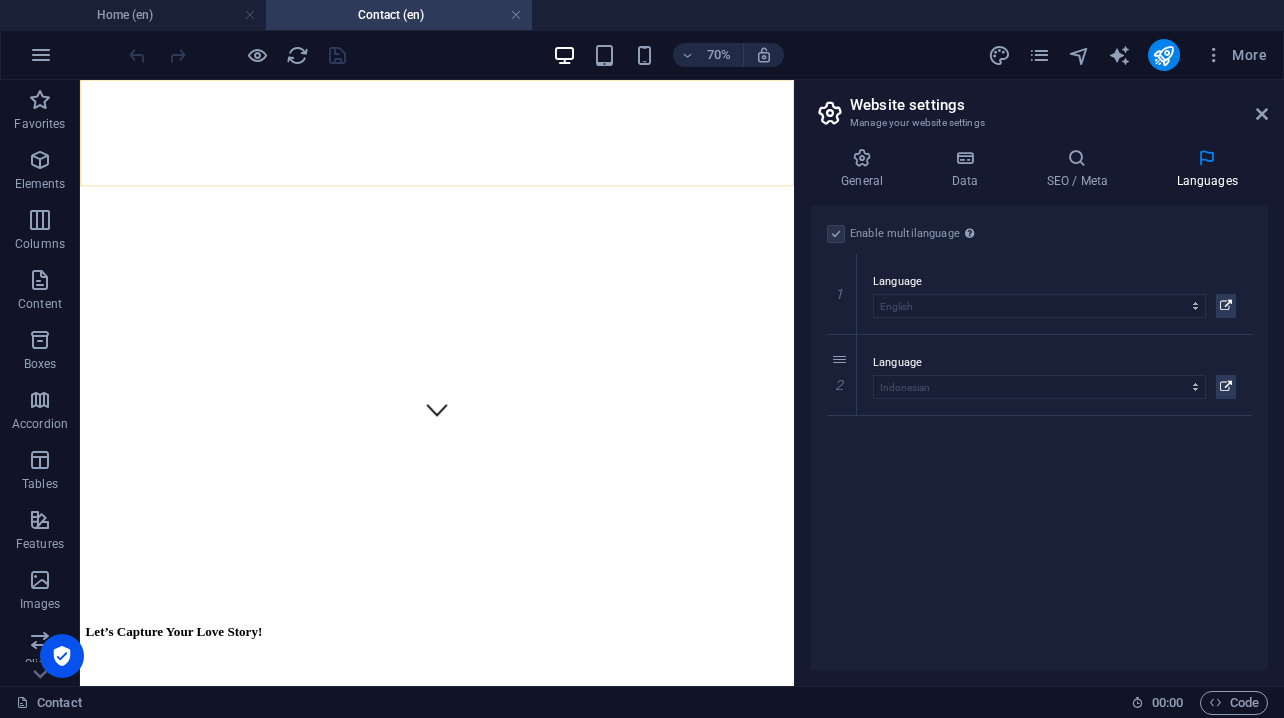 click on "Home About Us Our Works Contact" at bounding box center [590, -96] 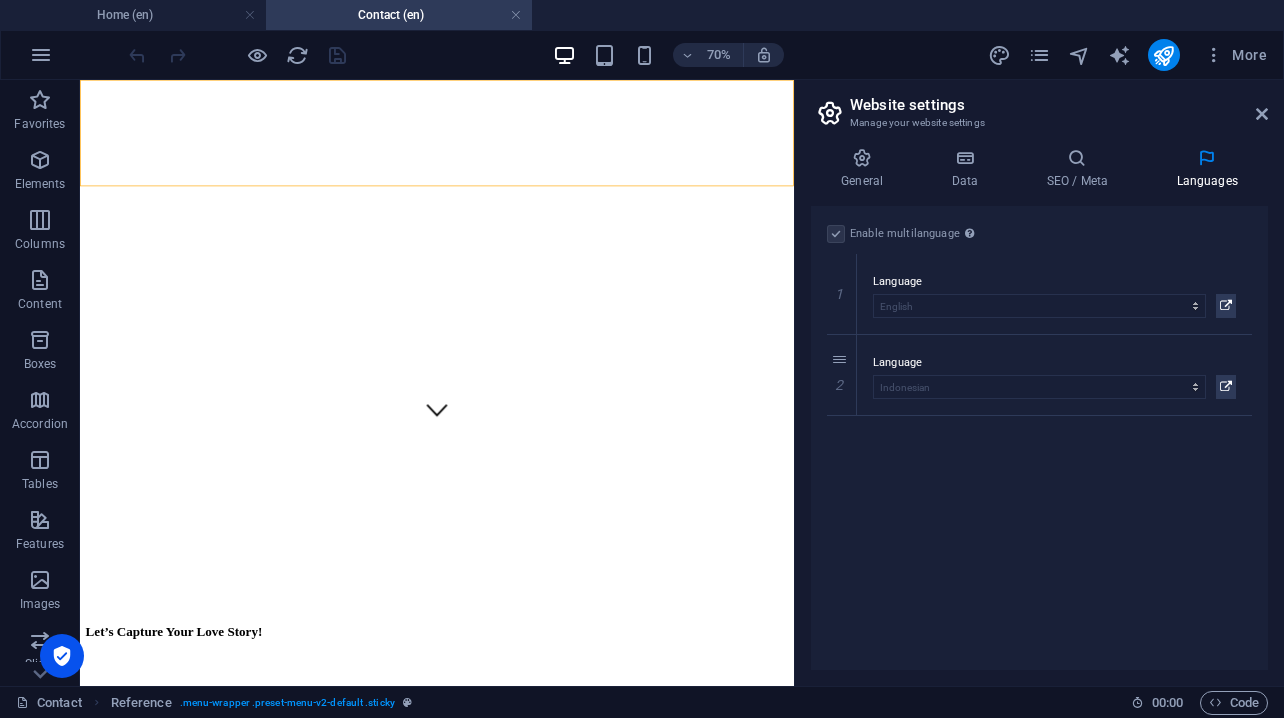 click on "Home About Us Our Works Contact" at bounding box center (590, -96) 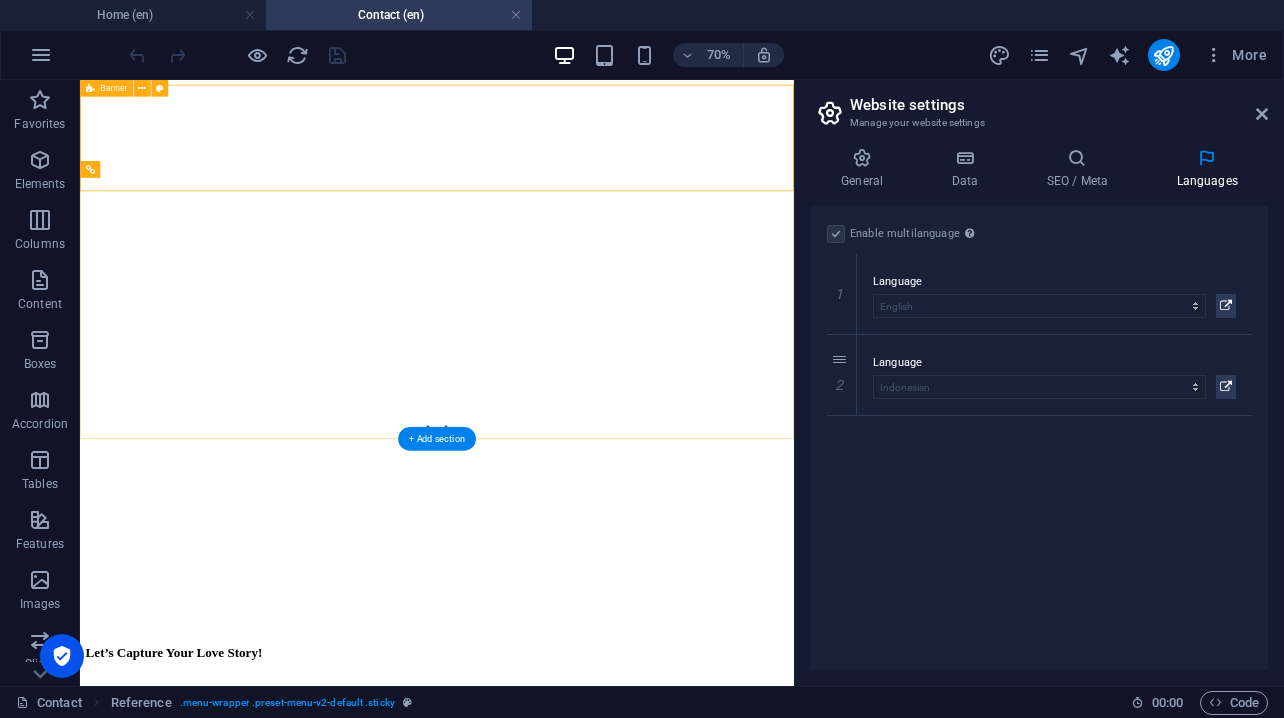 scroll, scrollTop: 321, scrollLeft: 0, axis: vertical 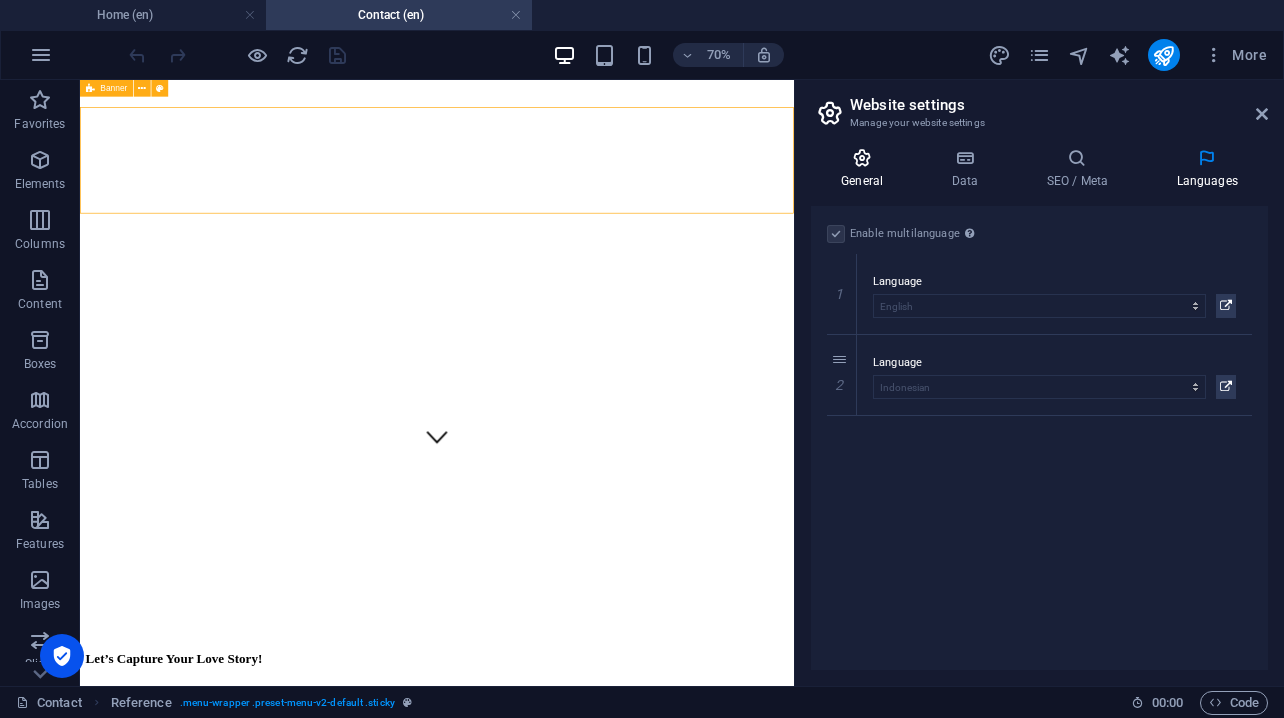 click at bounding box center (862, 158) 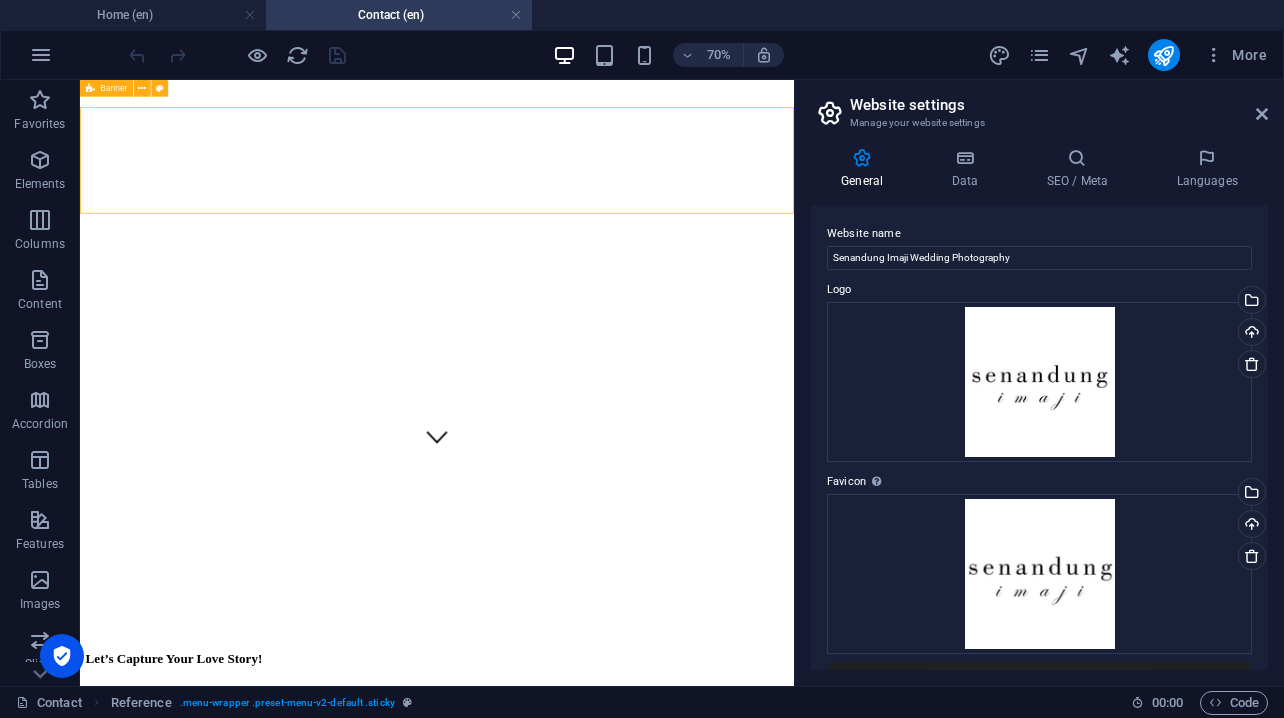 scroll, scrollTop: 0, scrollLeft: 0, axis: both 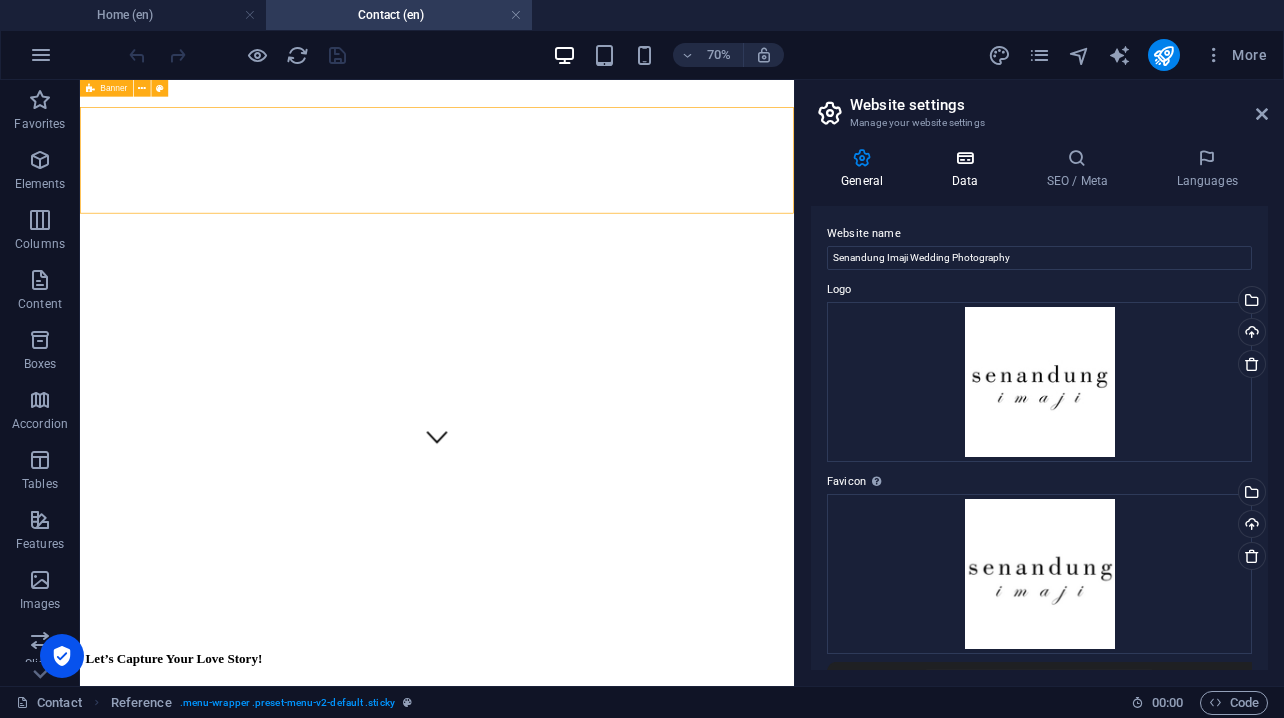 click at bounding box center (964, 158) 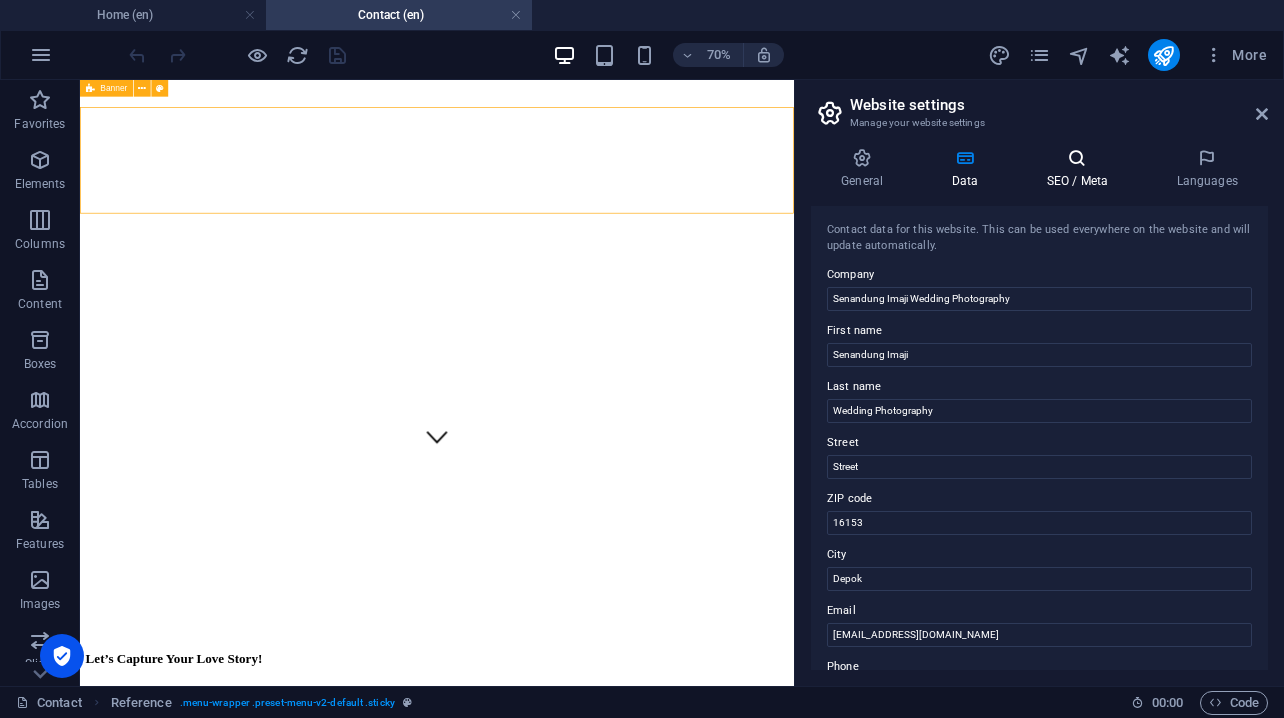 scroll, scrollTop: 0, scrollLeft: 0, axis: both 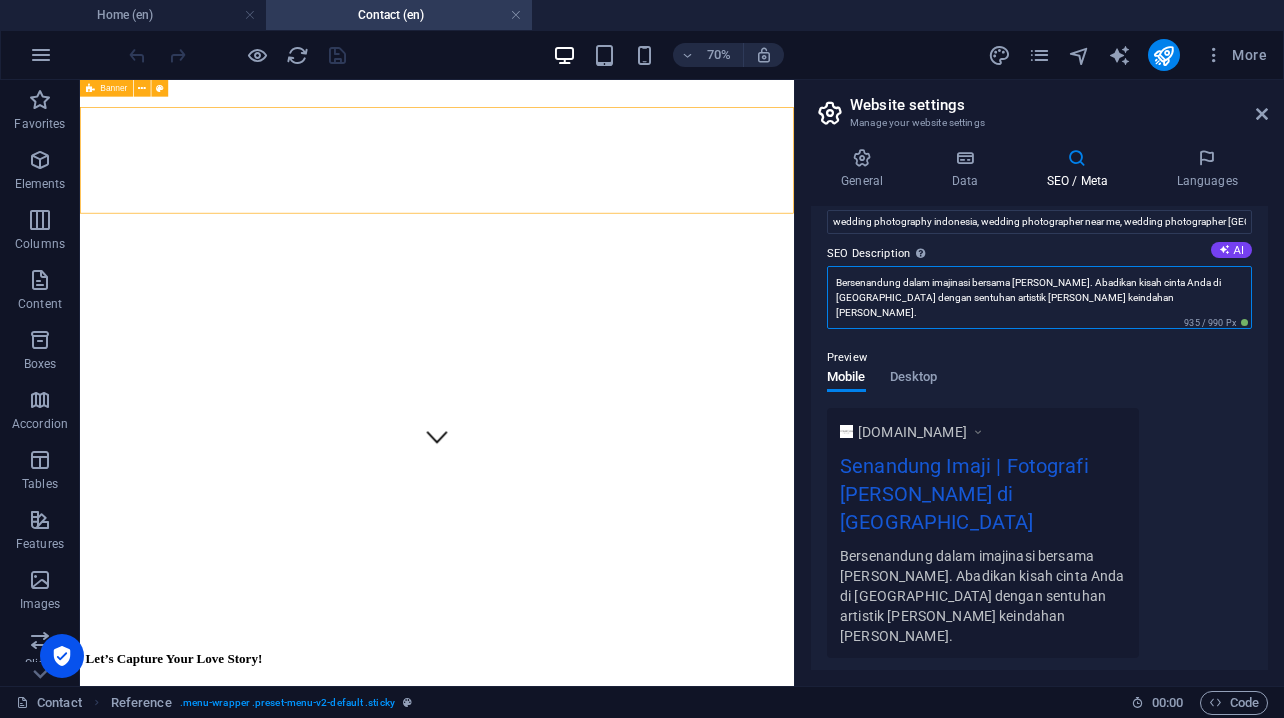 click on "Bersenandung dalam imajinasi bersama [PERSON_NAME]. Abadikan kisah cinta Anda di [GEOGRAPHIC_DATA] dengan sentuhan artistik [PERSON_NAME] keindahan [PERSON_NAME]." at bounding box center [1039, 297] 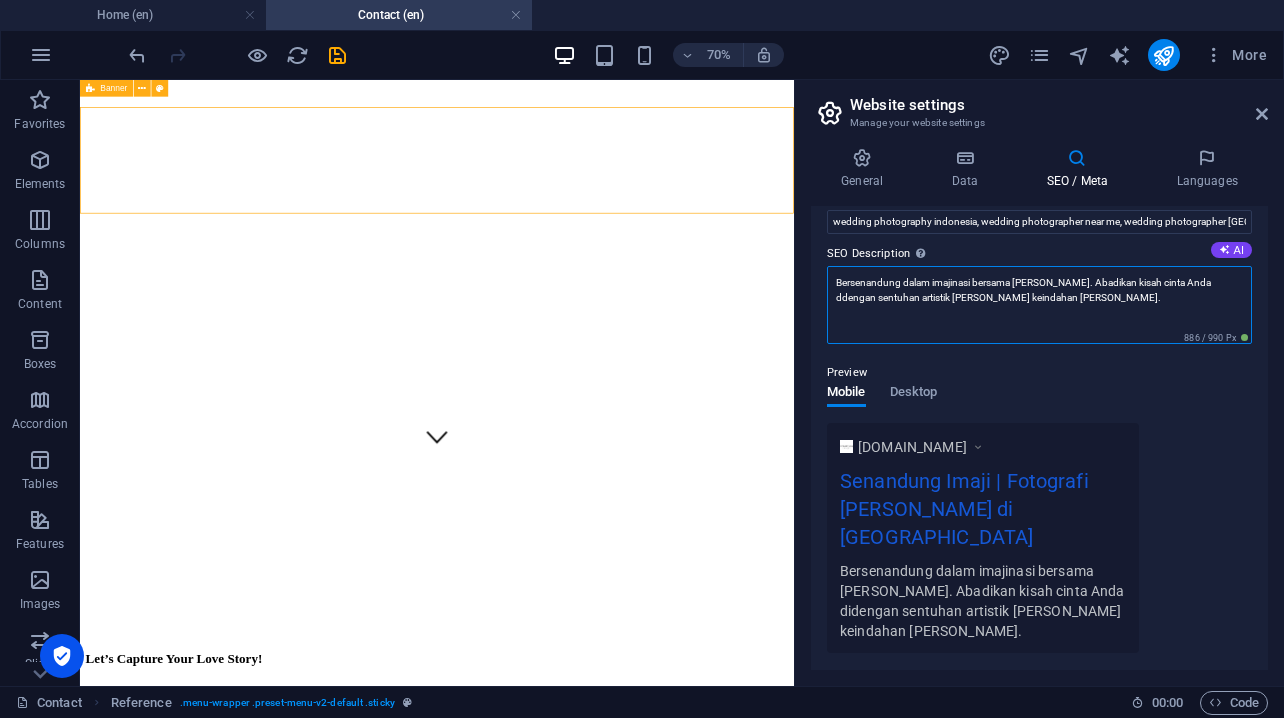 type on "Bersenandung dalam imajinasi bersama [PERSON_NAME]. Abadikan kisah cinta Anda dengan sentuhan artistik [PERSON_NAME] keindahan [PERSON_NAME]." 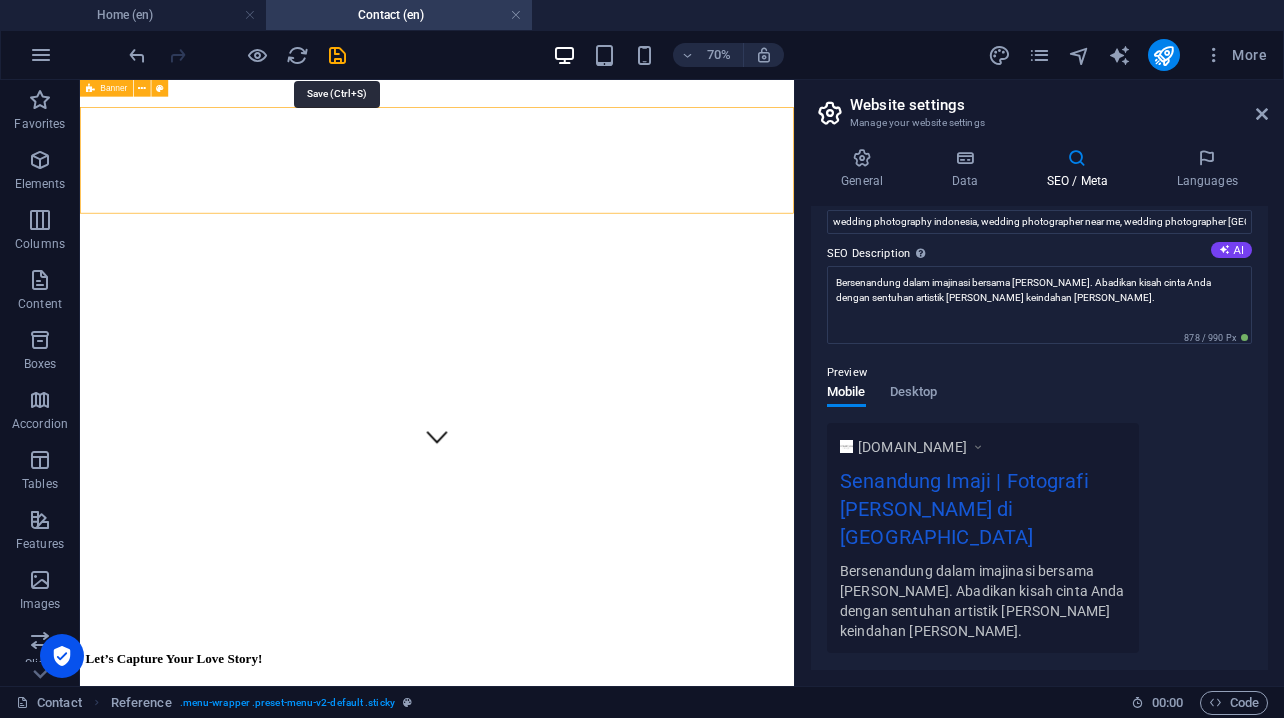 click at bounding box center [337, 55] 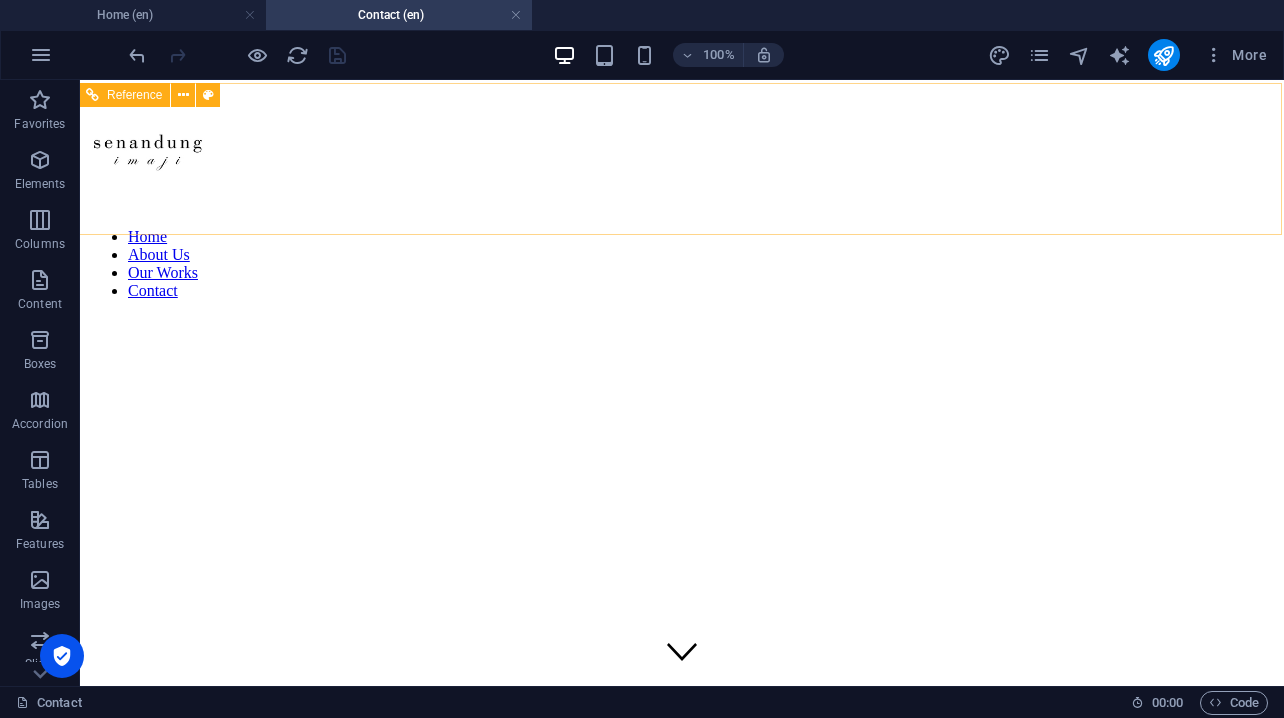 scroll, scrollTop: 0, scrollLeft: 2, axis: horizontal 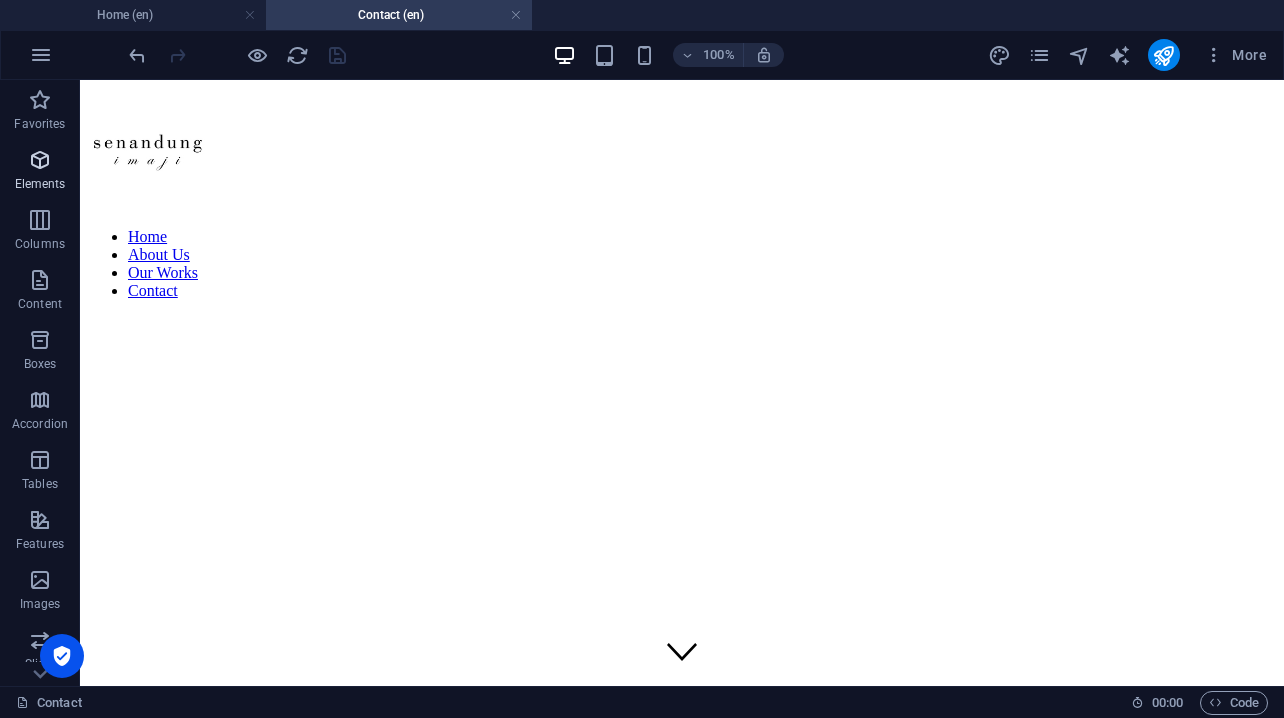 click on "Elements" at bounding box center (40, 184) 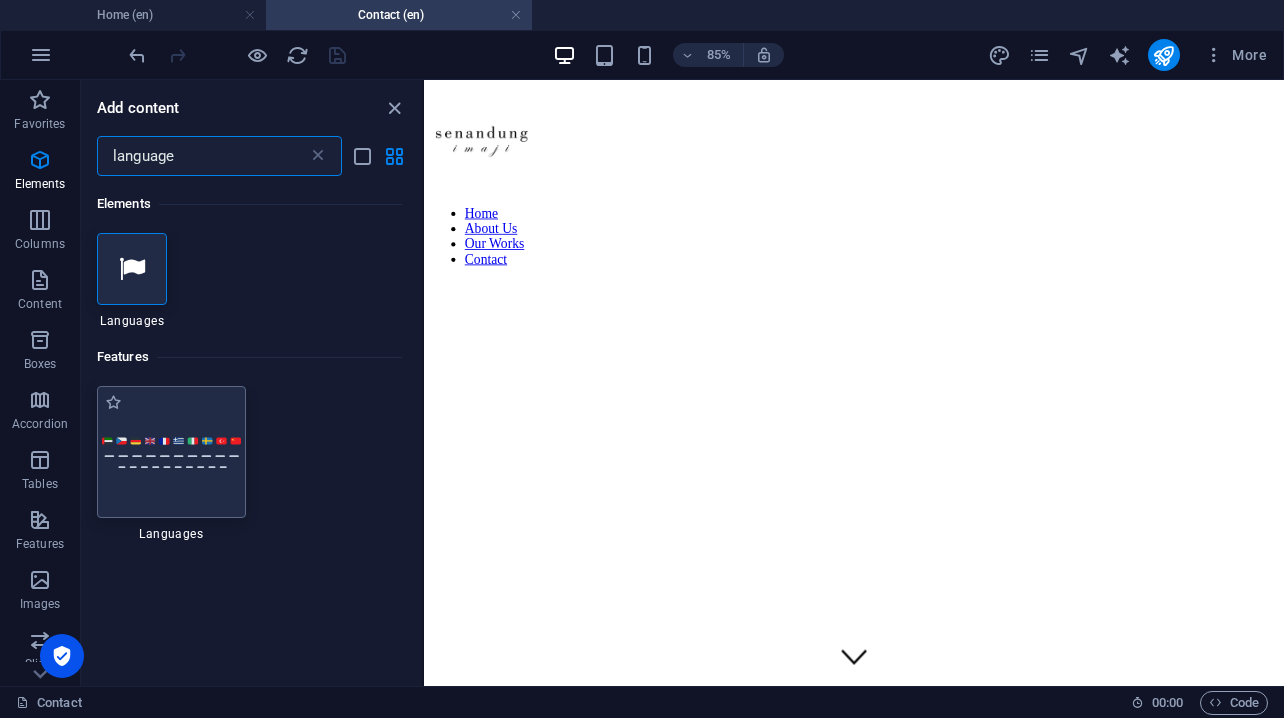 scroll, scrollTop: 0, scrollLeft: 0, axis: both 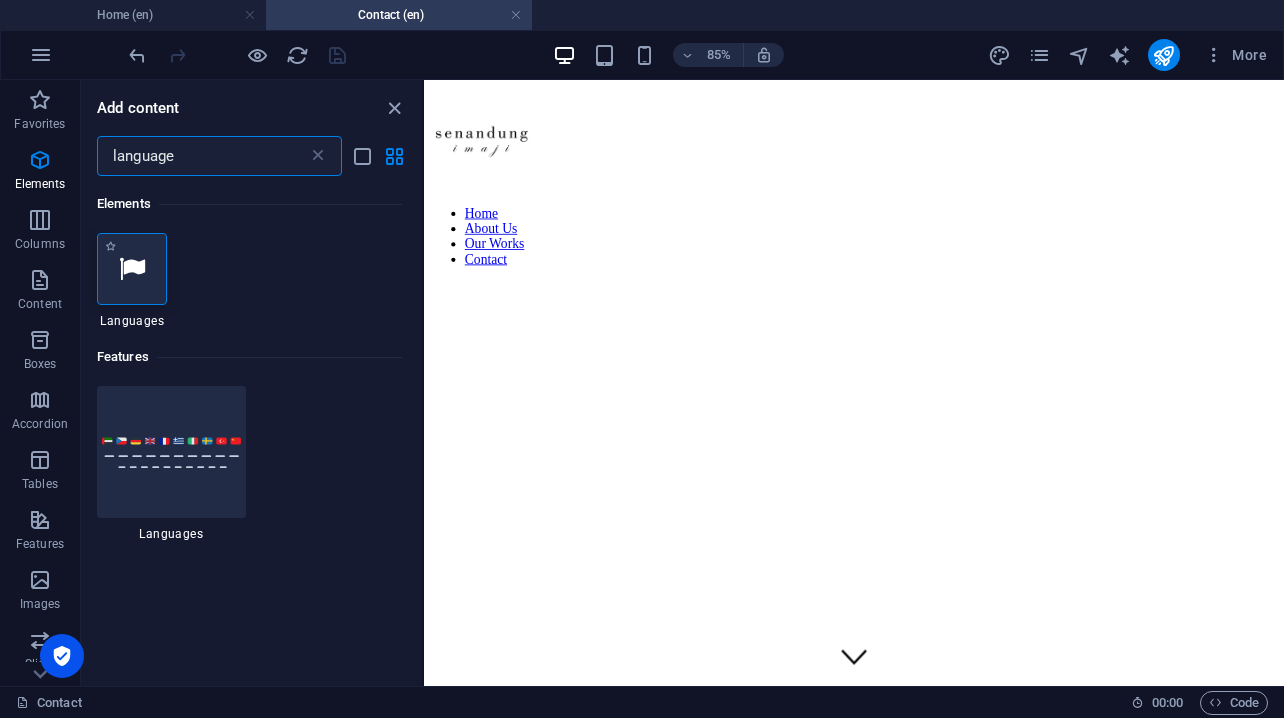 type on "language" 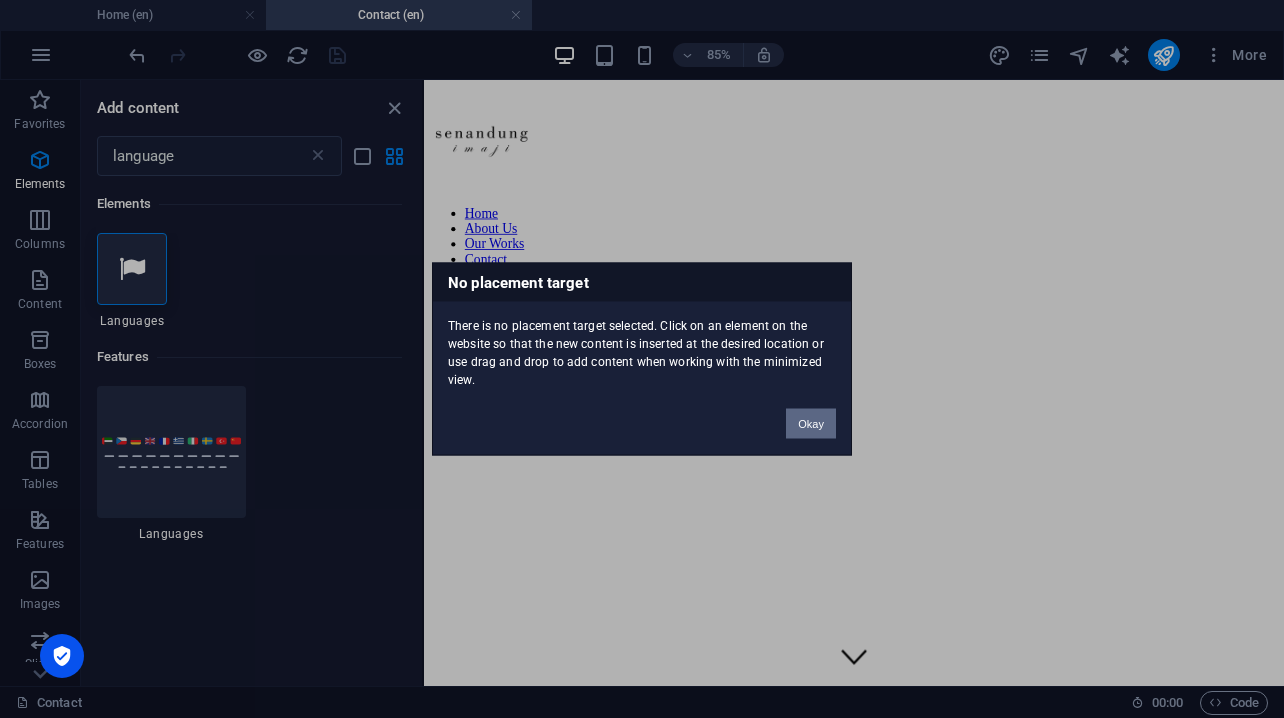 click on "Okay" at bounding box center (811, 424) 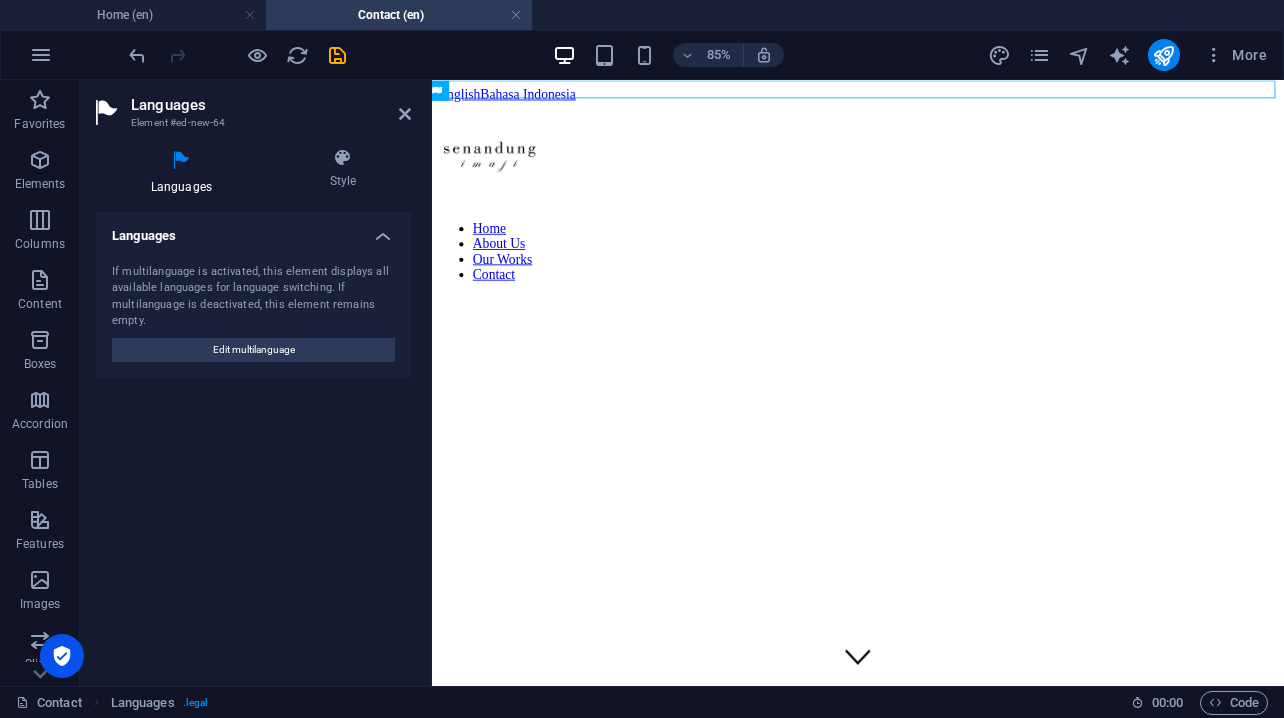 scroll, scrollTop: 0, scrollLeft: 10, axis: horizontal 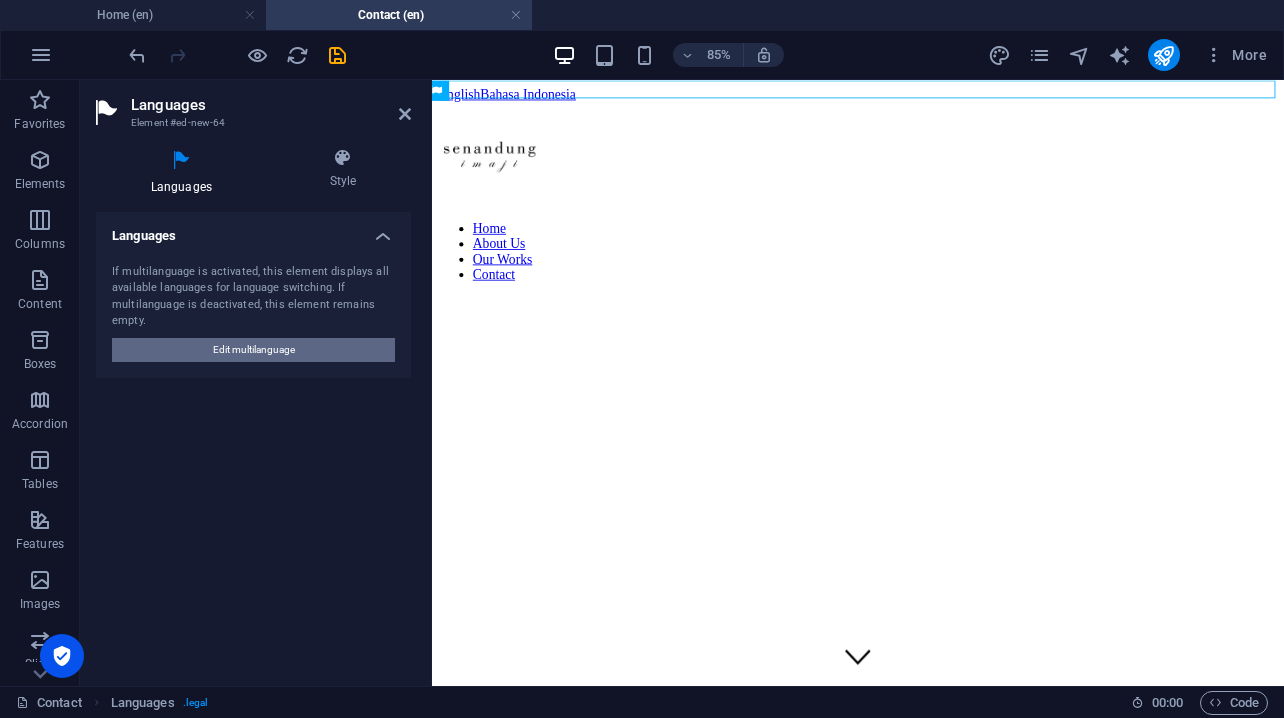 click on "Edit multilanguage" at bounding box center (253, 350) 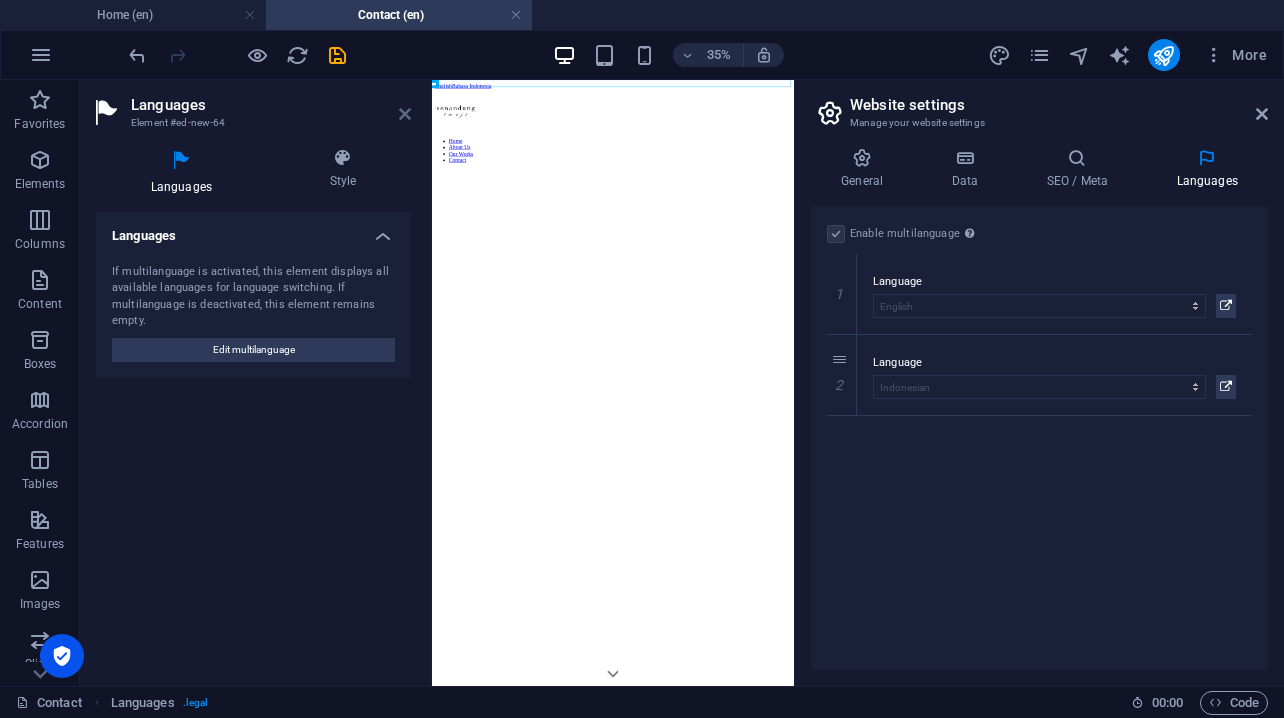 click at bounding box center (405, 114) 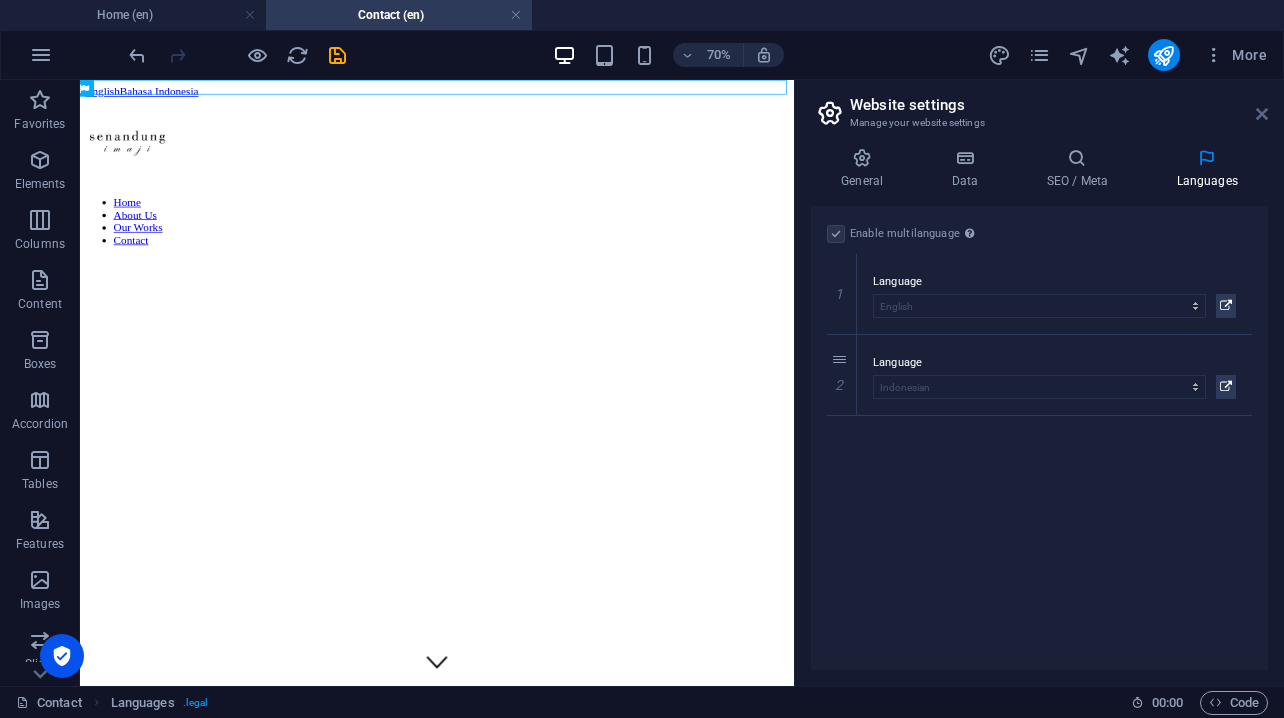 click at bounding box center (1262, 114) 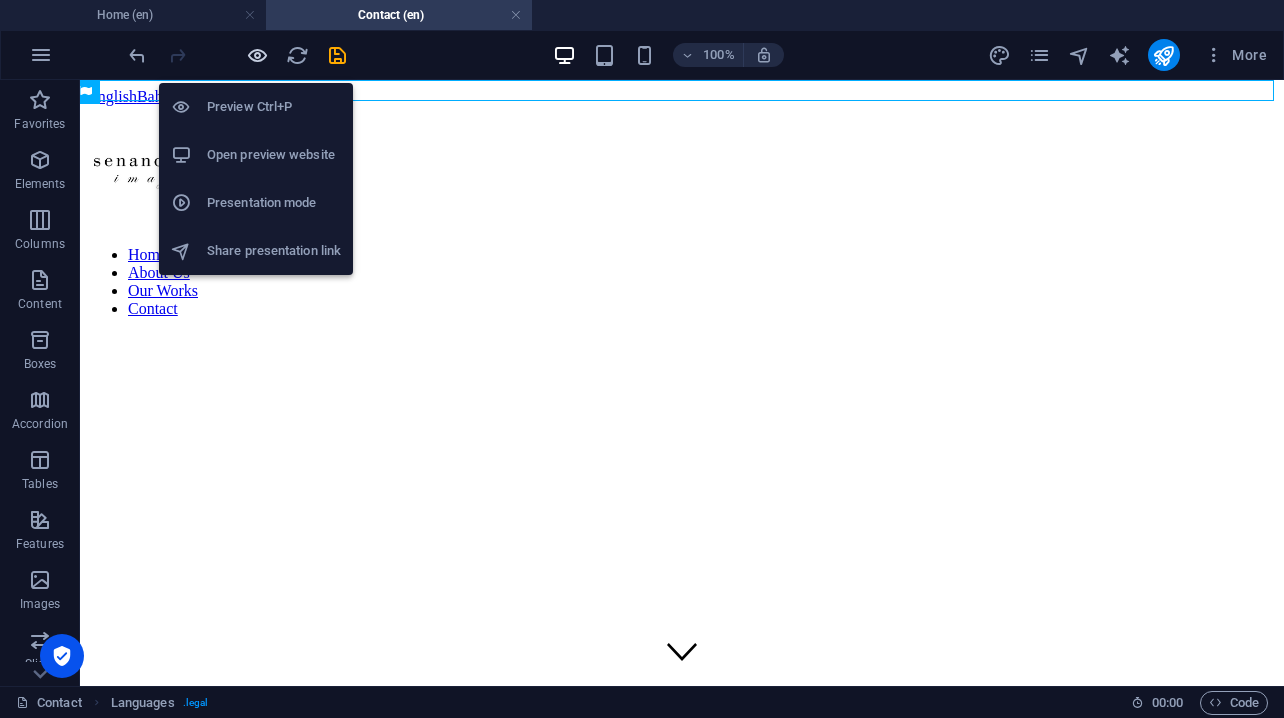 click at bounding box center [257, 55] 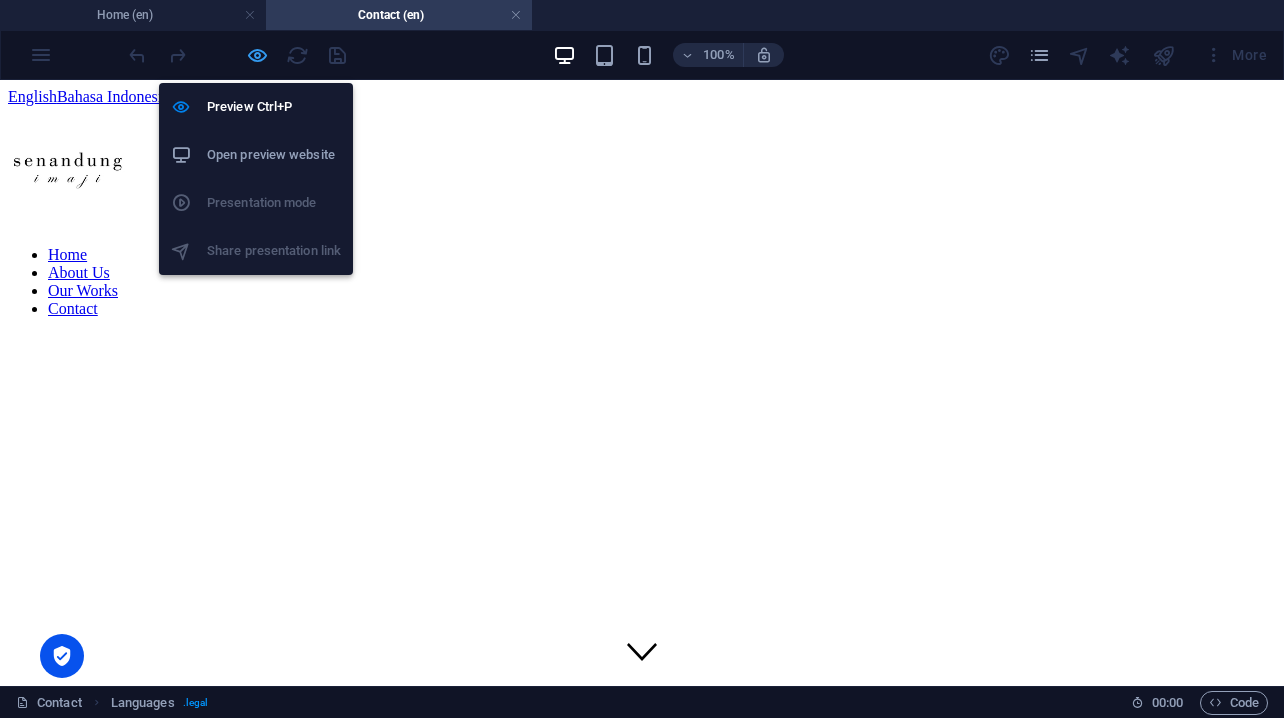 click at bounding box center (257, 55) 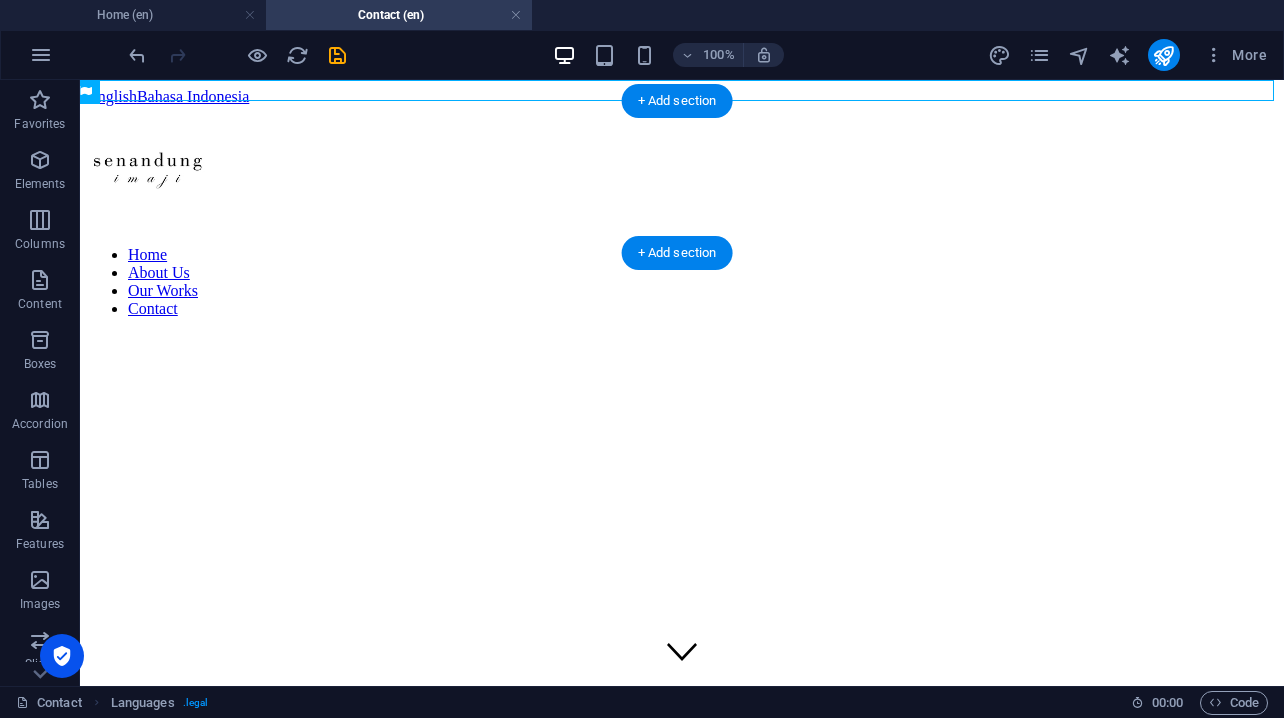 type 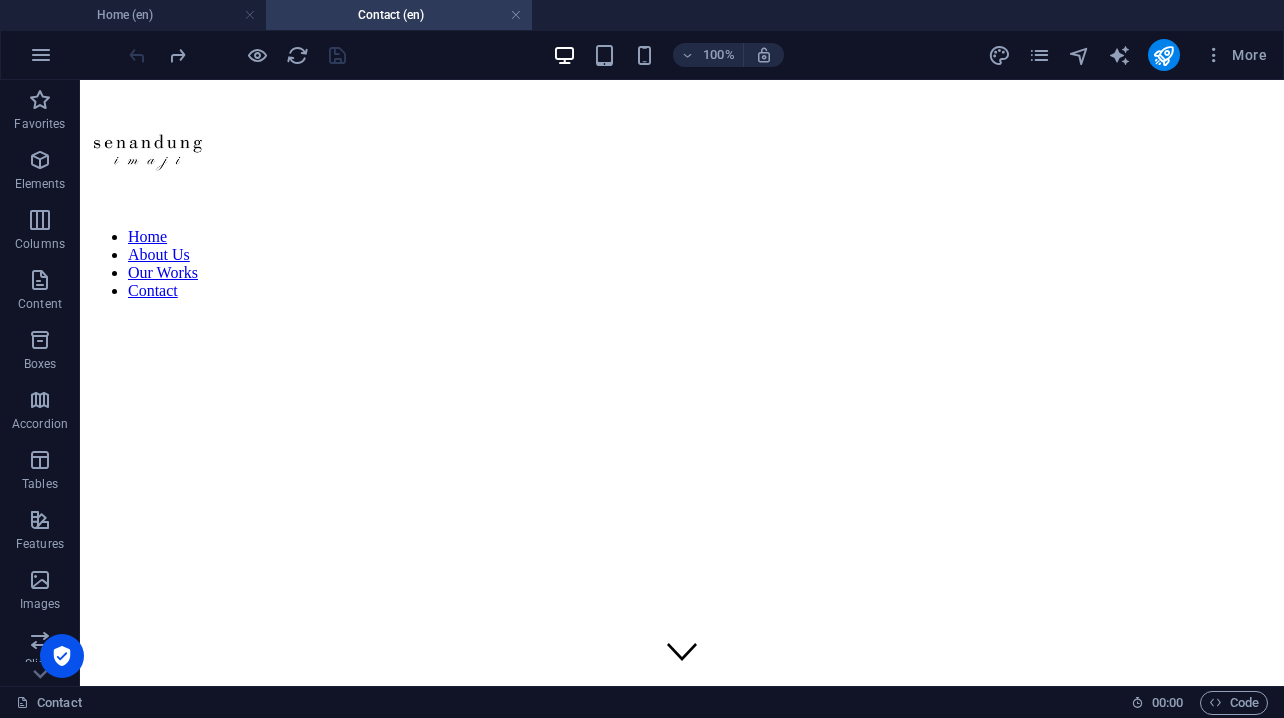 scroll, scrollTop: 0, scrollLeft: 9, axis: horizontal 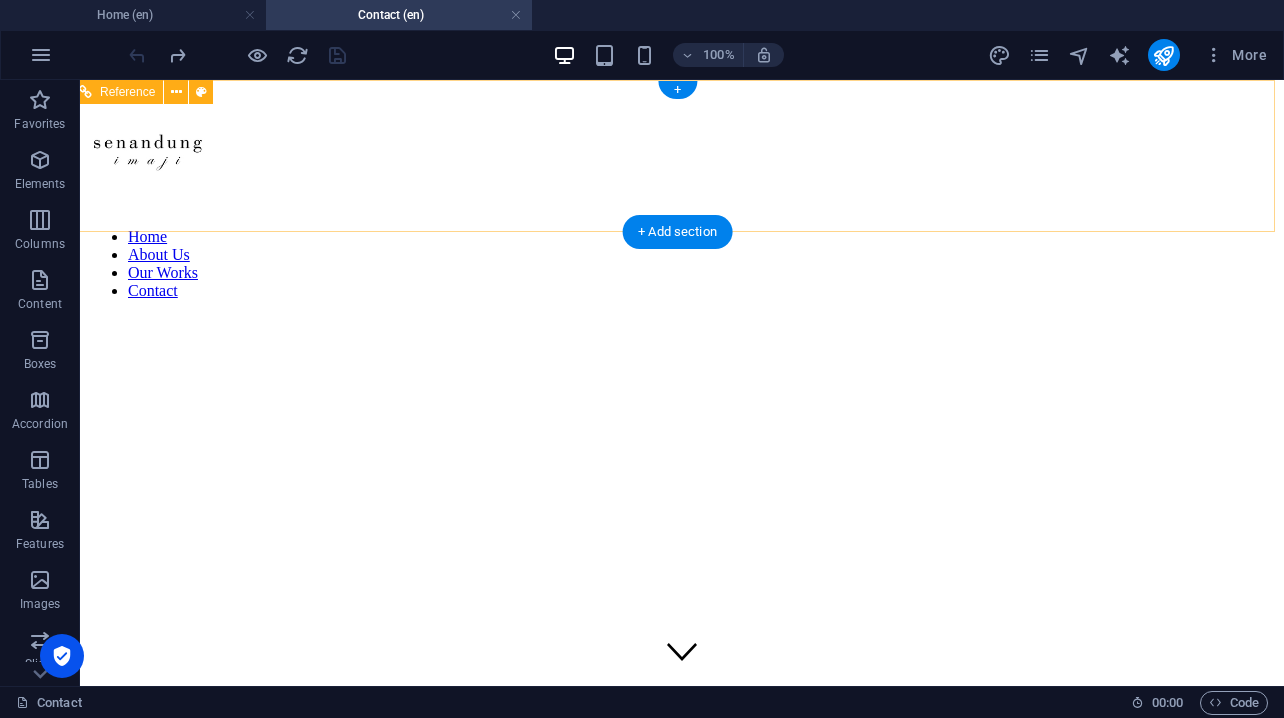 click on "Home About Us Our Works Contact" at bounding box center [682, 202] 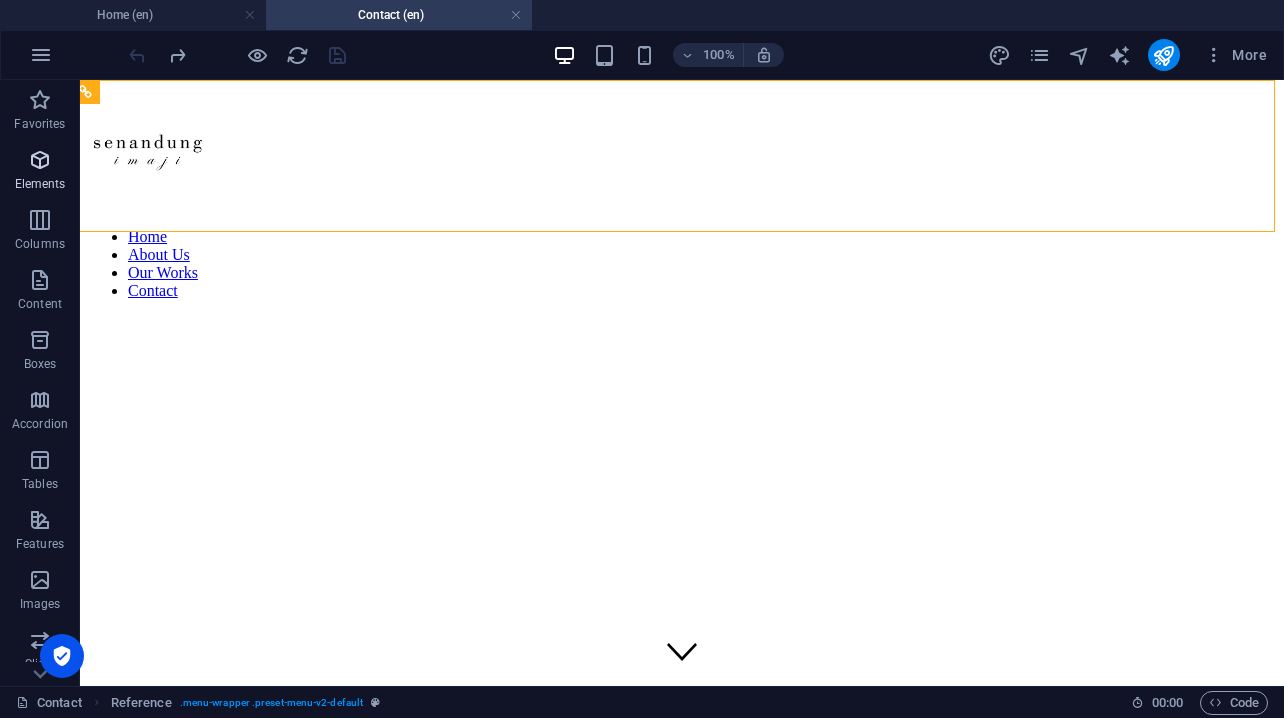 click on "Elements" at bounding box center (40, 172) 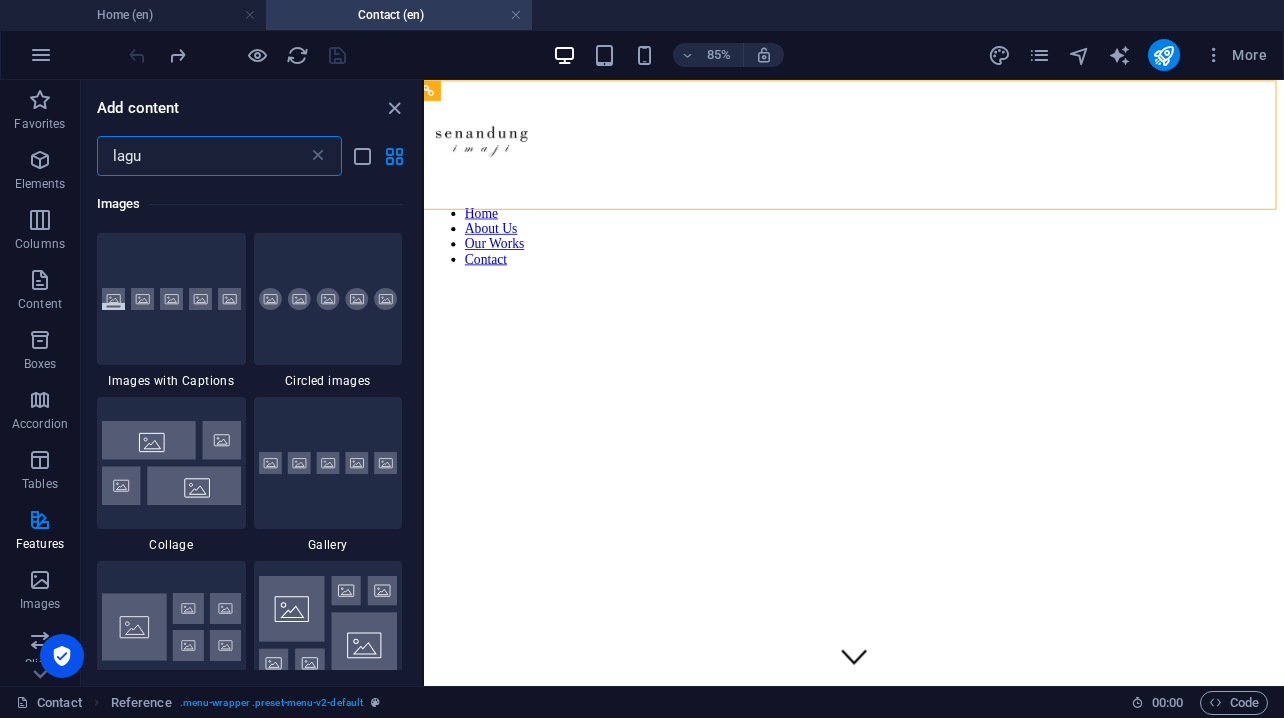 scroll, scrollTop: 0, scrollLeft: 0, axis: both 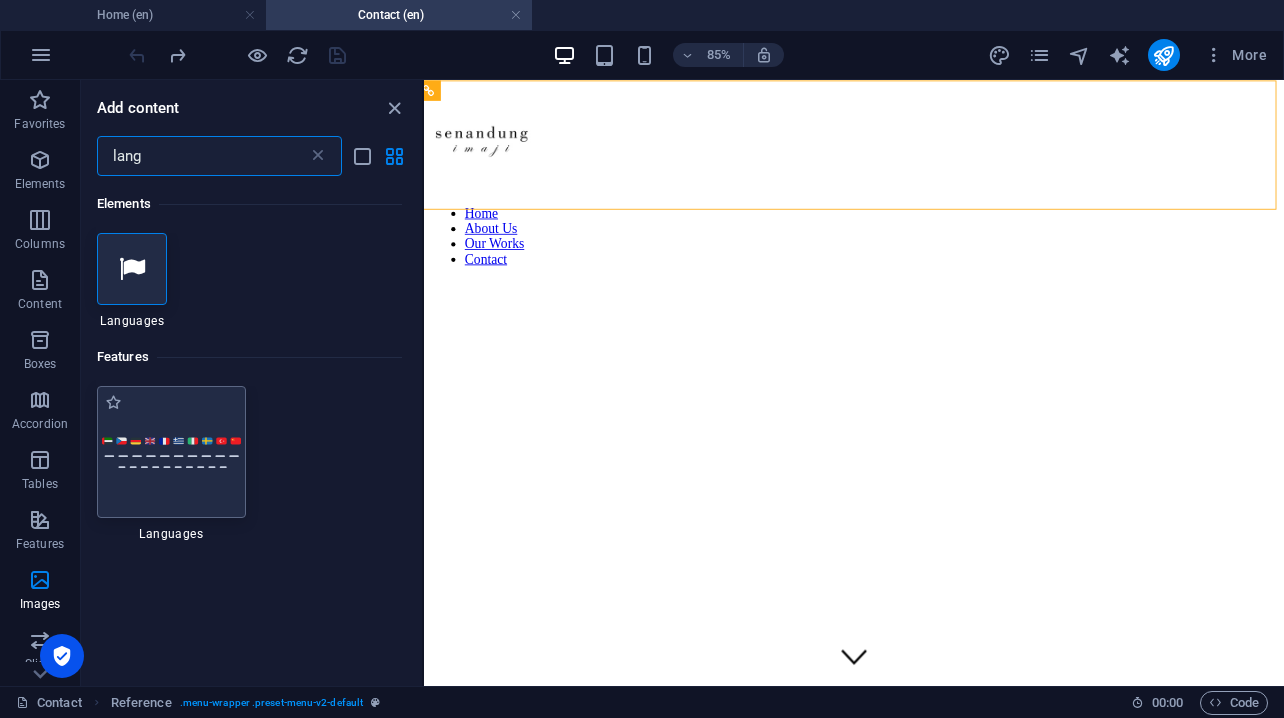 type on "lang" 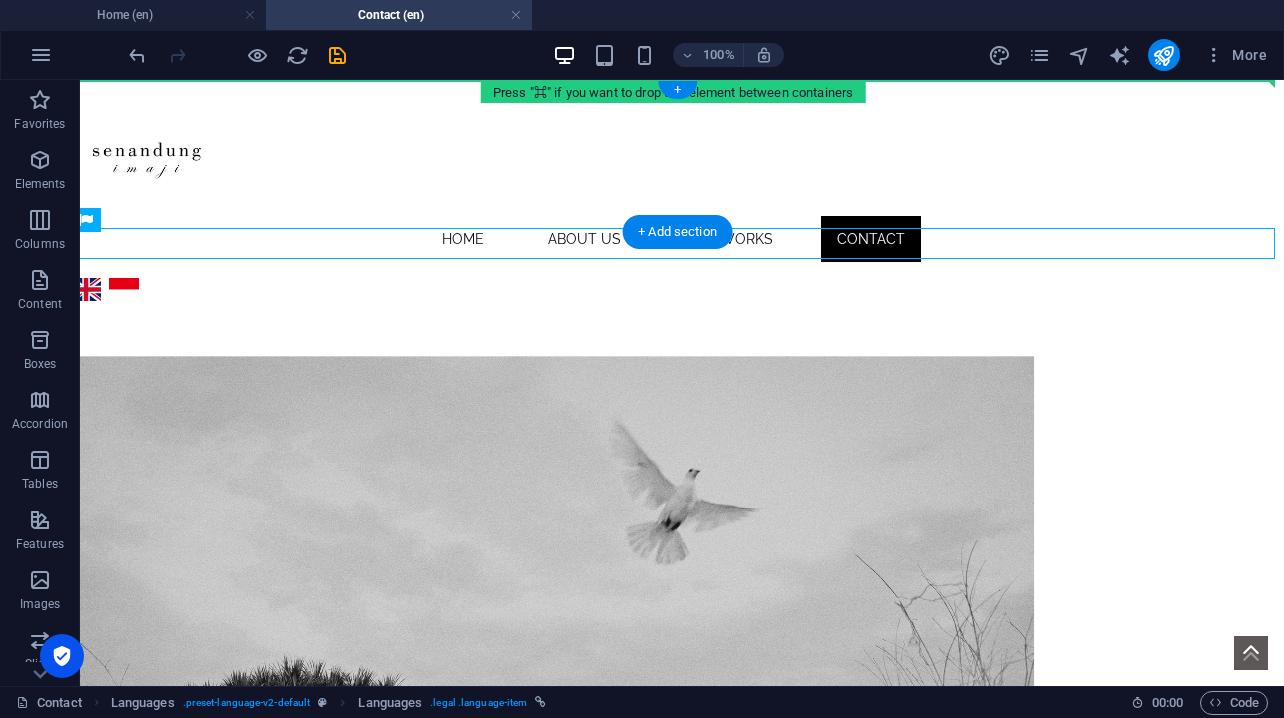 drag, startPoint x: 507, startPoint y: 198, endPoint x: 1104, endPoint y: 16, distance: 624.1258 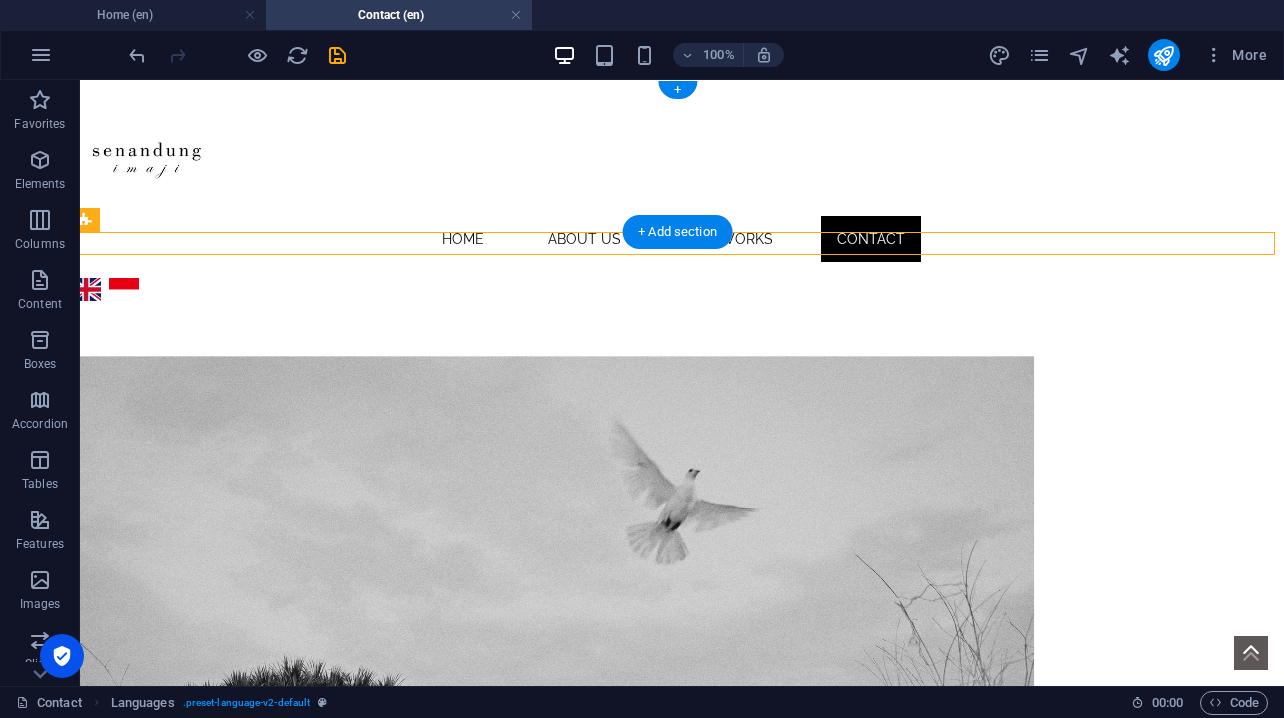 drag, startPoint x: 169, startPoint y: 301, endPoint x: 190, endPoint y: 98, distance: 204.08331 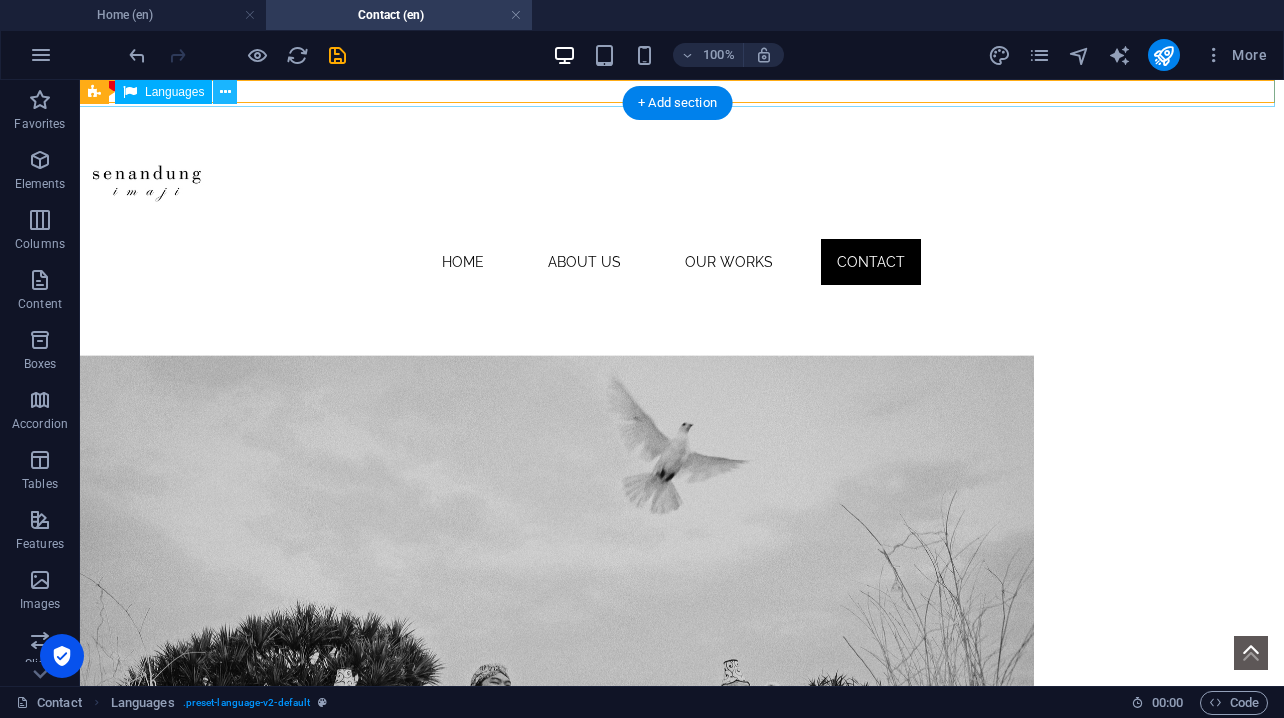 click at bounding box center (225, 92) 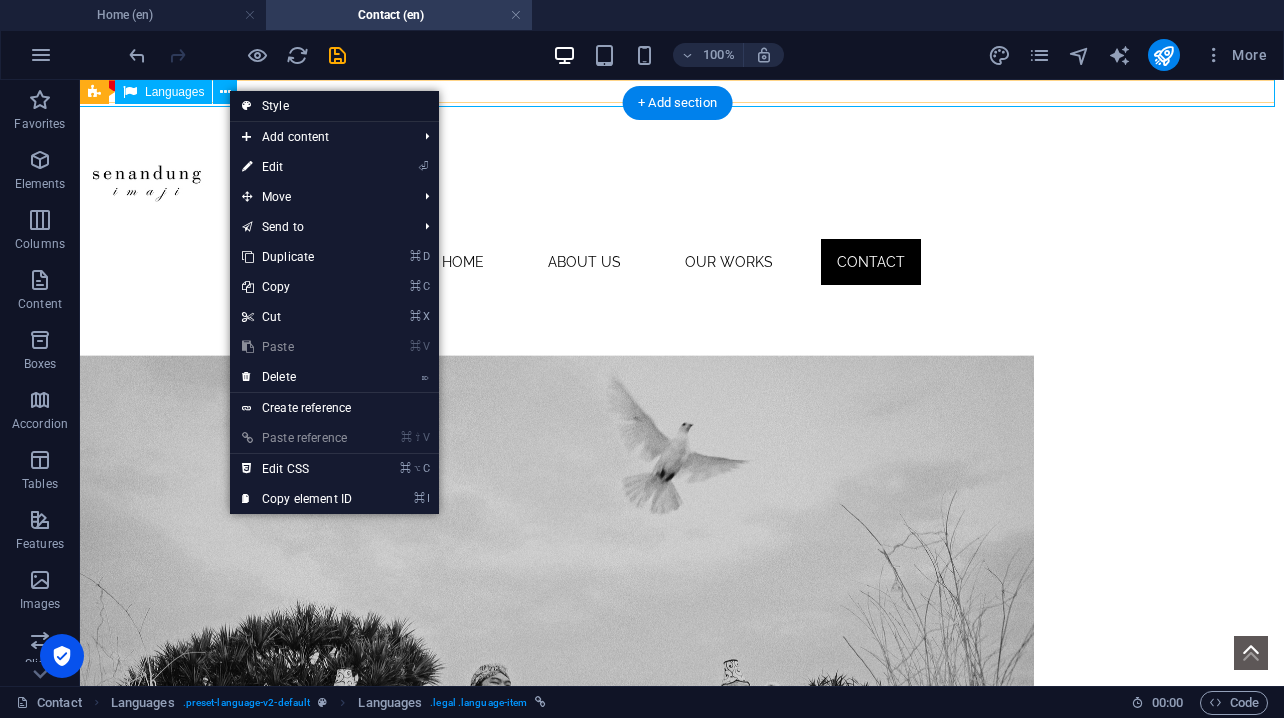 click on "Style" at bounding box center [334, 106] 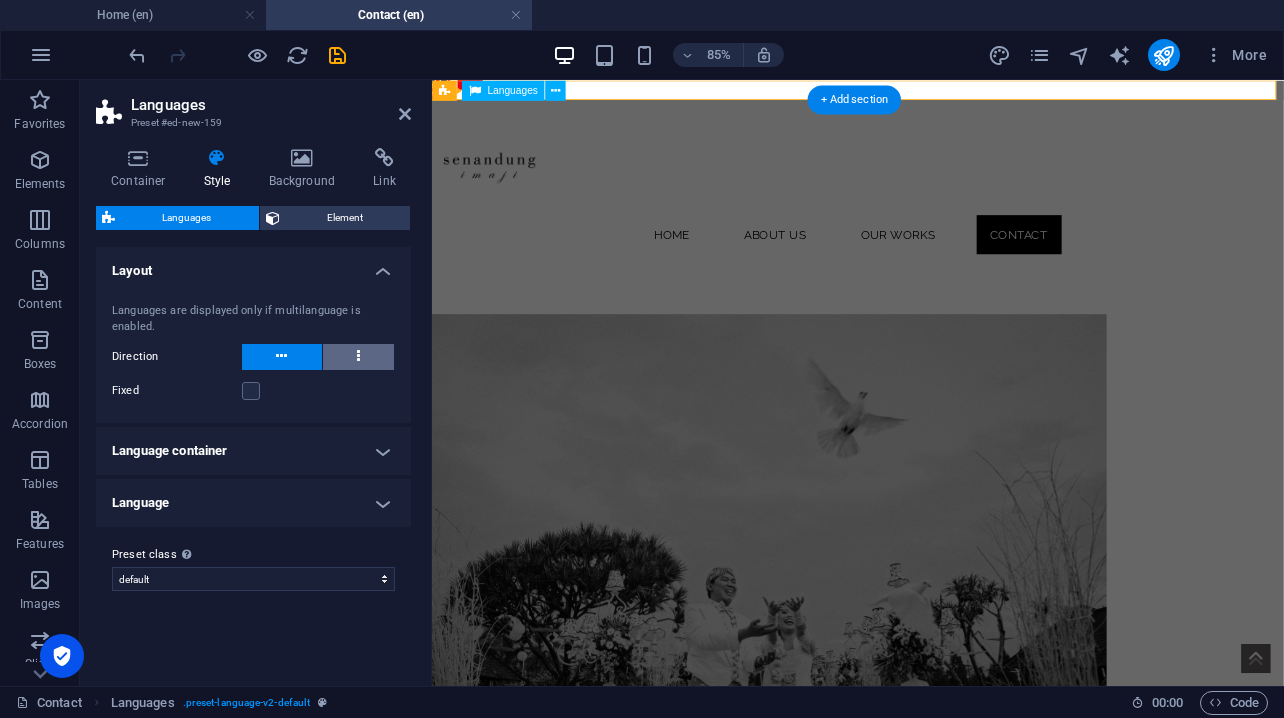 click at bounding box center (359, 357) 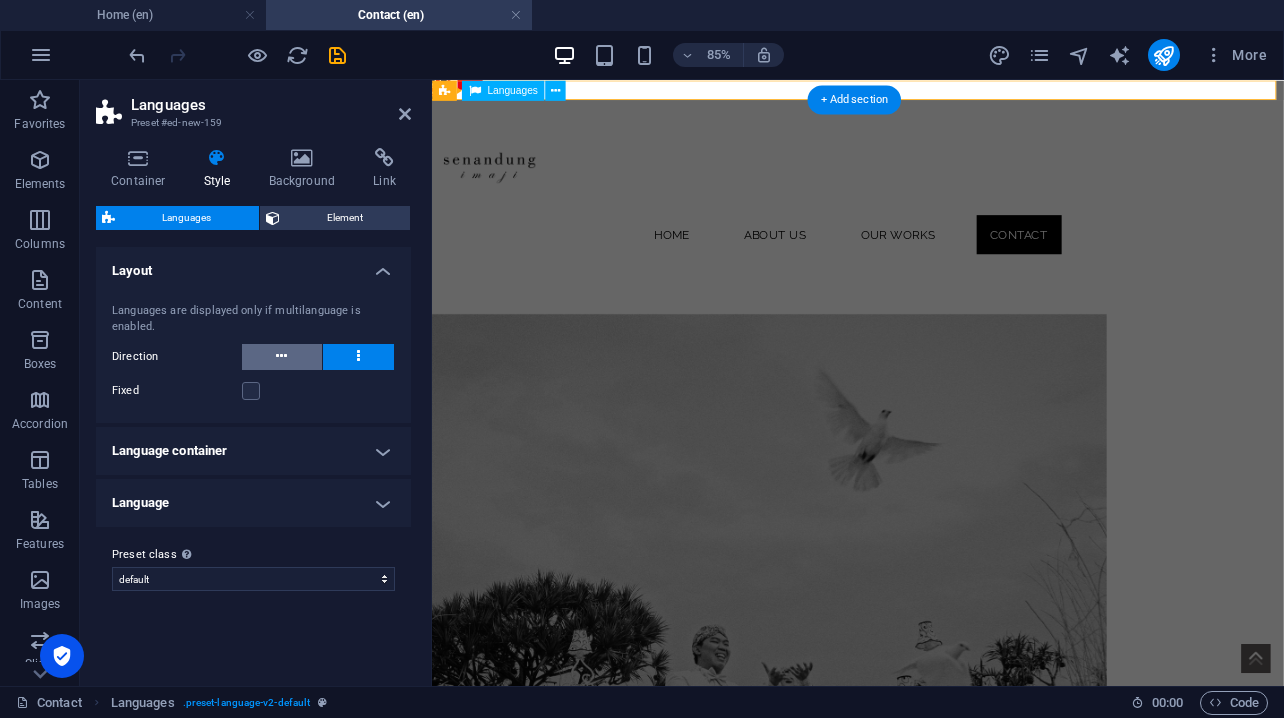 click at bounding box center (282, 357) 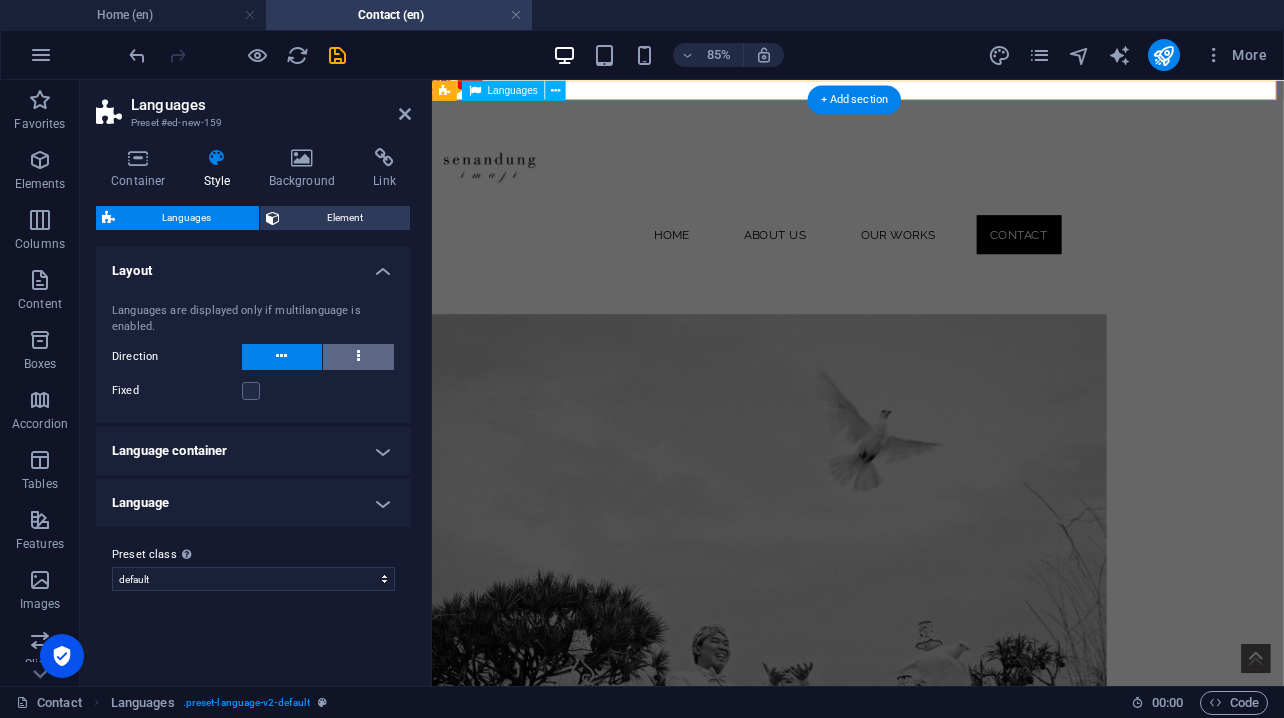 click at bounding box center [359, 357] 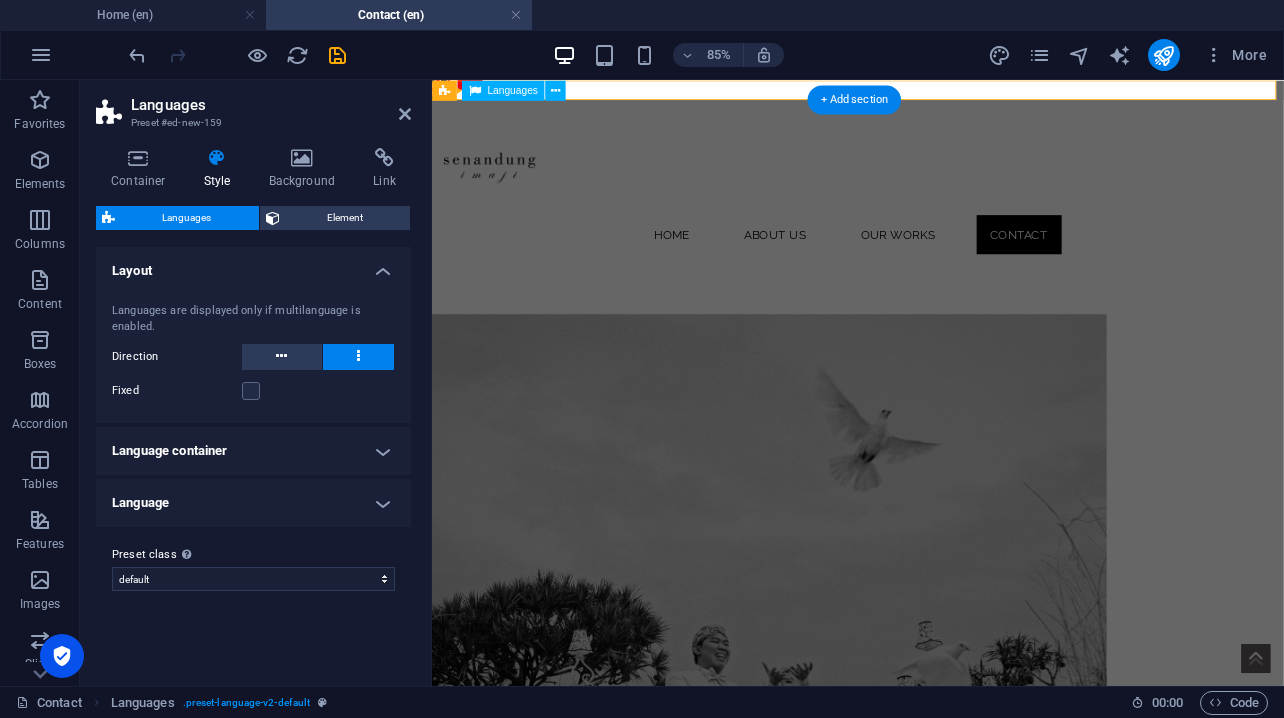 click on "Language" at bounding box center (253, 503) 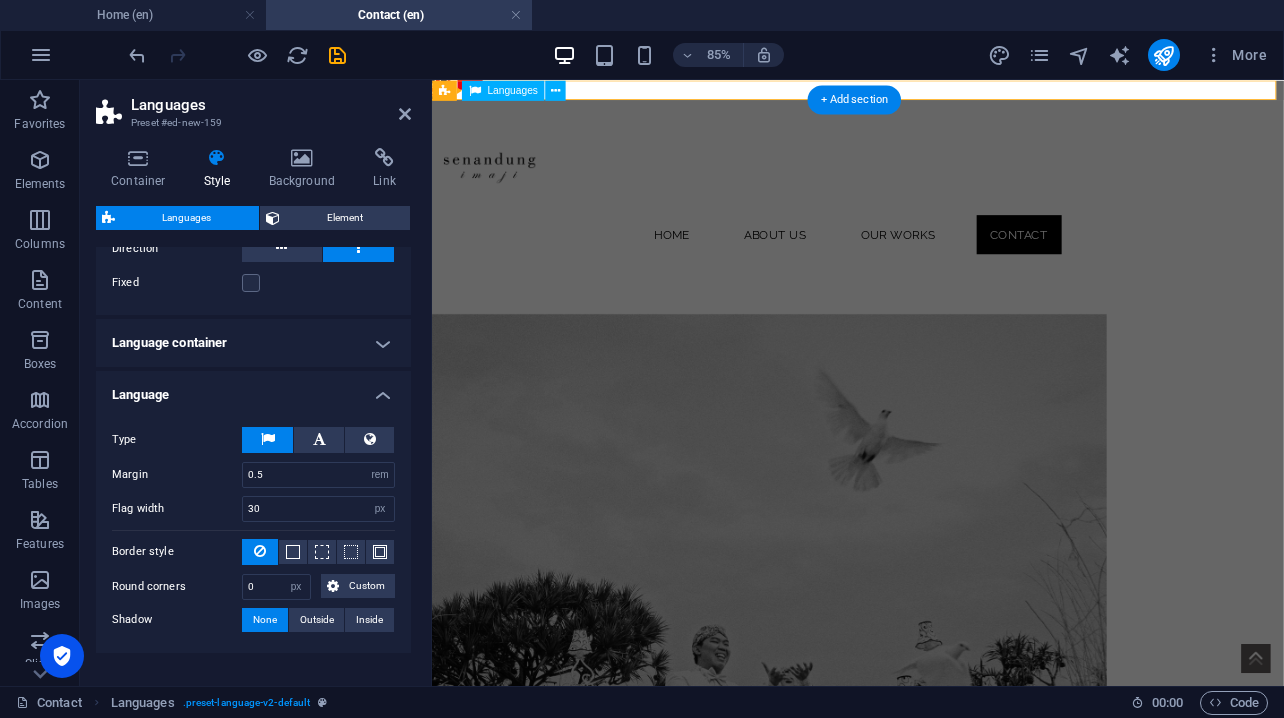 scroll, scrollTop: 112, scrollLeft: 0, axis: vertical 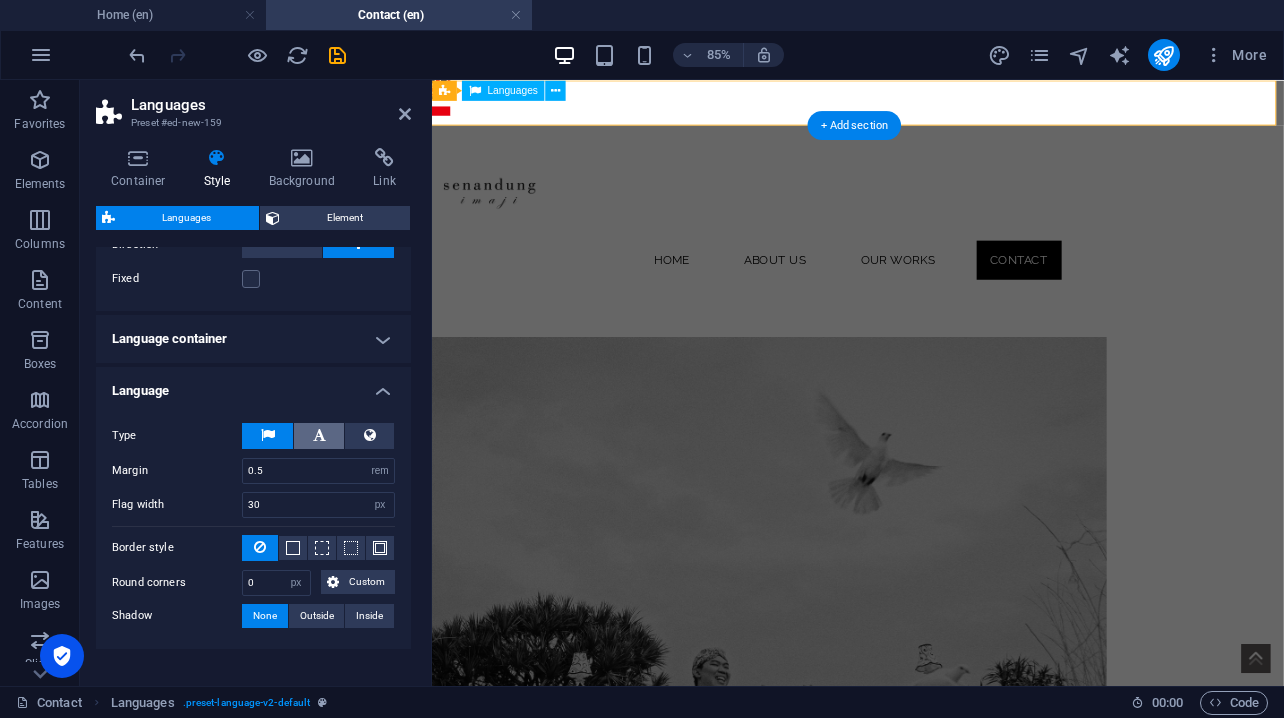 click at bounding box center [319, 436] 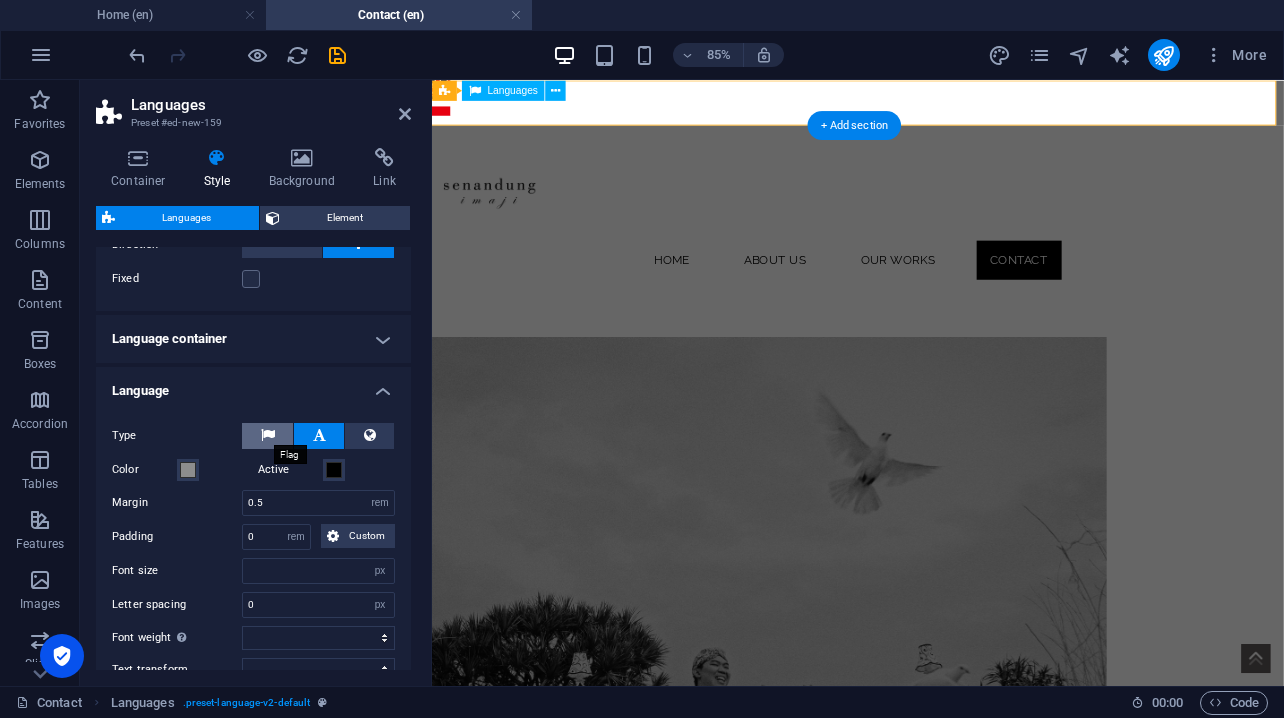 click at bounding box center (268, 435) 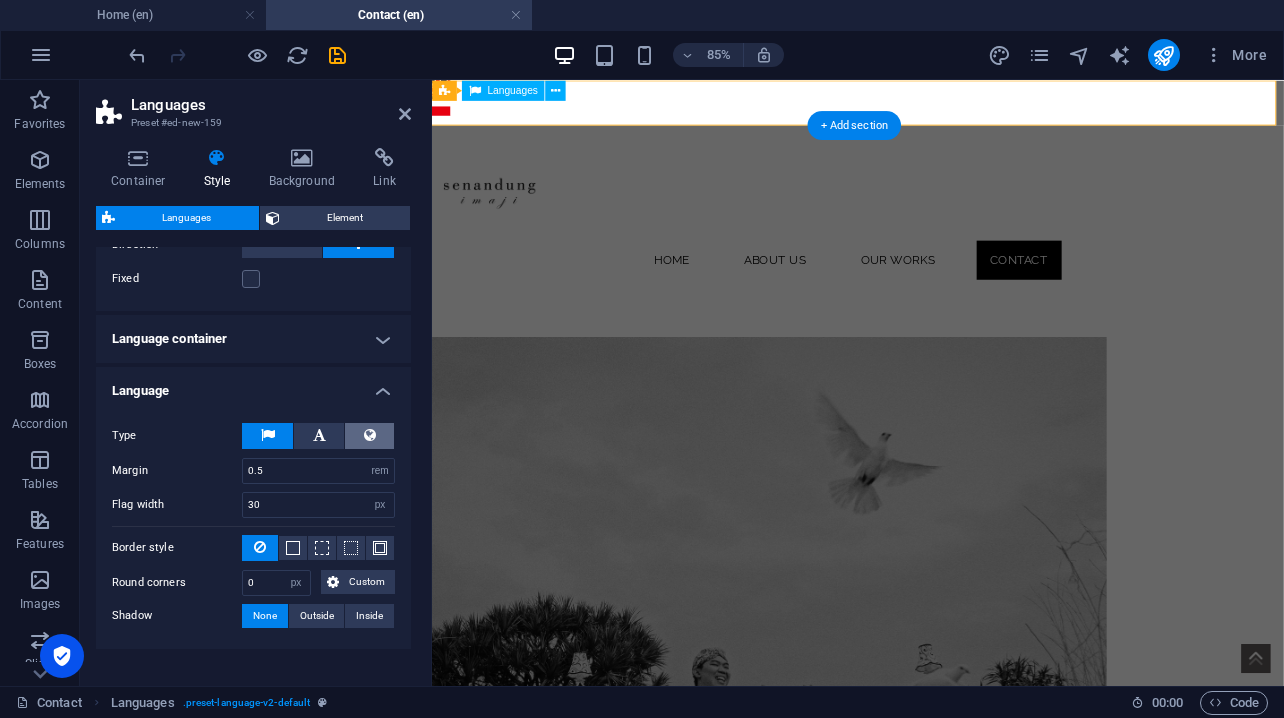 click at bounding box center [370, 435] 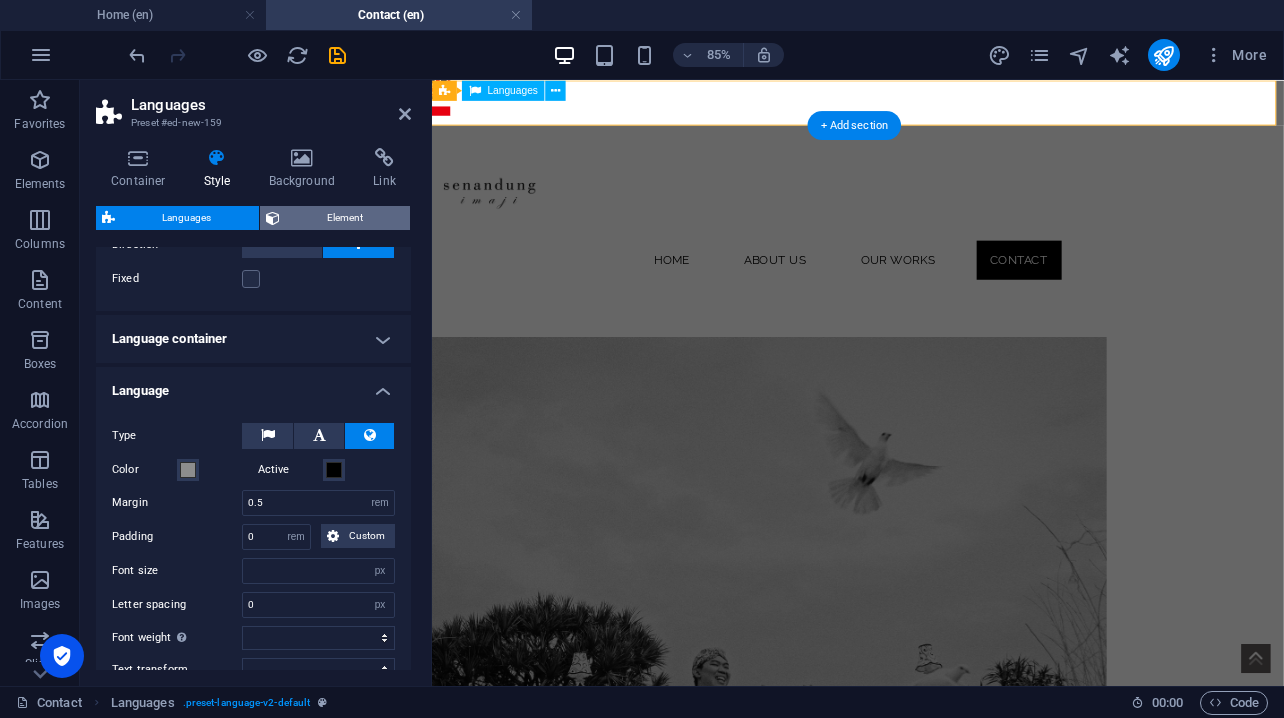 click on "Element" at bounding box center [345, 218] 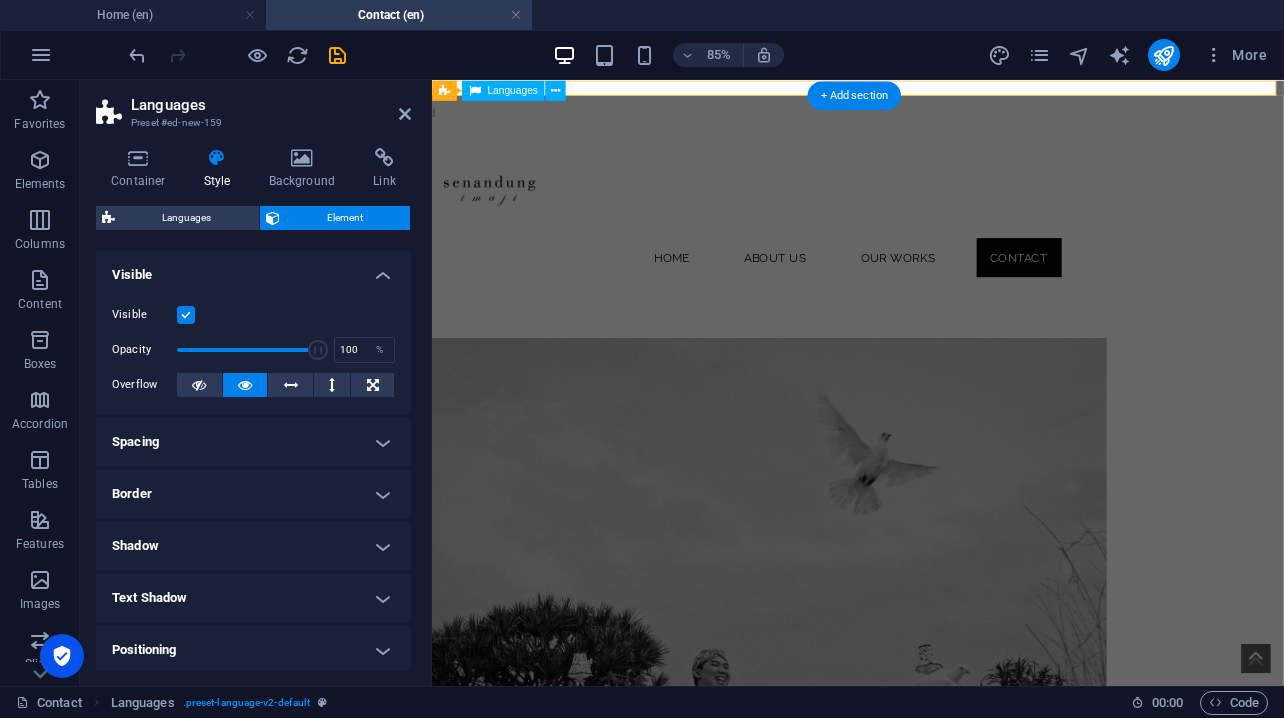 scroll, scrollTop: 33, scrollLeft: 0, axis: vertical 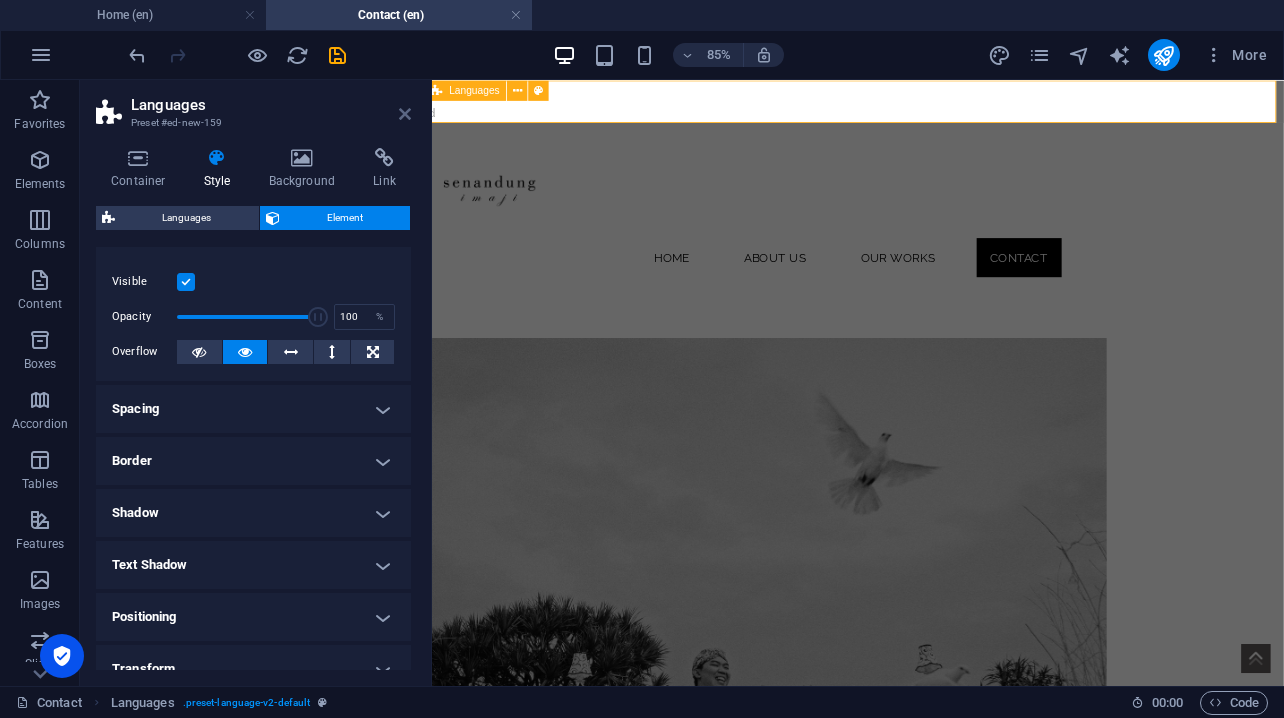 click at bounding box center [405, 114] 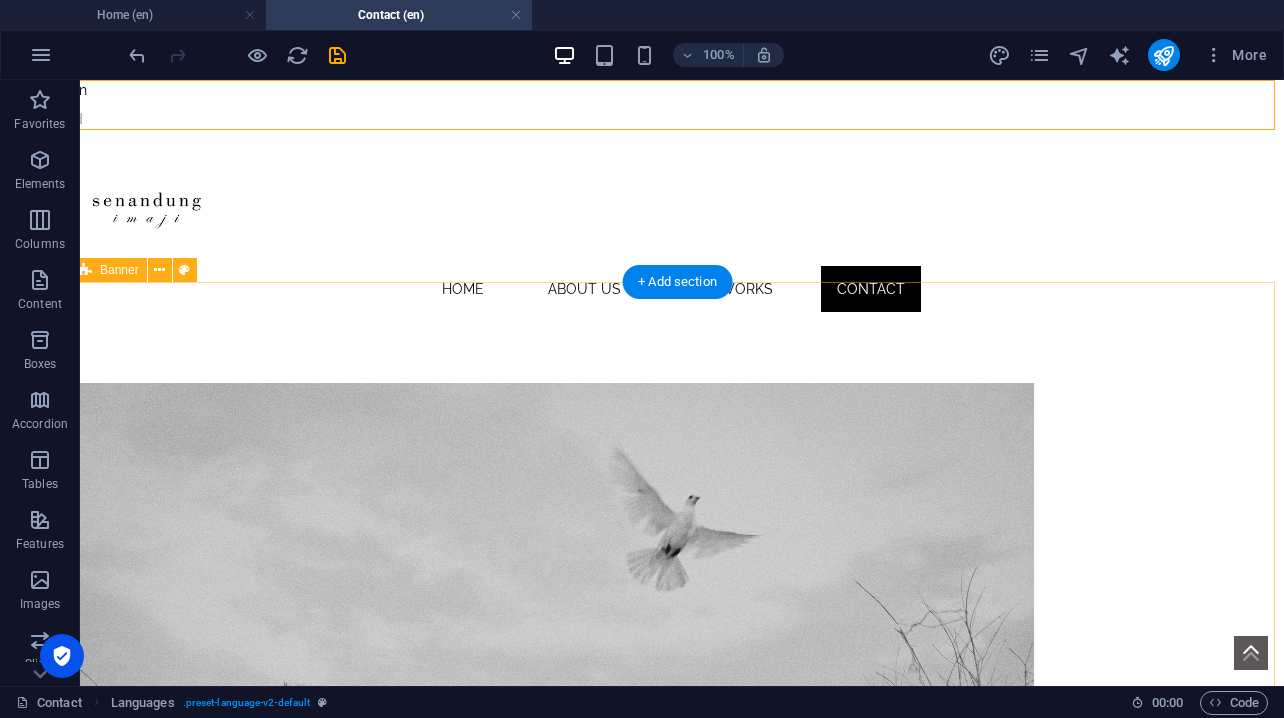 click on ".fa-secondary{opacity:.4}" at bounding box center (673, 772) 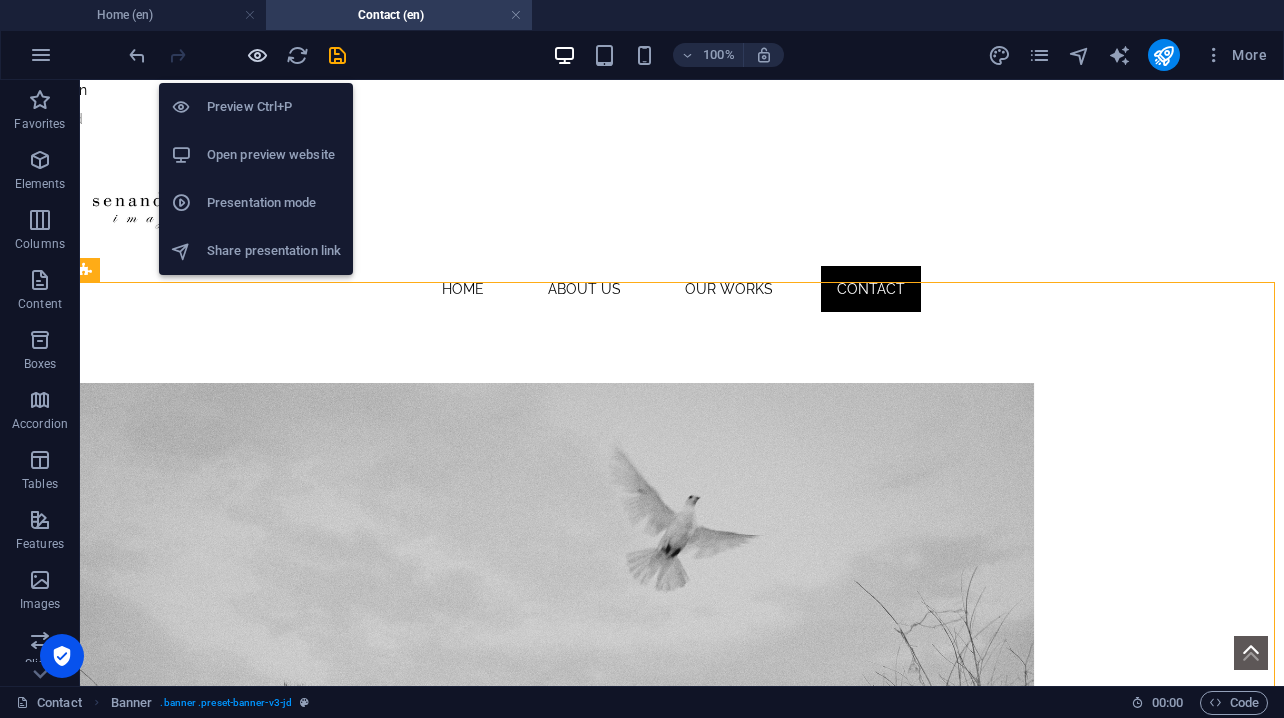 click at bounding box center (257, 55) 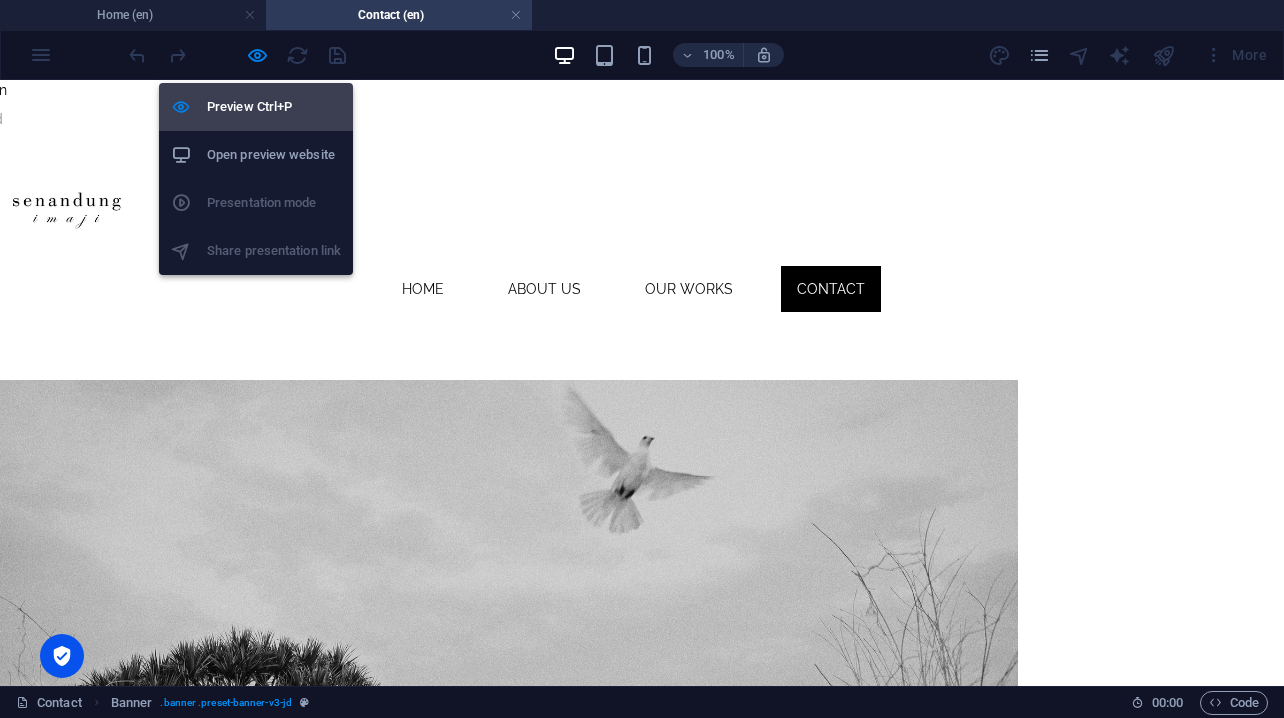 click on "Preview Ctrl+P" at bounding box center [274, 107] 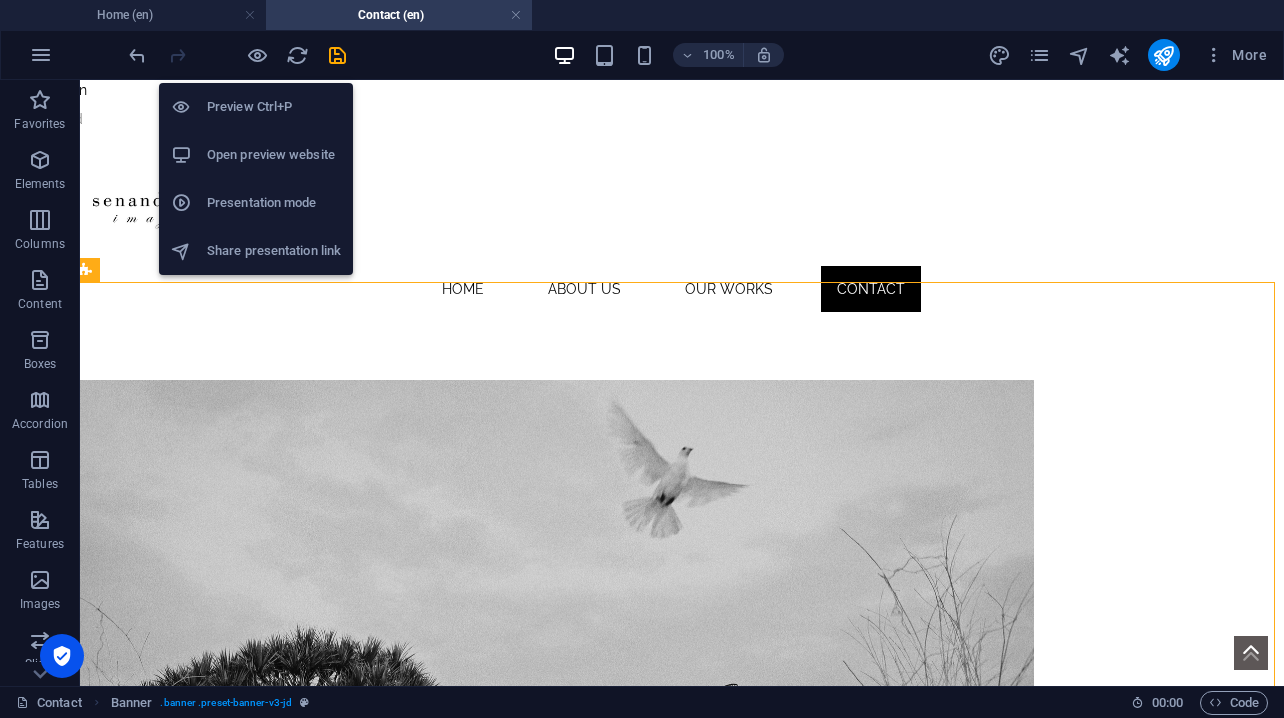 click on "Preview Ctrl+P" at bounding box center [274, 107] 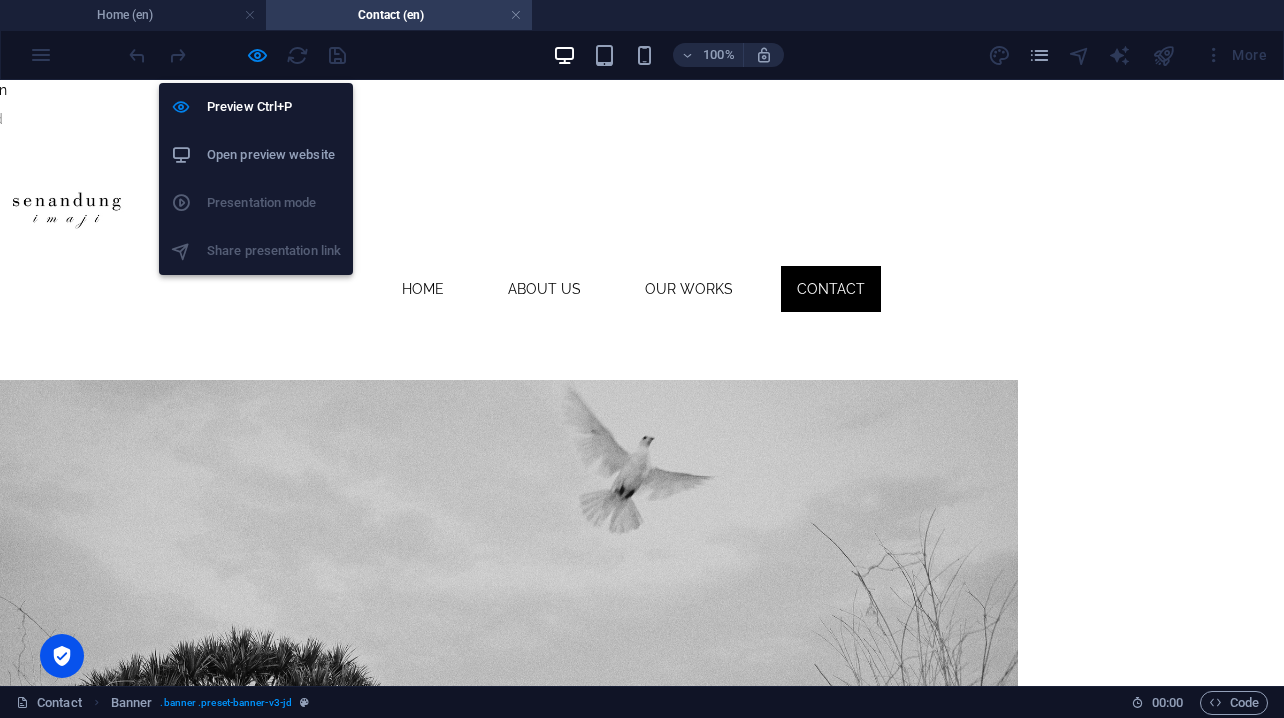 click on "Open preview website" at bounding box center [274, 155] 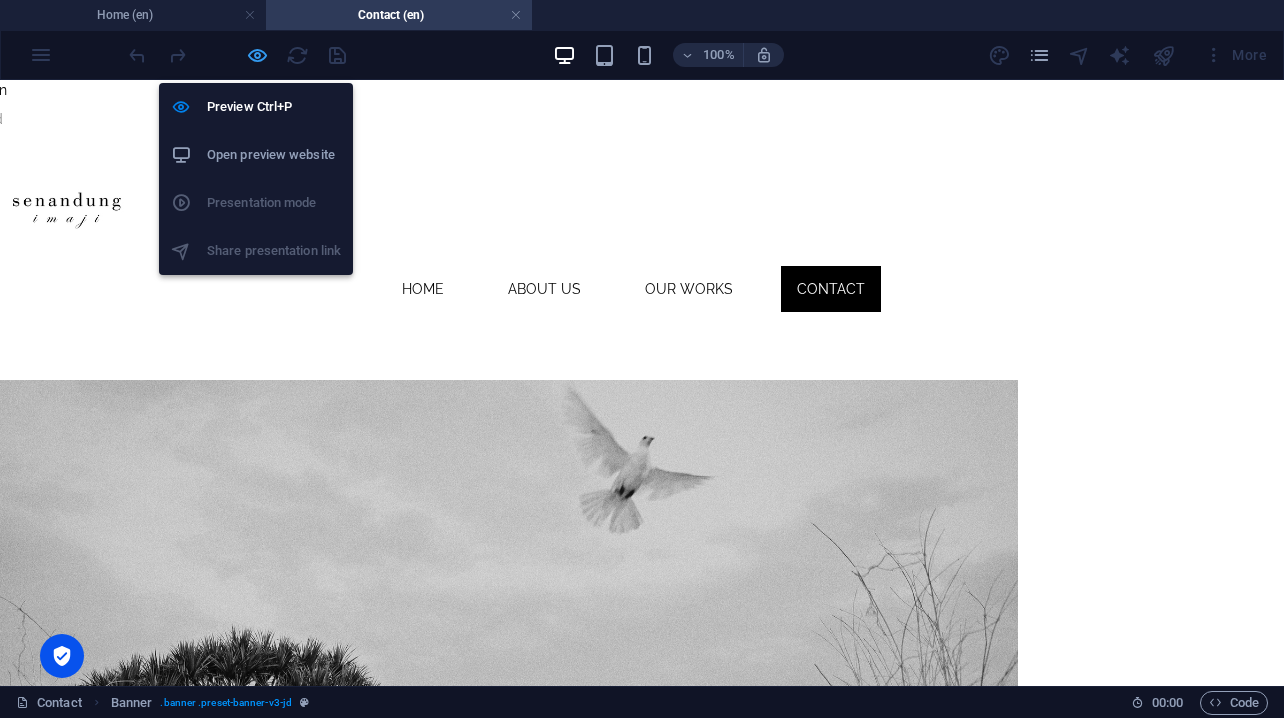click at bounding box center [257, 55] 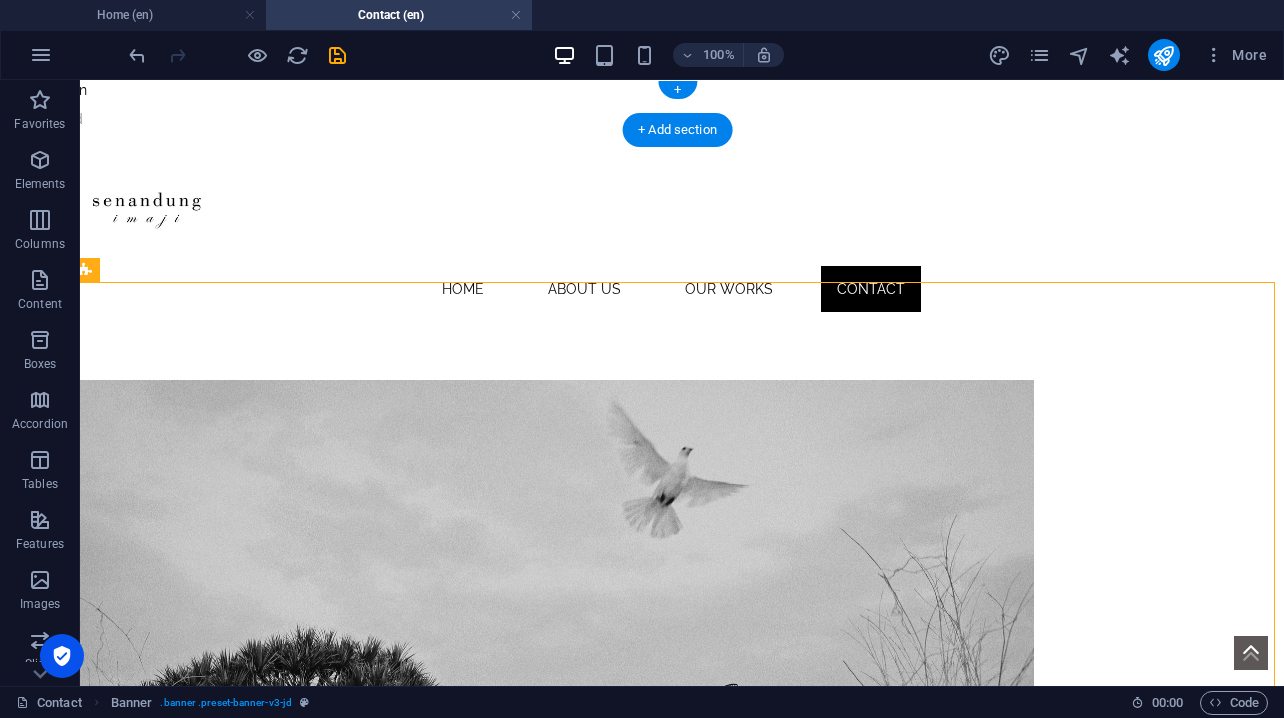 click on "English Bahasa Indonesia" at bounding box center (673, 105) 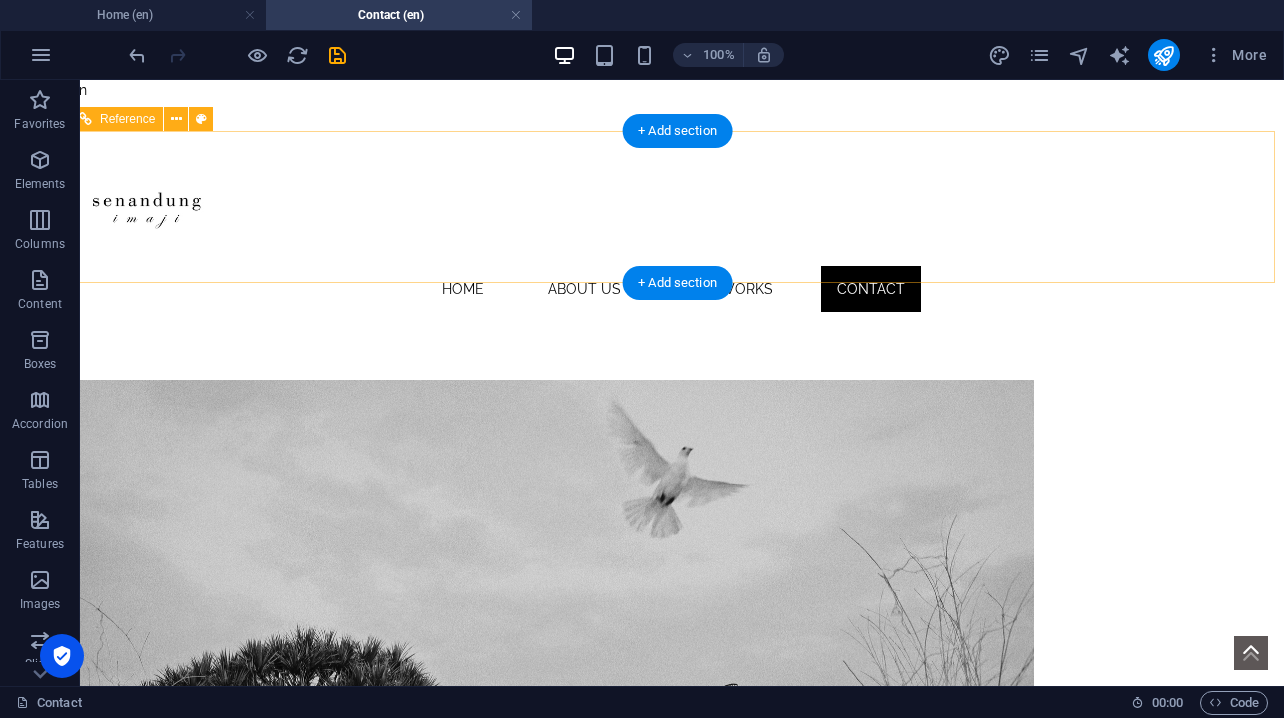 scroll, scrollTop: 0, scrollLeft: 9, axis: horizontal 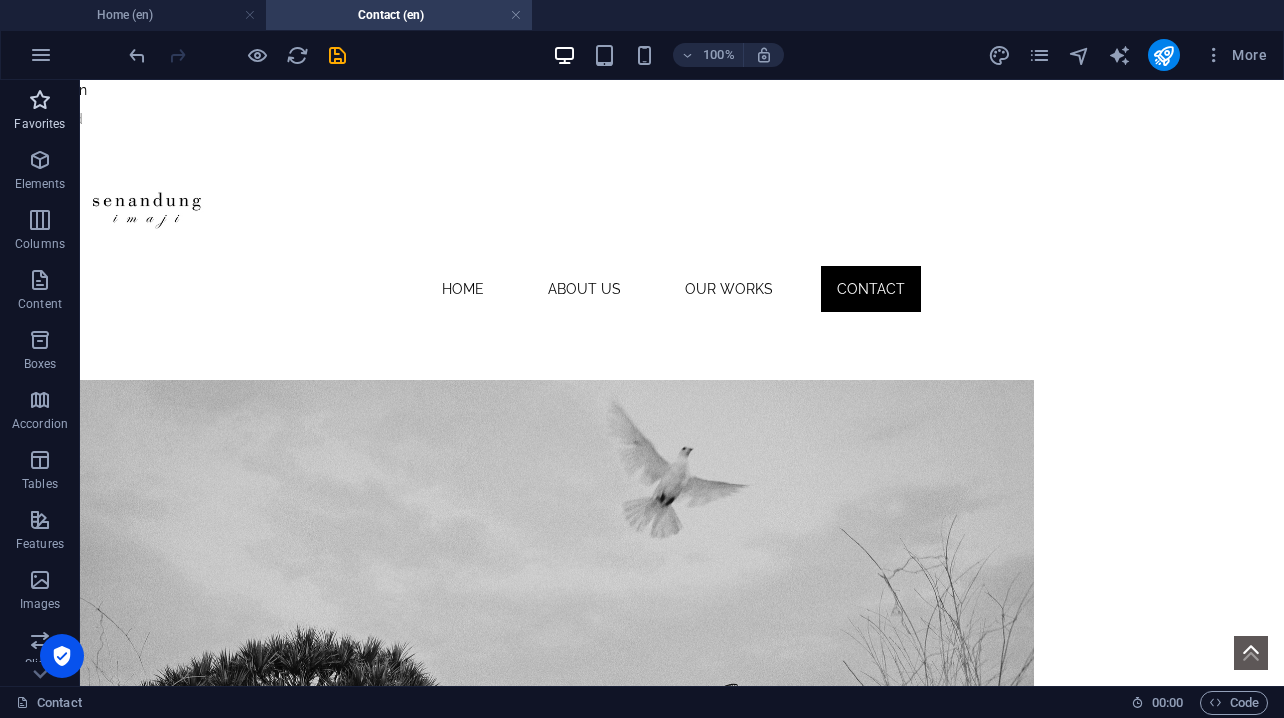 click on "Favorites" at bounding box center (40, 112) 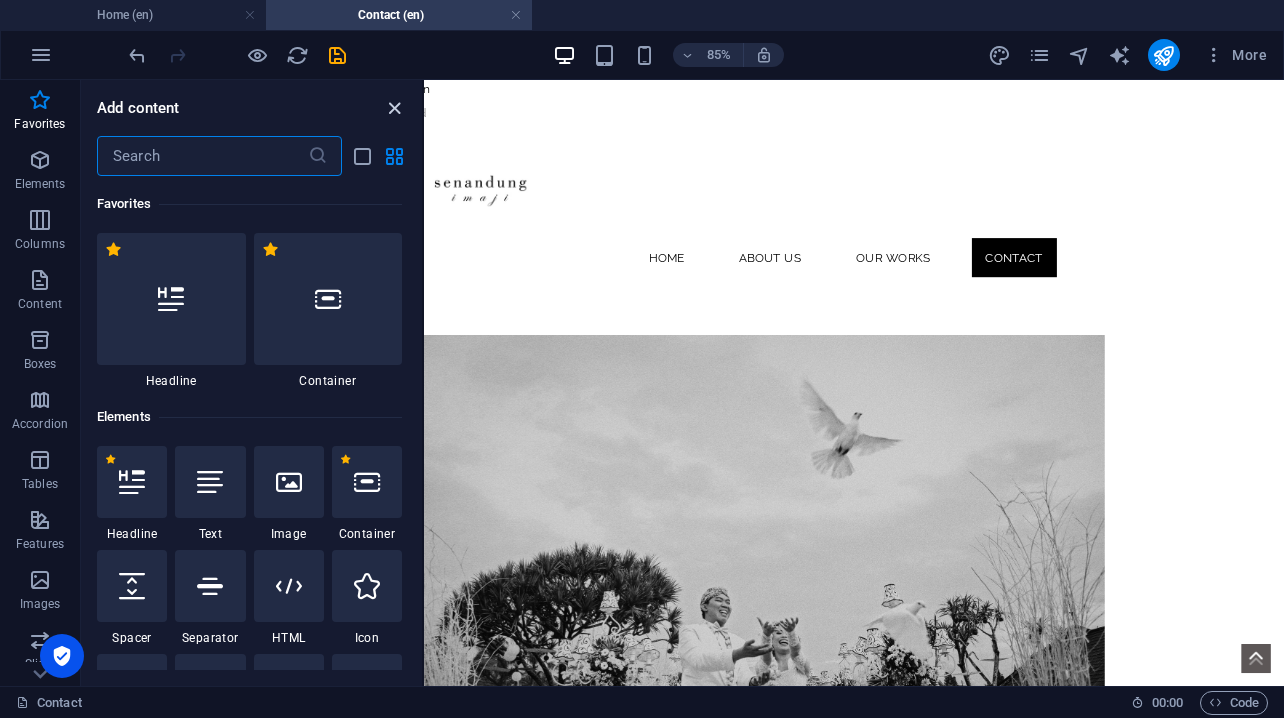 click at bounding box center (394, 108) 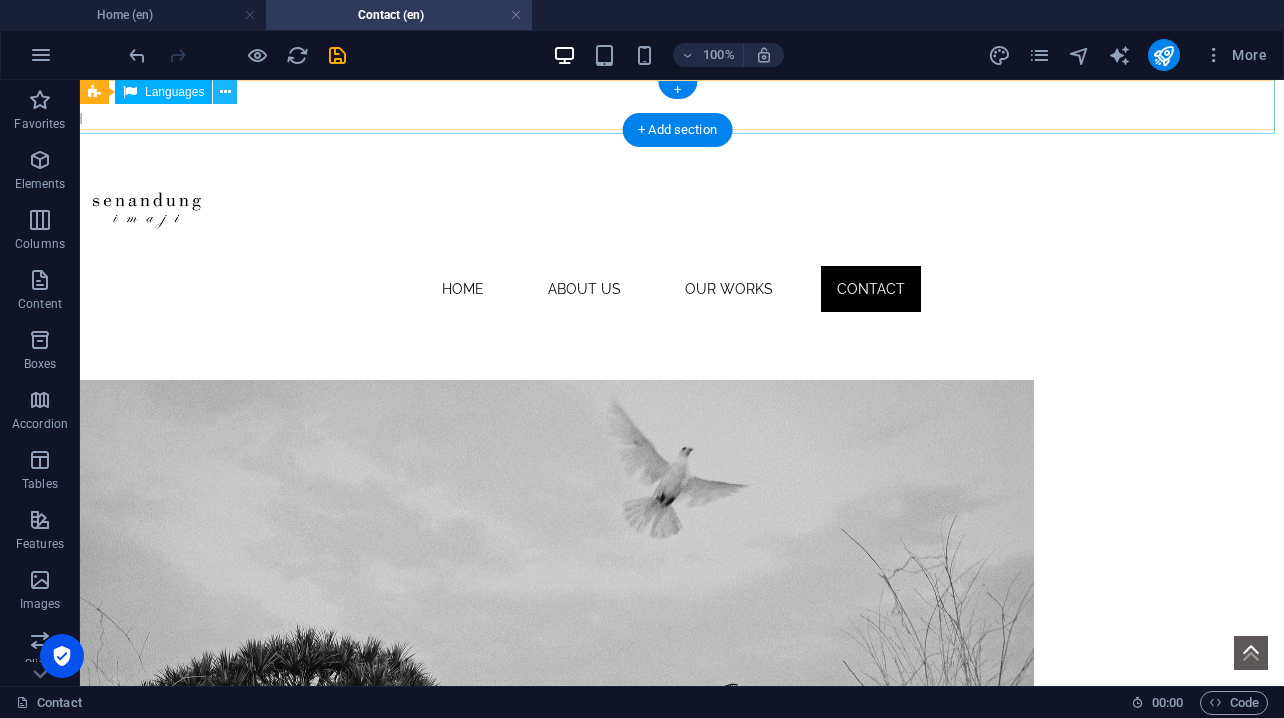 click at bounding box center [225, 92] 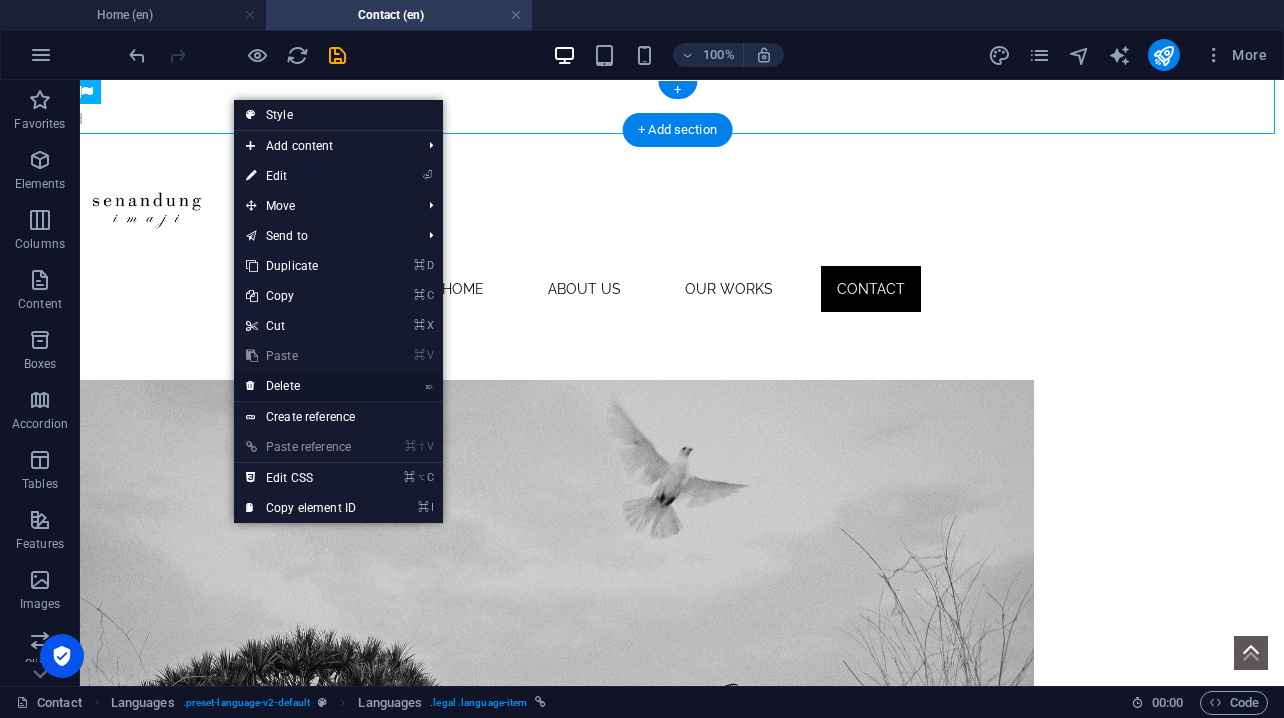 drag, startPoint x: 288, startPoint y: 388, endPoint x: 207, endPoint y: 308, distance: 113.84639 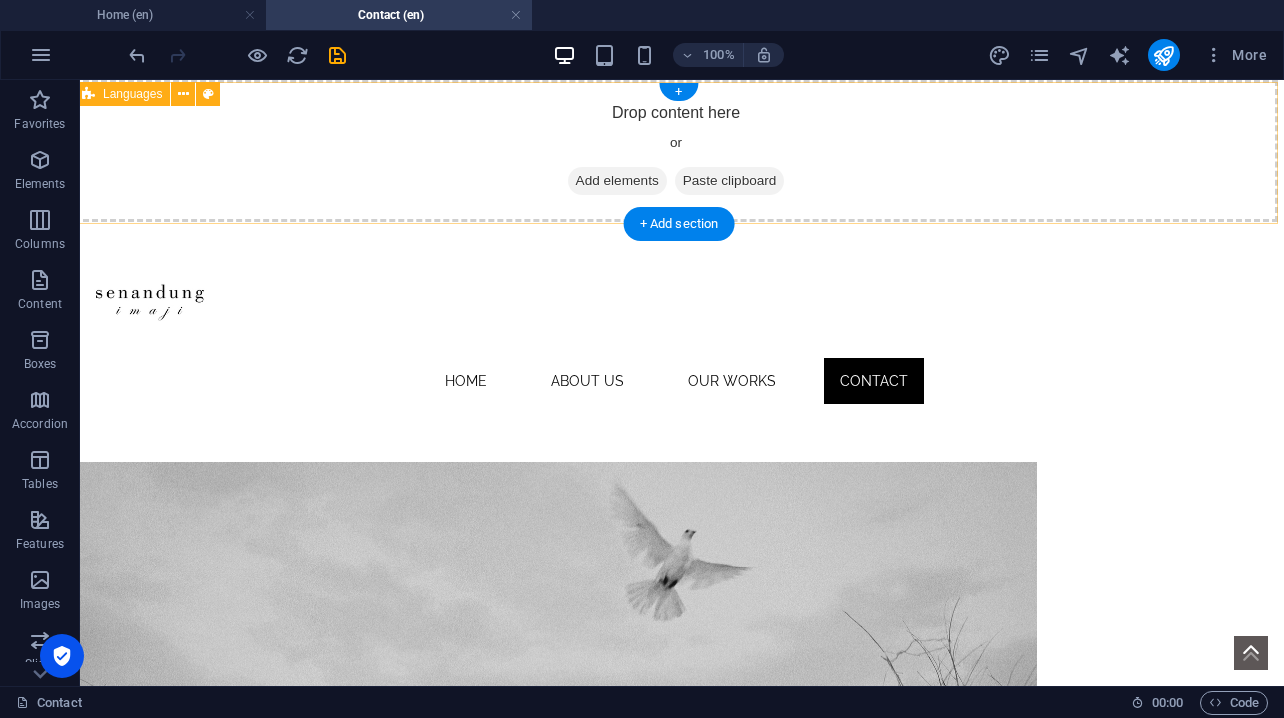 scroll, scrollTop: 0, scrollLeft: 6, axis: horizontal 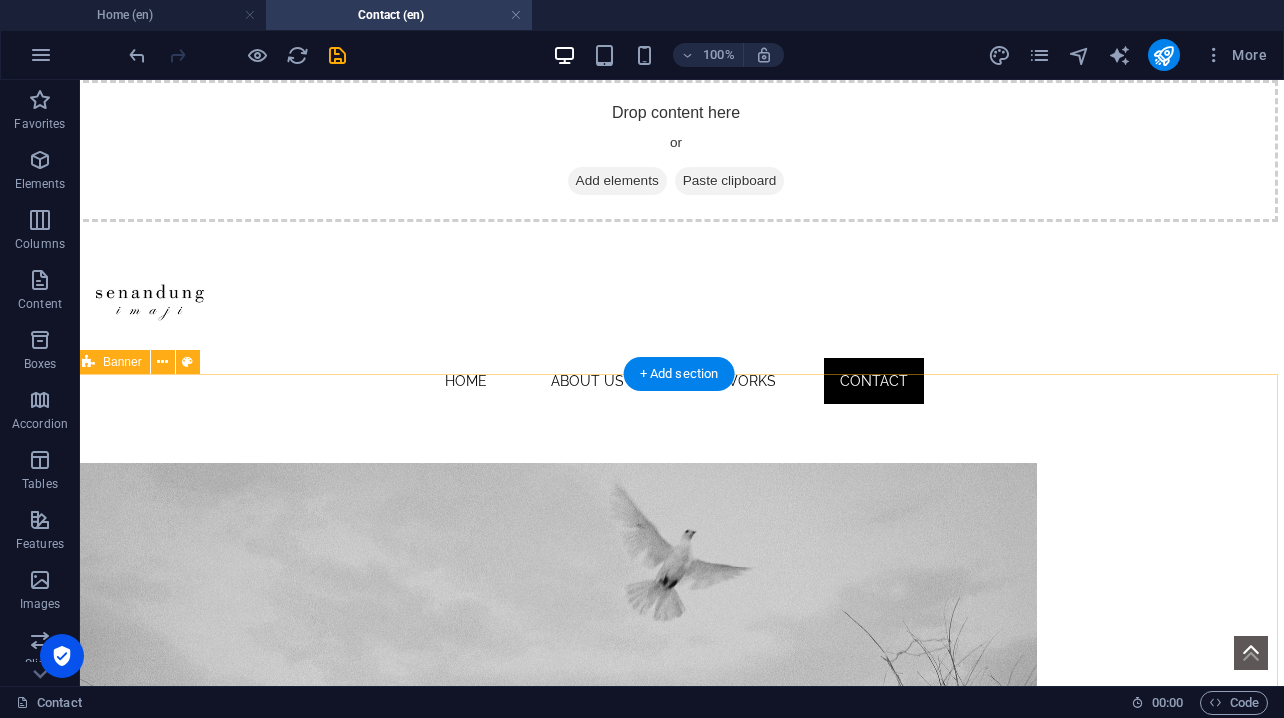 click on ".fa-secondary{opacity:.4}" at bounding box center [676, 811] 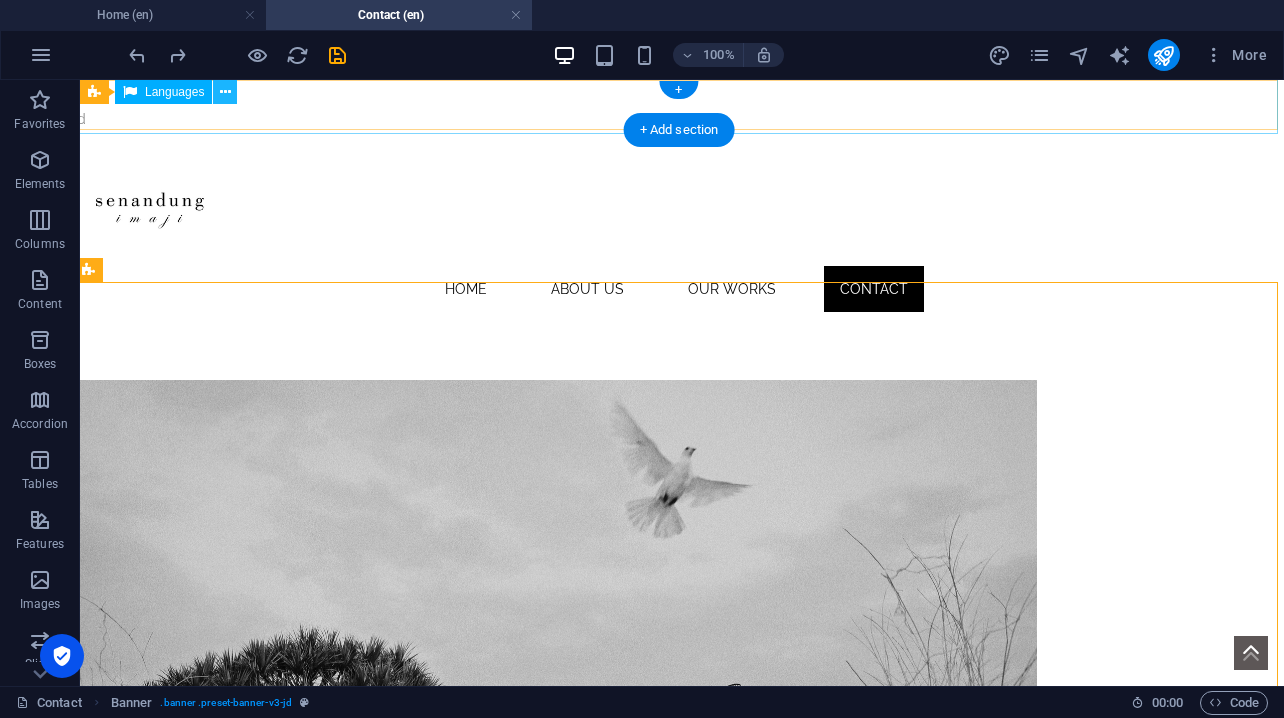 click at bounding box center [225, 92] 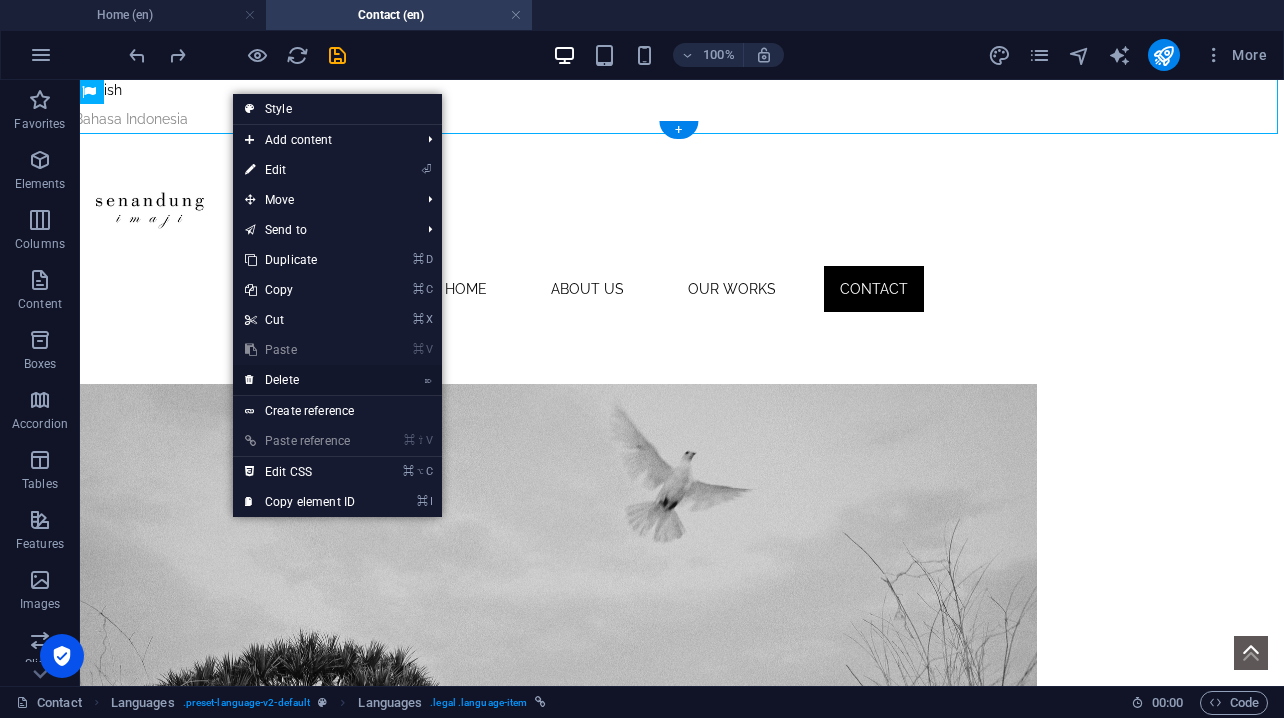 click on "⌦  Delete" at bounding box center [300, 380] 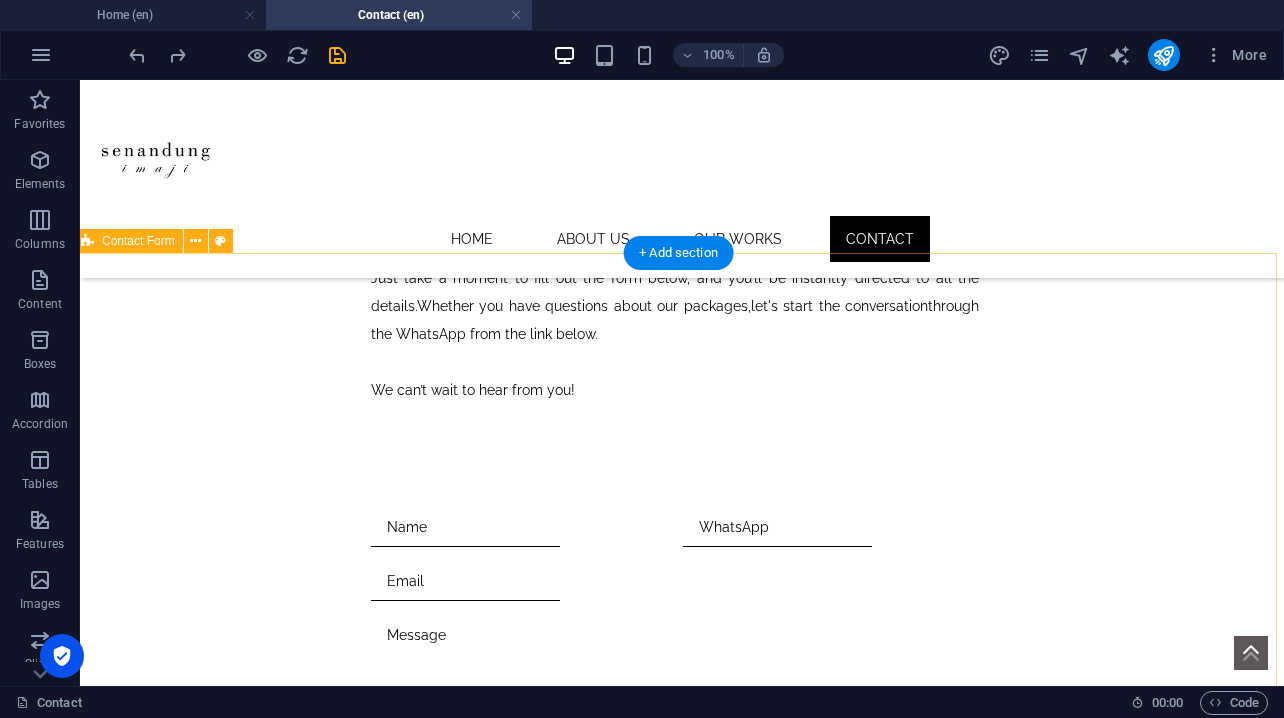 scroll, scrollTop: 726, scrollLeft: 8, axis: both 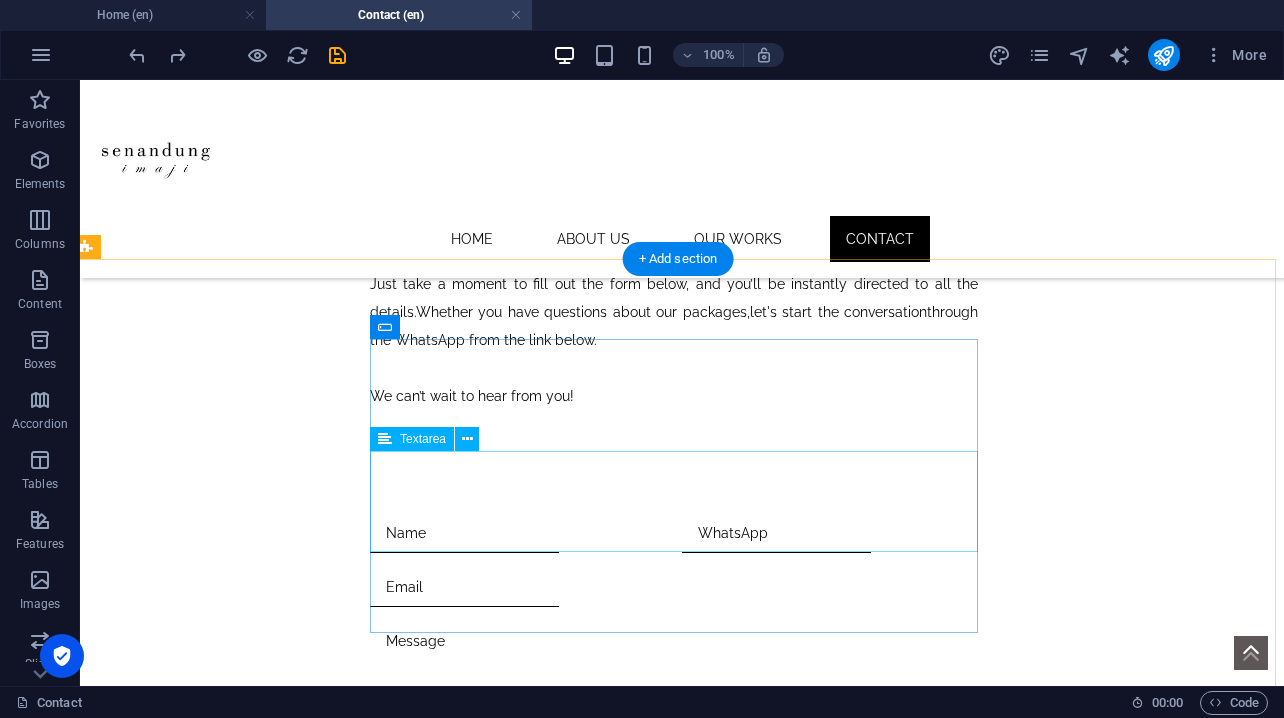 click at bounding box center [674, 676] 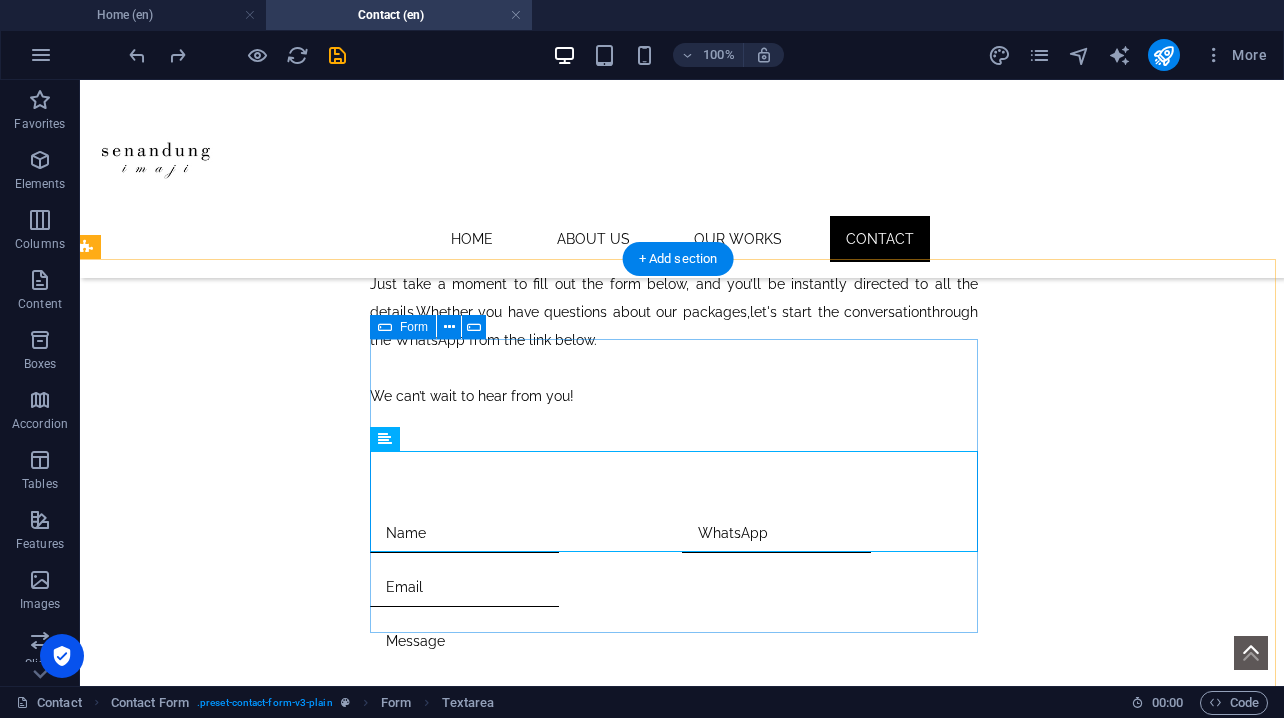click on "Unreadable? Regenerate Submit" at bounding box center [674, 650] 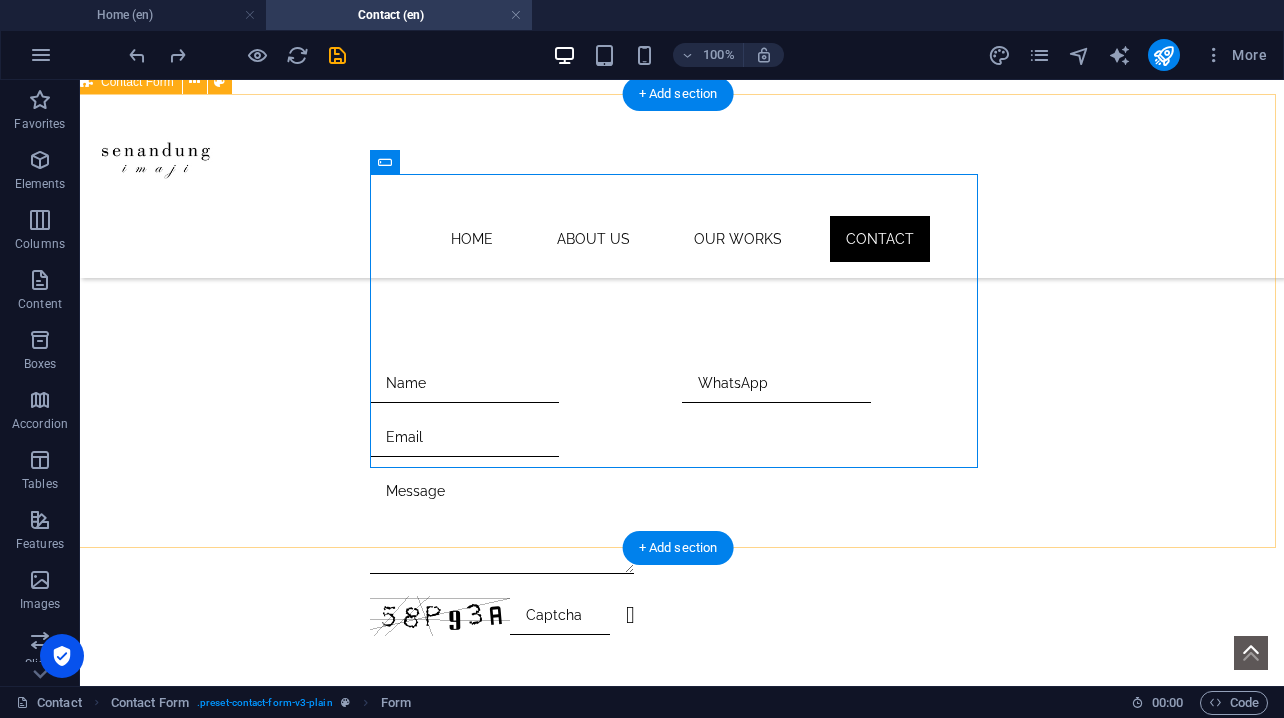 scroll, scrollTop: 891, scrollLeft: 8, axis: both 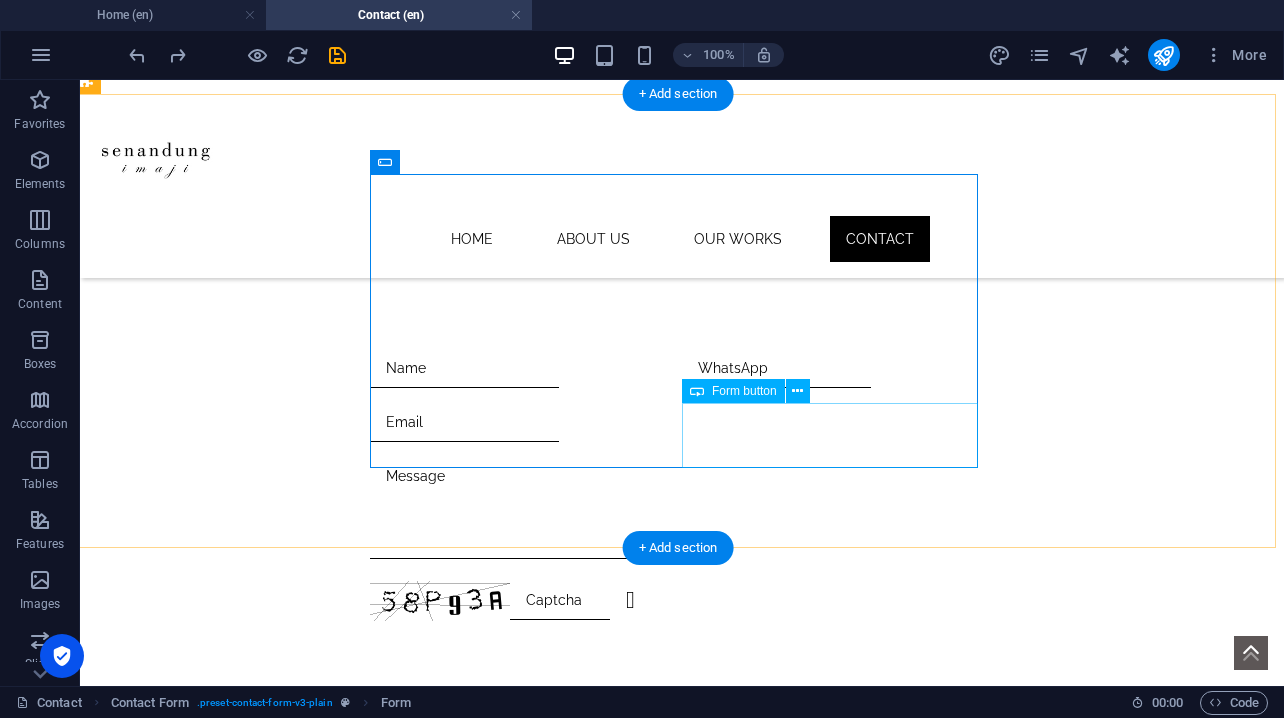 click on "Submit" at bounding box center [830, 601] 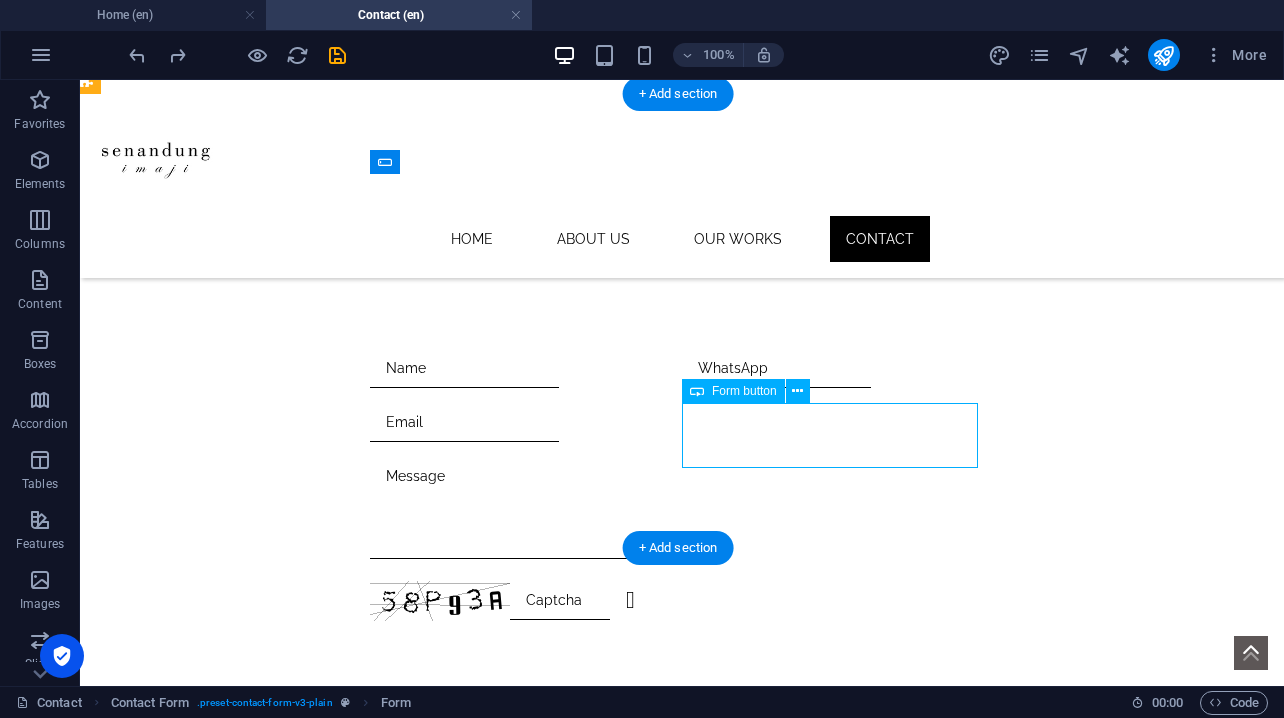 click on "Submit" at bounding box center (830, 601) 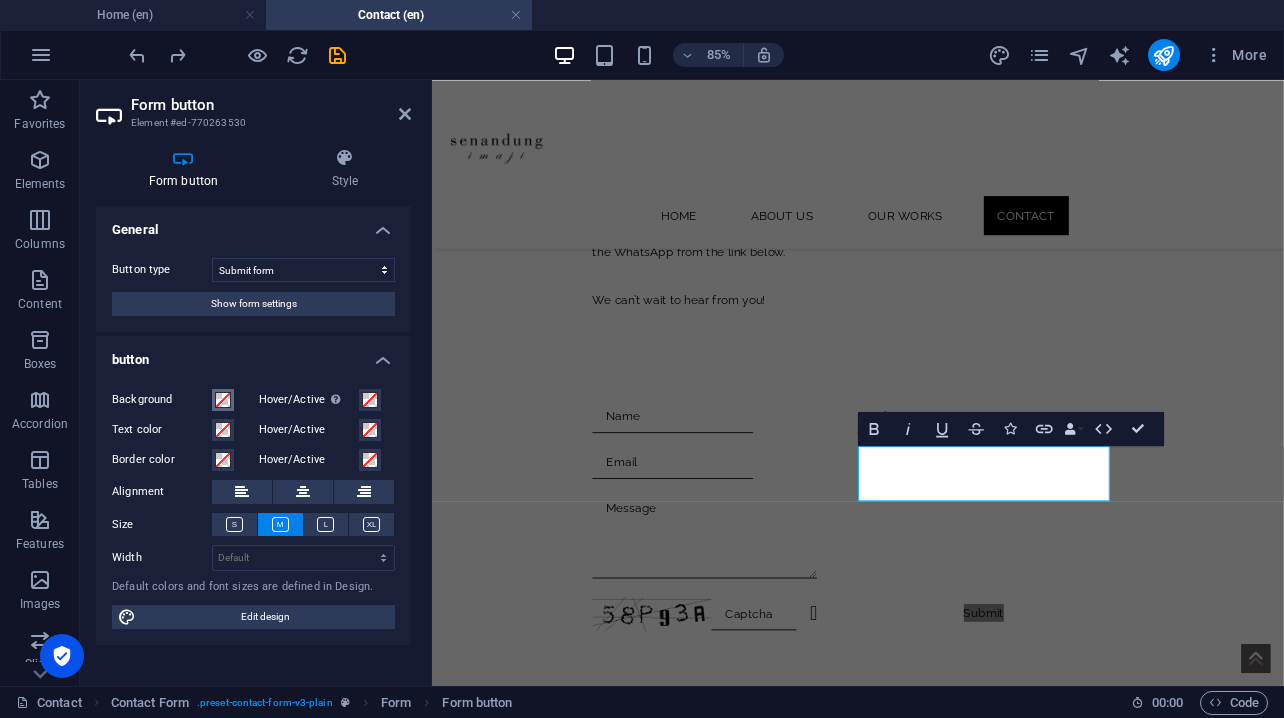 click at bounding box center [223, 400] 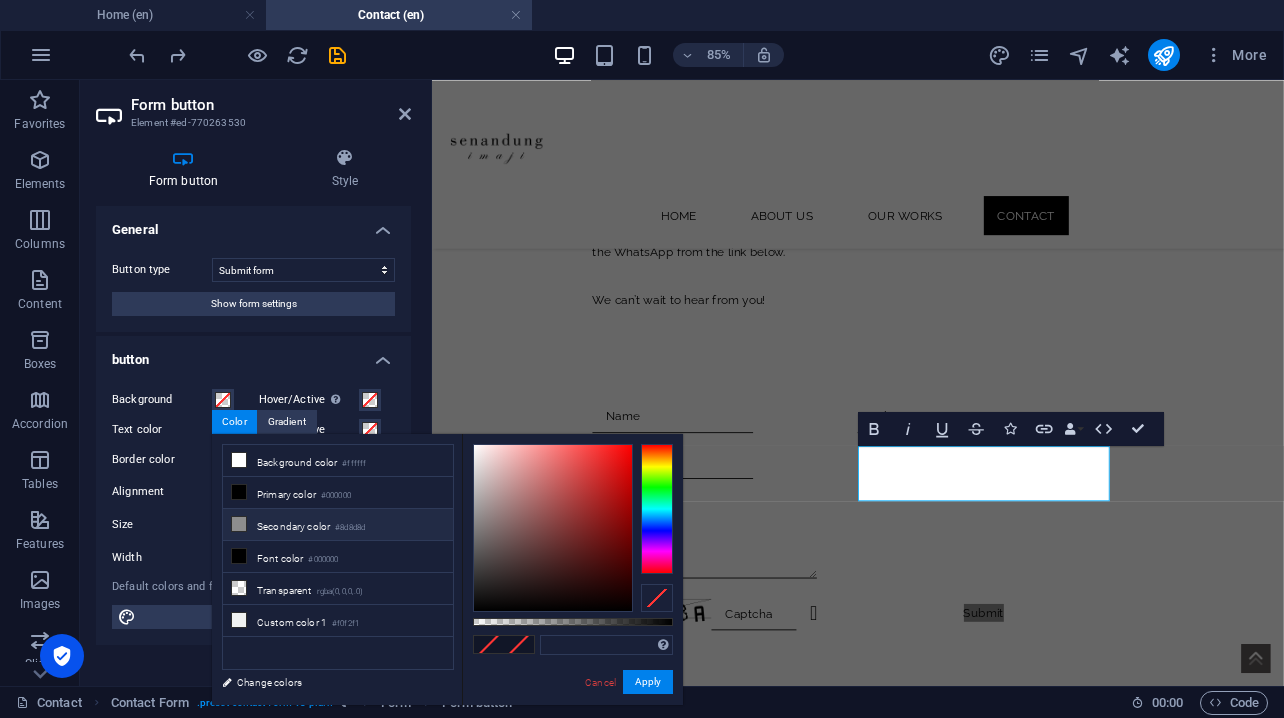 click at bounding box center [239, 524] 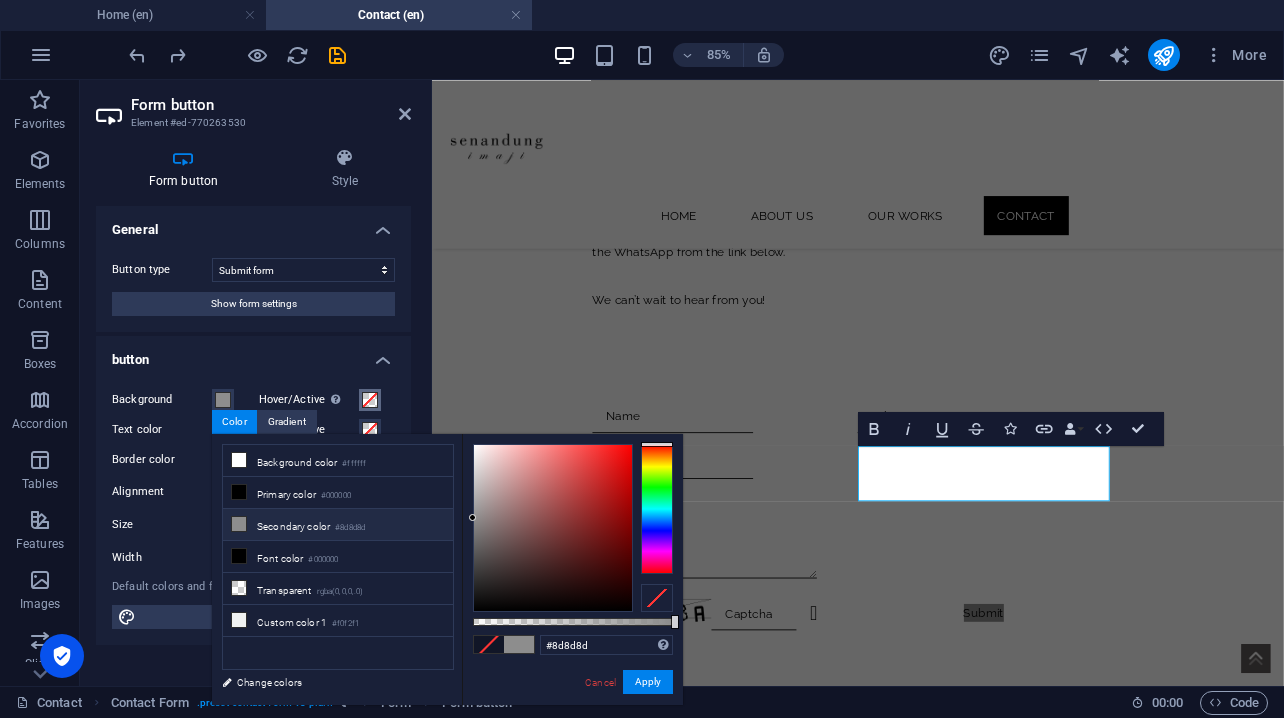 click at bounding box center [370, 400] 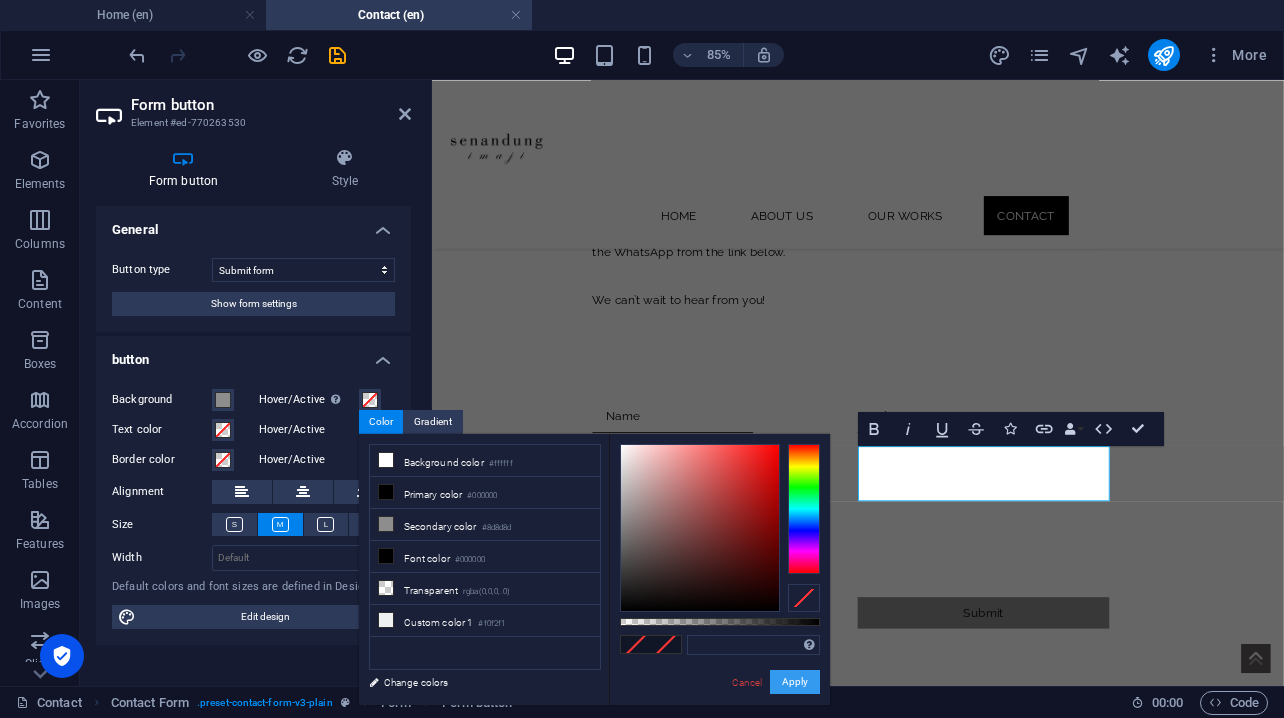 click on "Apply" at bounding box center [795, 682] 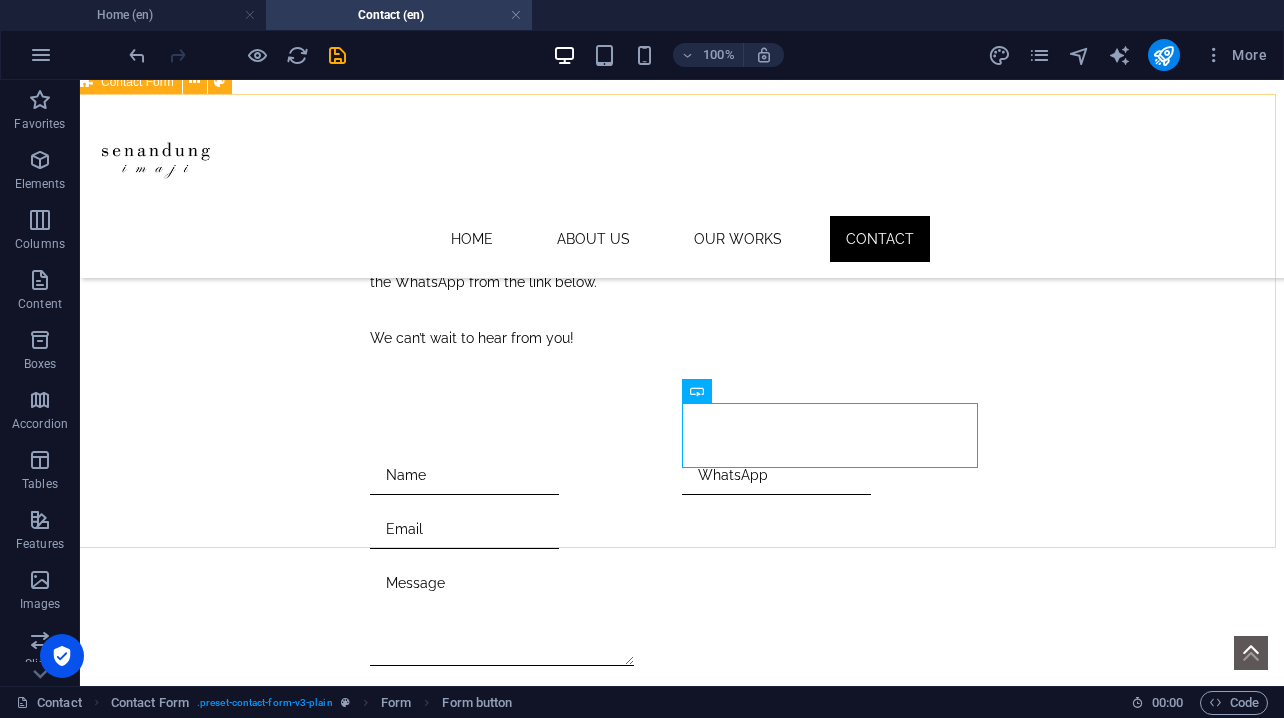 click on "Unreadable? Regenerate Submit" at bounding box center (674, 592) 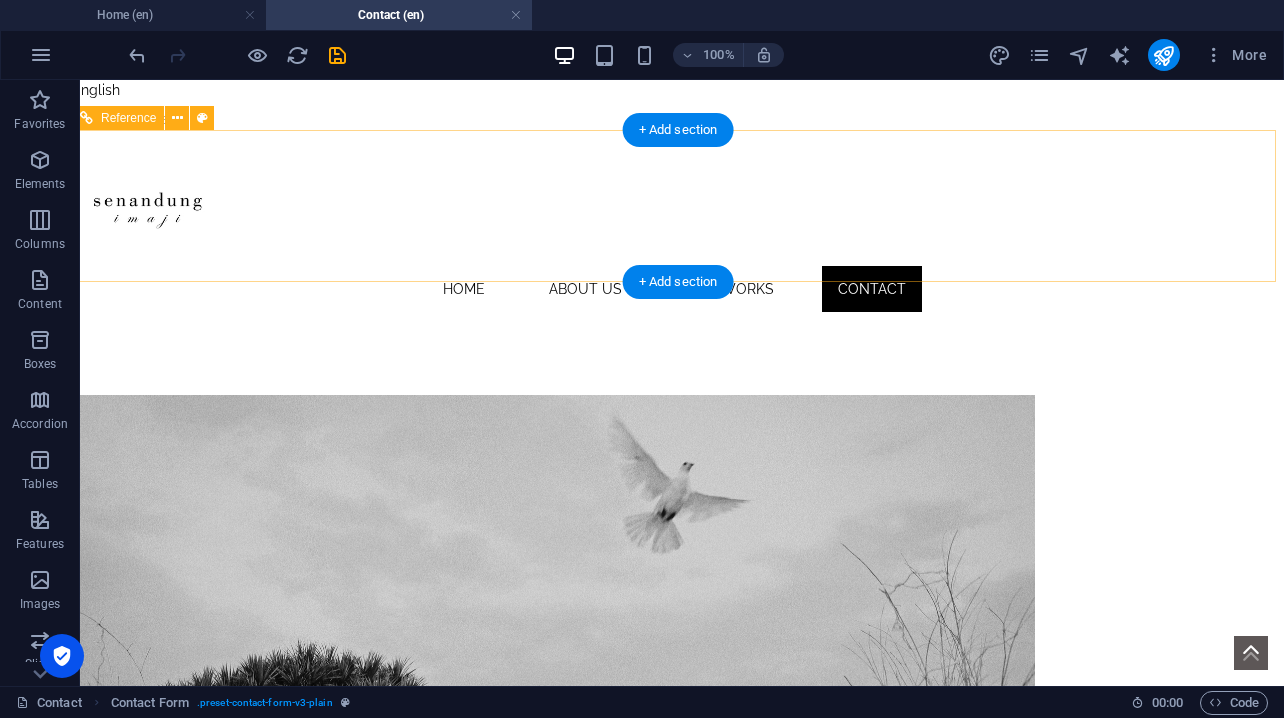 scroll, scrollTop: 0, scrollLeft: 8, axis: horizontal 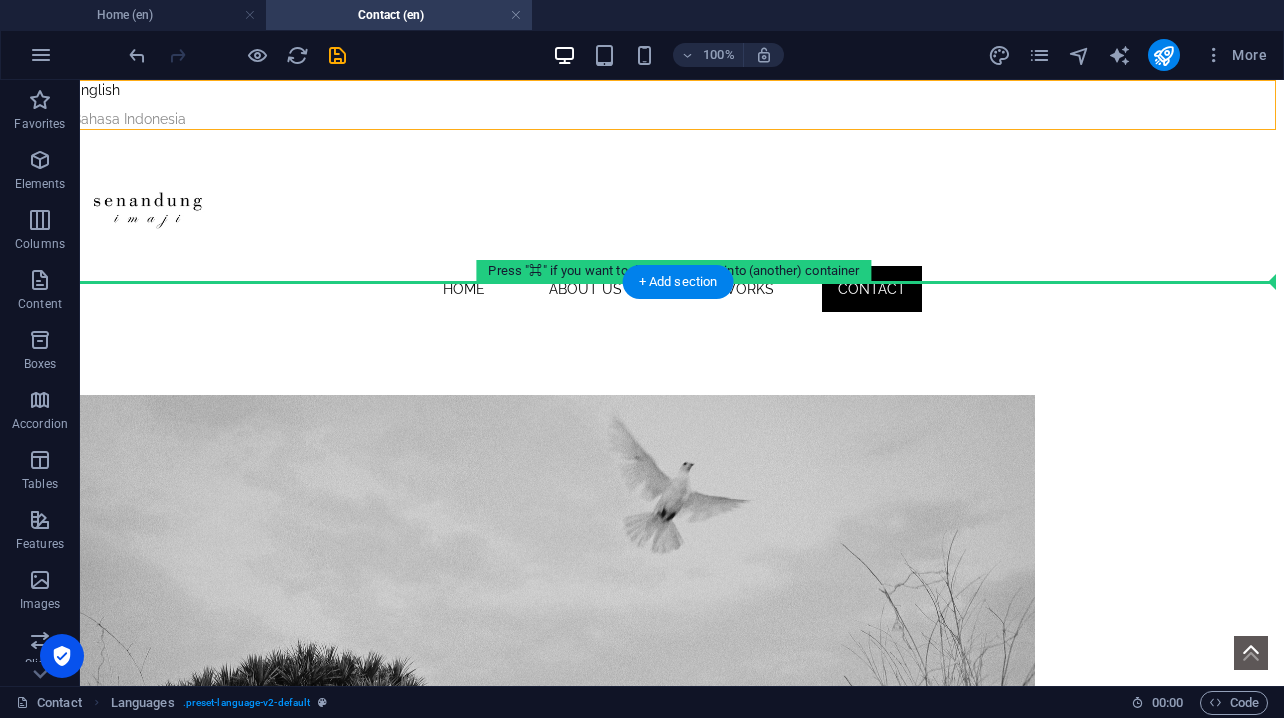 drag, startPoint x: 215, startPoint y: 170, endPoint x: 1099, endPoint y: 311, distance: 895.17426 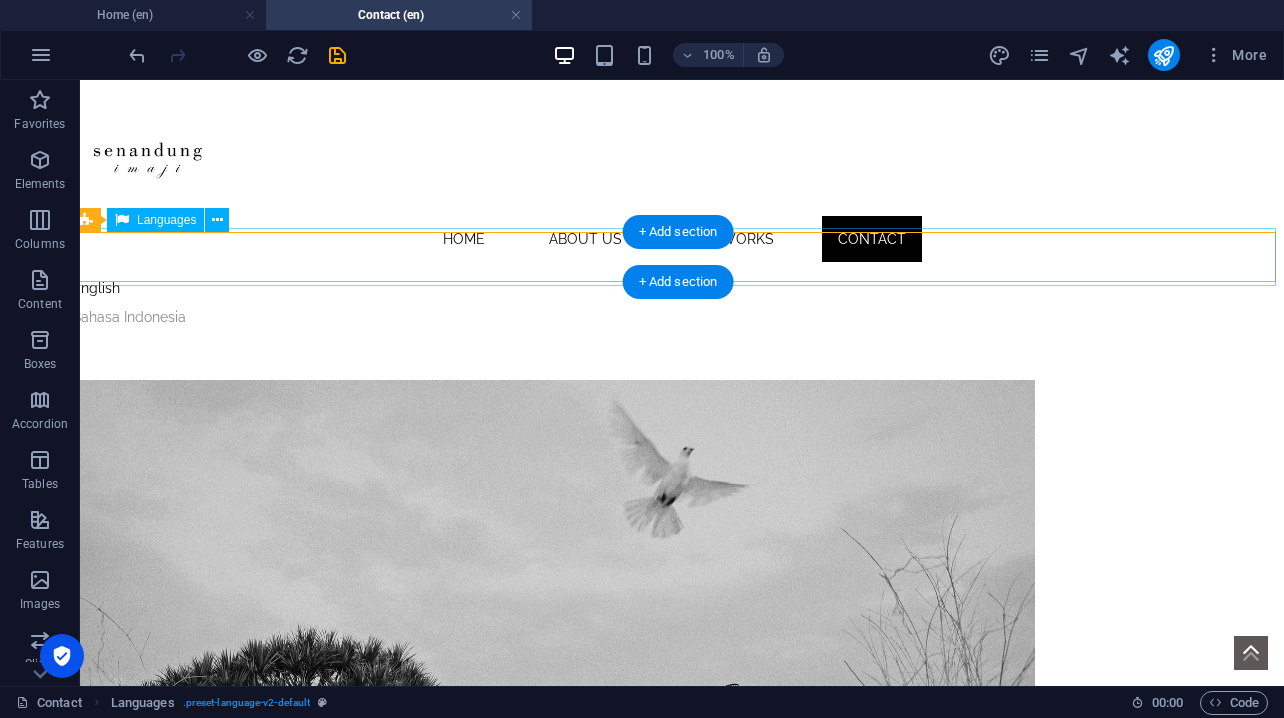 click on "Languages" at bounding box center (166, 220) 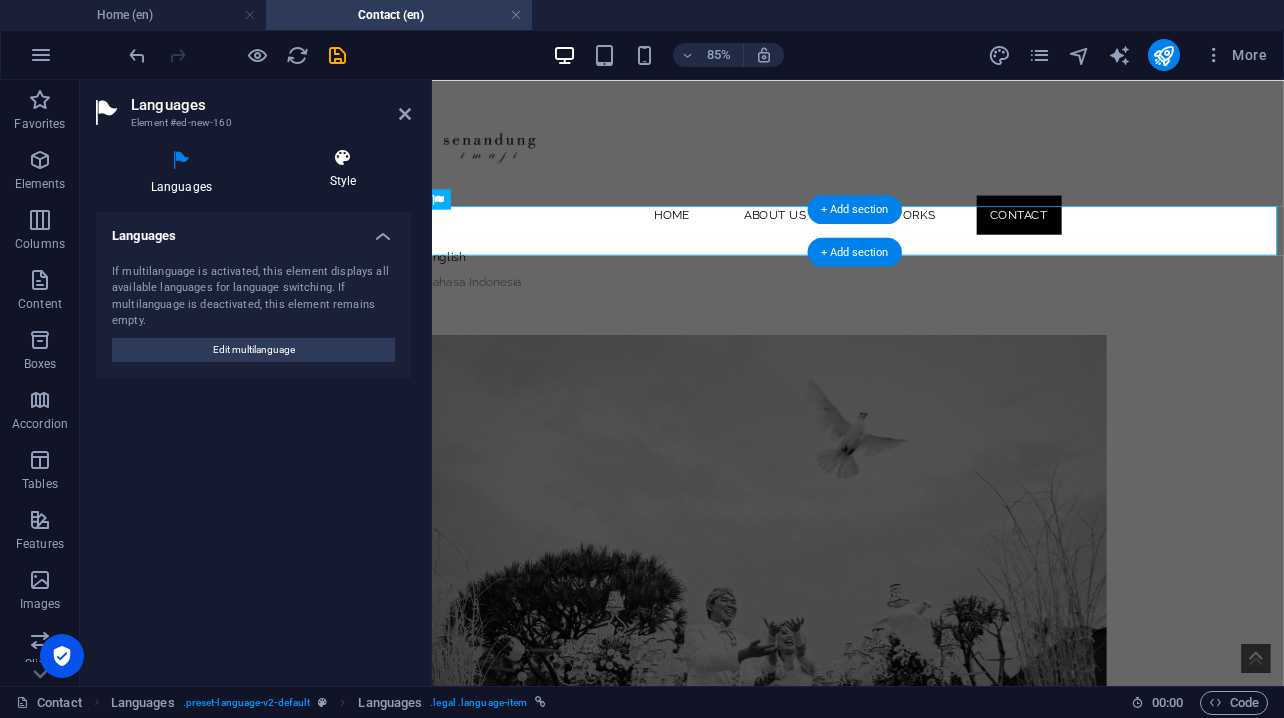 click at bounding box center (343, 158) 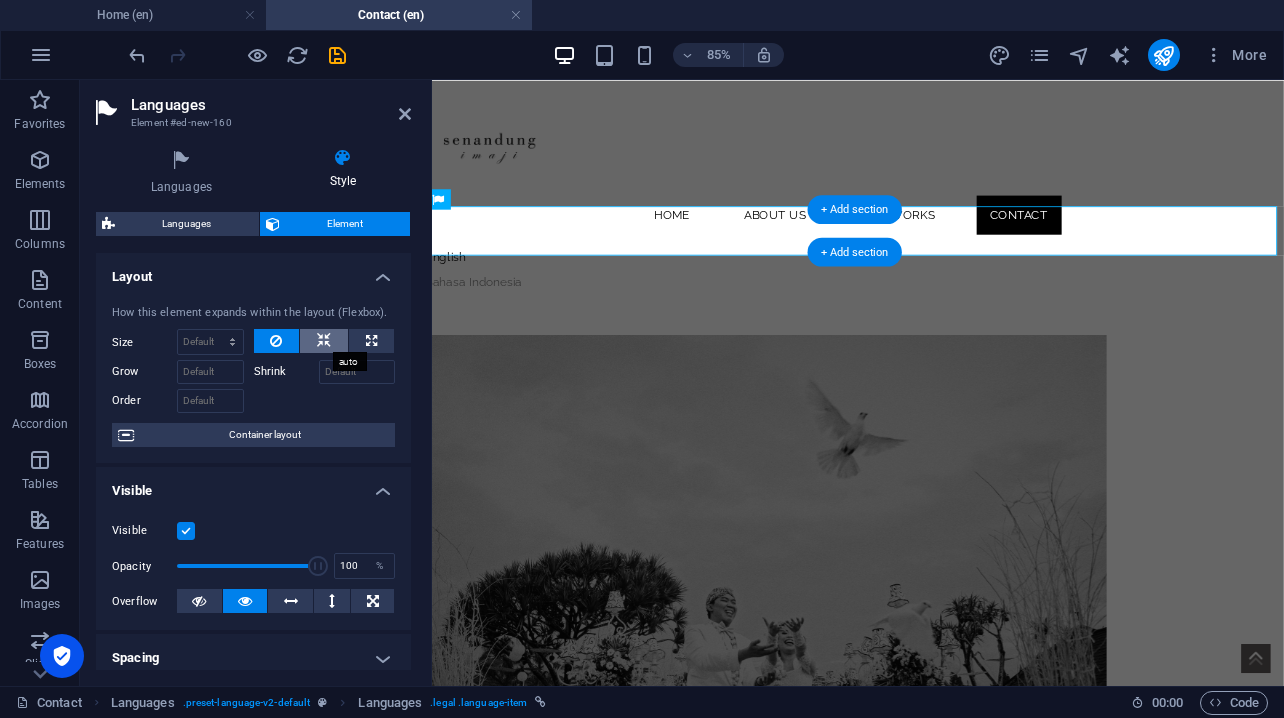 click at bounding box center (324, 341) 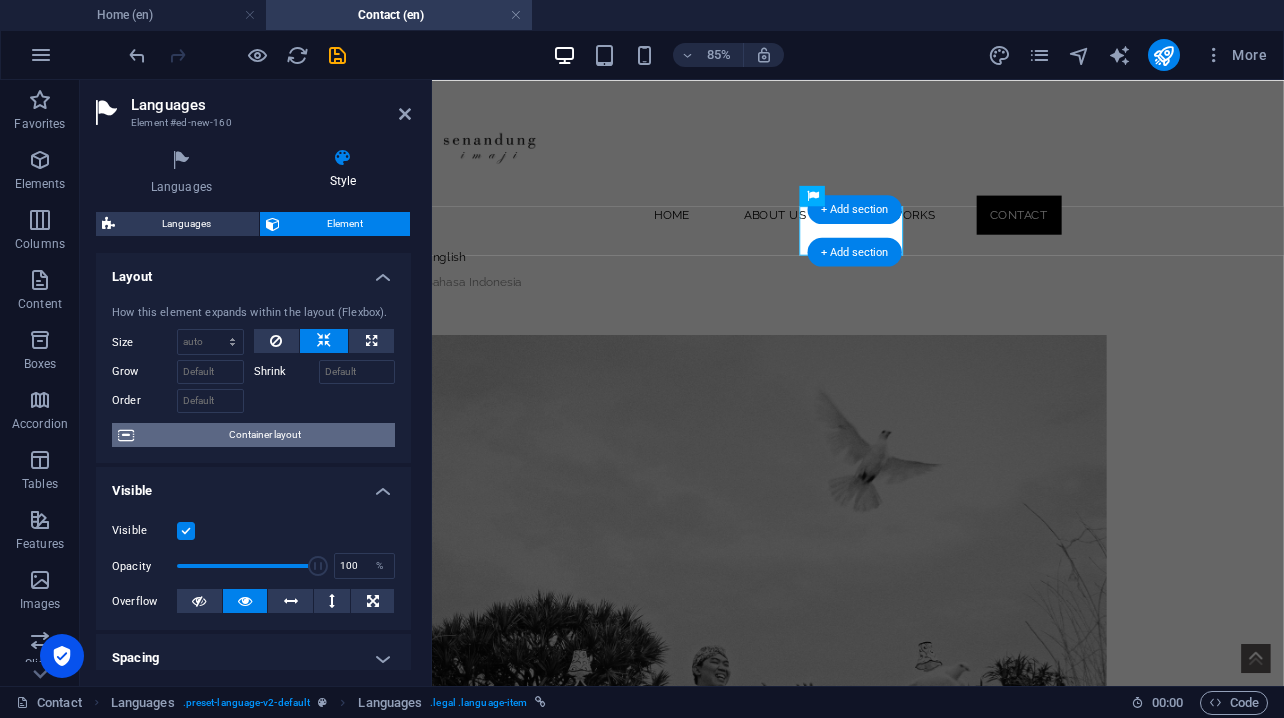 click on "Container layout" at bounding box center [264, 435] 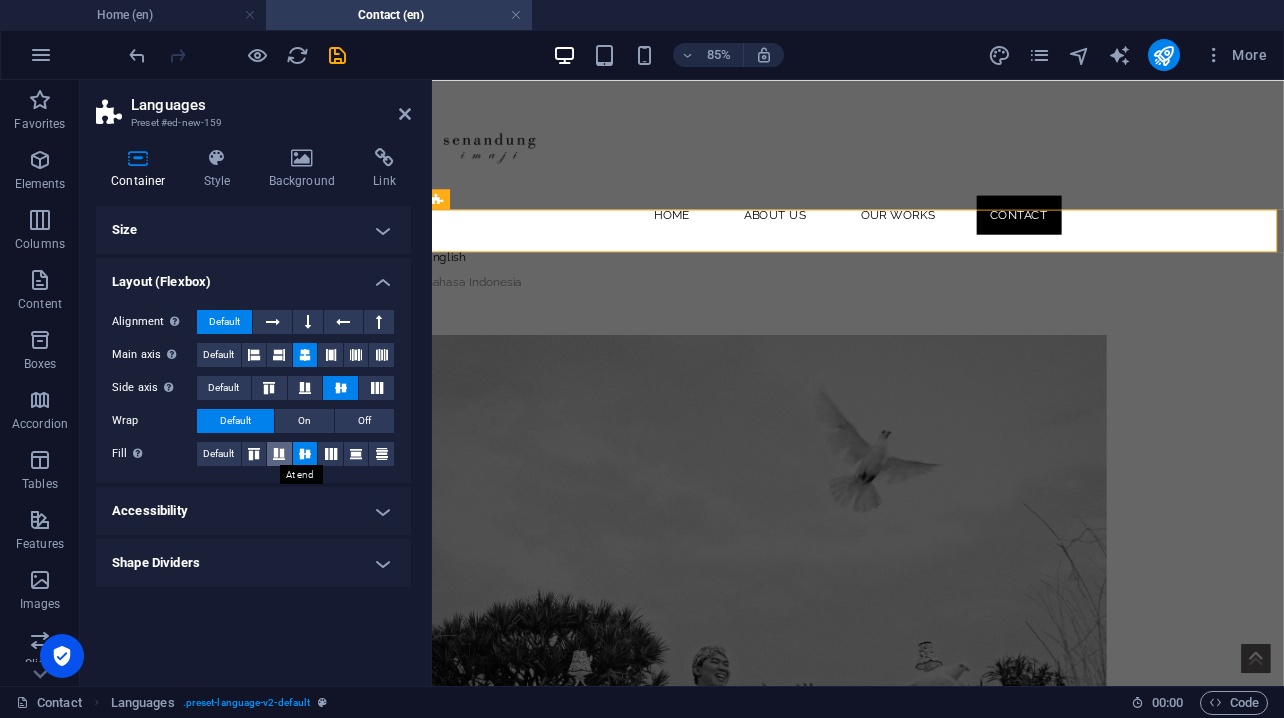 click at bounding box center [279, 454] 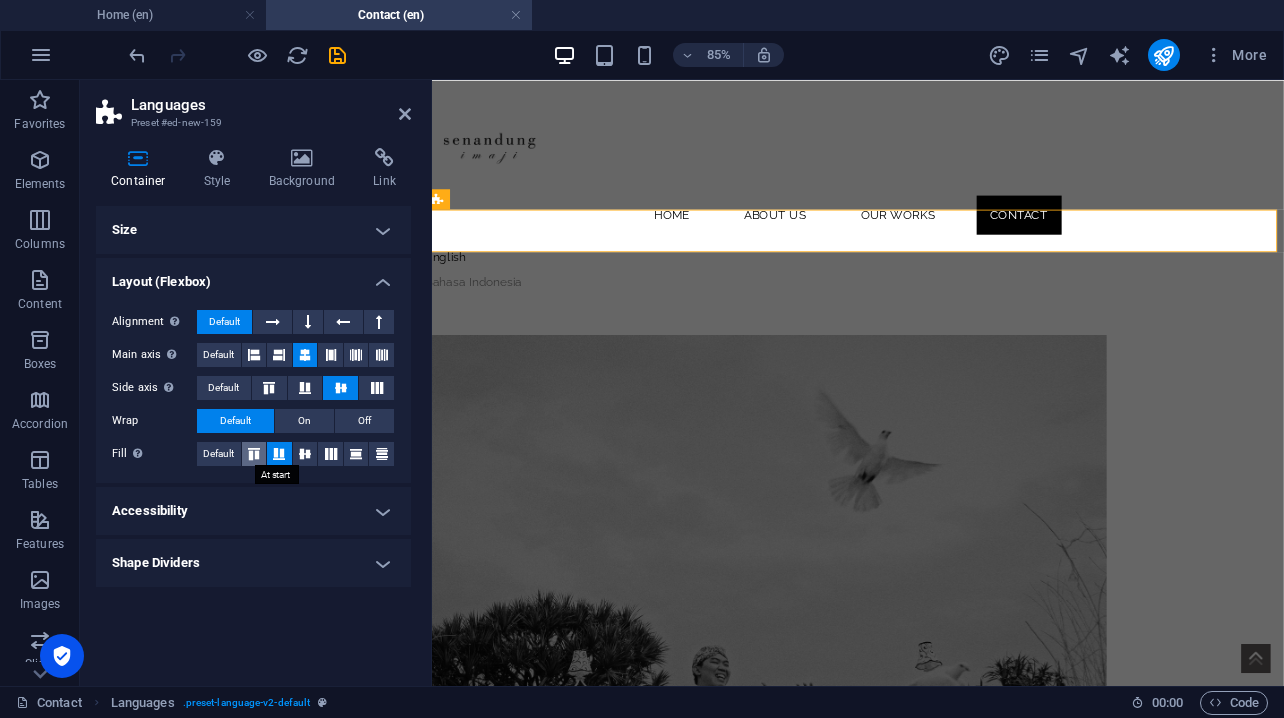 click at bounding box center [254, 454] 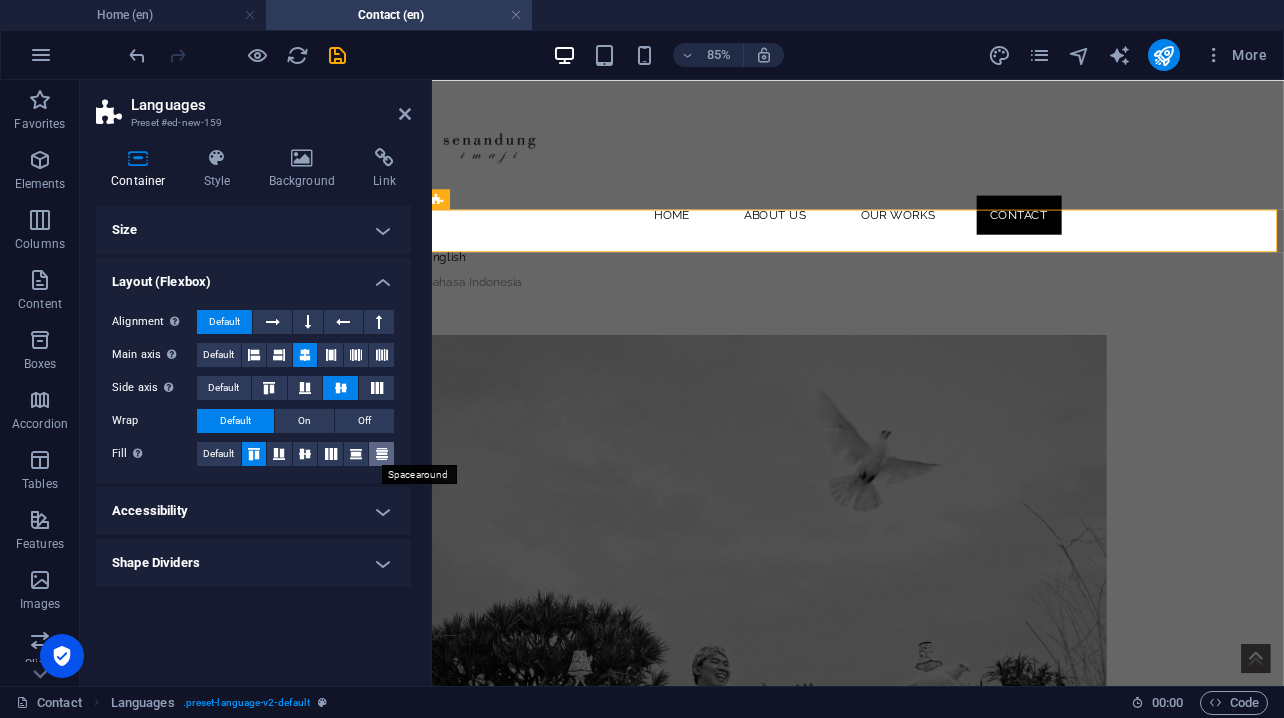 click at bounding box center (382, 454) 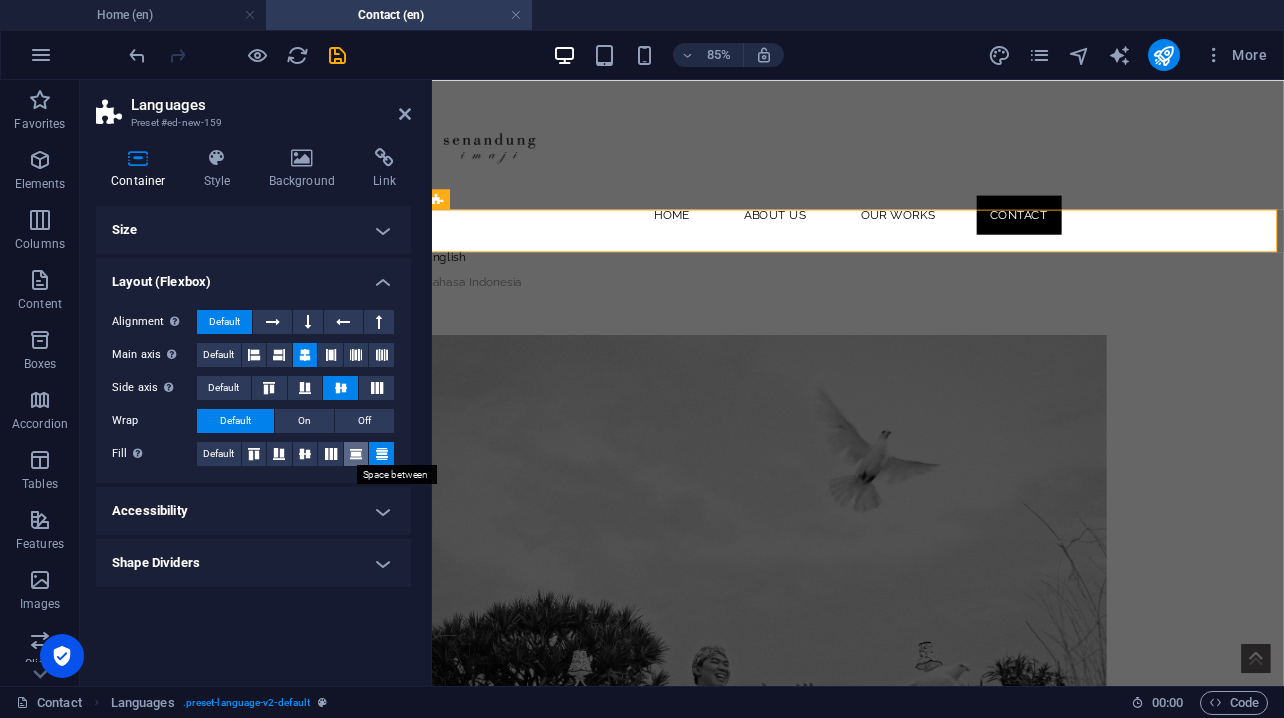 click at bounding box center (356, 454) 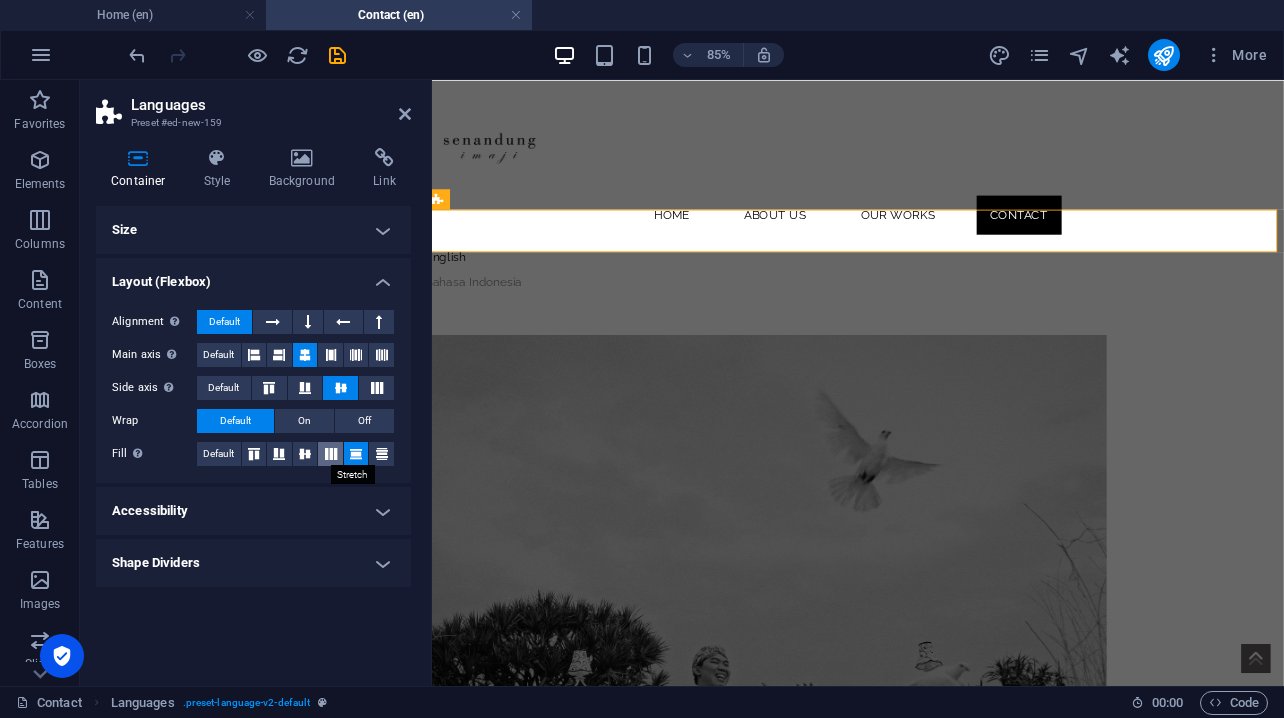 click at bounding box center [331, 454] 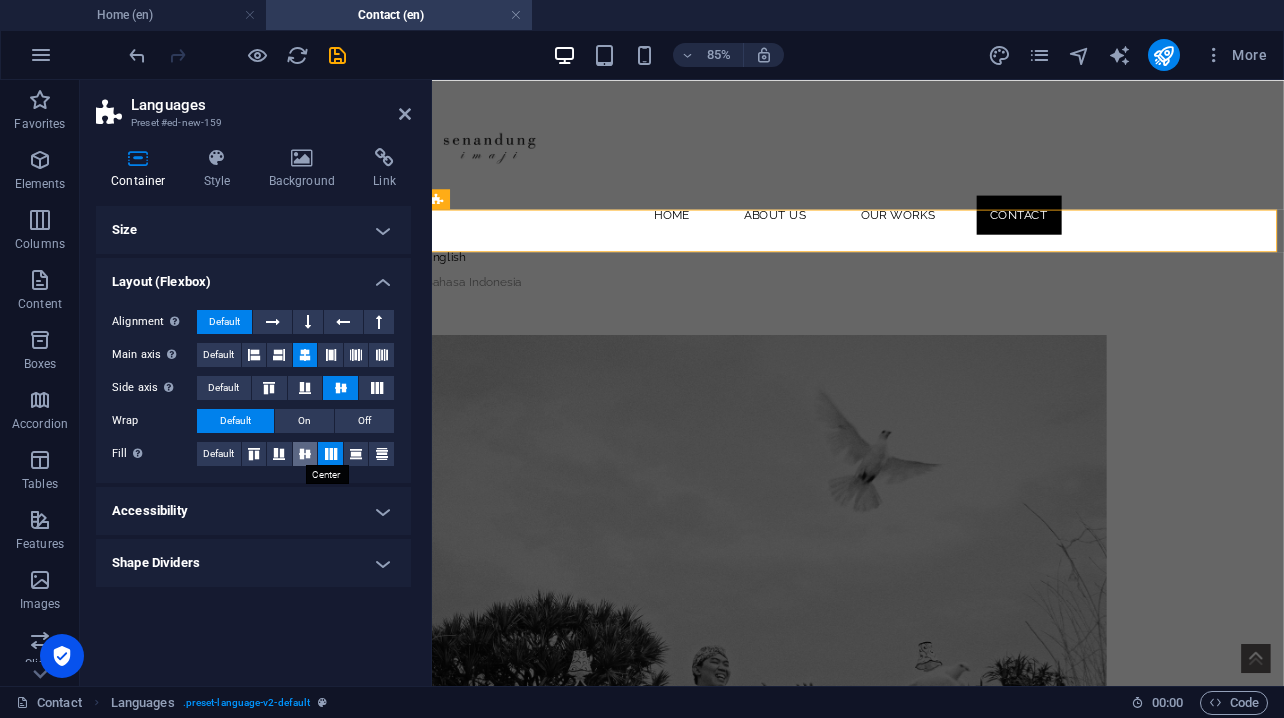 click at bounding box center (305, 454) 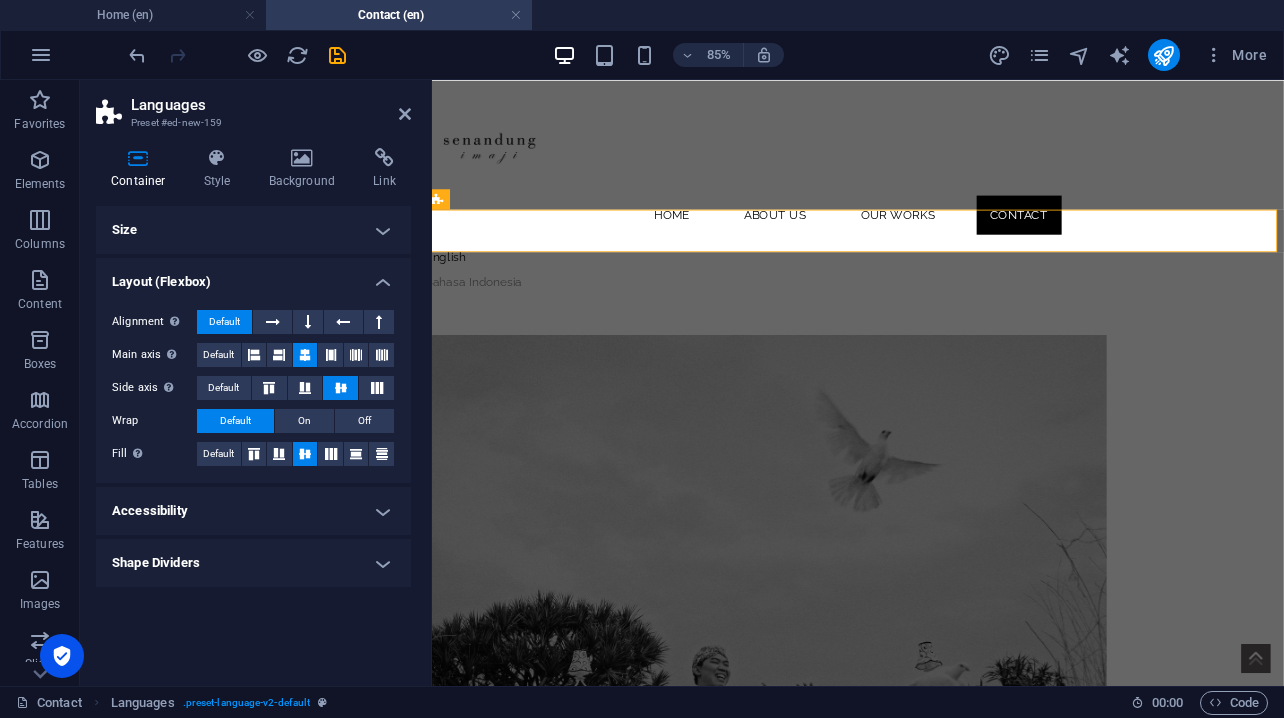 click on "Shape Dividers" at bounding box center [253, 563] 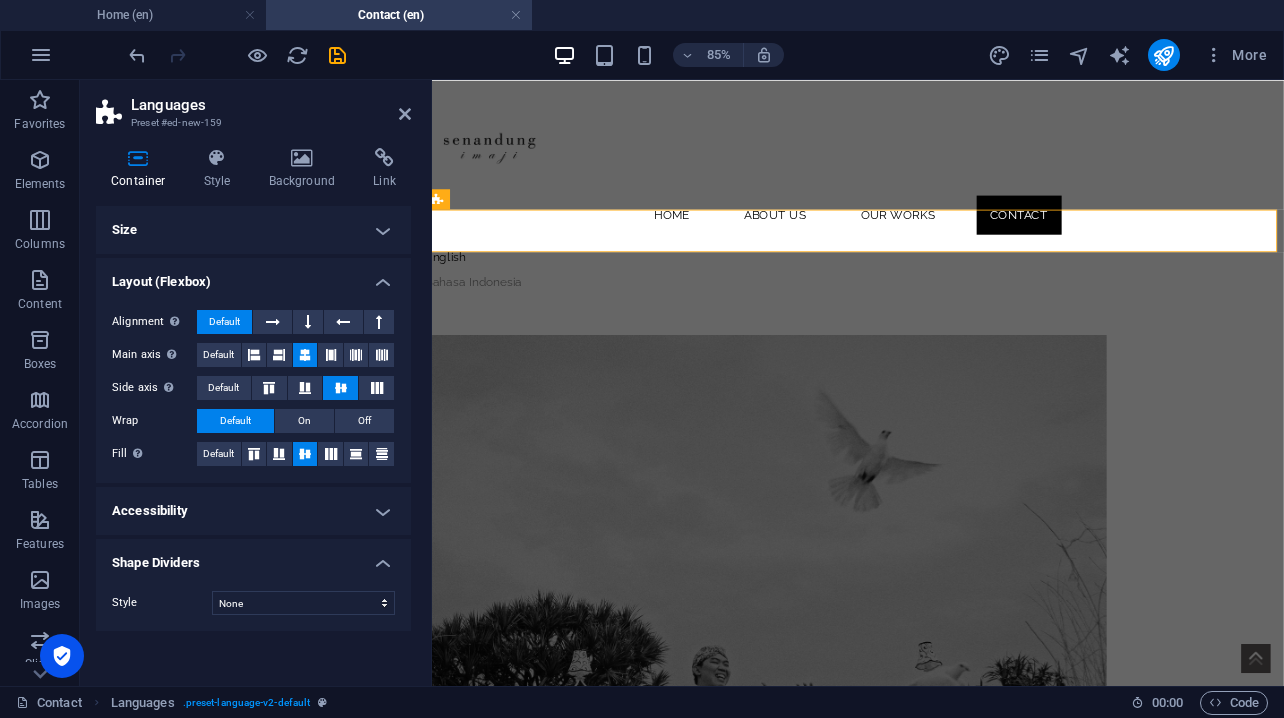 click on "Shape Dividers" at bounding box center (253, 557) 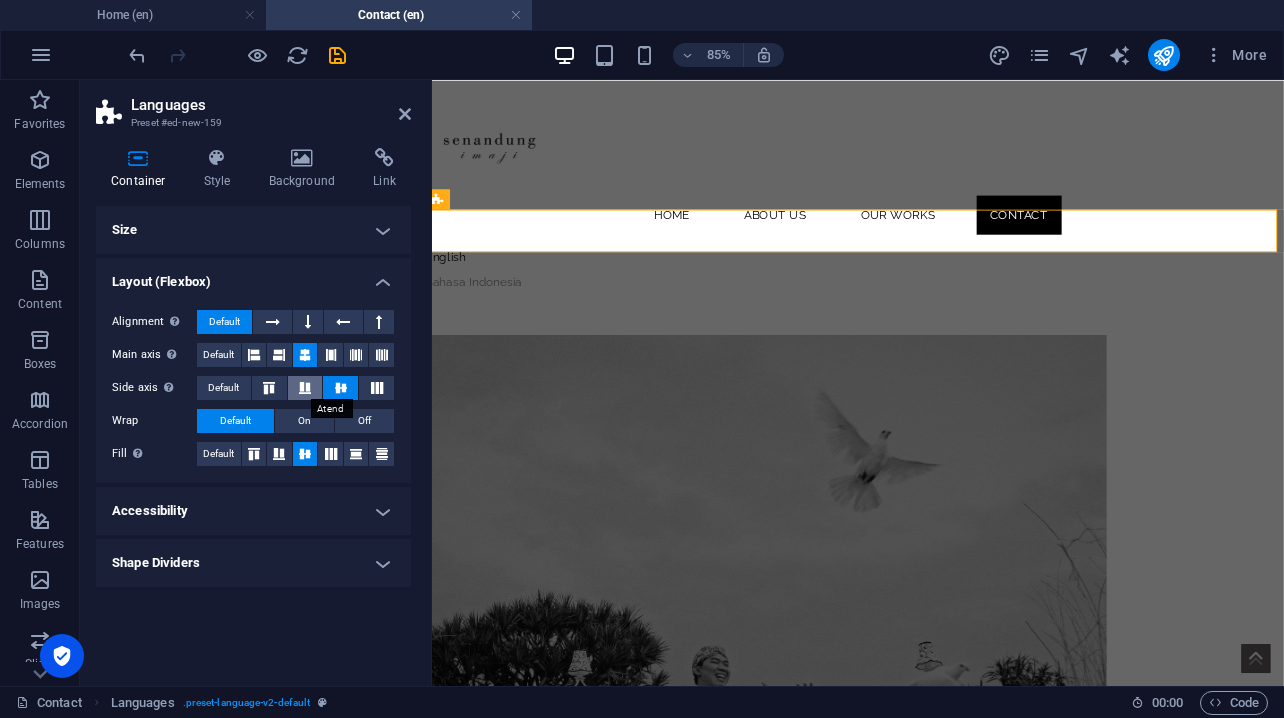 click at bounding box center [305, 388] 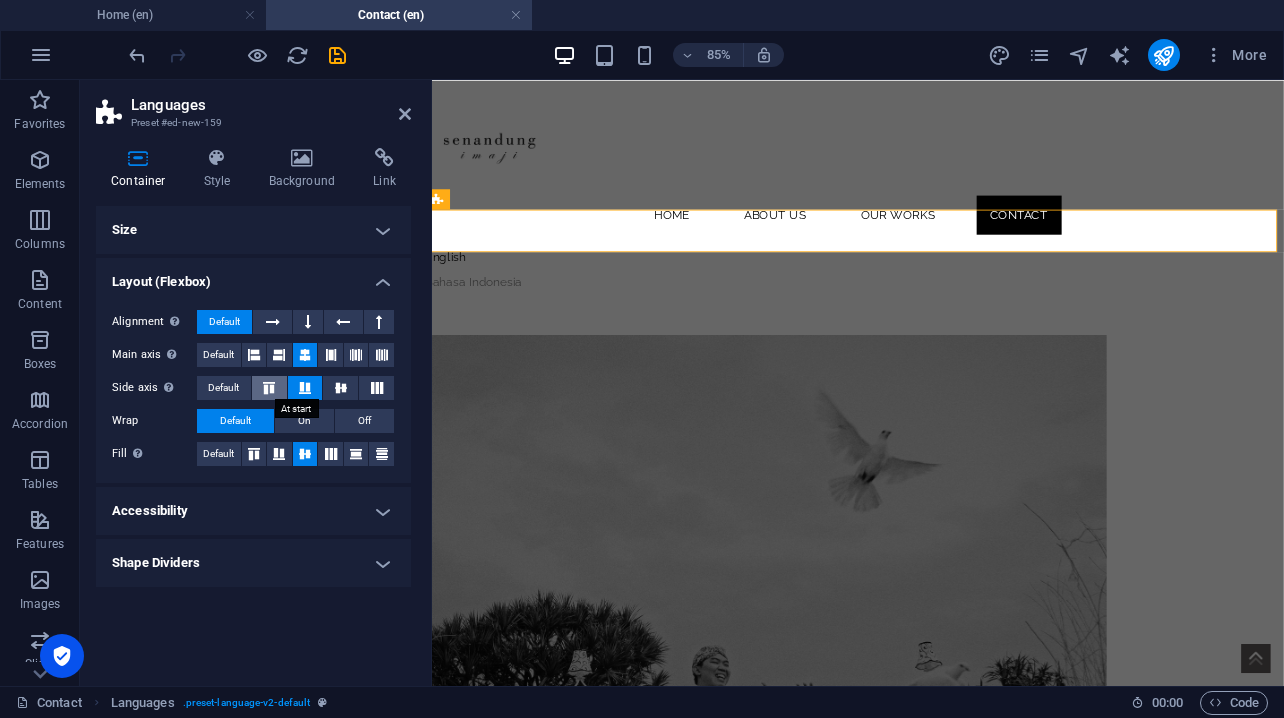click at bounding box center [269, 388] 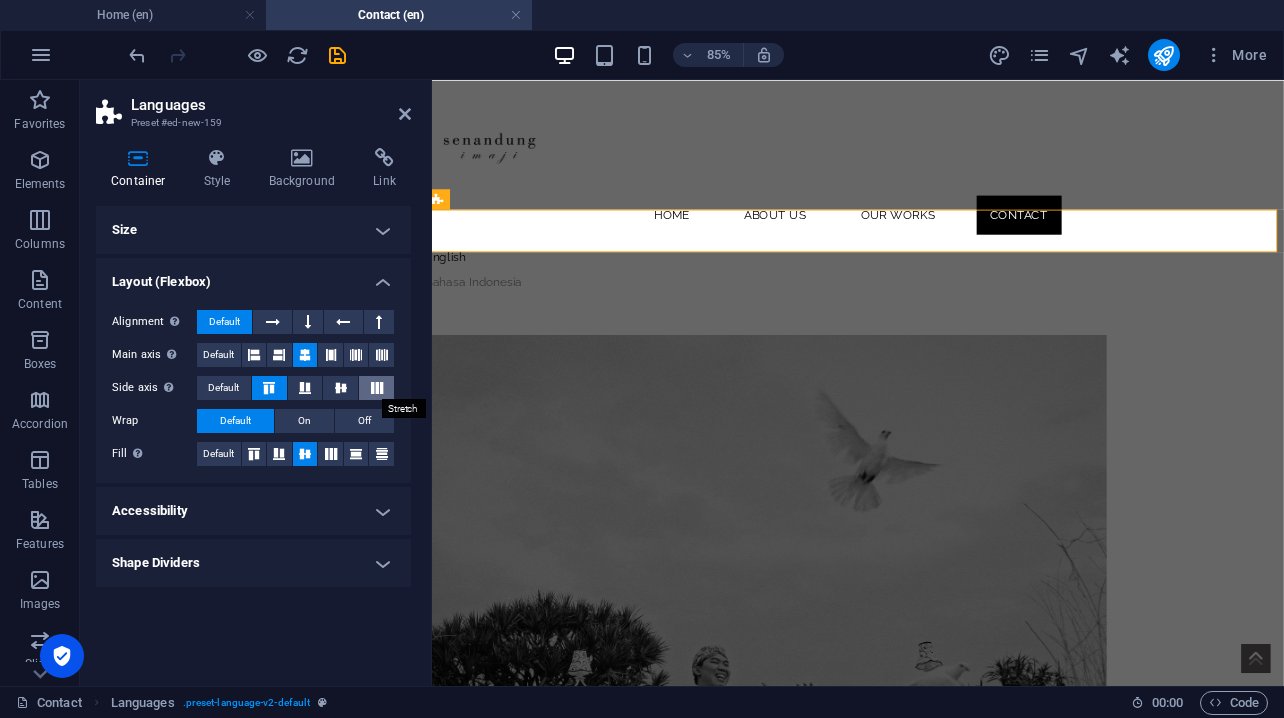 click at bounding box center [377, 388] 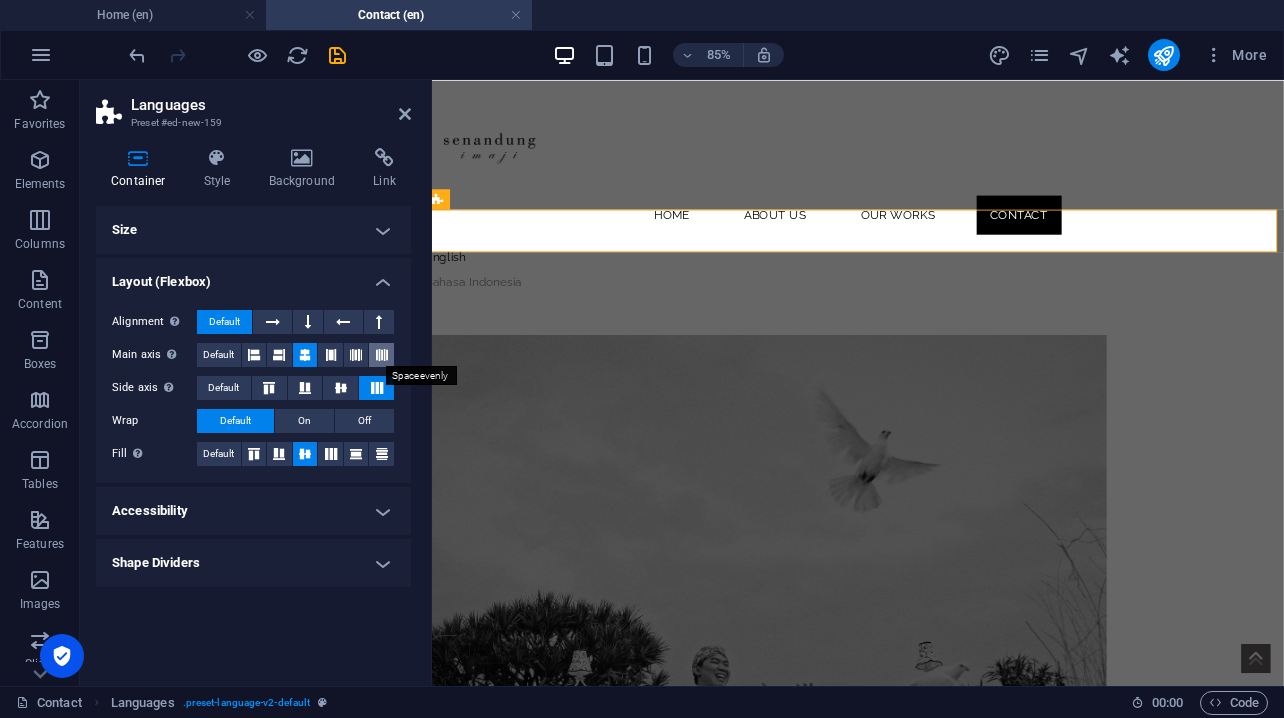 click at bounding box center (382, 355) 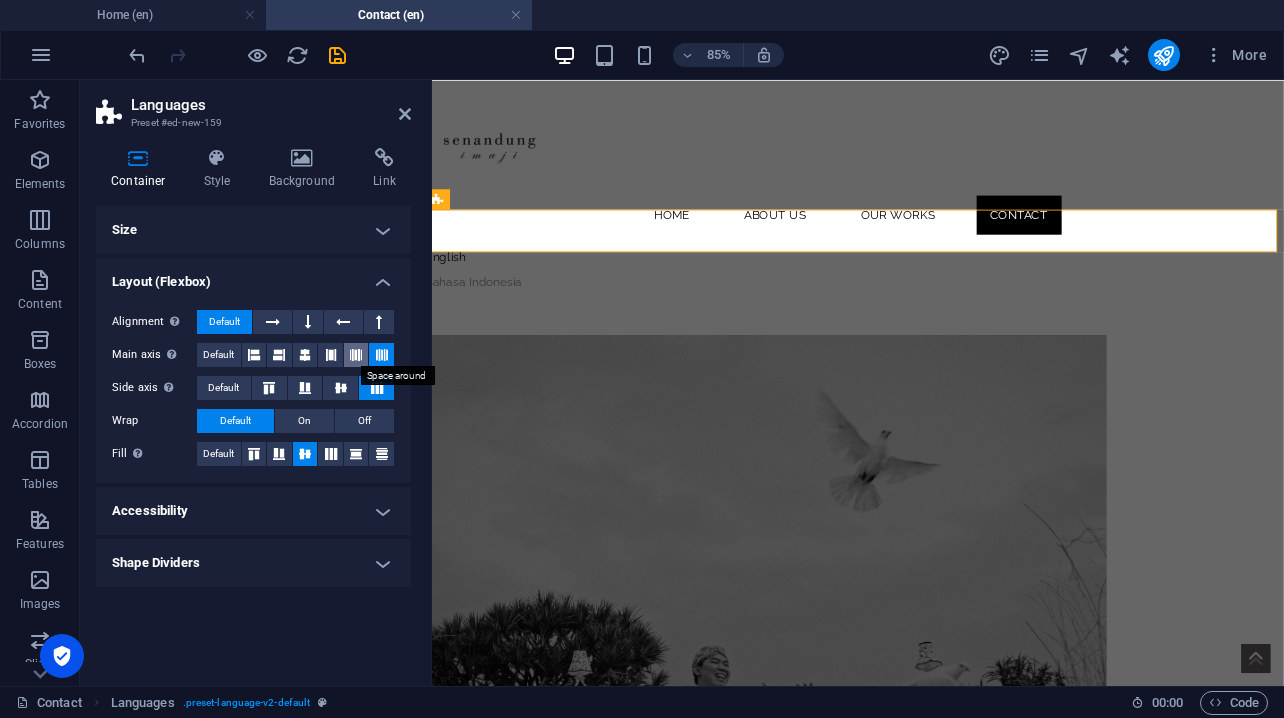 click at bounding box center (356, 355) 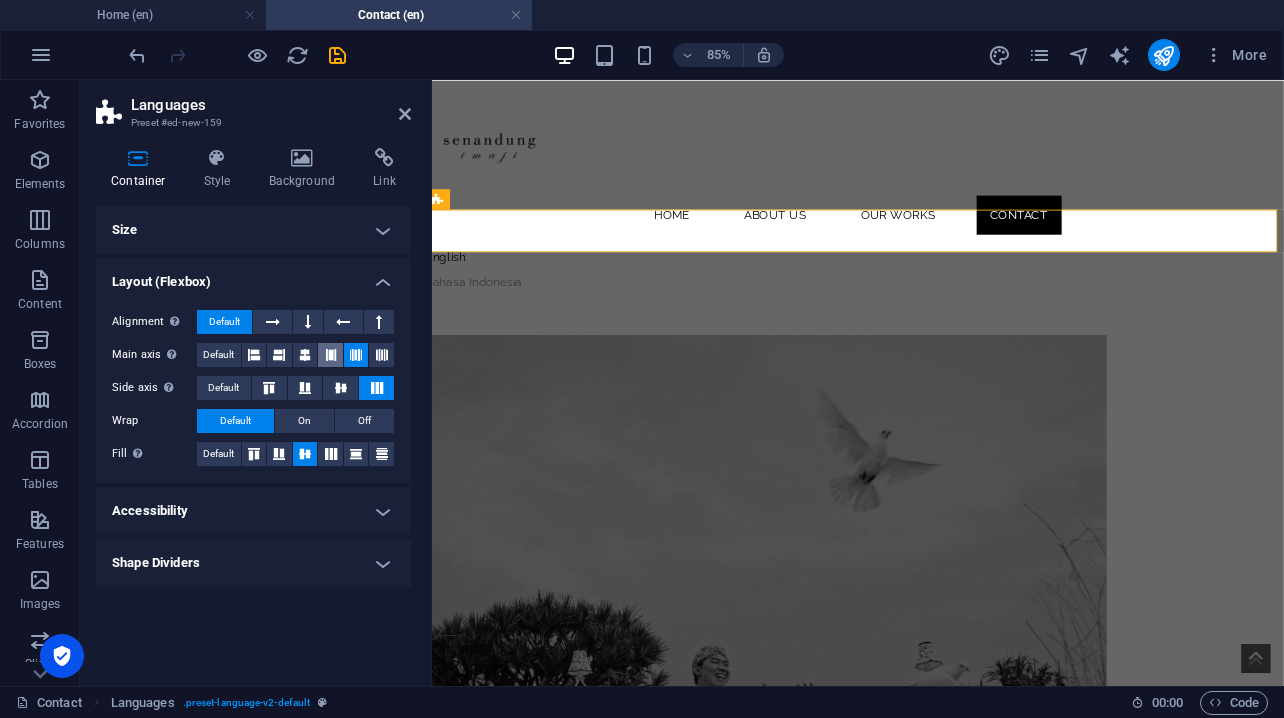 click at bounding box center [331, 355] 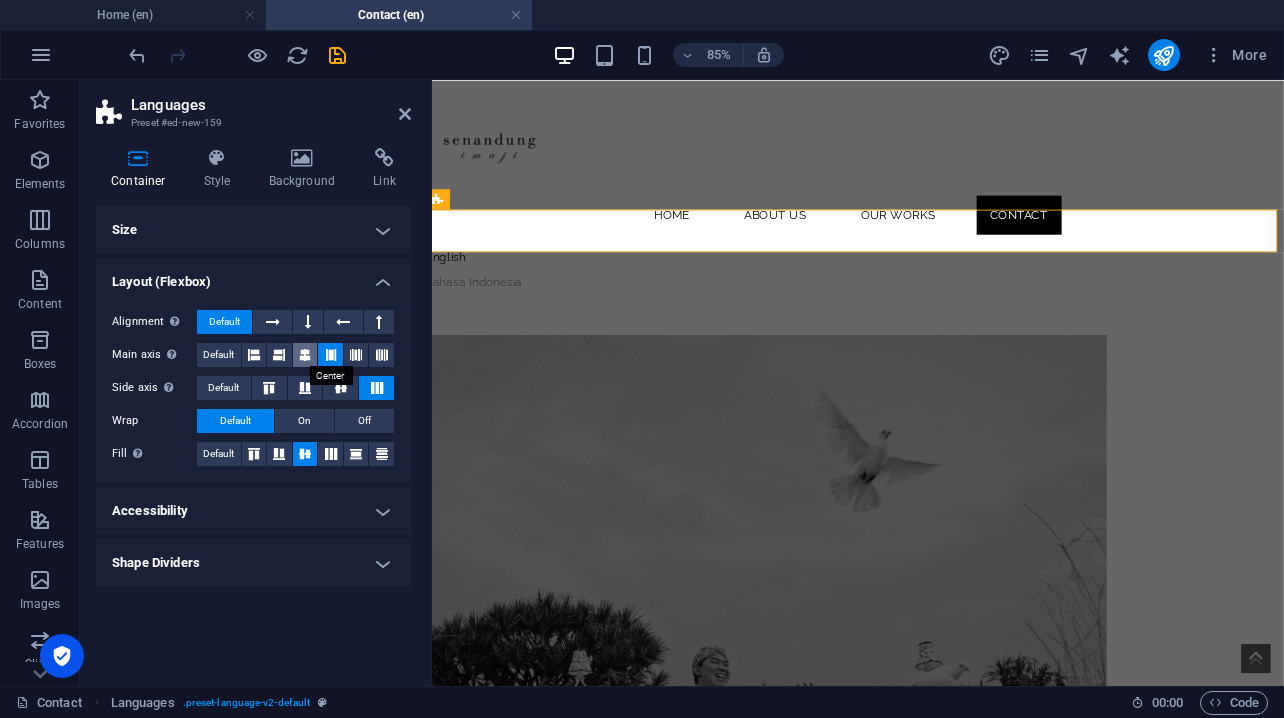click at bounding box center (305, 355) 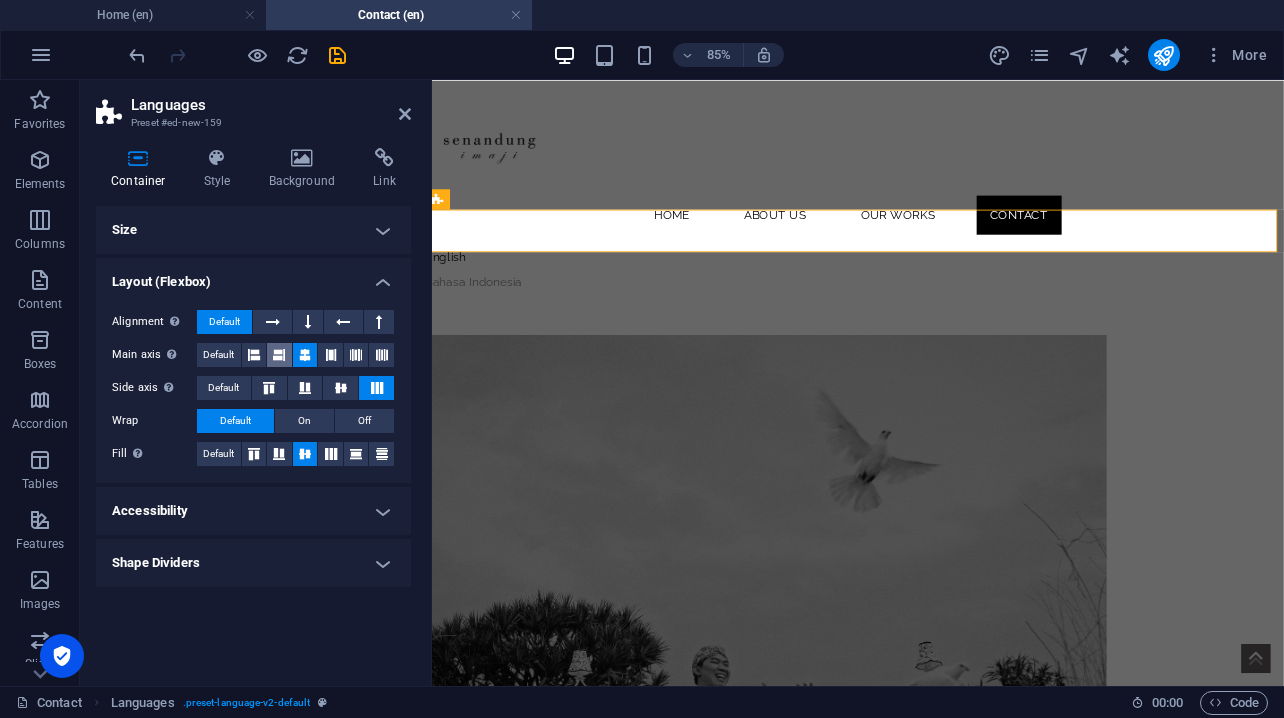 click at bounding box center (279, 355) 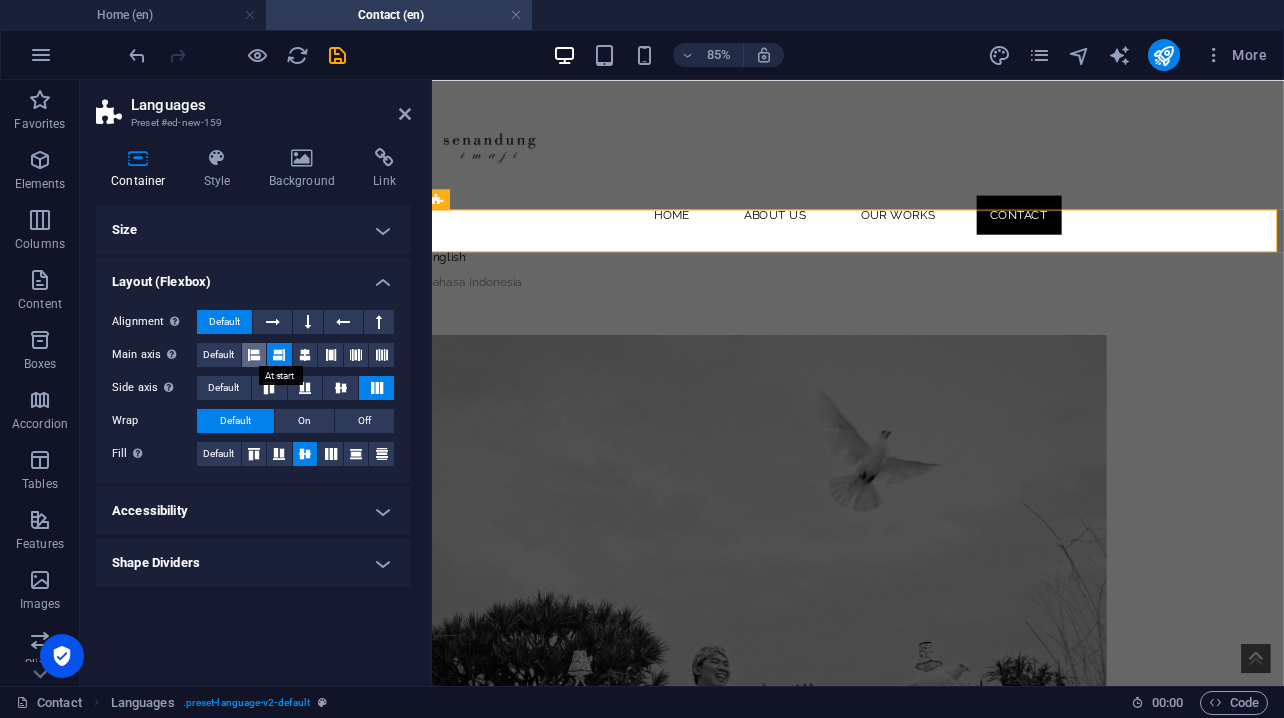 click at bounding box center (254, 355) 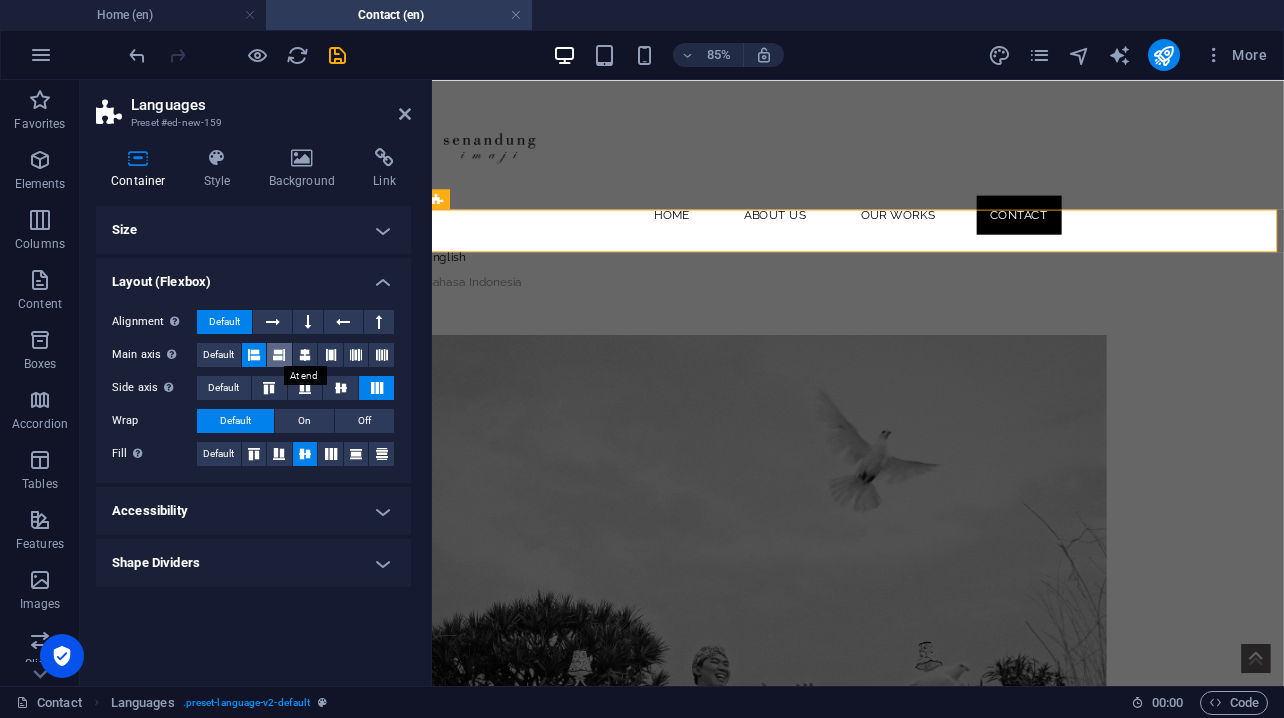 click at bounding box center (279, 355) 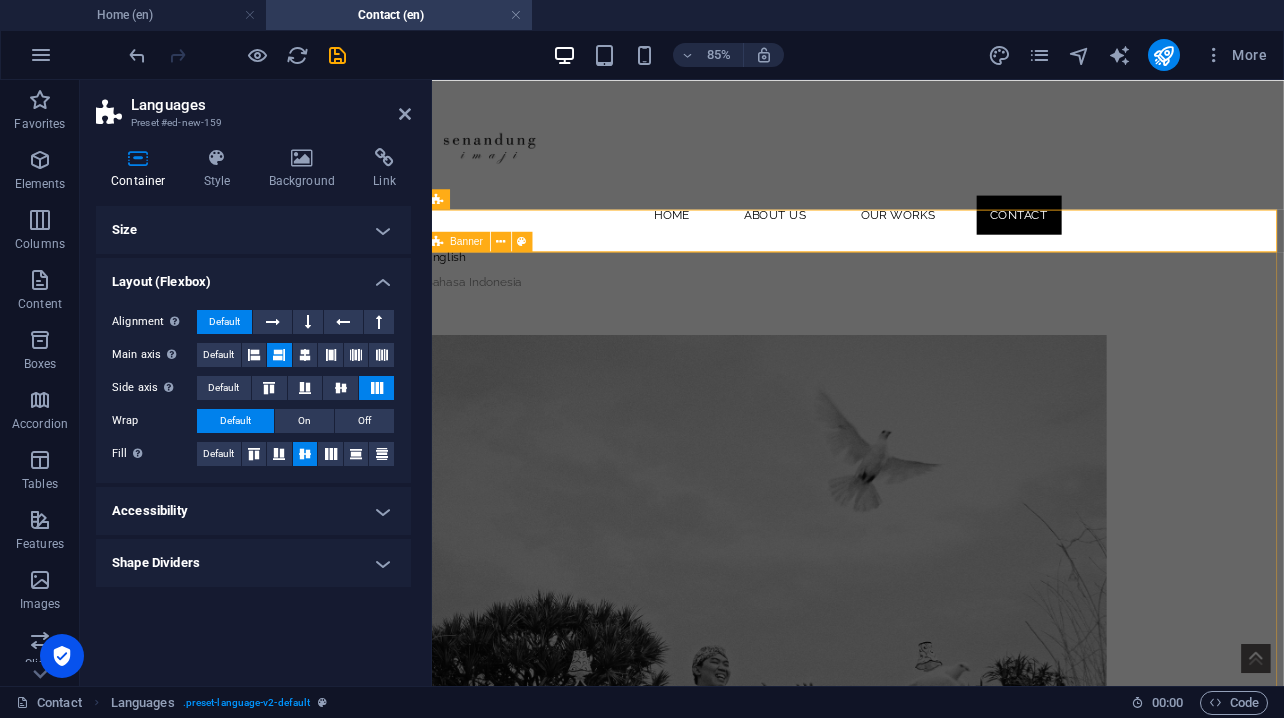 click on ".fa-secondary{opacity:.4}" at bounding box center (925, 772) 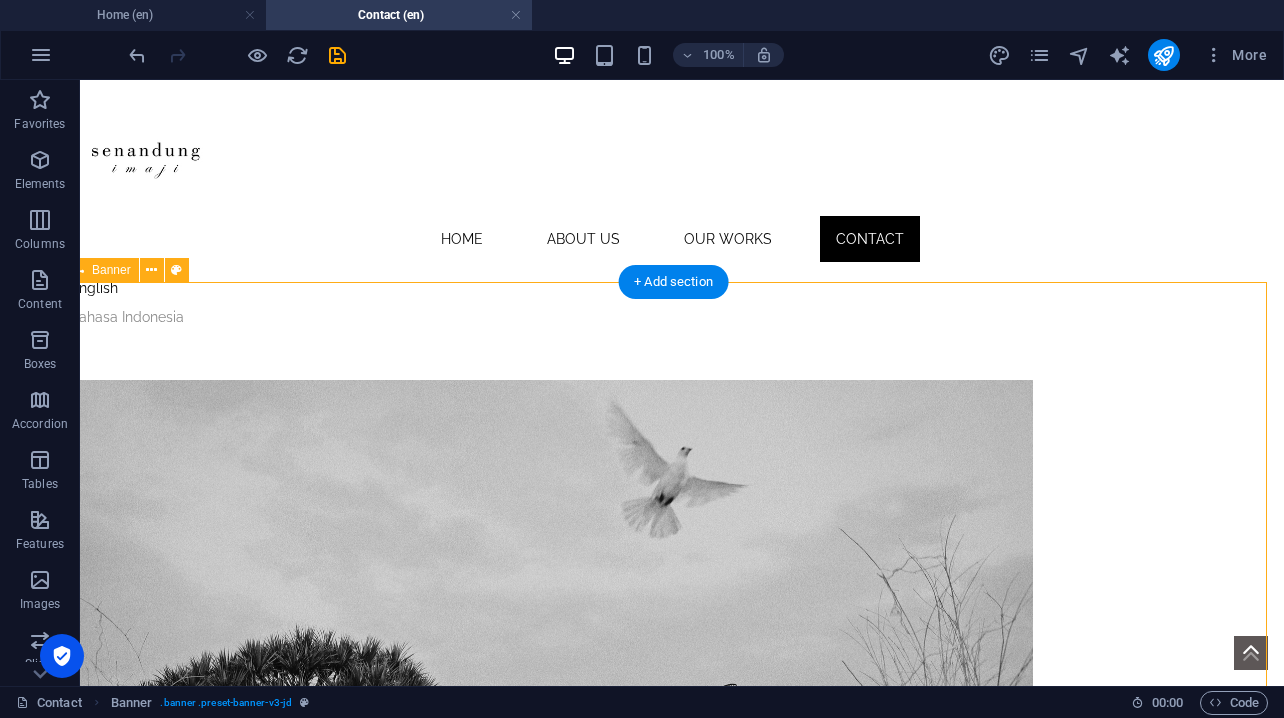 scroll, scrollTop: 0, scrollLeft: 10, axis: horizontal 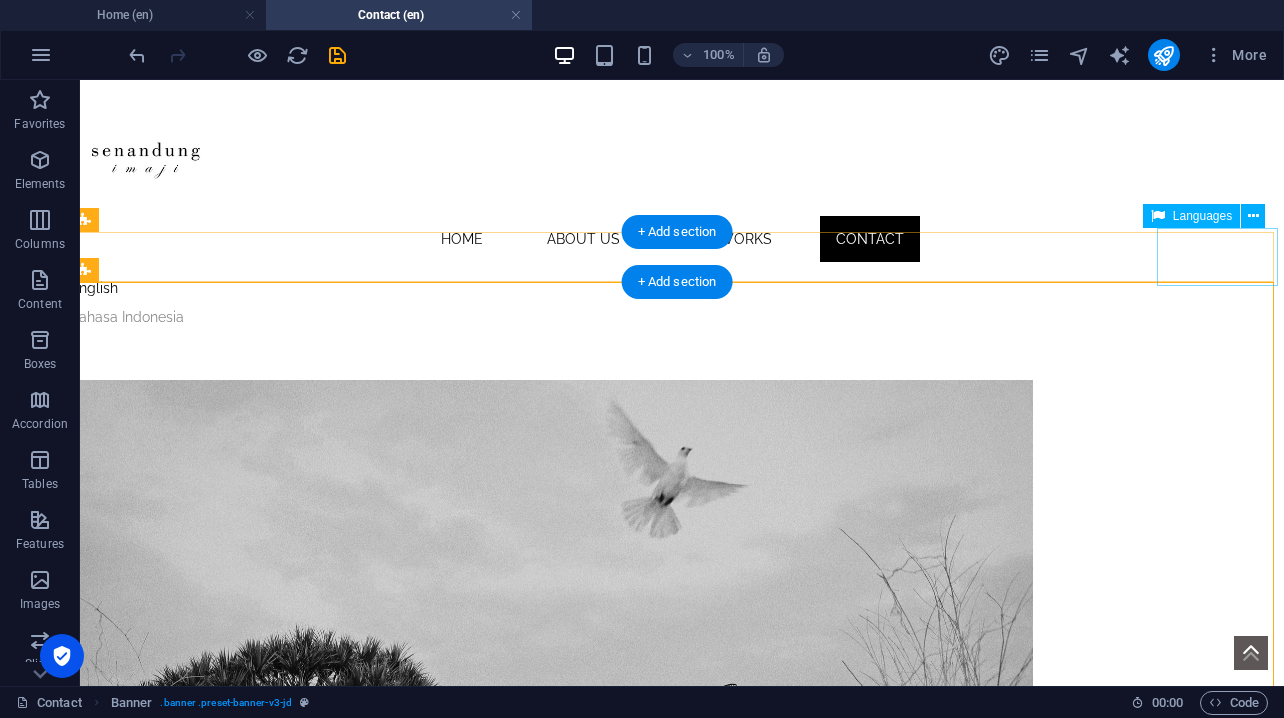 click on "English Bahasa Indonesia" at bounding box center (672, 303) 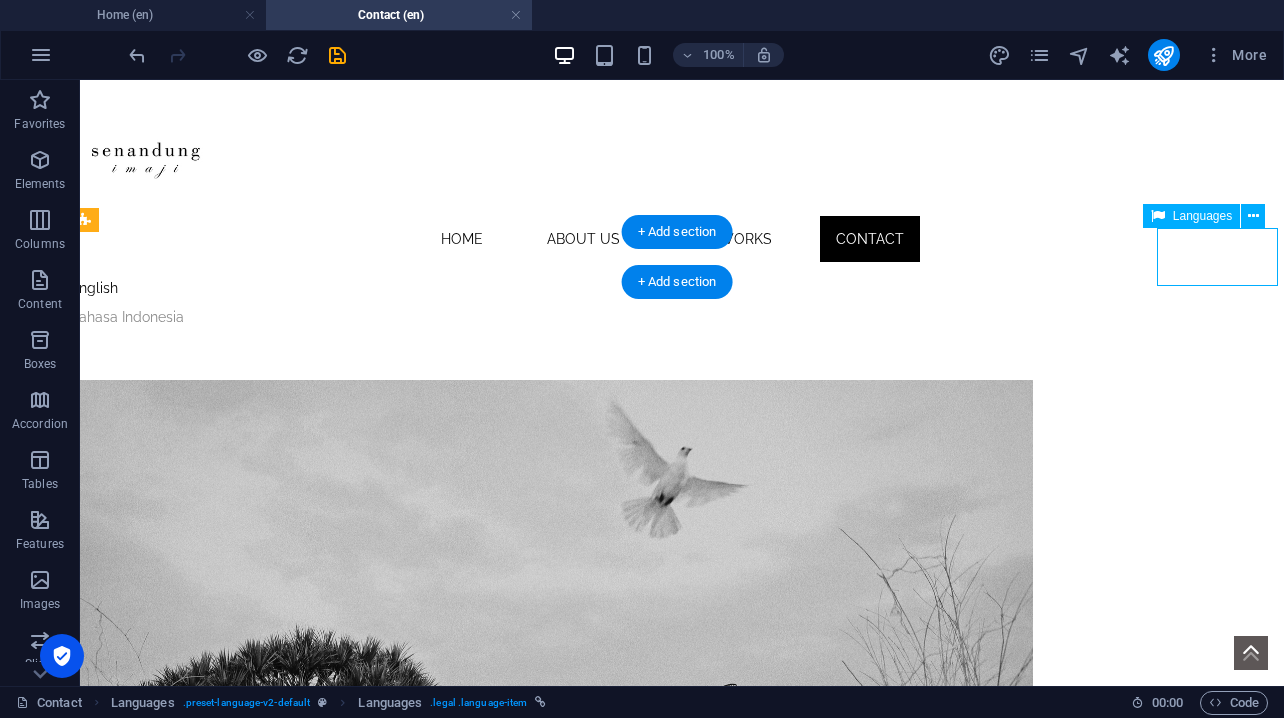 click on "English Bahasa Indonesia" at bounding box center [672, 303] 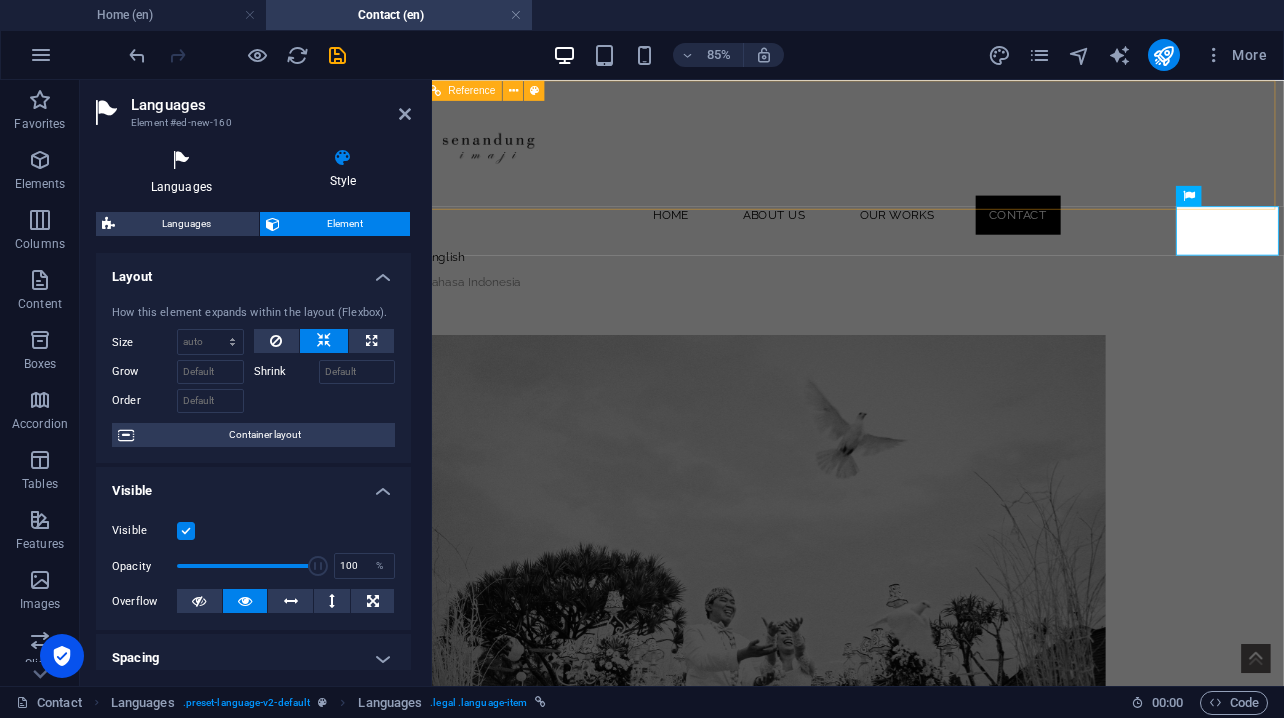click at bounding box center (181, 161) 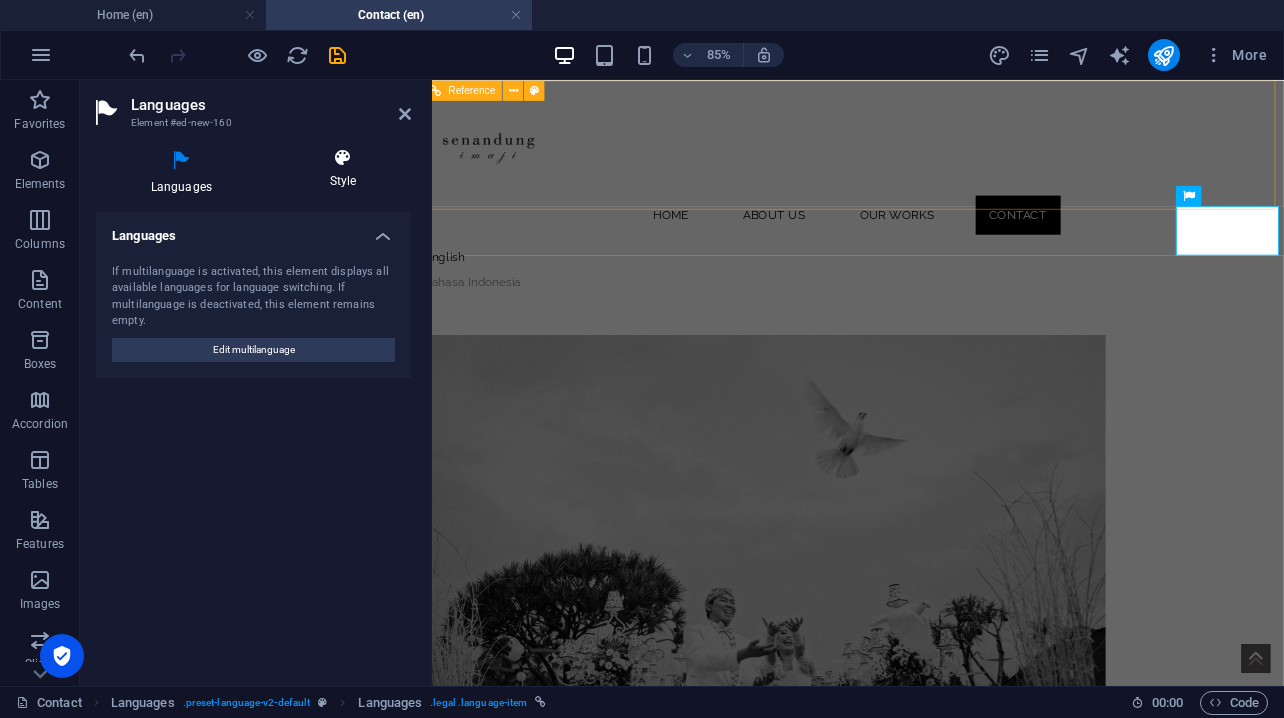 click at bounding box center [343, 158] 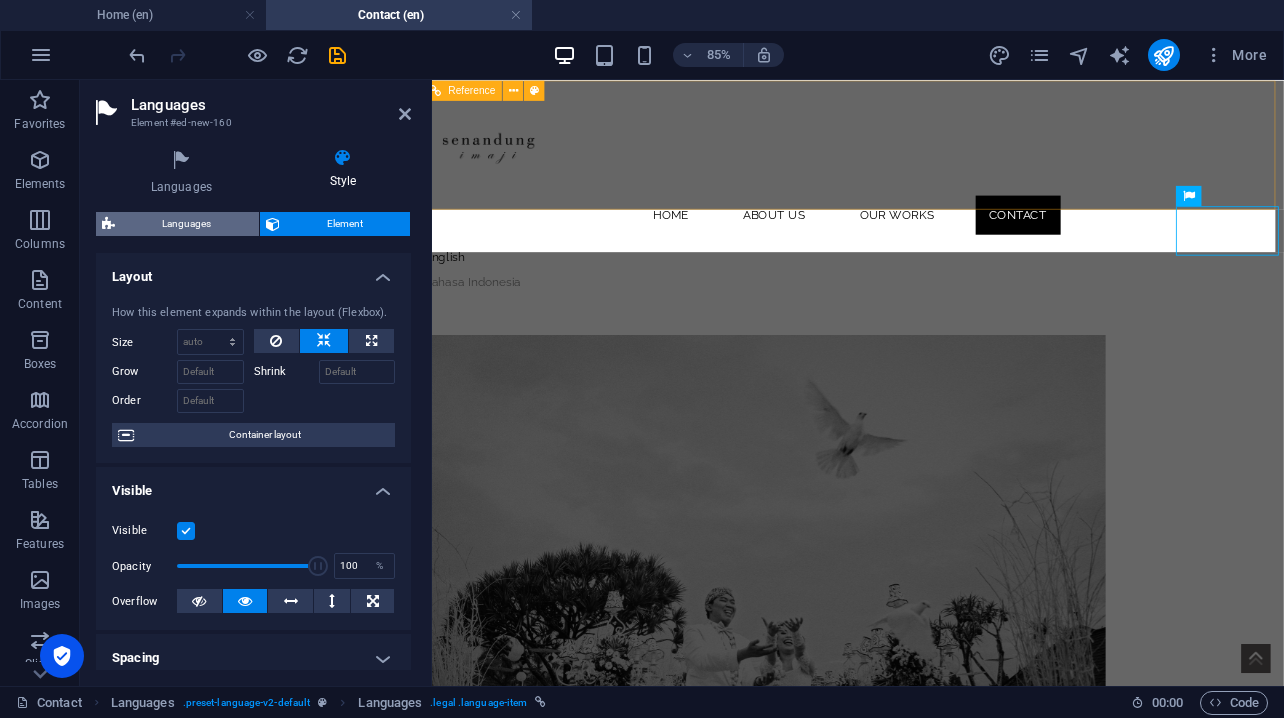 click on "Languages" at bounding box center [187, 224] 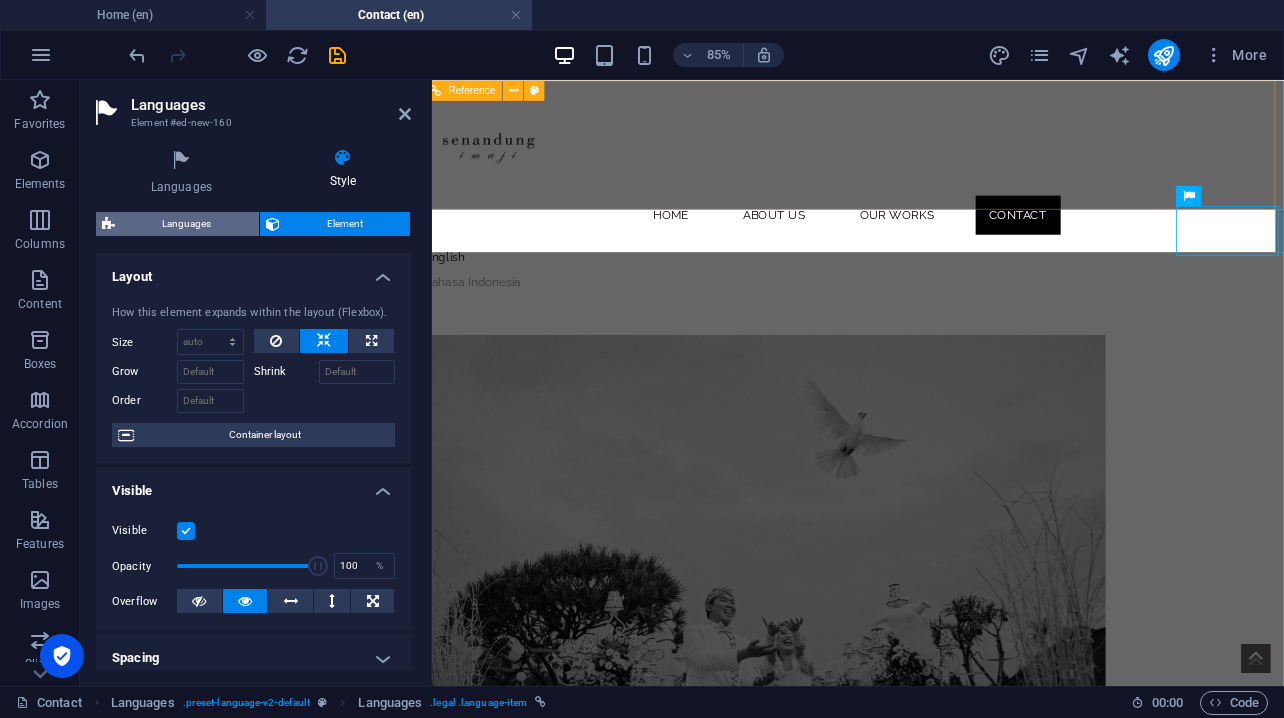 select on "rem" 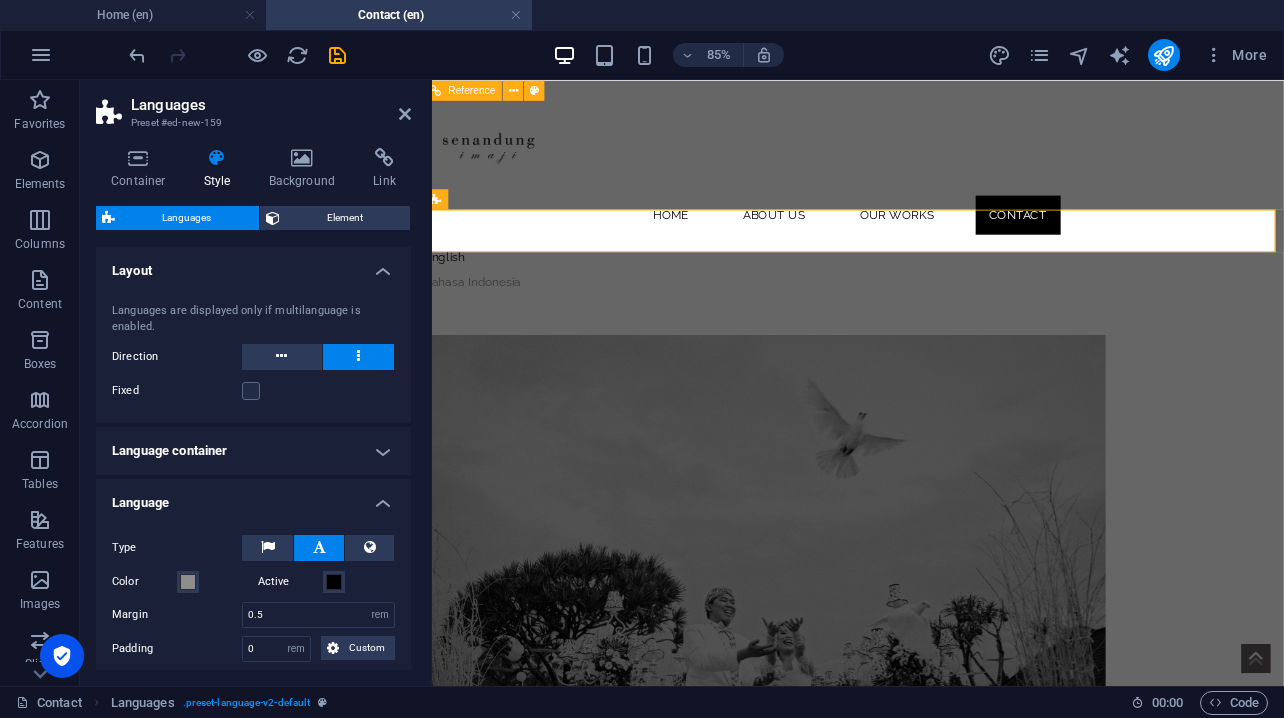 type 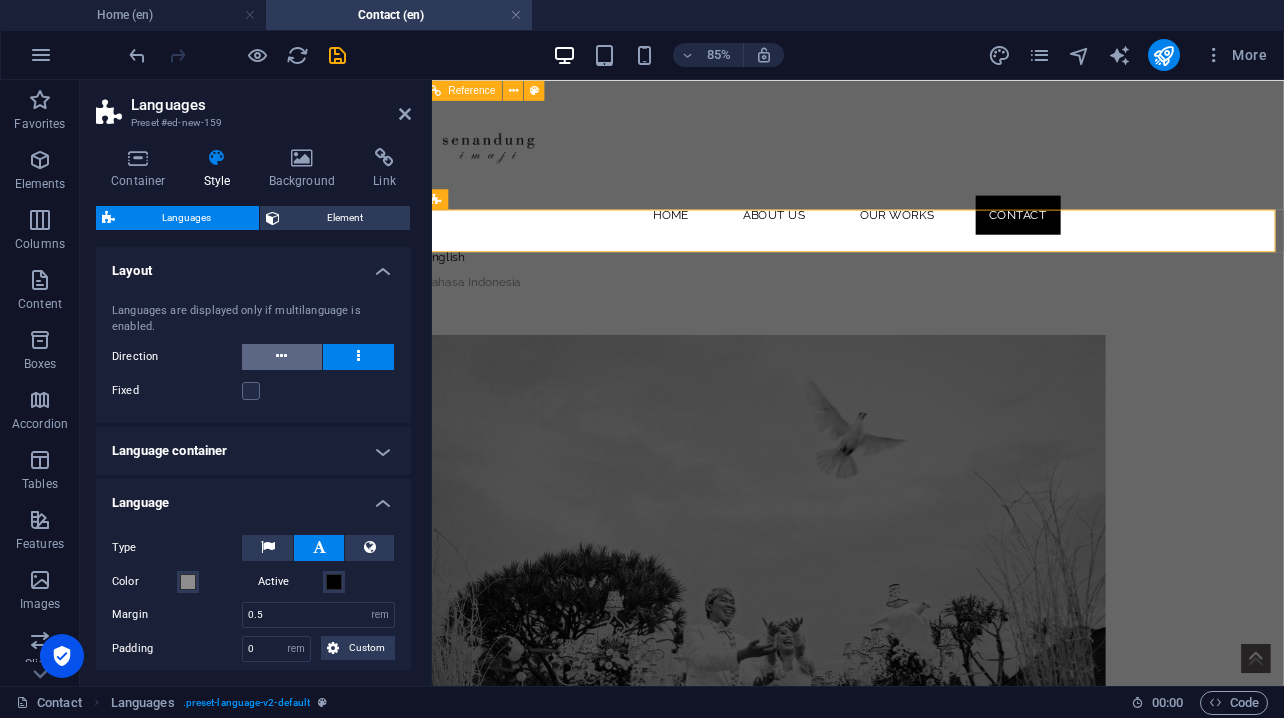 click at bounding box center (282, 357) 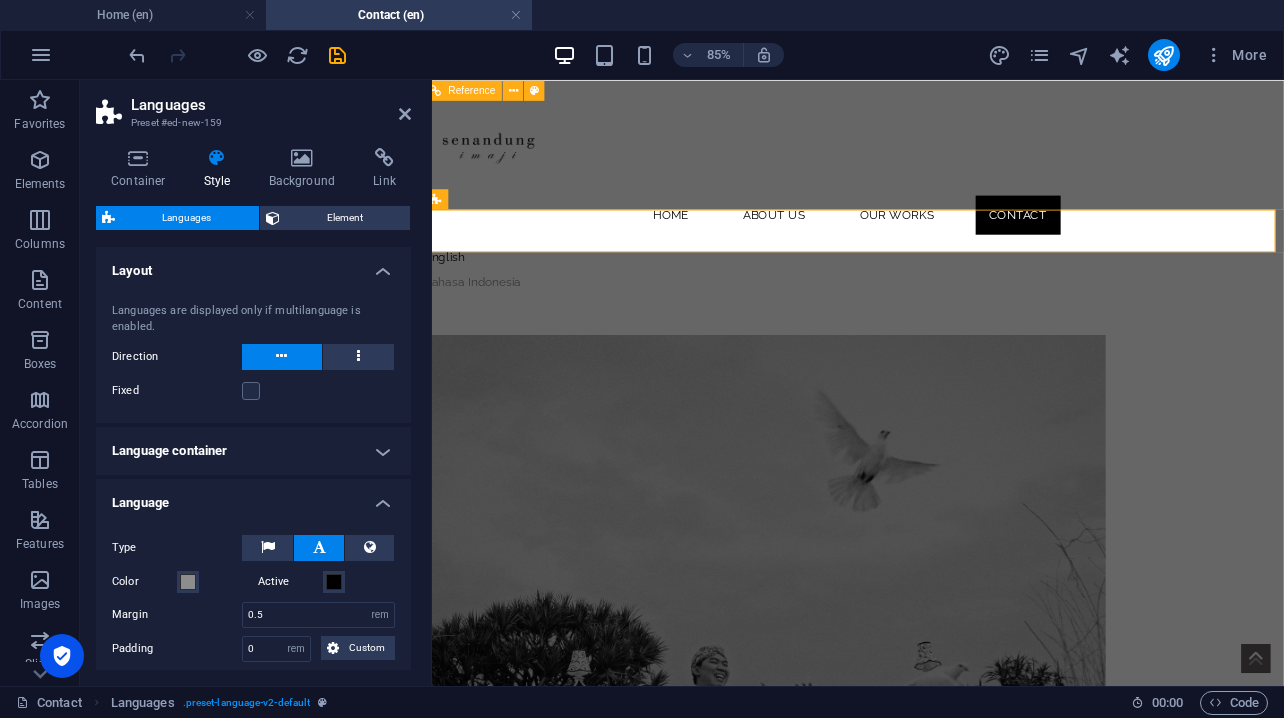 type 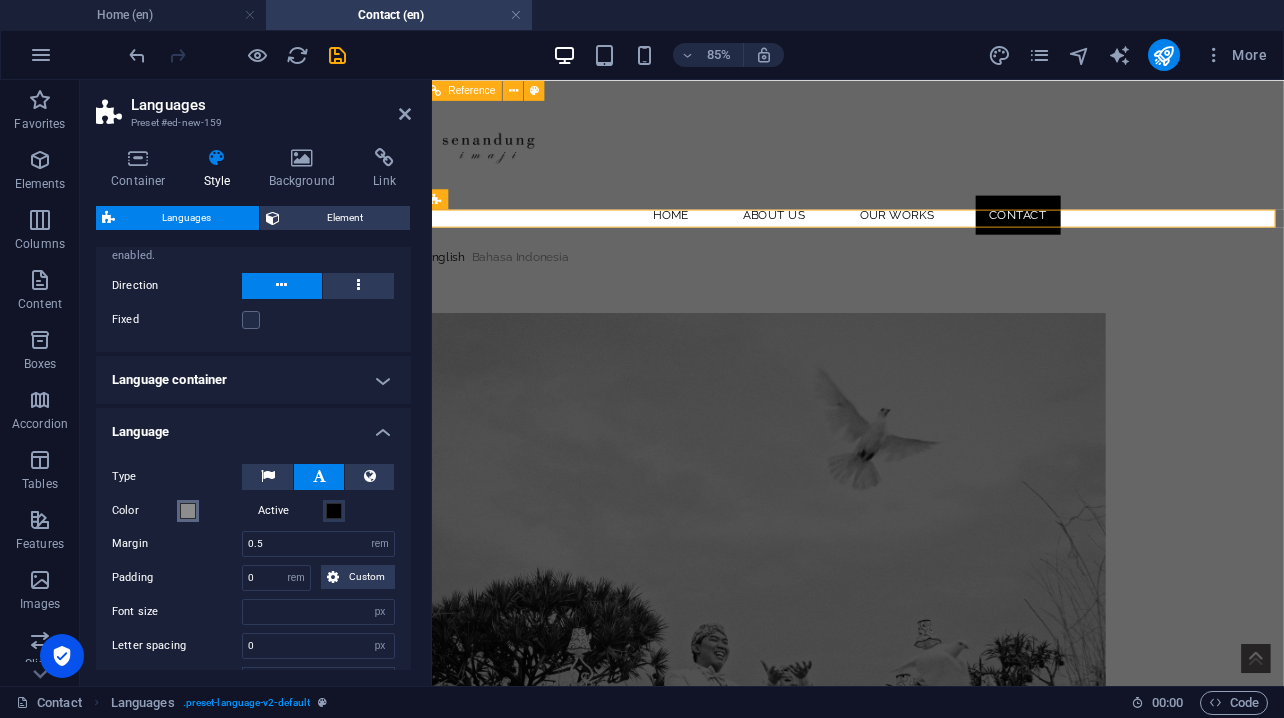 scroll, scrollTop: 36, scrollLeft: 0, axis: vertical 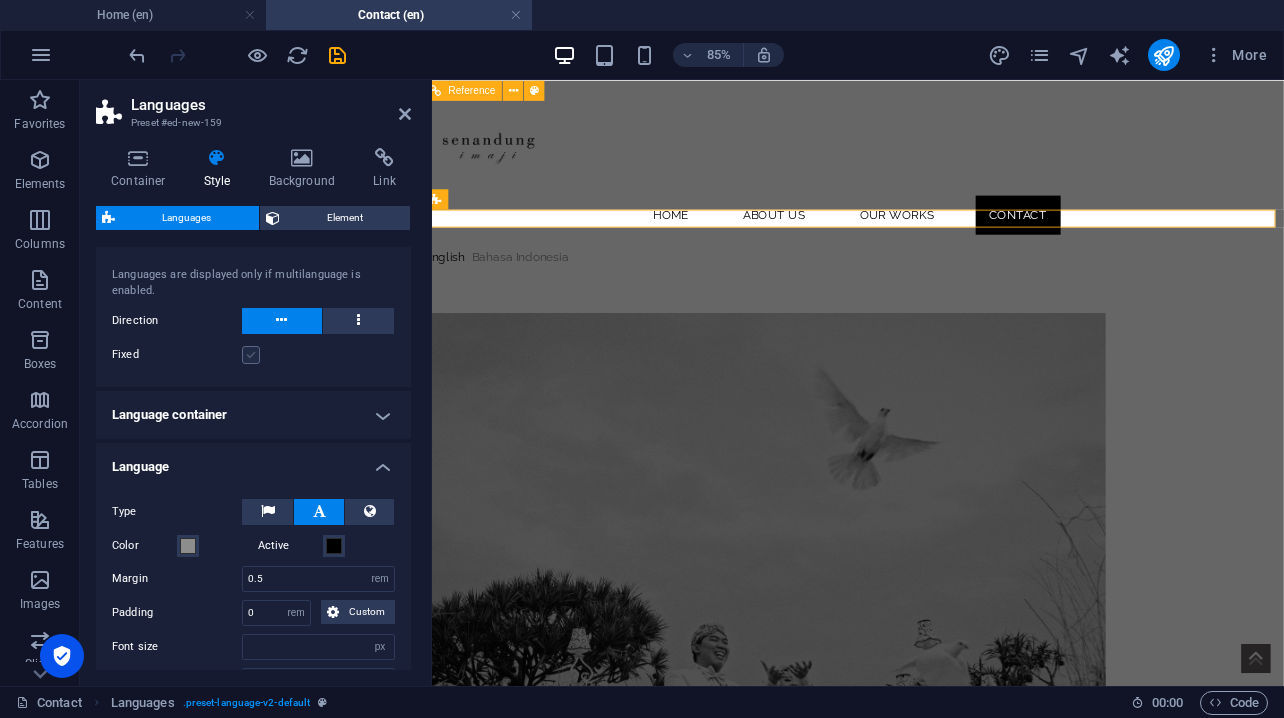 click at bounding box center (251, 355) 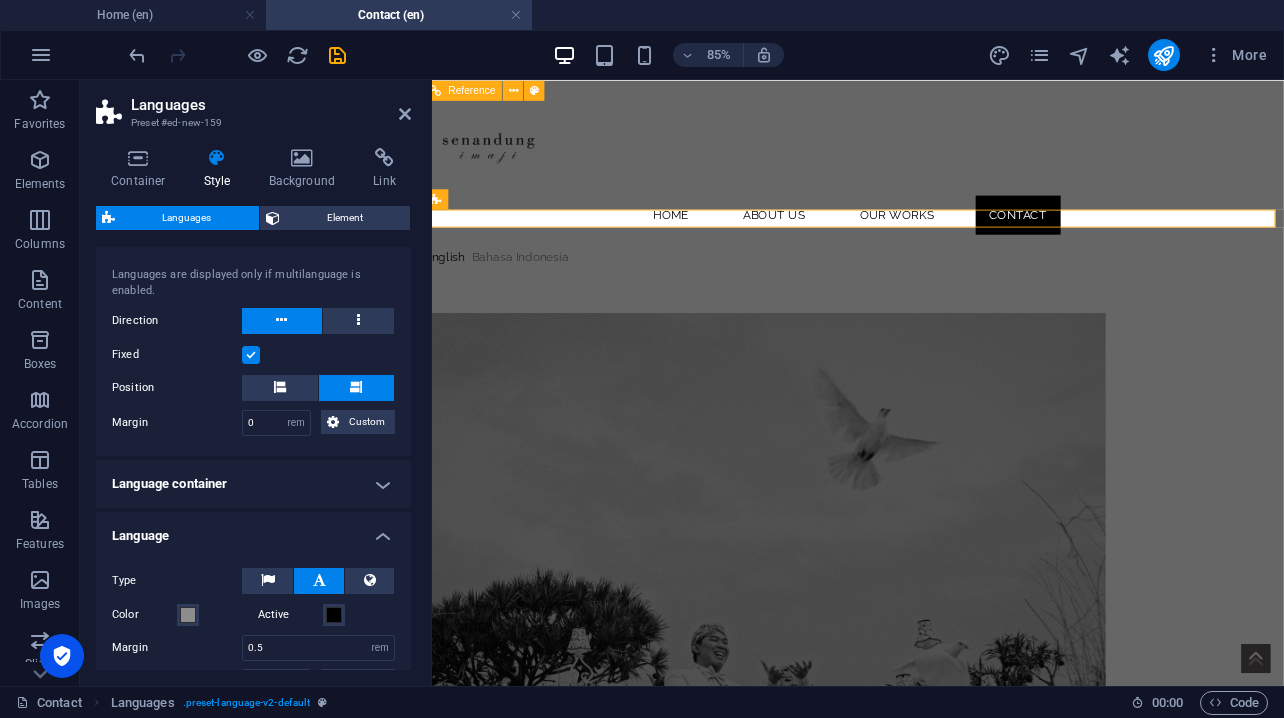 click at bounding box center (251, 355) 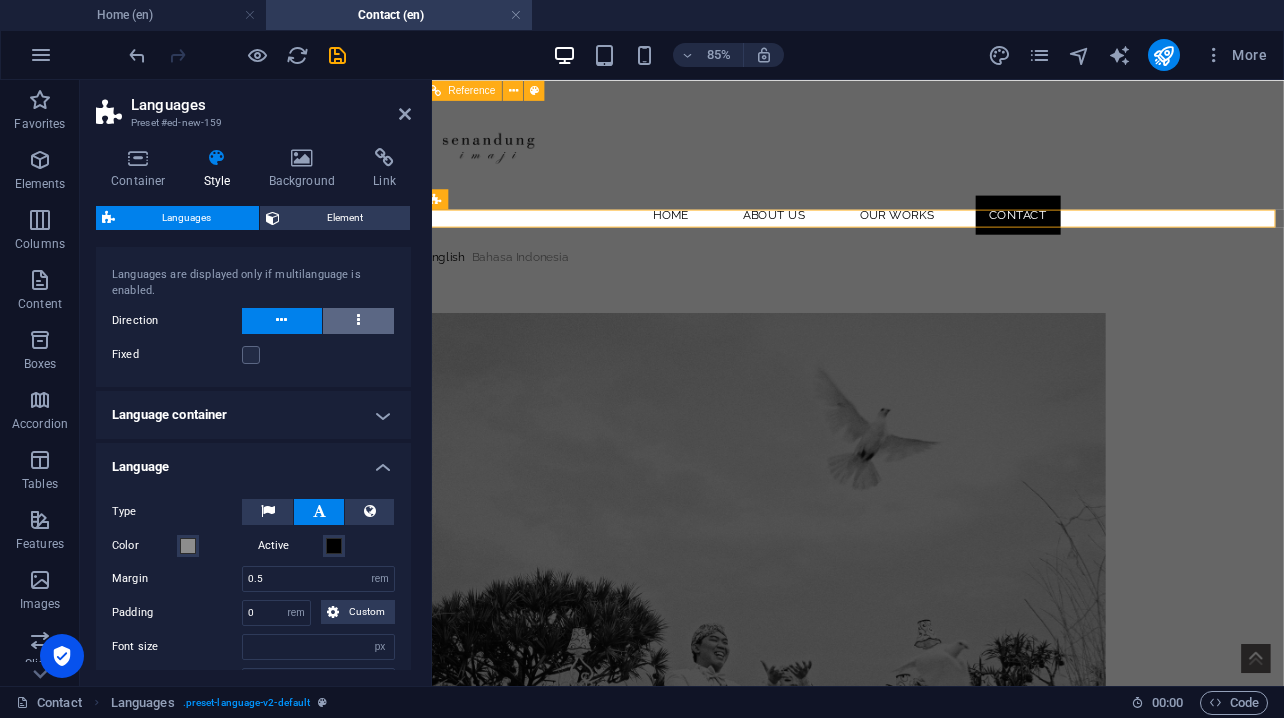 click at bounding box center (359, 321) 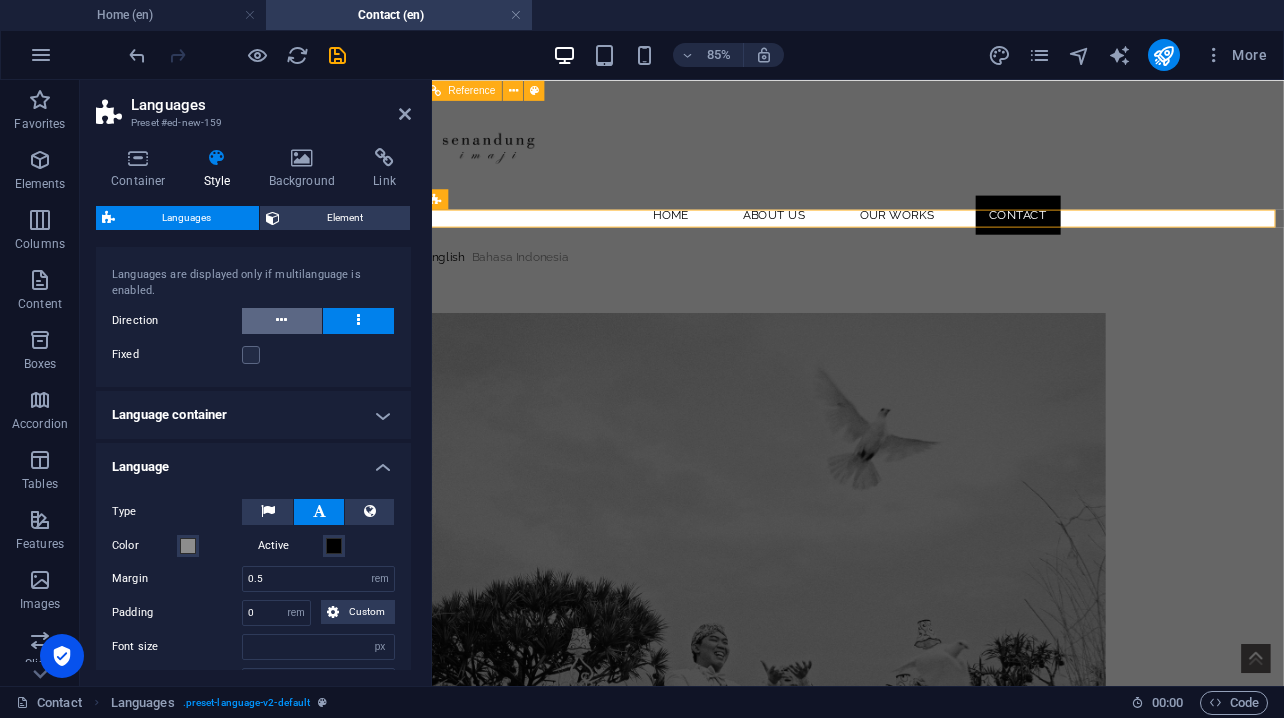 type 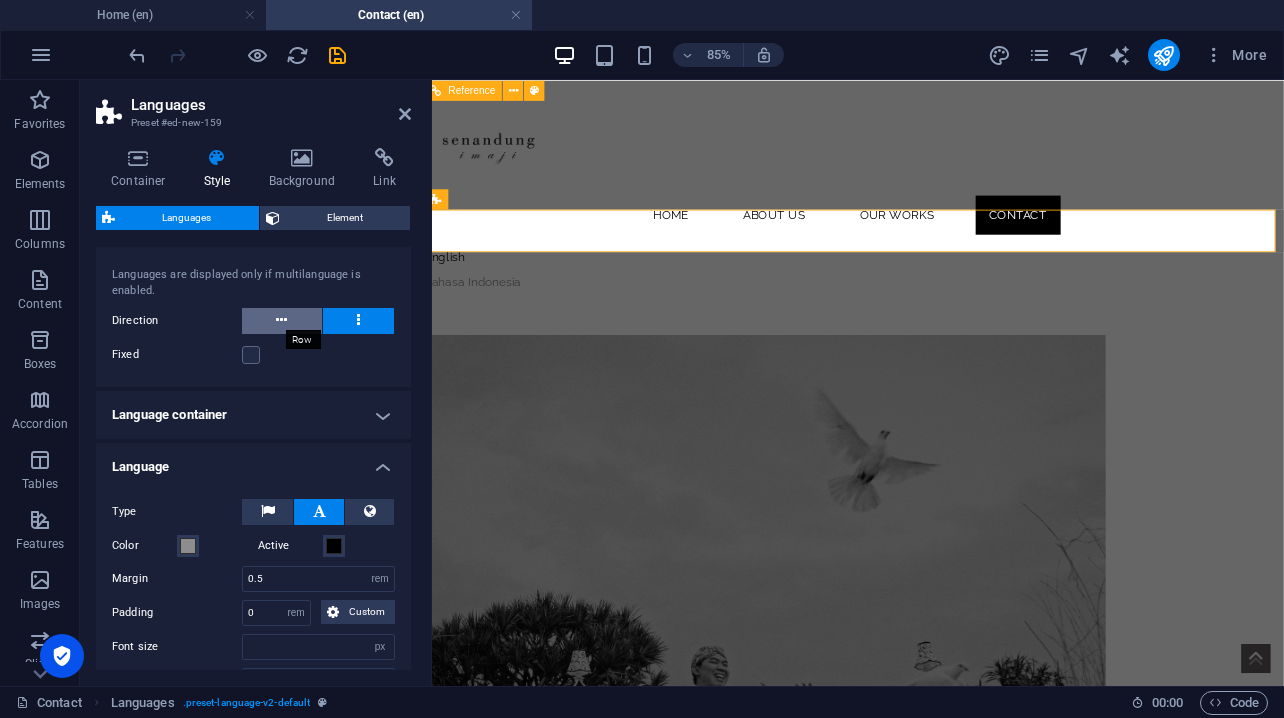 click at bounding box center (281, 320) 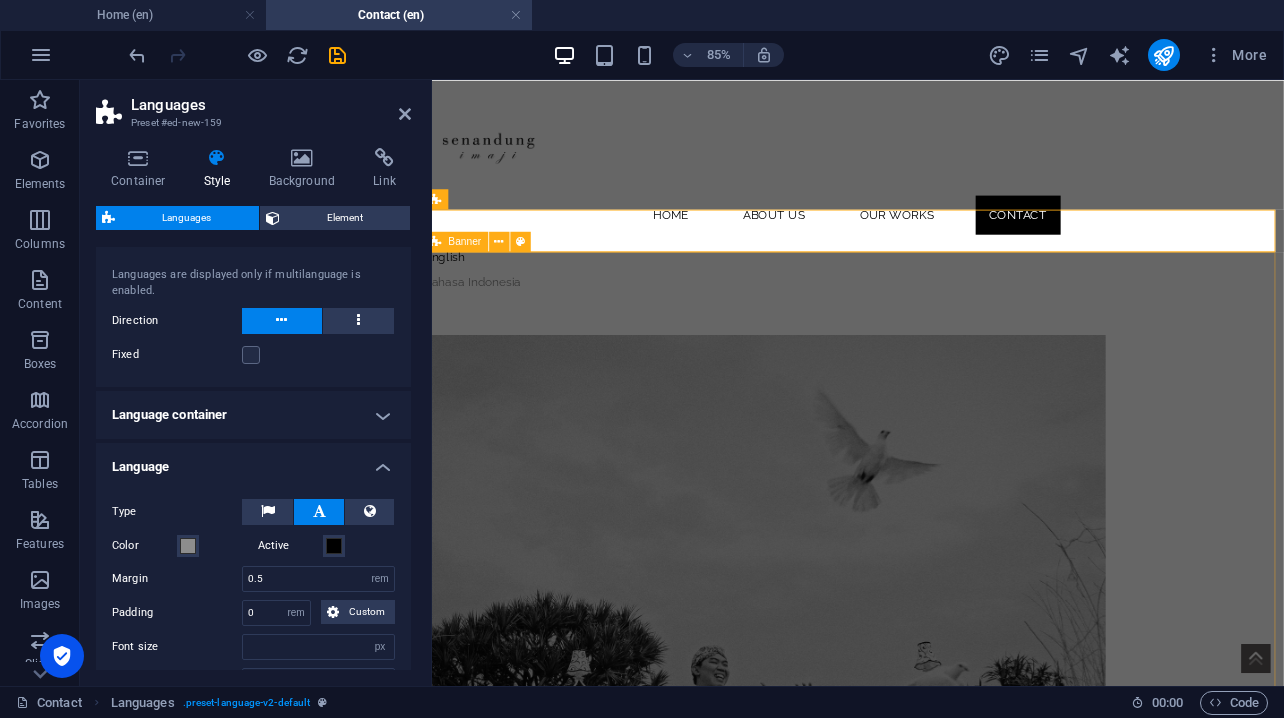 type 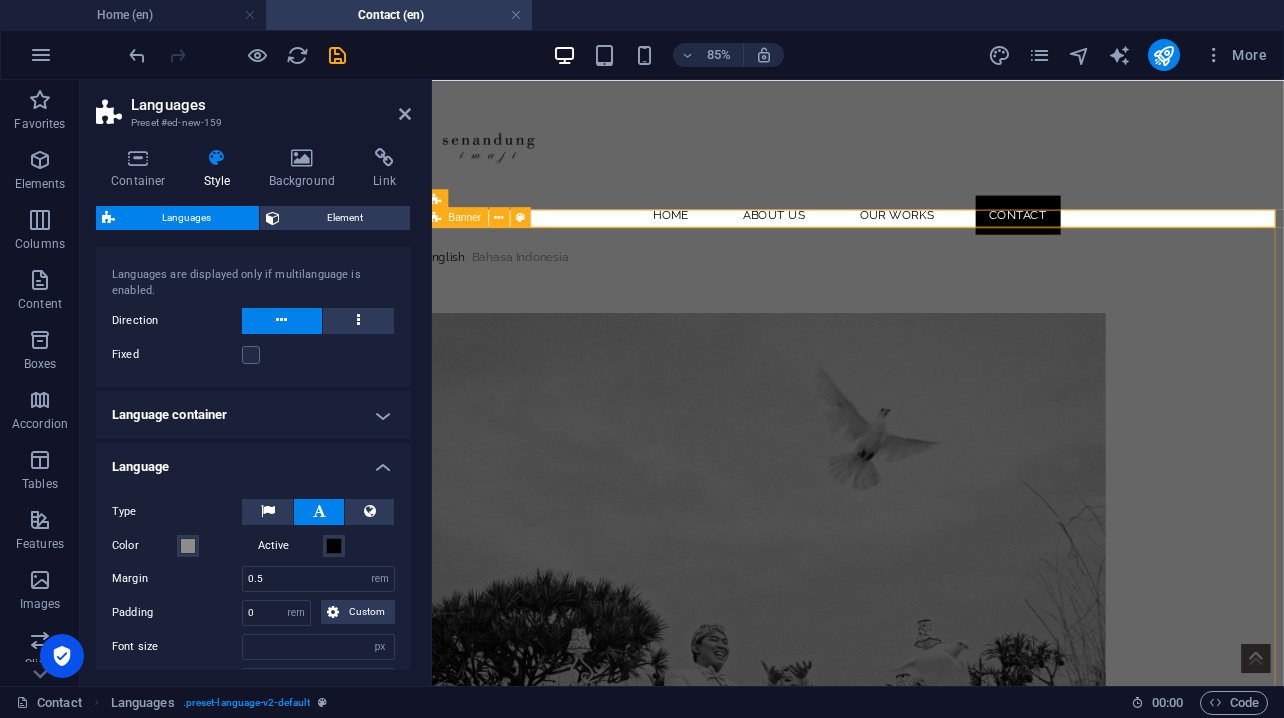 click on ".fa-secondary{opacity:.4}" at bounding box center [923, 743] 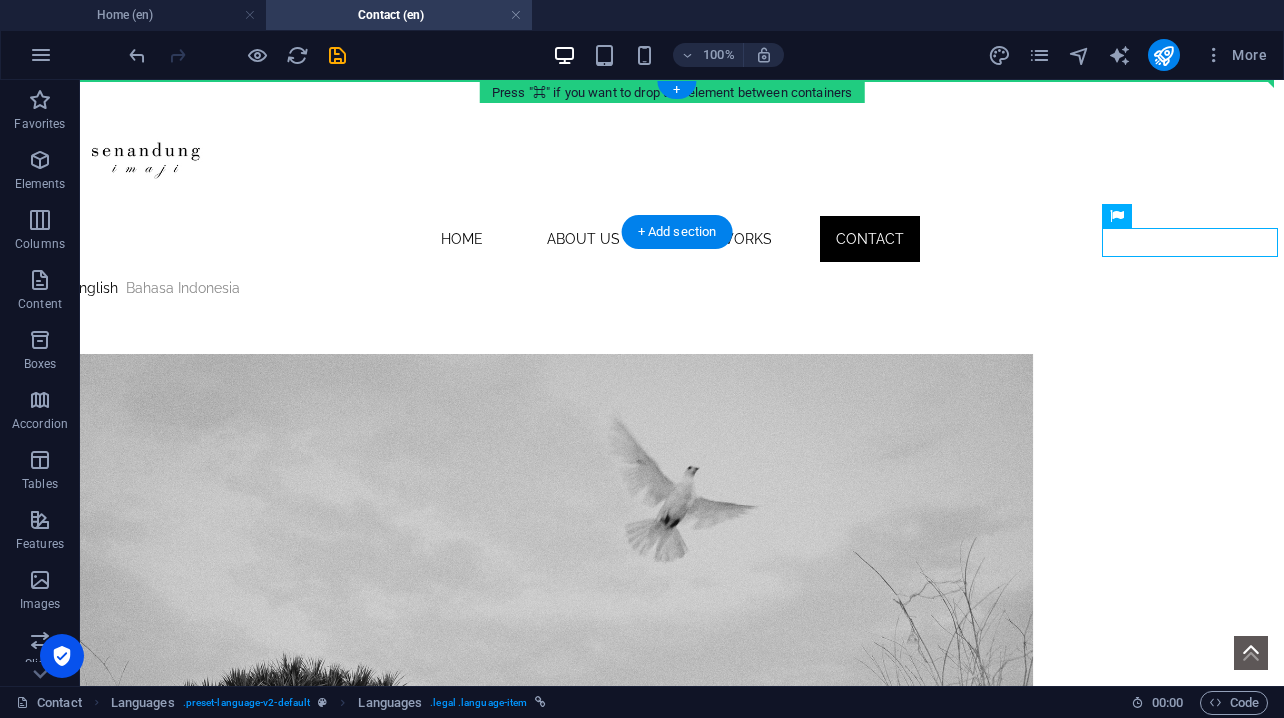 drag, startPoint x: 1116, startPoint y: 244, endPoint x: 1134, endPoint y: 109, distance: 136.19472 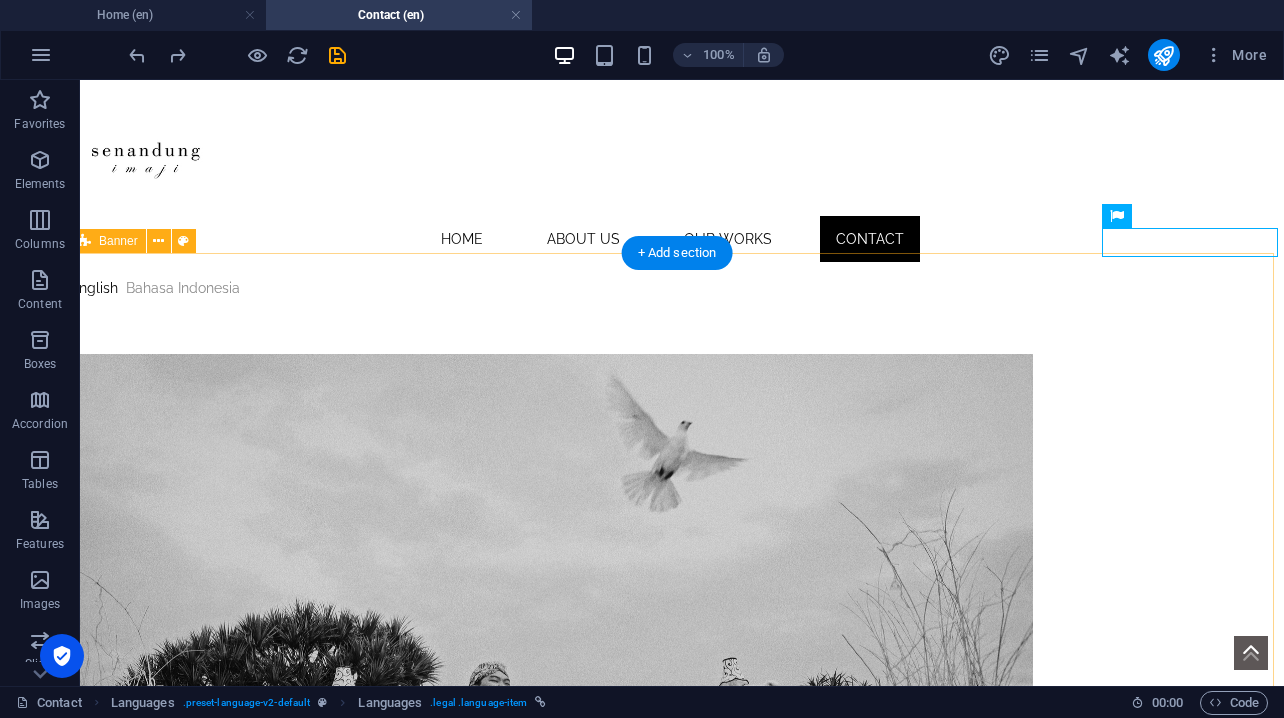 click on ".fa-secondary{opacity:.4}" at bounding box center (672, 690) 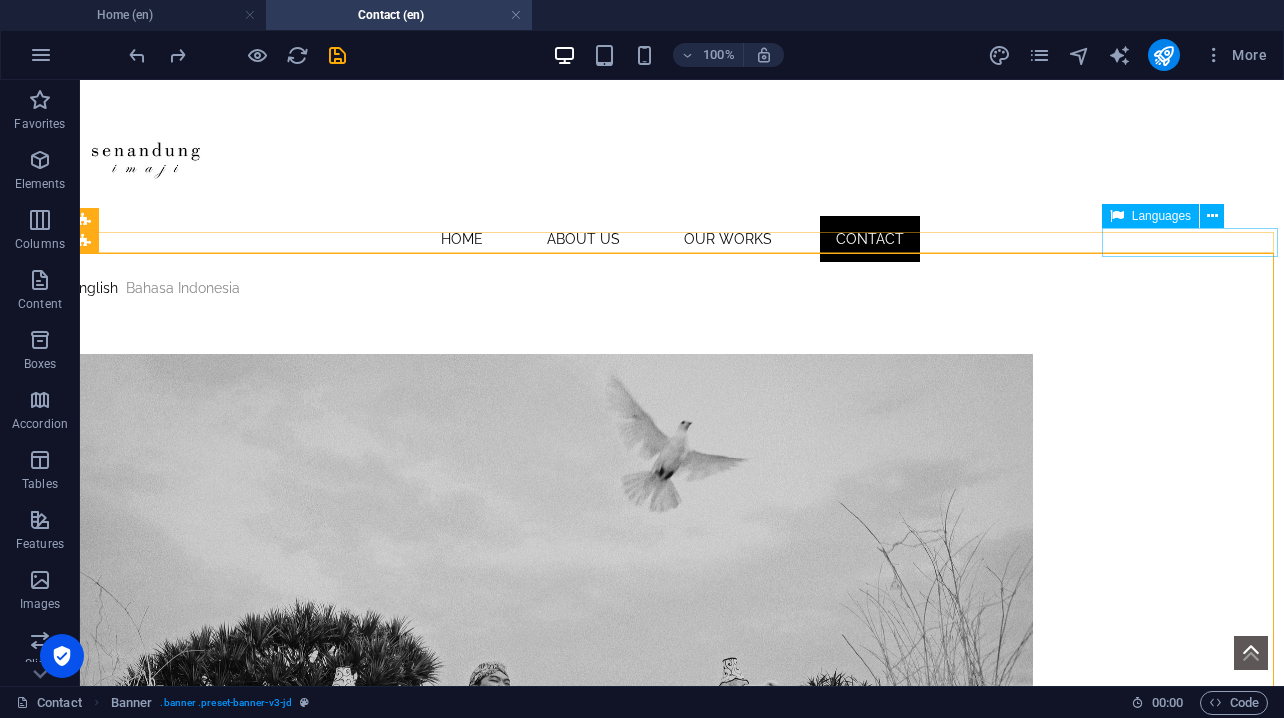 click on "English Bahasa Indonesia" at bounding box center (672, 288) 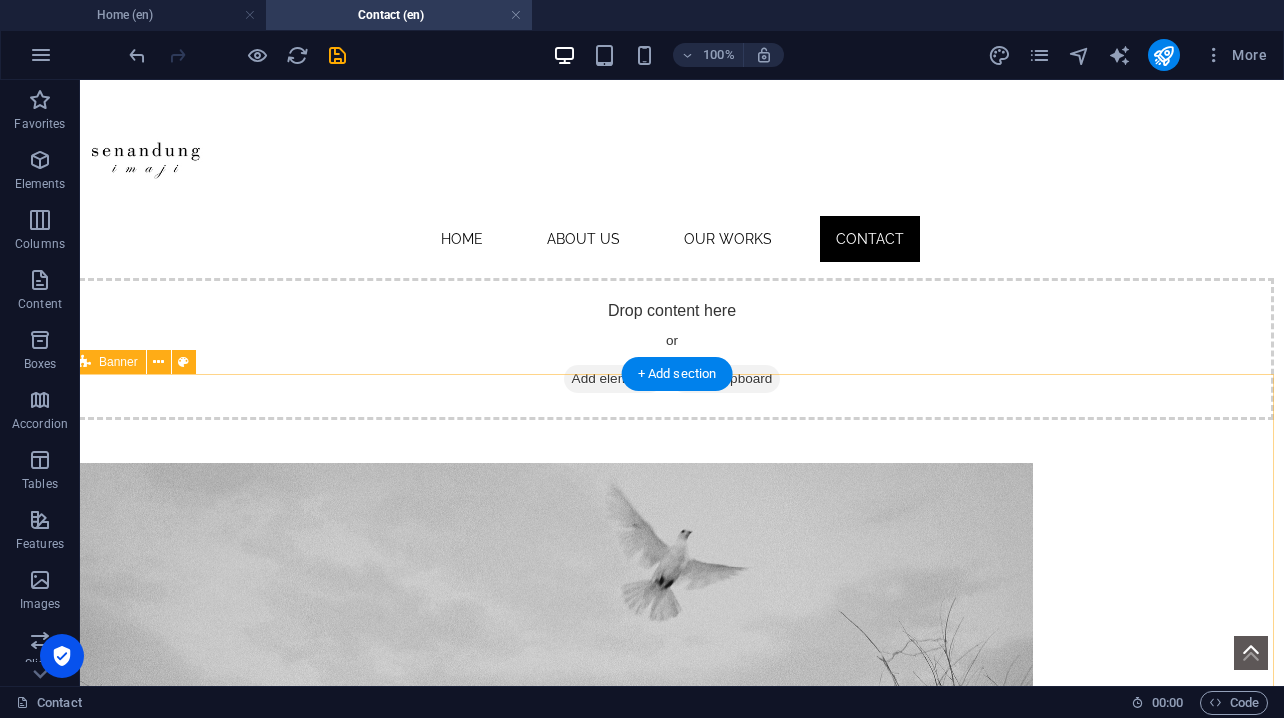 click on ".fa-secondary{opacity:.4}" at bounding box center [672, 811] 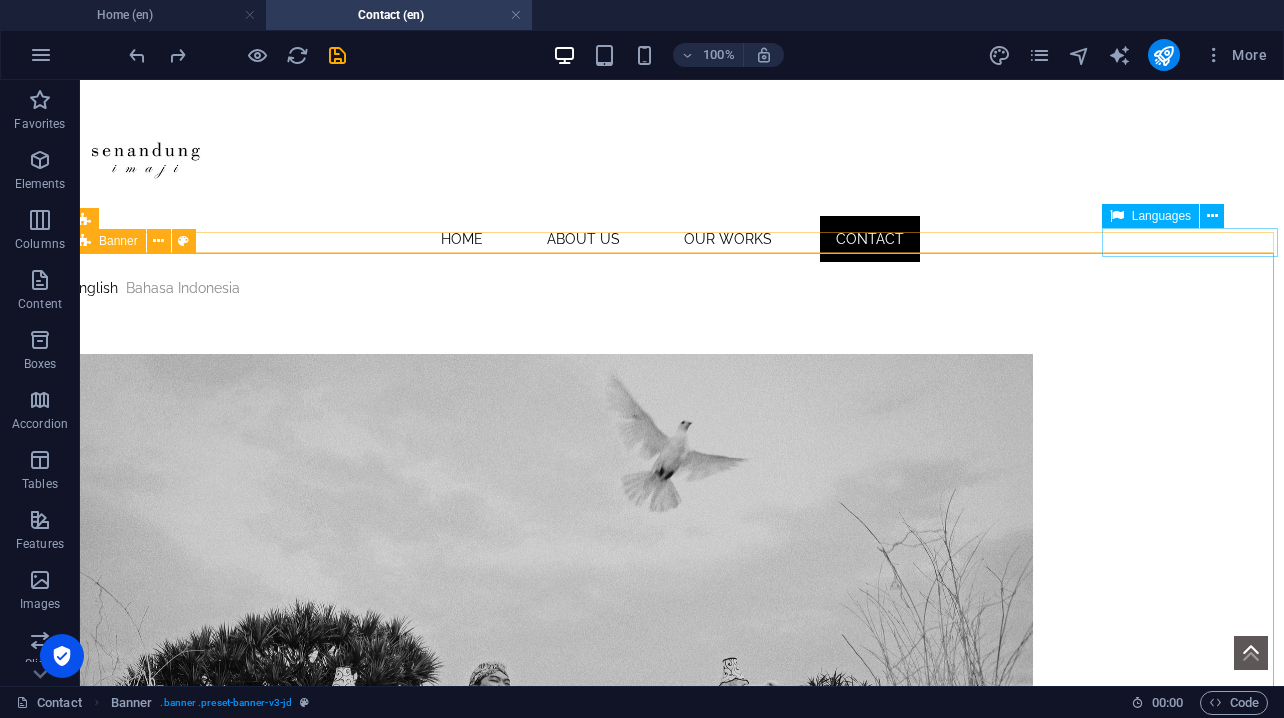 click on "English Bahasa Indonesia" at bounding box center (672, 288) 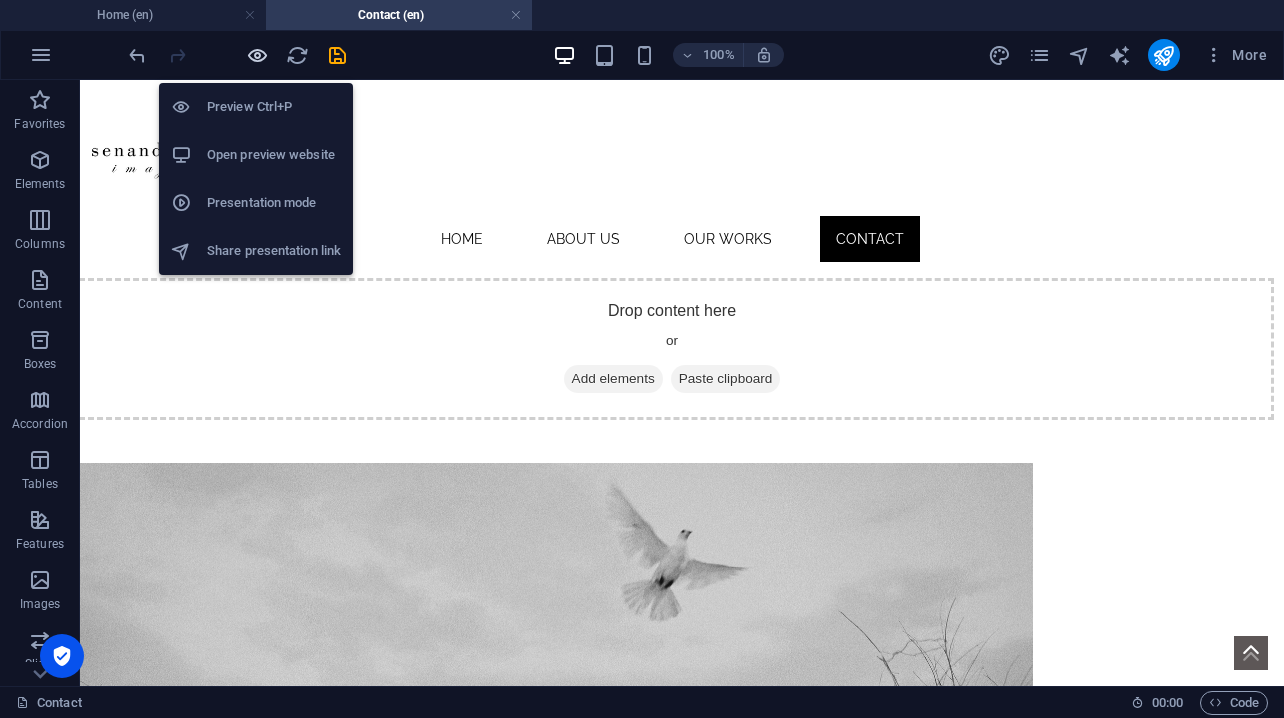 click at bounding box center [257, 55] 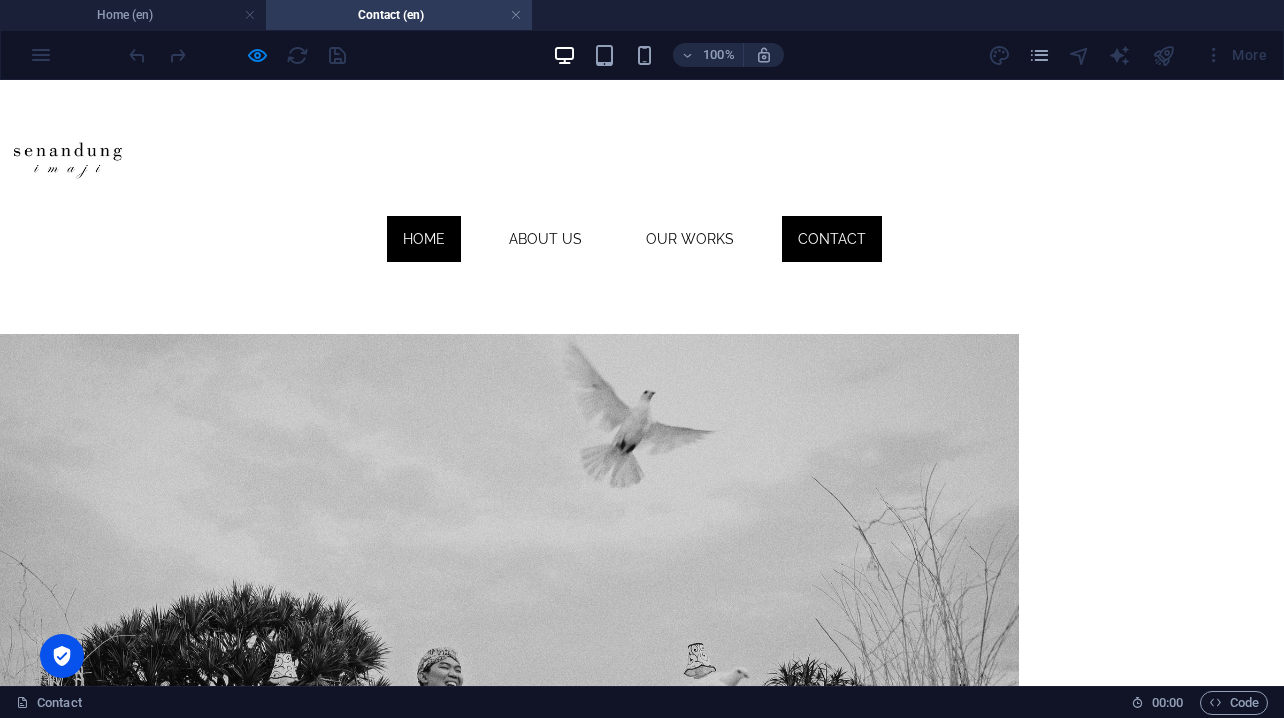 scroll, scrollTop: -1, scrollLeft: 8, axis: both 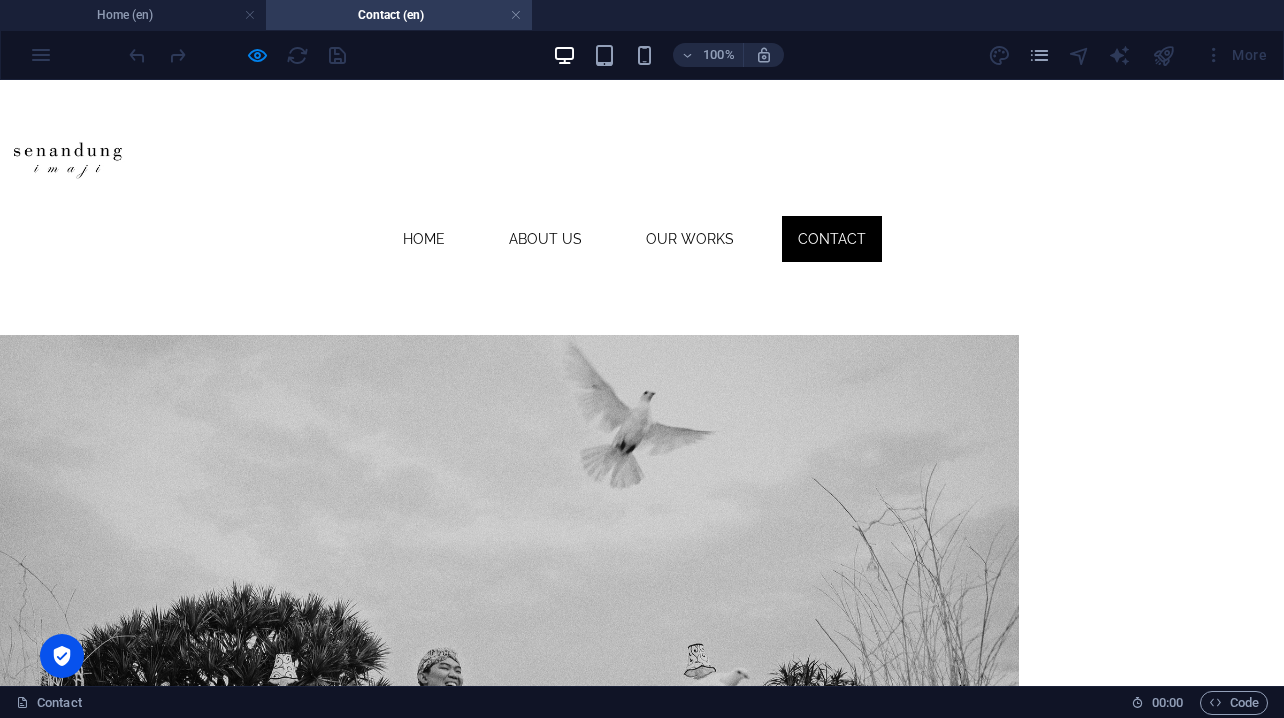 drag, startPoint x: 488, startPoint y: 158, endPoint x: 487, endPoint y: 318, distance: 160.00313 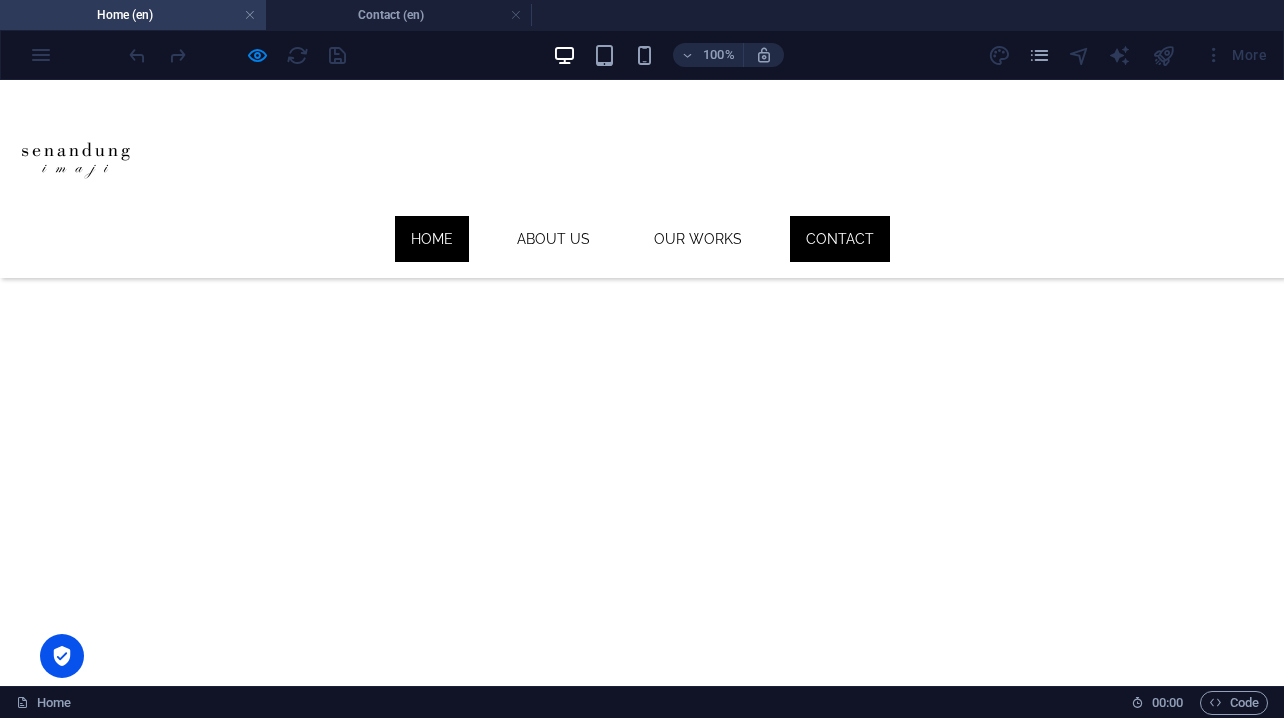click on "Contact" at bounding box center (840, 239) 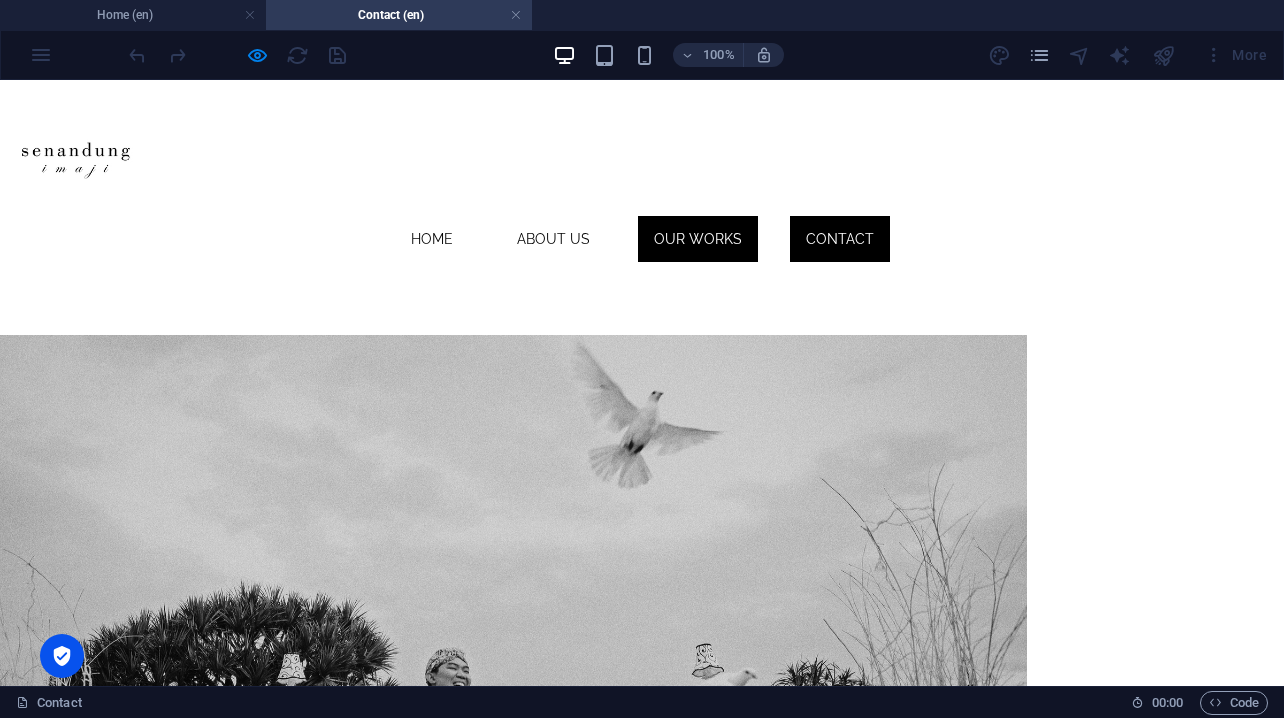 scroll, scrollTop: 0, scrollLeft: 0, axis: both 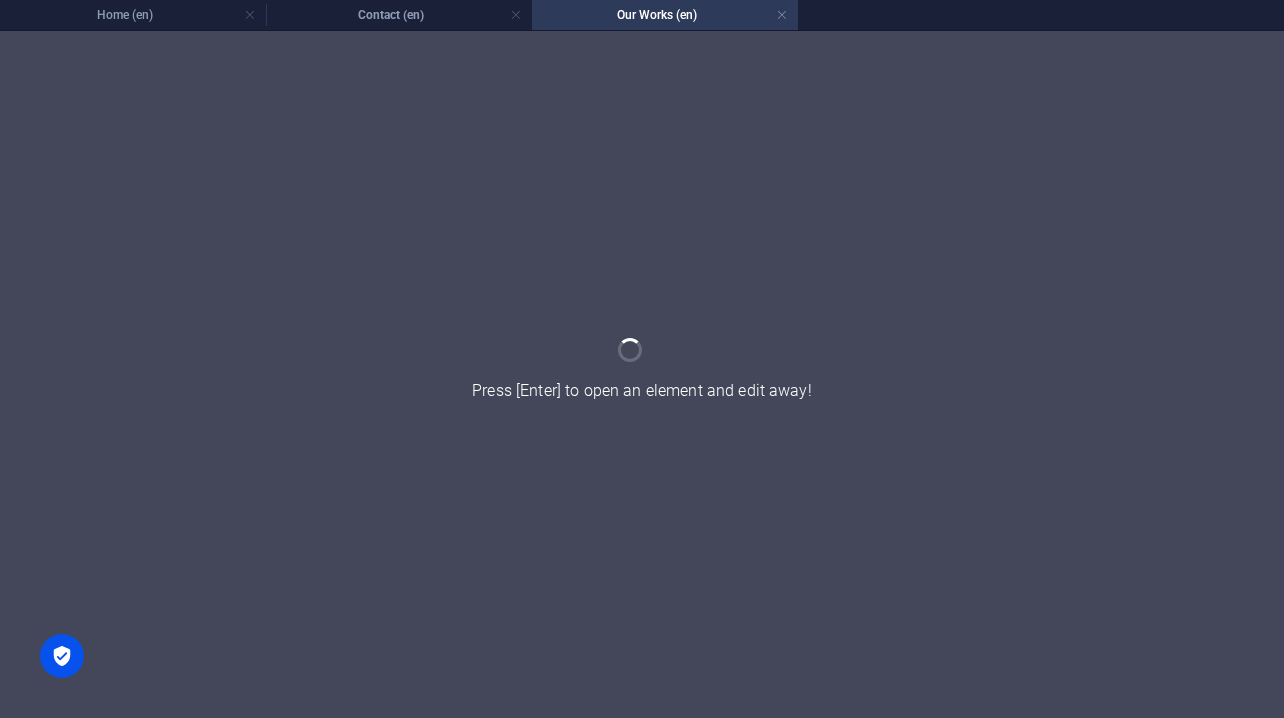 click on "Our Works (en)" at bounding box center (665, 15) 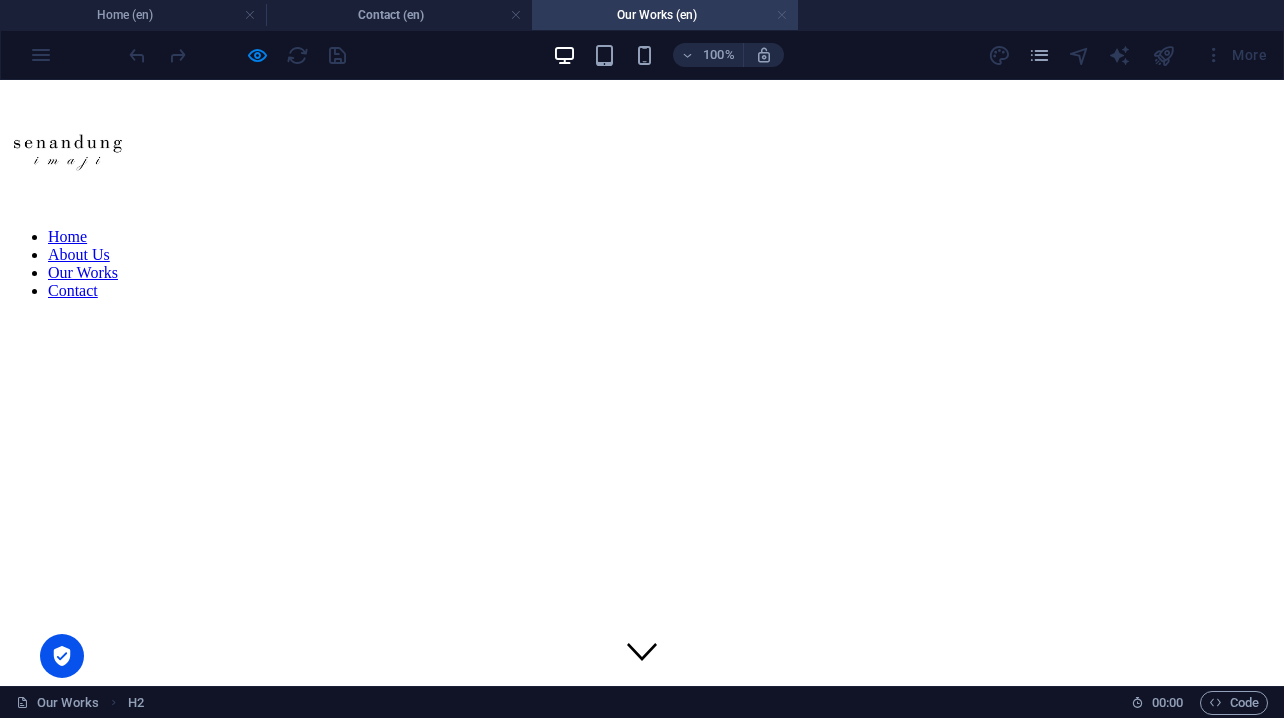 scroll, scrollTop: 324, scrollLeft: 0, axis: vertical 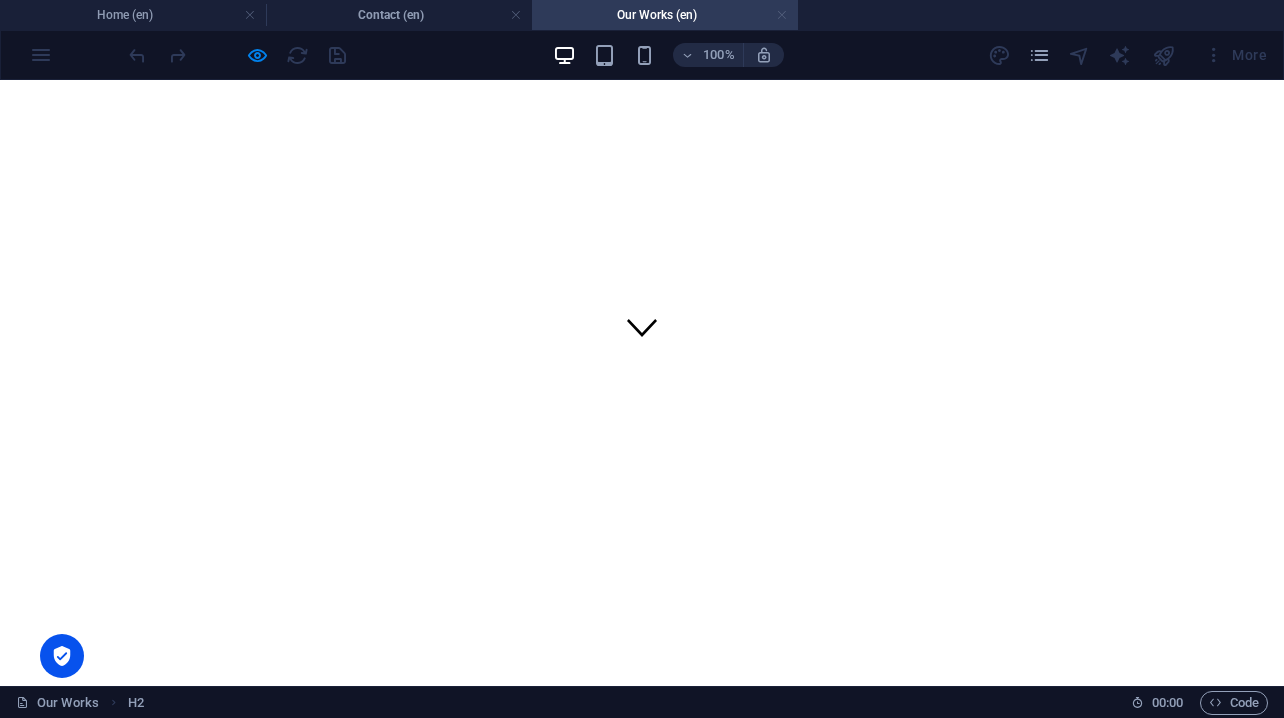 click at bounding box center [782, 15] 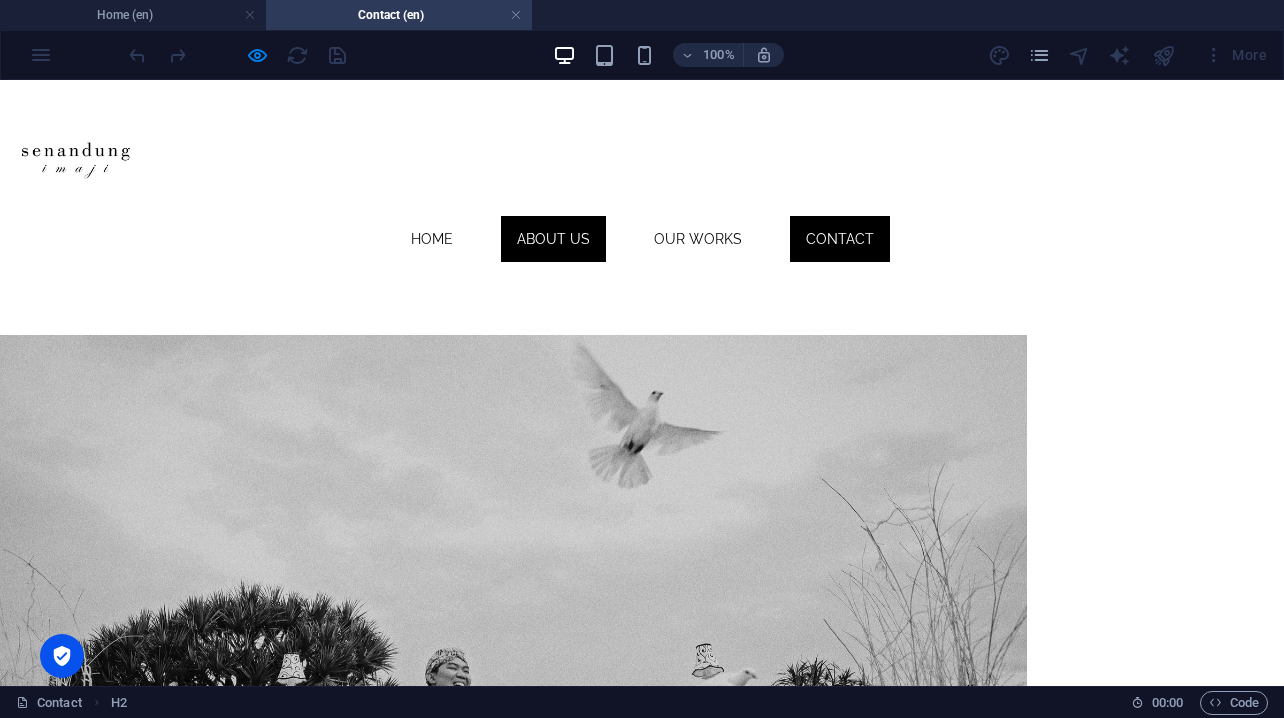 click on "About Us" at bounding box center [553, 239] 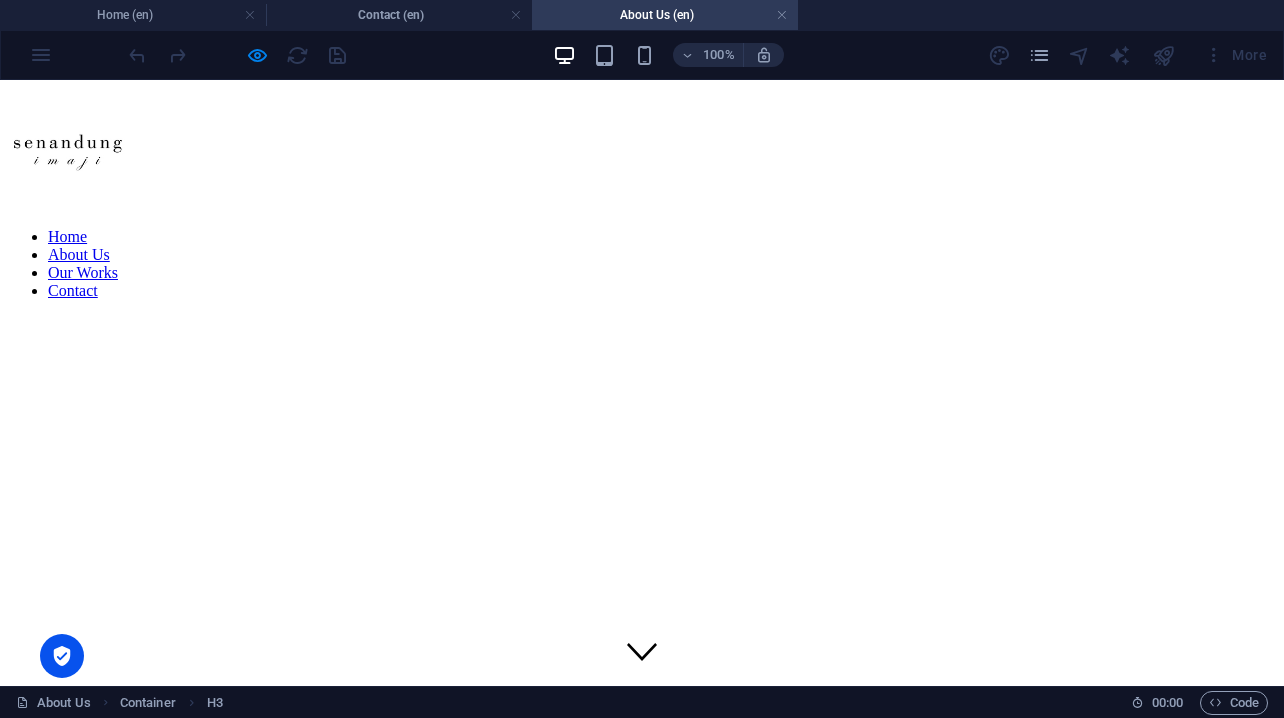 scroll, scrollTop: 0, scrollLeft: 0, axis: both 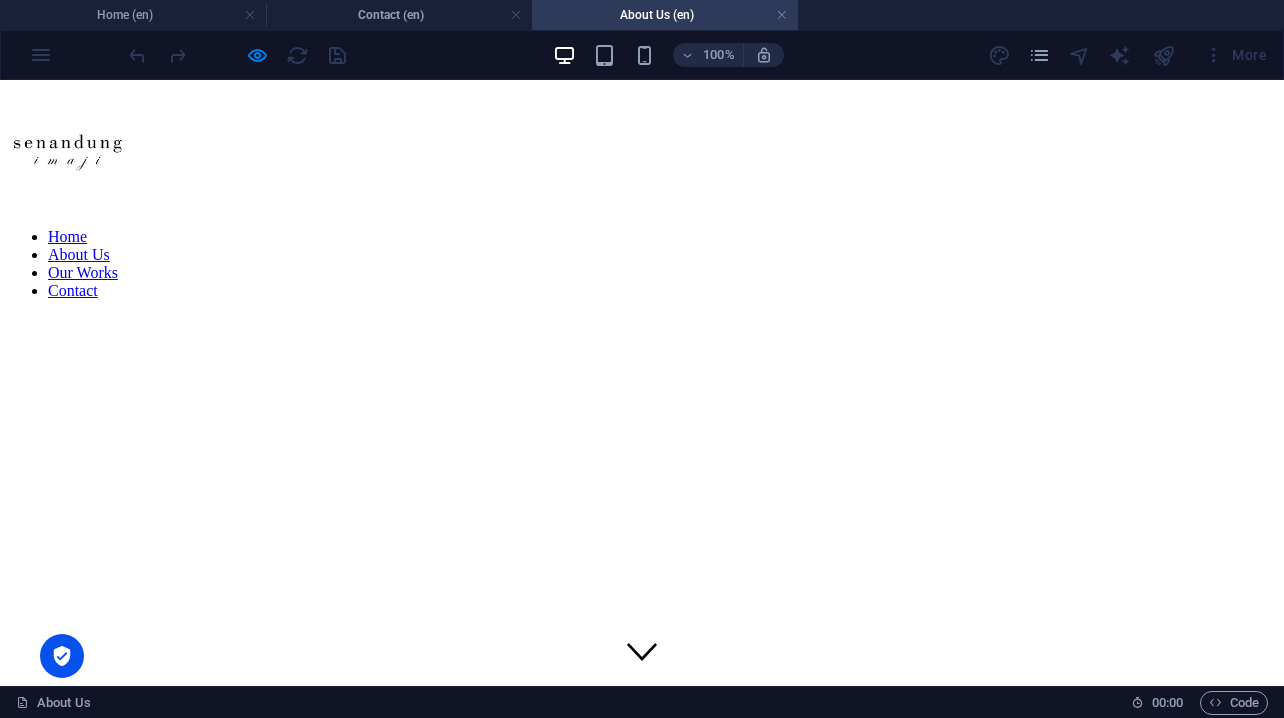 click on "Home About Us Our Works Contact" at bounding box center (642, 264) 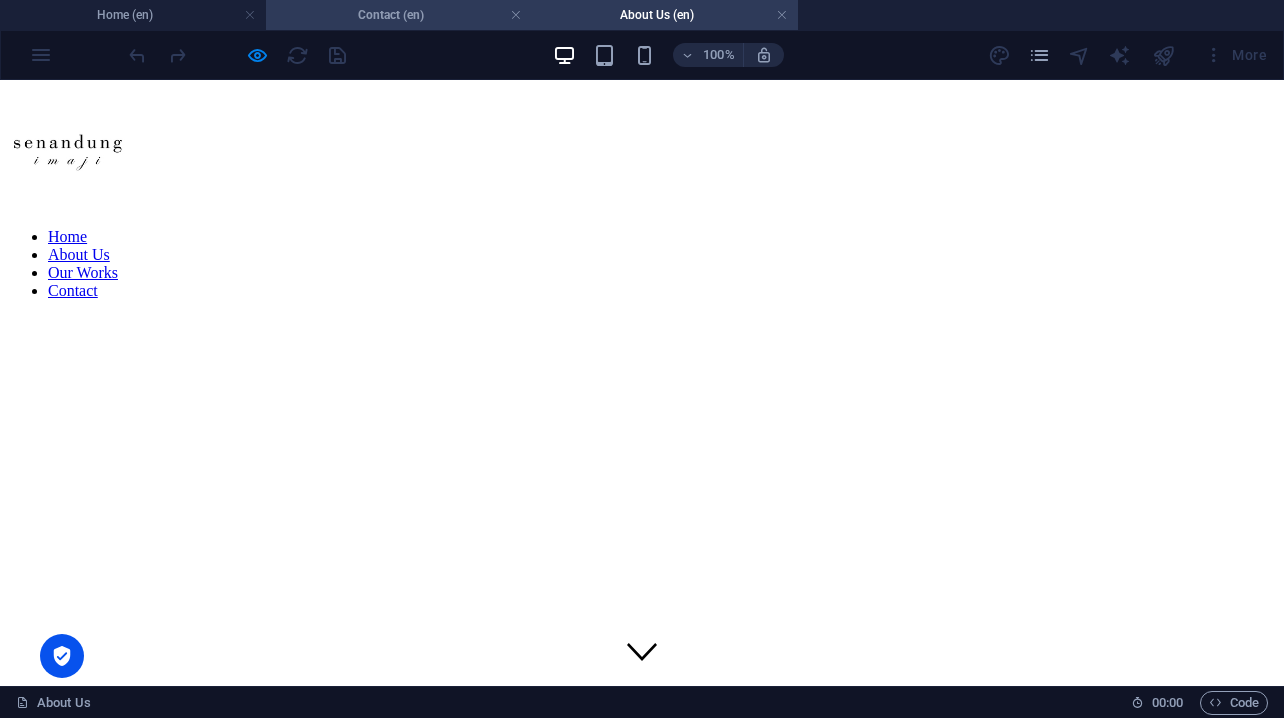 click on "Contact (en)" at bounding box center [399, 15] 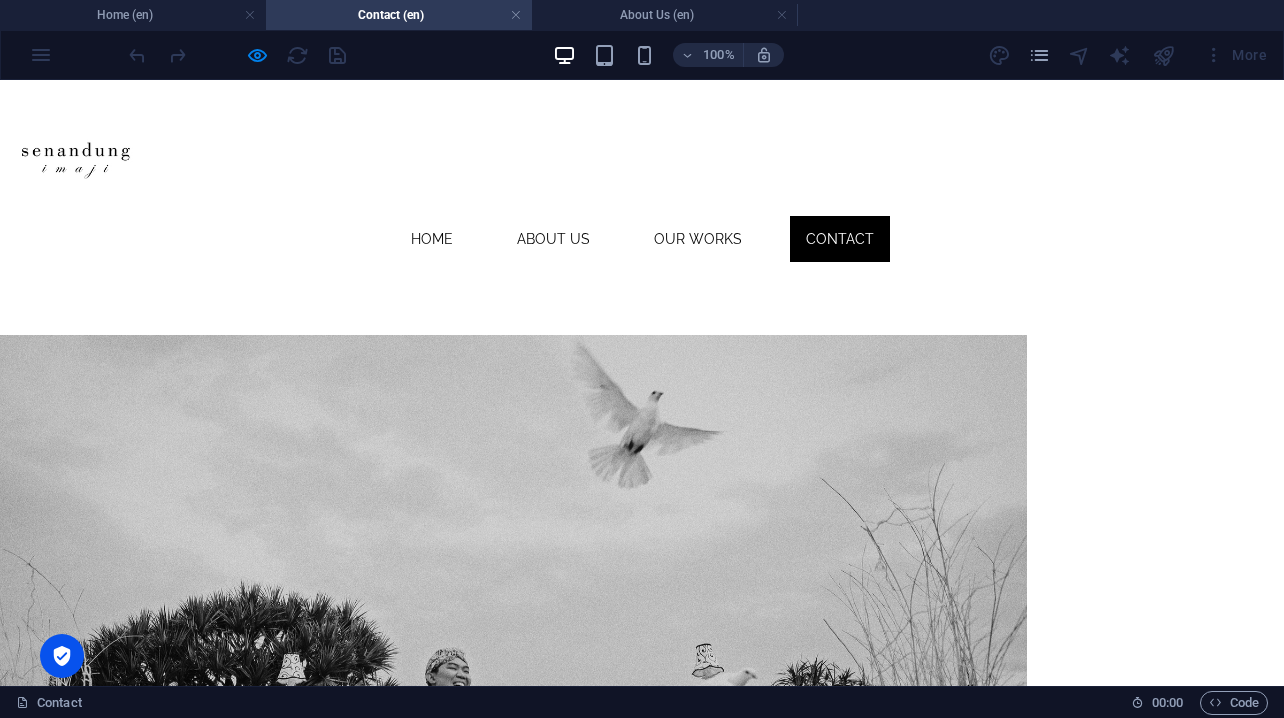 click on ".fa-secondary{opacity:.4}" at bounding box center [642, 669] 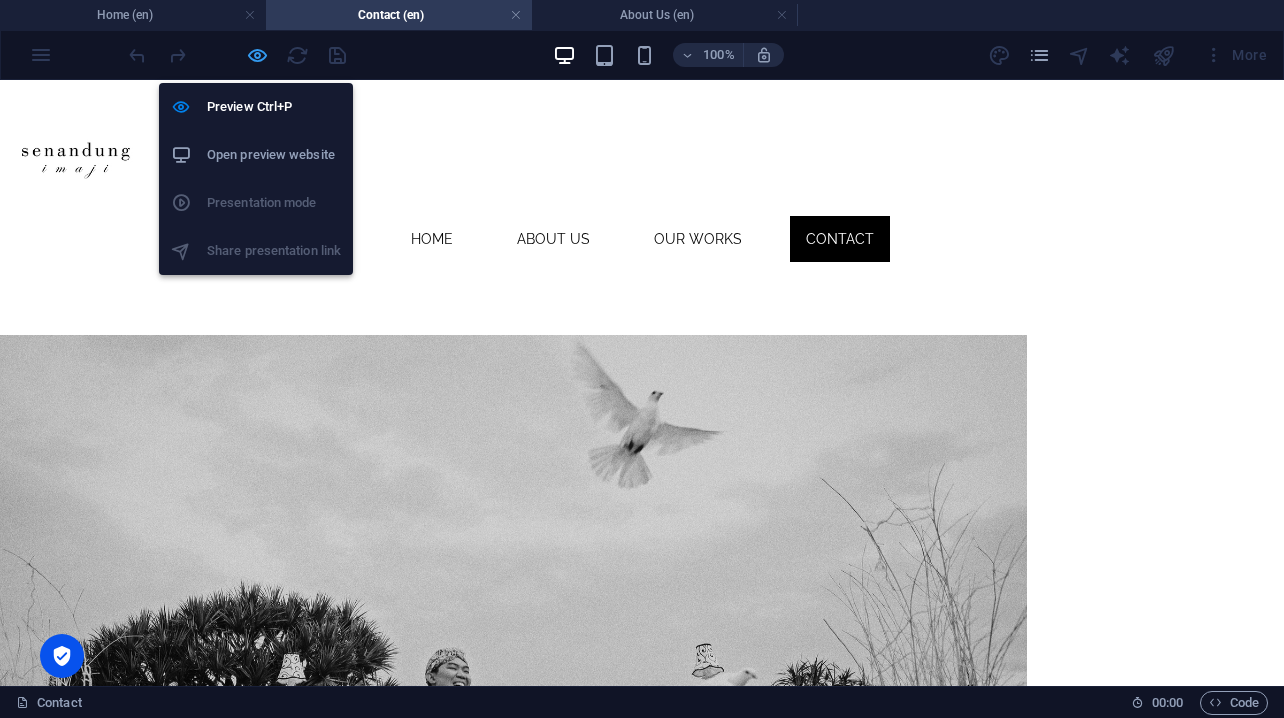 click at bounding box center [257, 55] 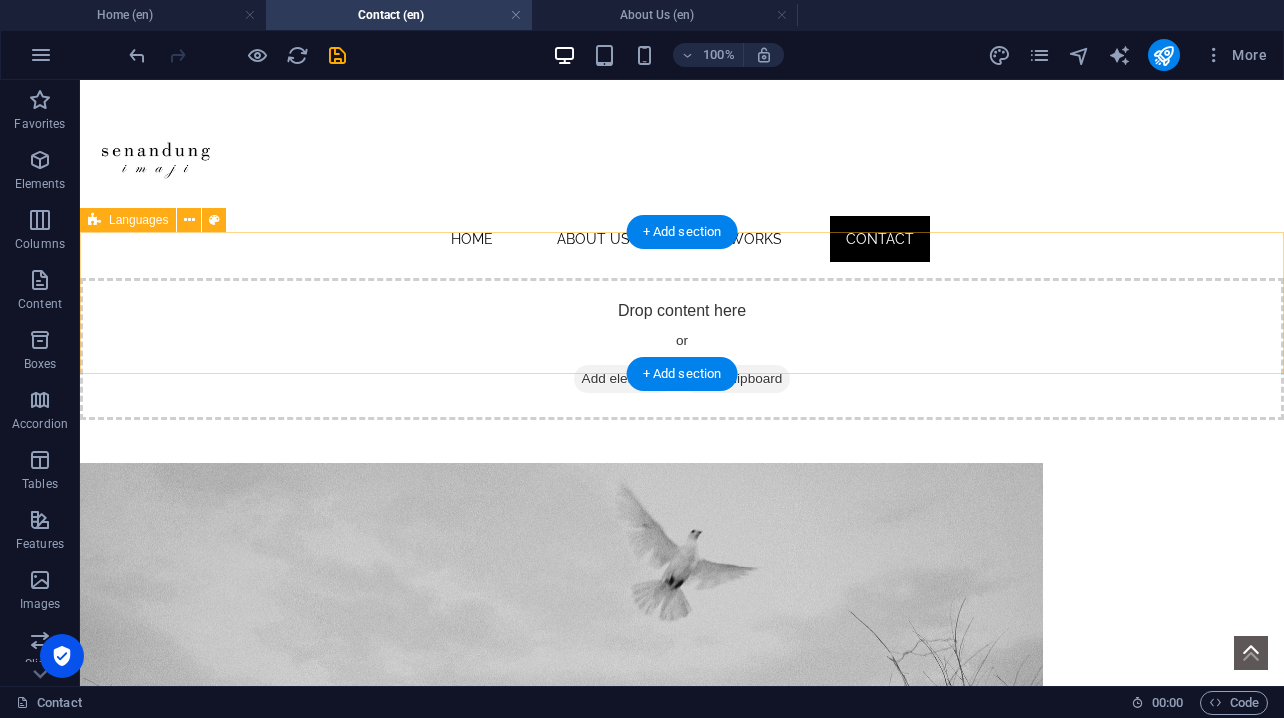 click on "Drop content here or  Add elements  Paste clipboard" at bounding box center (682, 349) 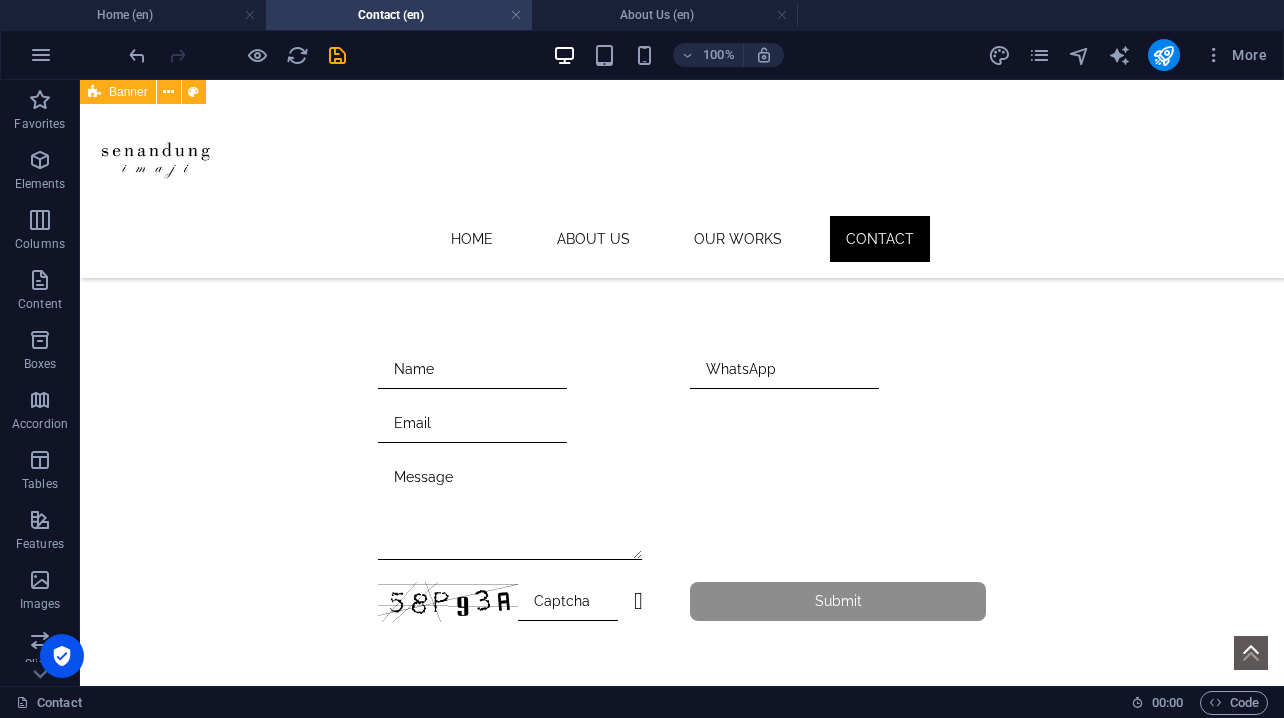 scroll, scrollTop: 838, scrollLeft: 0, axis: vertical 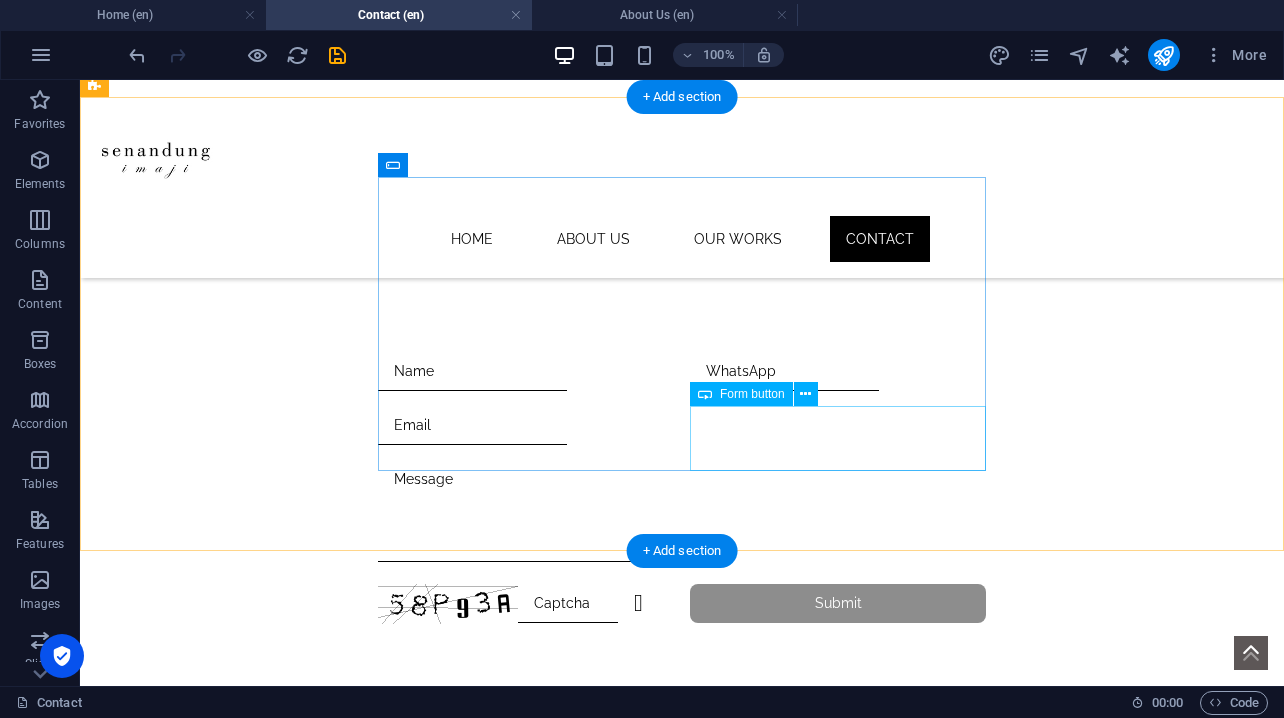 click on "Submit" at bounding box center (838, 604) 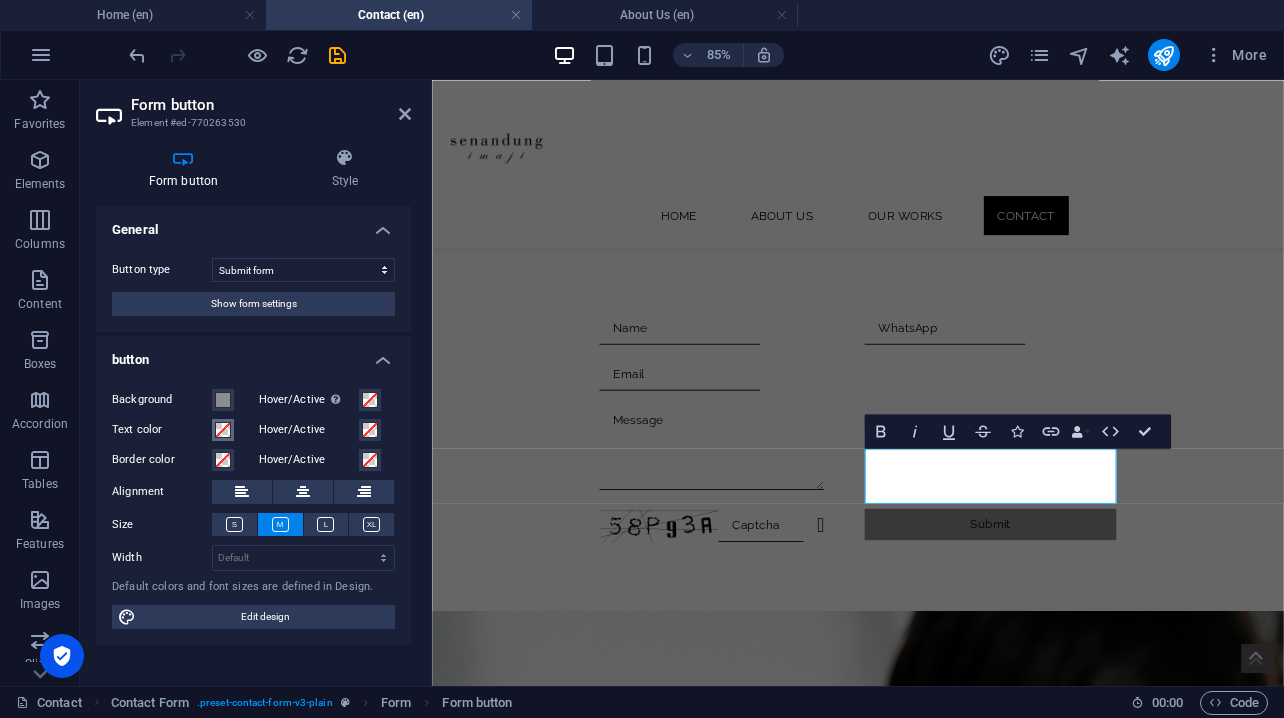 click at bounding box center (223, 430) 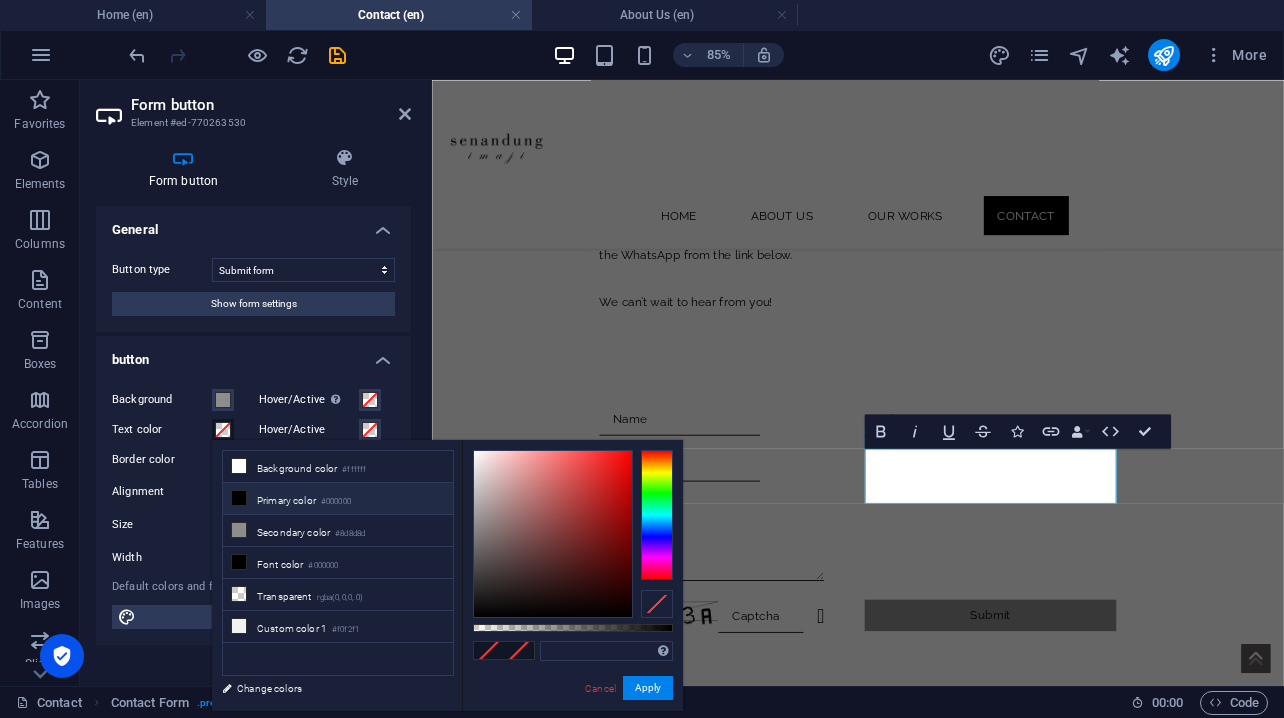 click at bounding box center [239, 498] 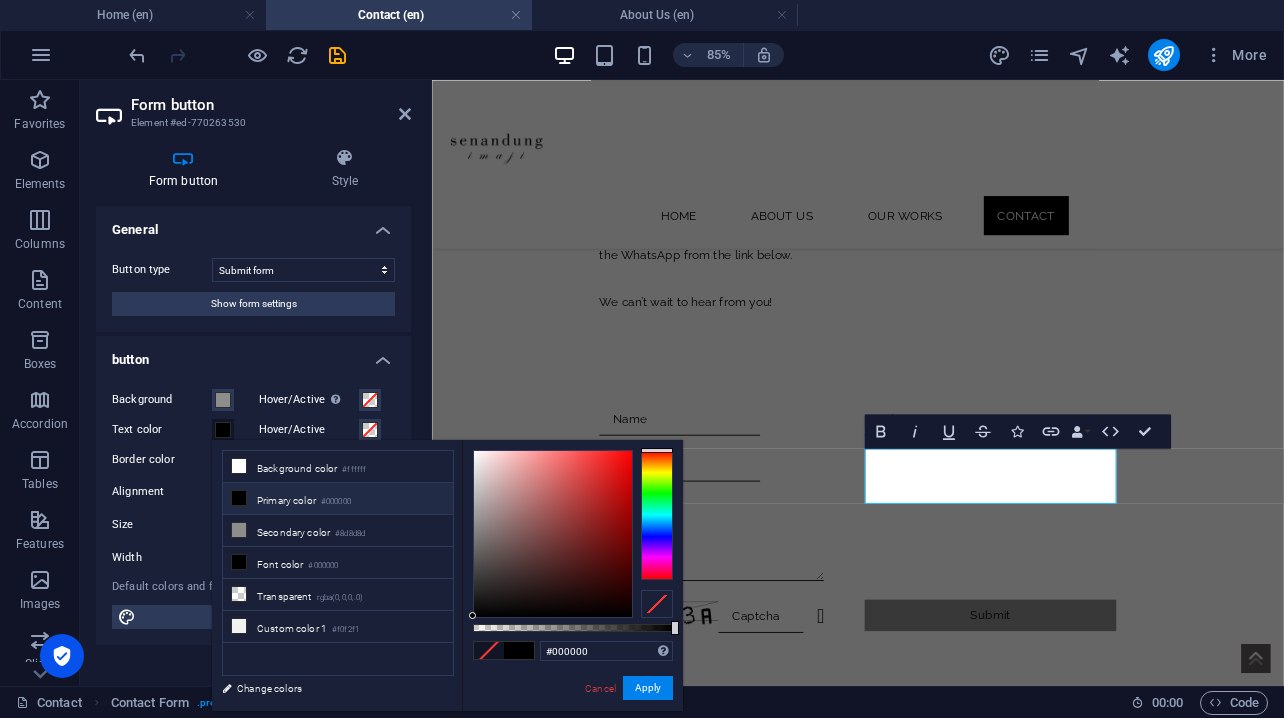 click on "Unreadable? Regenerate Submit" at bounding box center (933, 595) 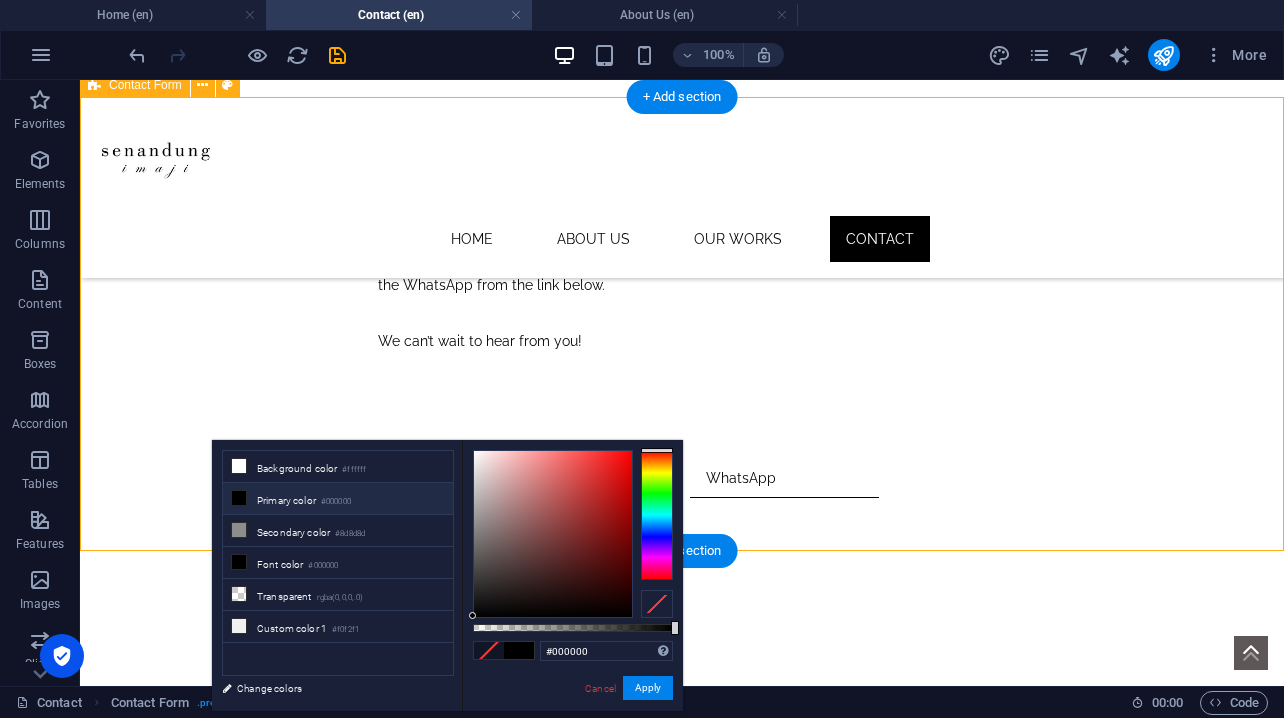 click on "Unreadable? Regenerate Submit" at bounding box center [682, 595] 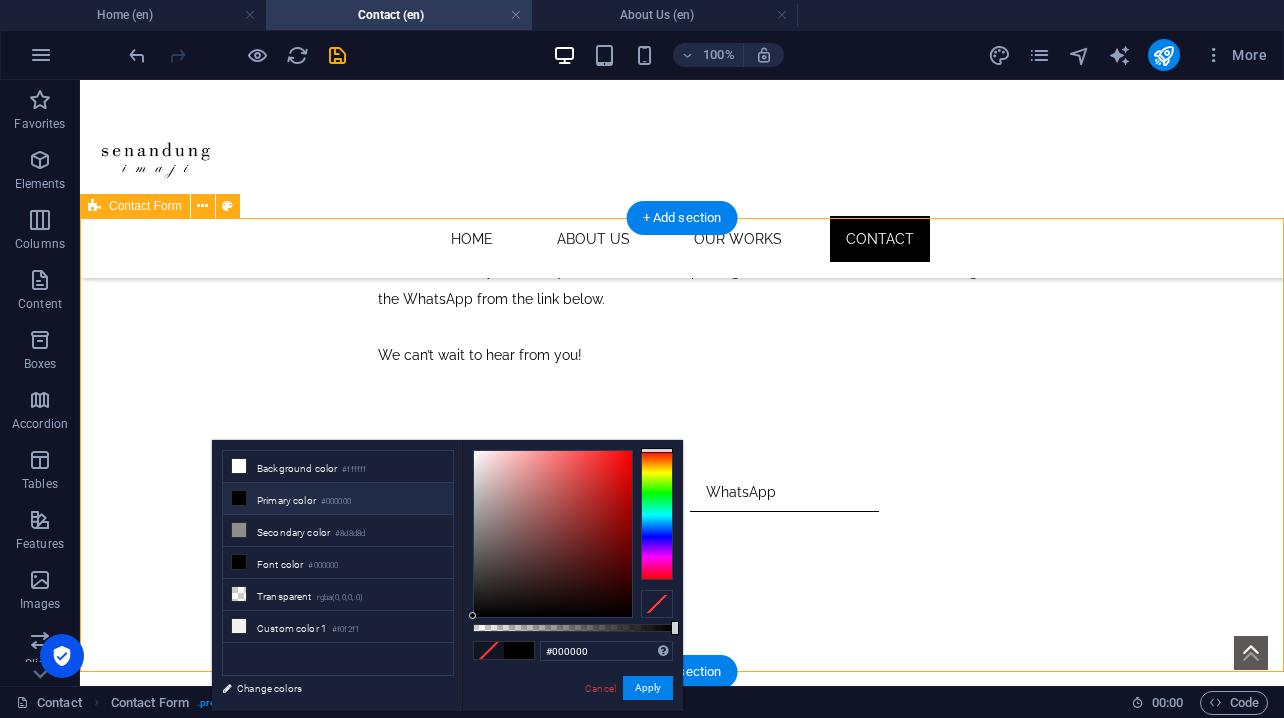 scroll, scrollTop: 710, scrollLeft: 0, axis: vertical 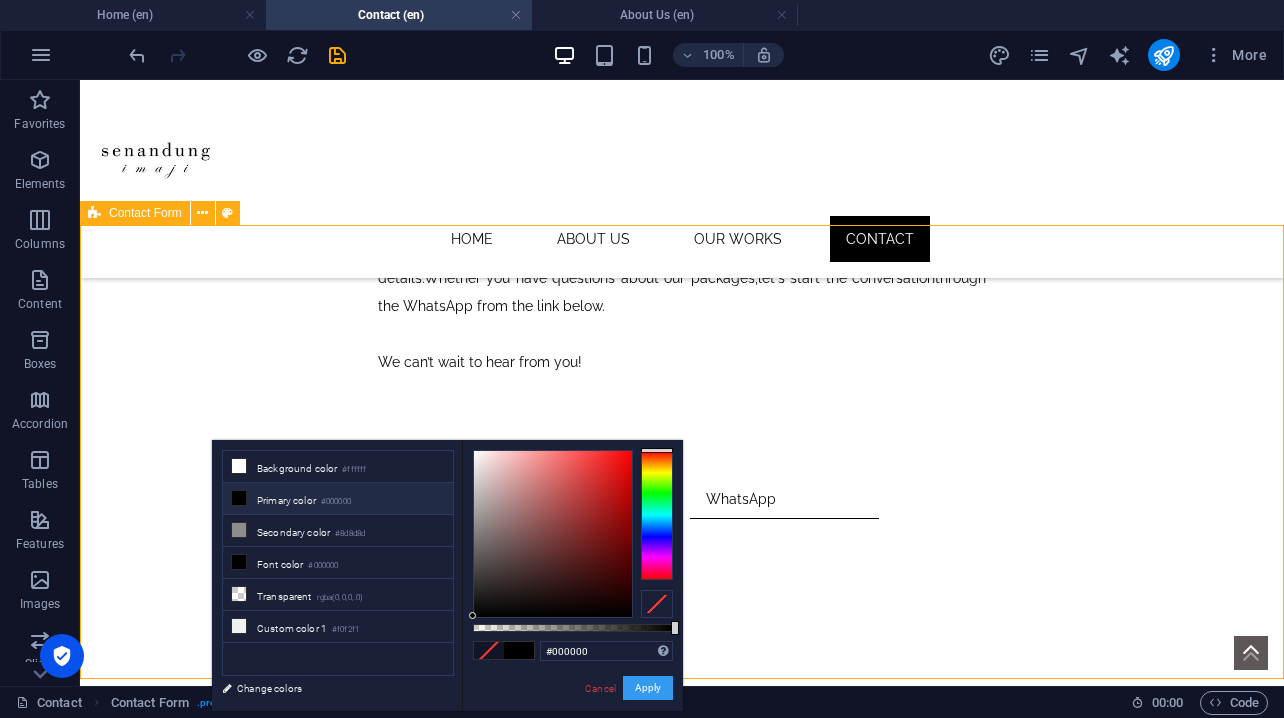 click on "Apply" at bounding box center (648, 688) 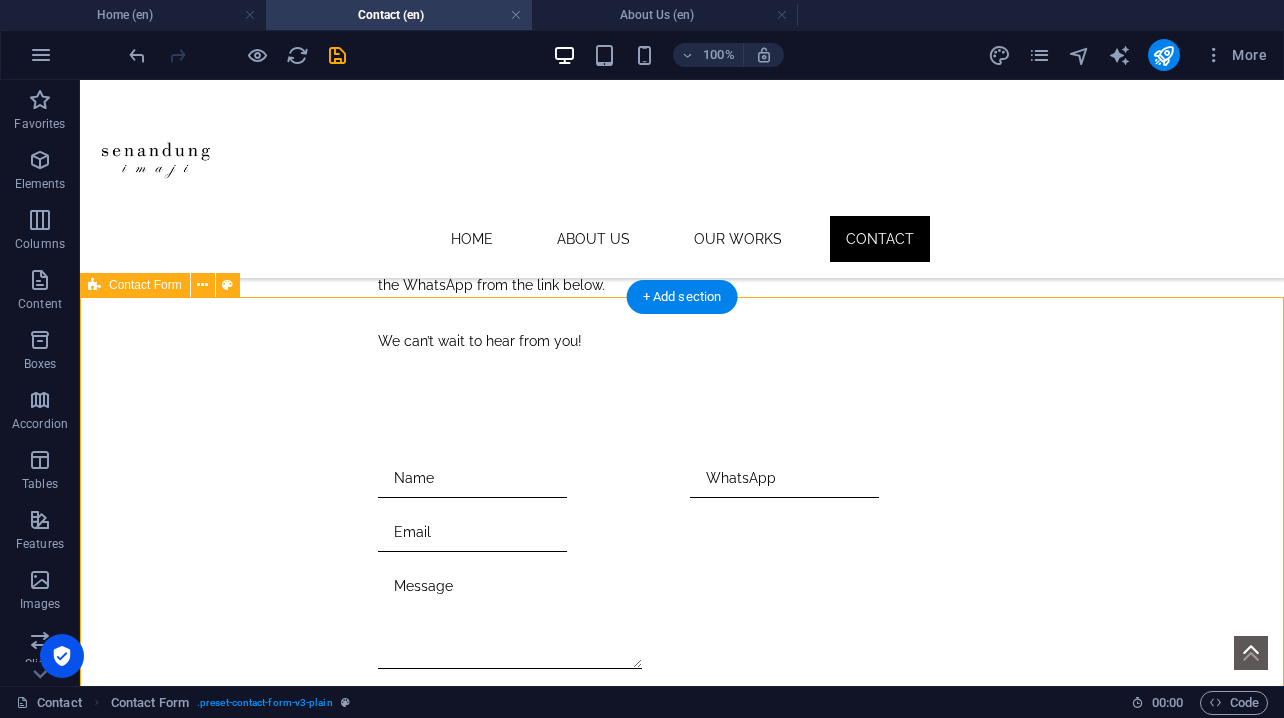 scroll, scrollTop: 744, scrollLeft: 0, axis: vertical 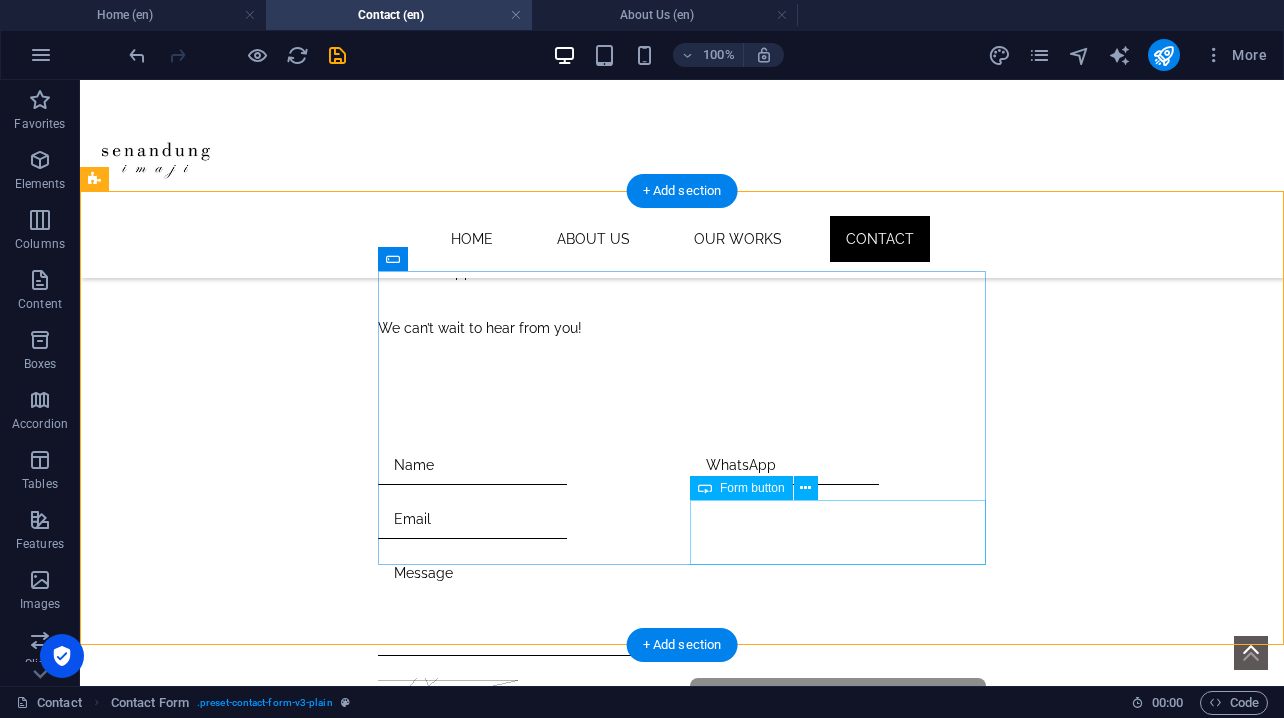 click on "Submit" at bounding box center [838, 698] 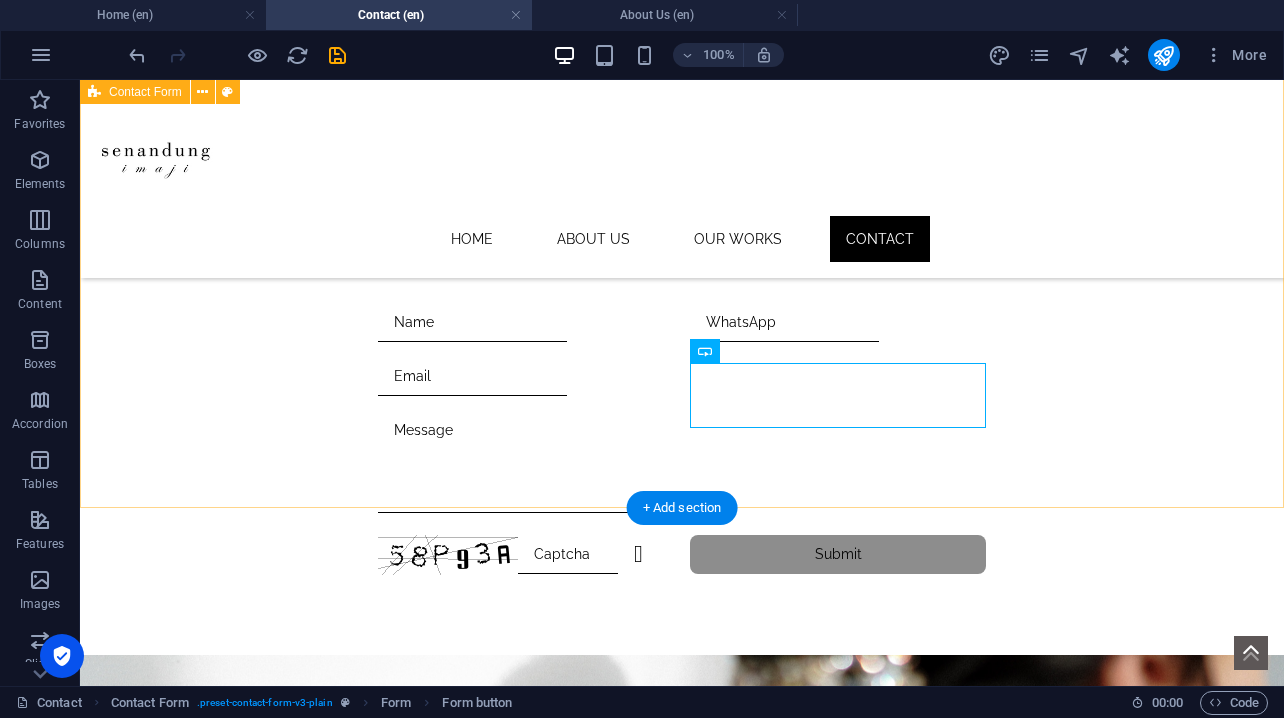scroll, scrollTop: 880, scrollLeft: 0, axis: vertical 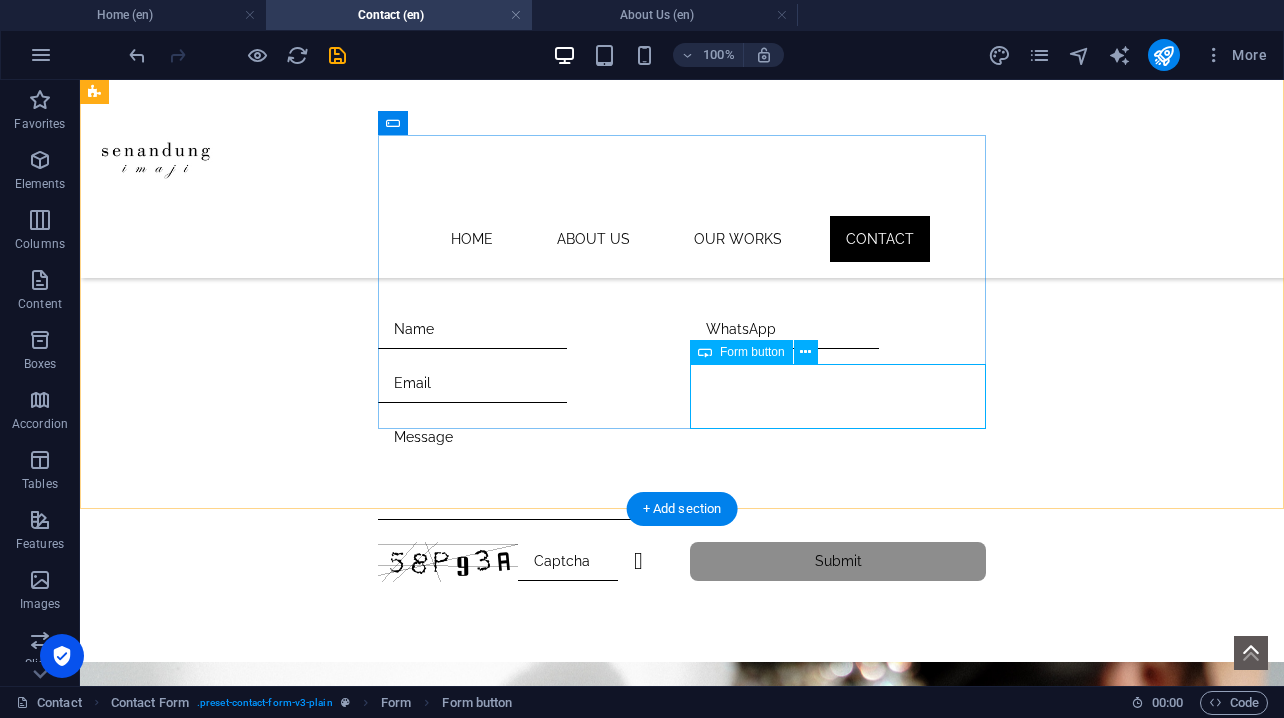 click on "Submit" at bounding box center [838, 562] 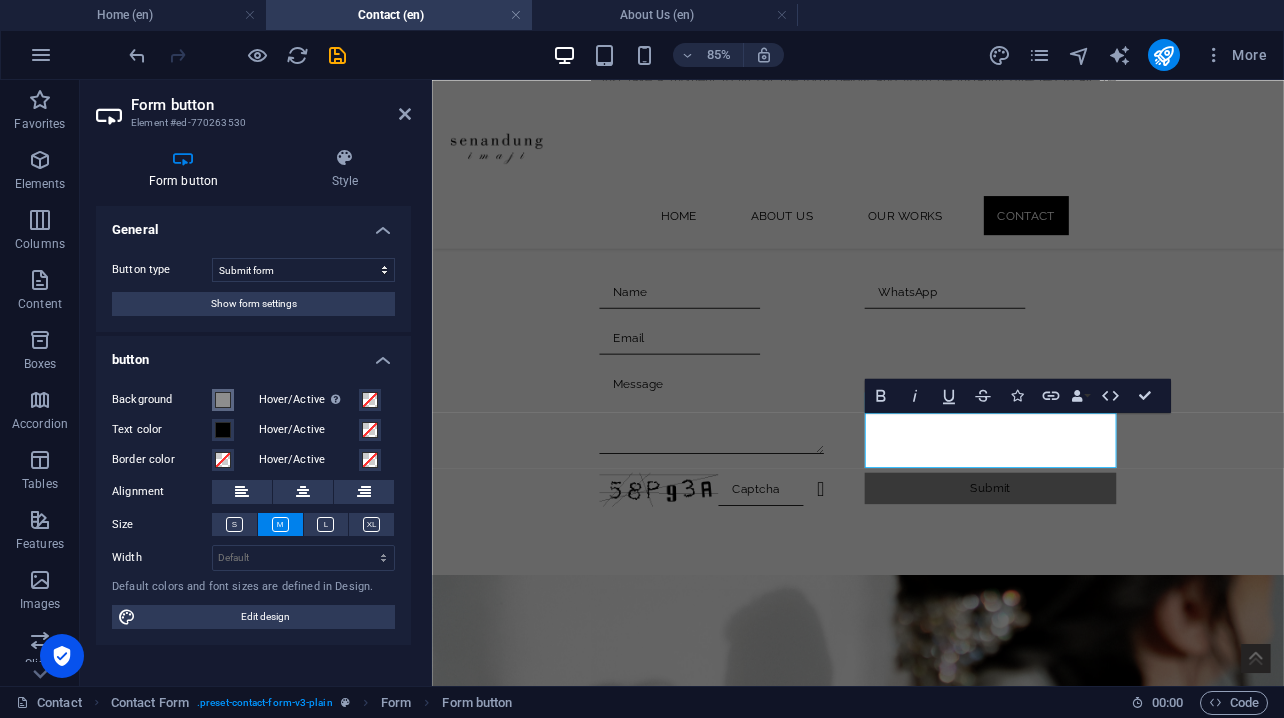 click at bounding box center [223, 400] 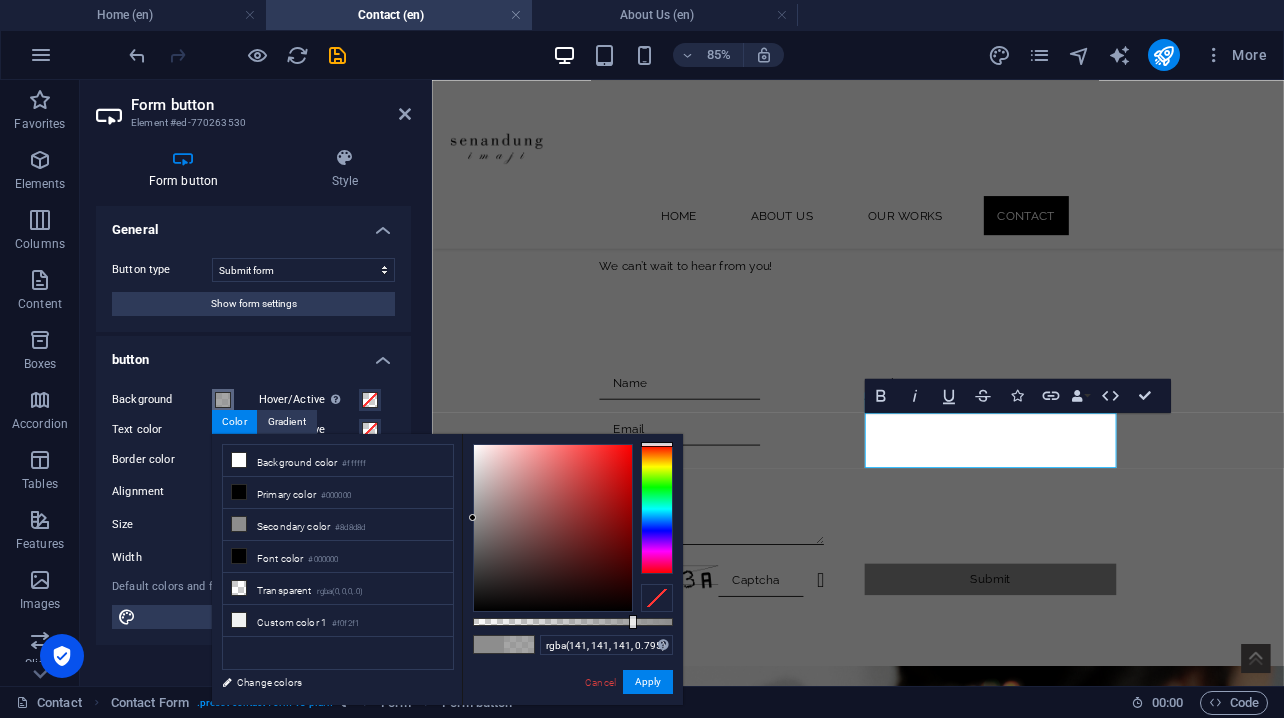 type on "rgba(141, 141, 141, 0.8)" 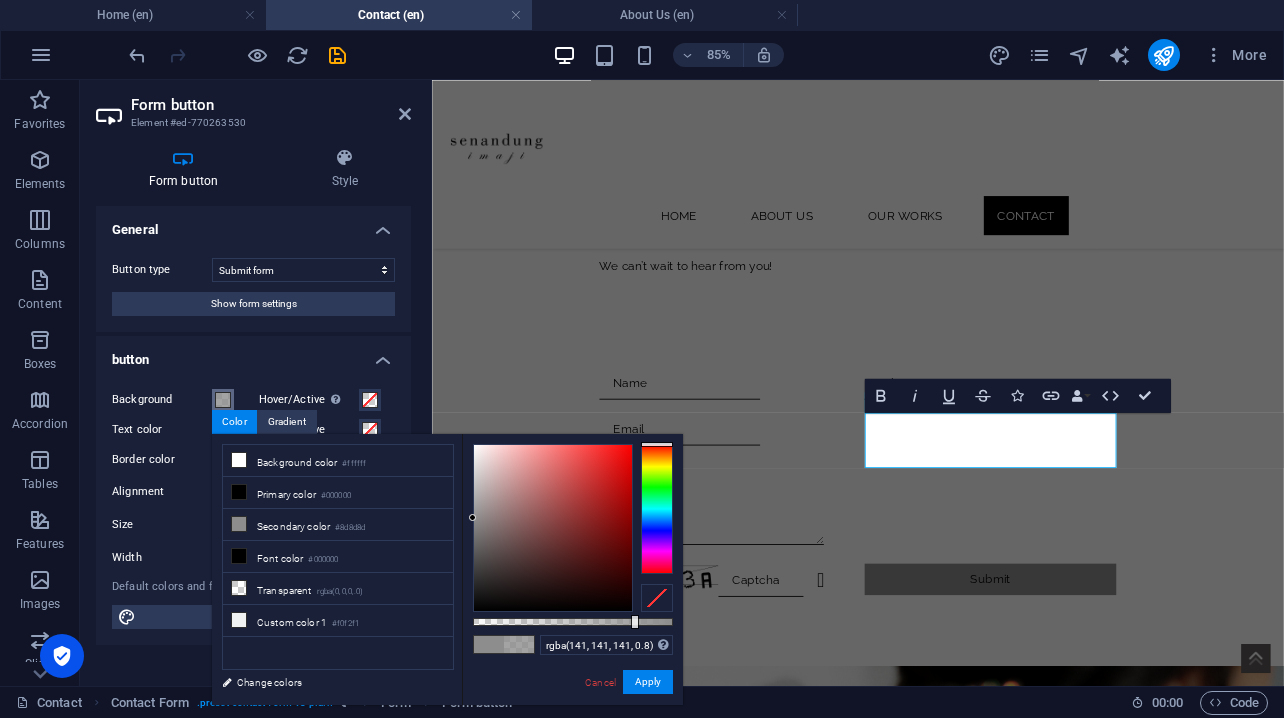 drag, startPoint x: 672, startPoint y: 621, endPoint x: 633, endPoint y: 620, distance: 39.012817 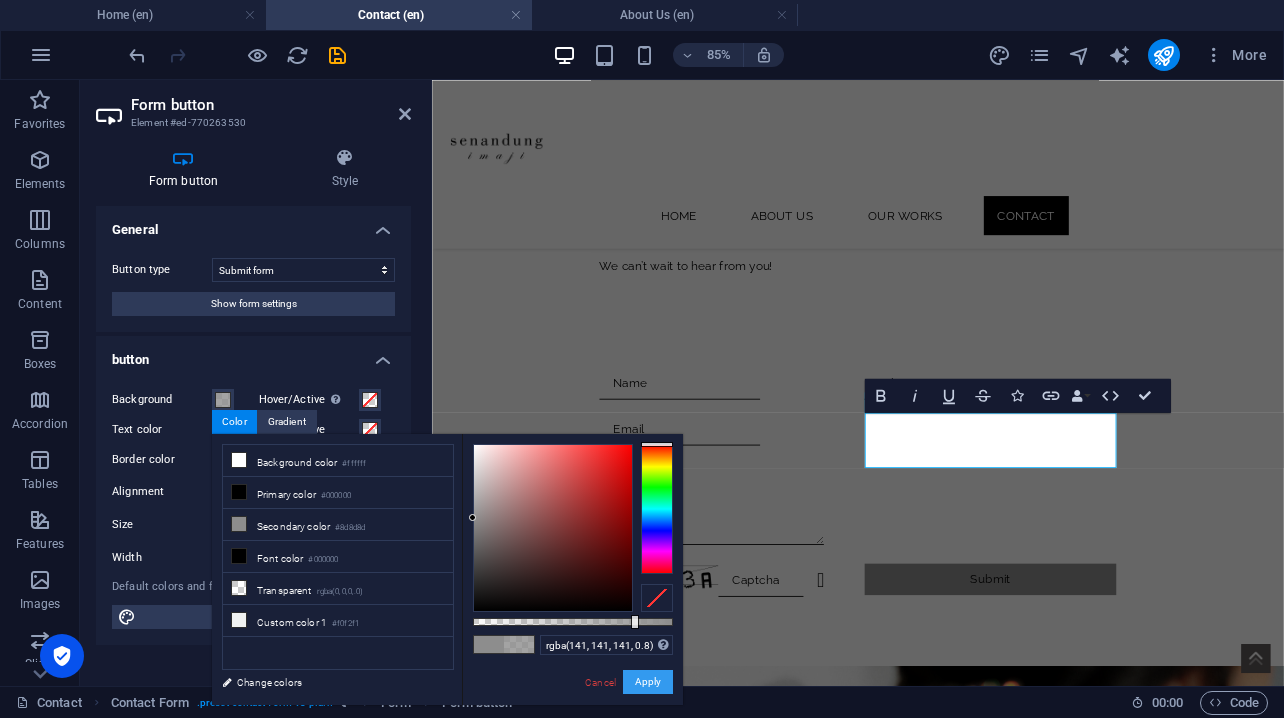 click on "Apply" at bounding box center [648, 682] 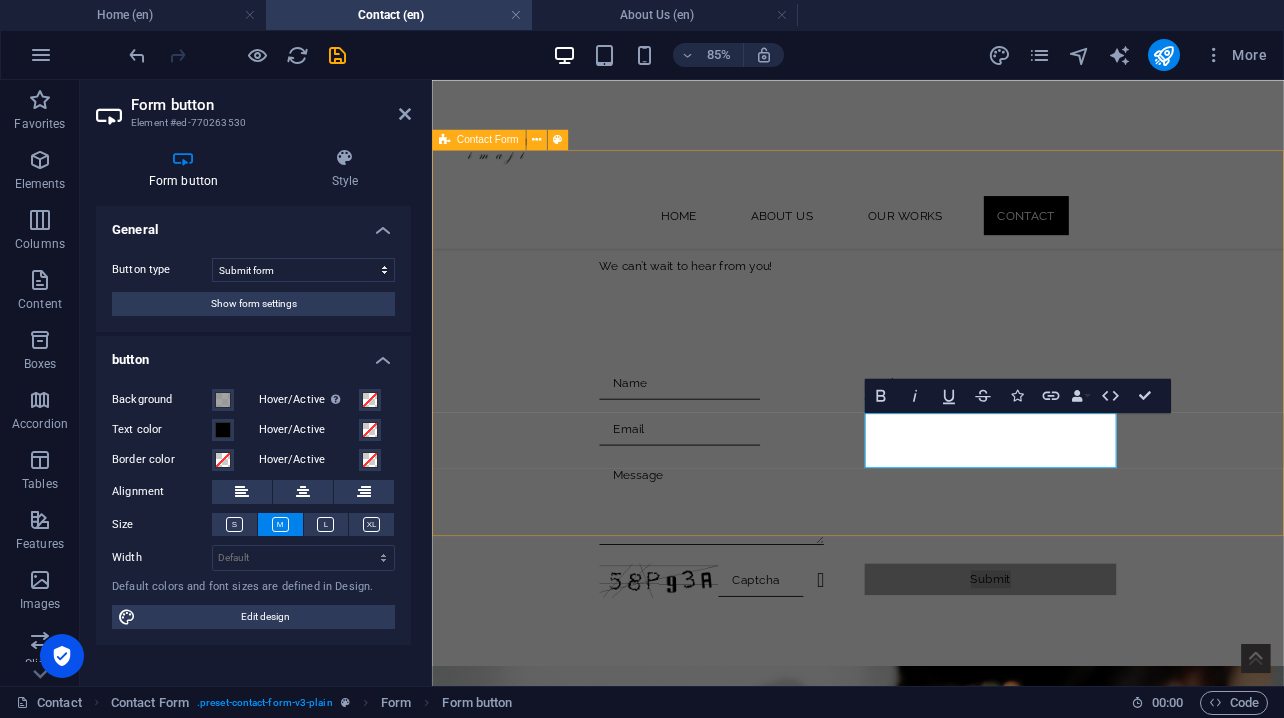 click on "Unreadable? Regenerate Submit" at bounding box center (933, 553) 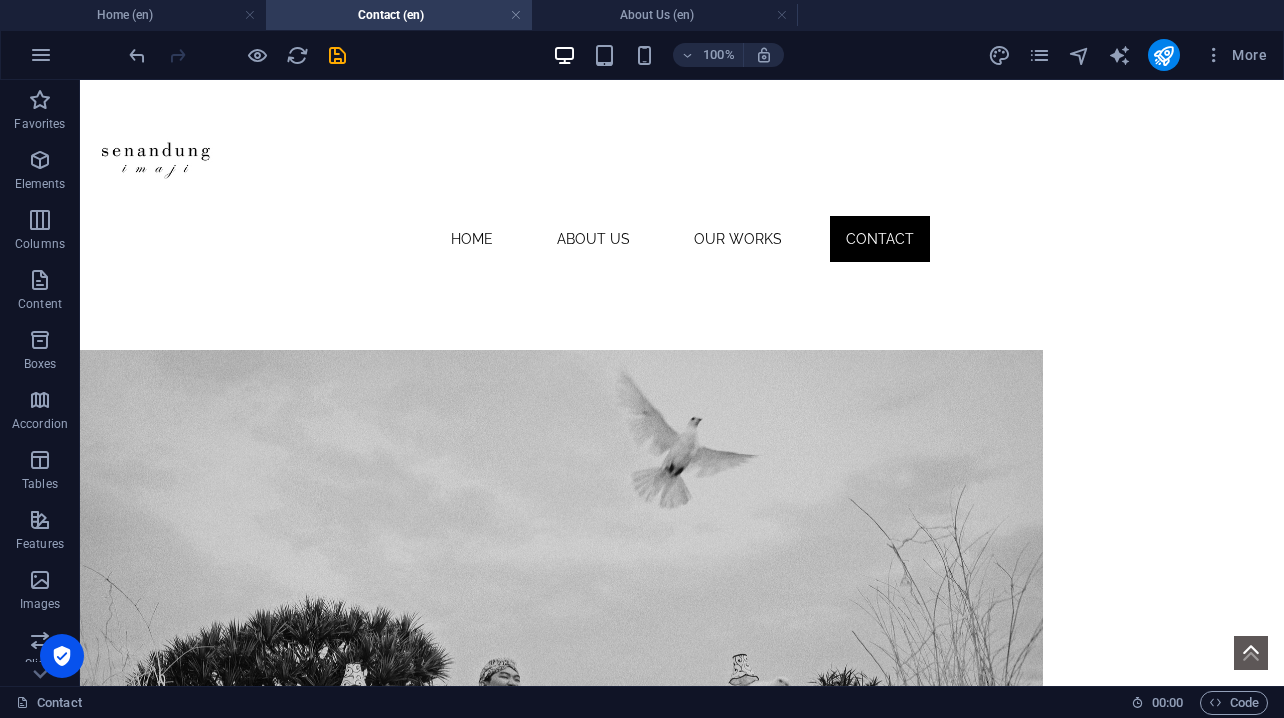 scroll, scrollTop: 0, scrollLeft: 0, axis: both 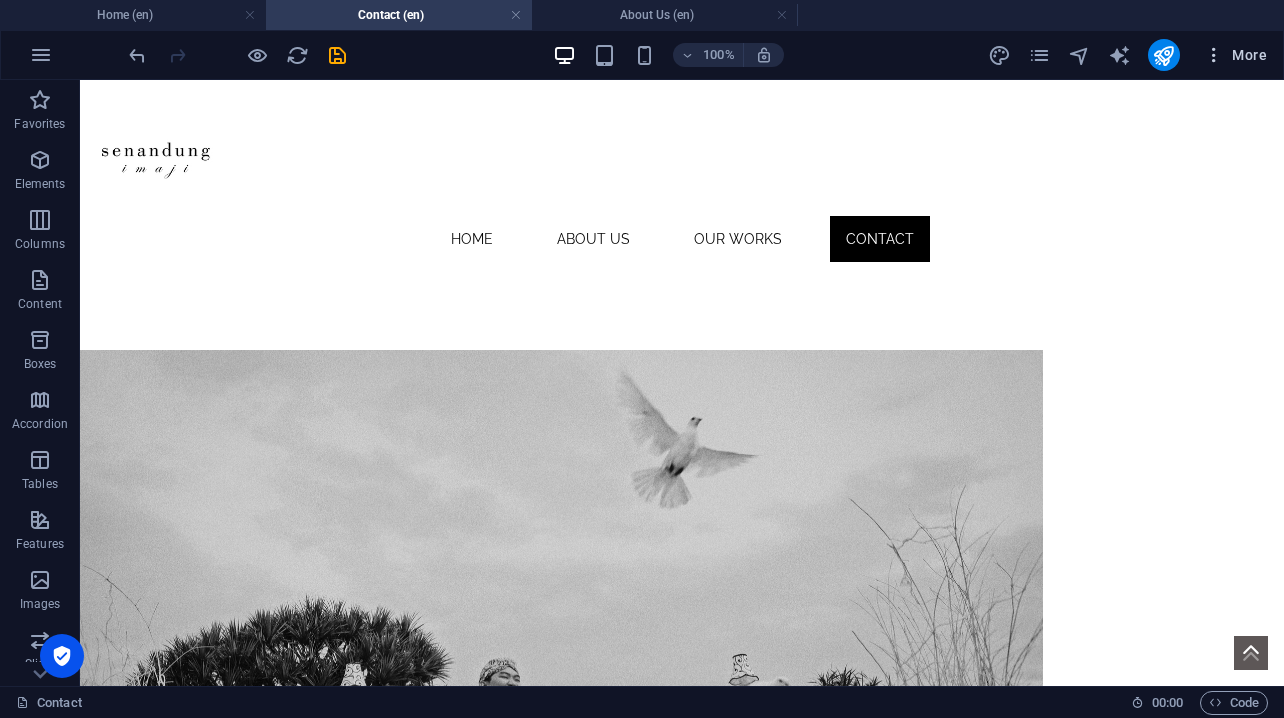 click at bounding box center (1214, 55) 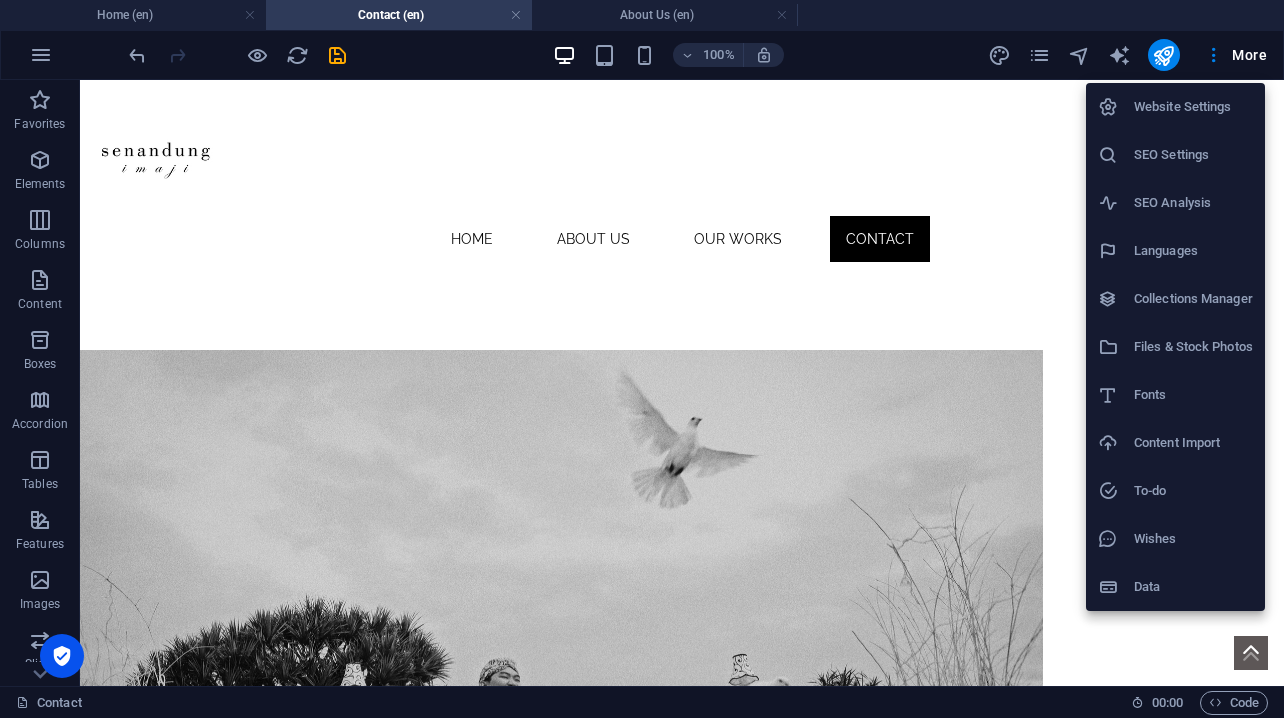 click on "Languages" at bounding box center [1193, 251] 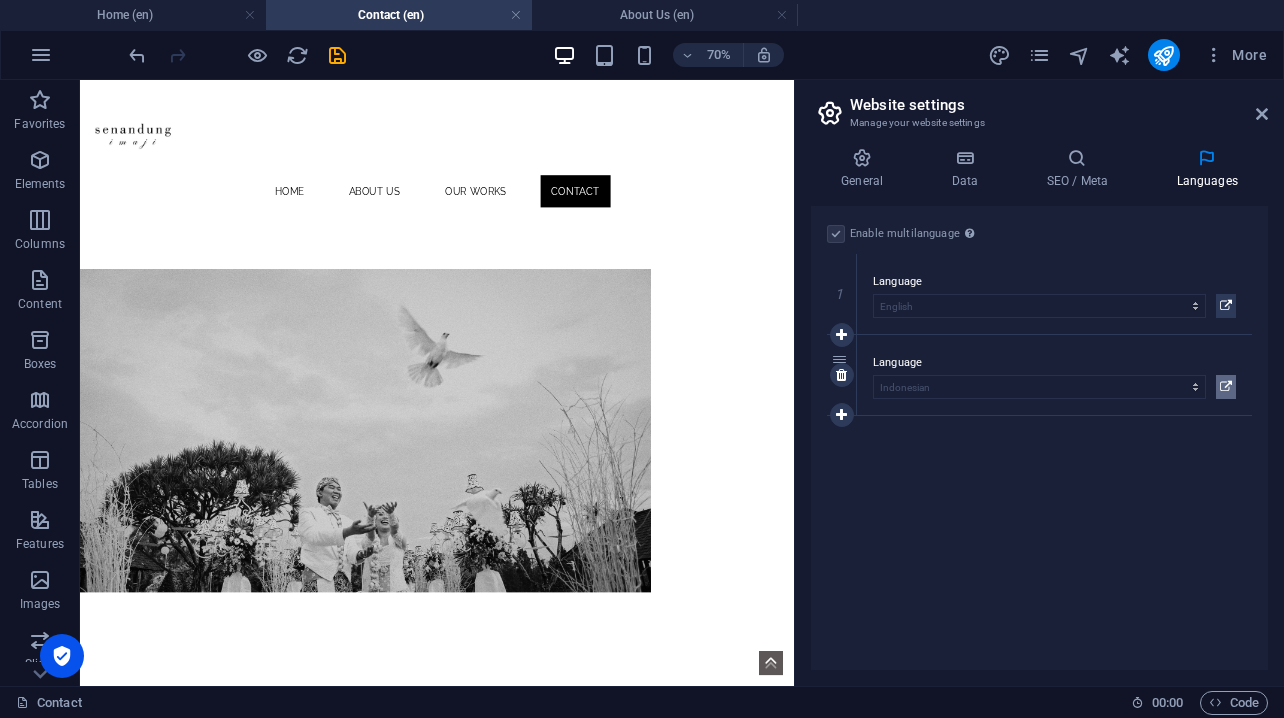 click at bounding box center (1226, 387) 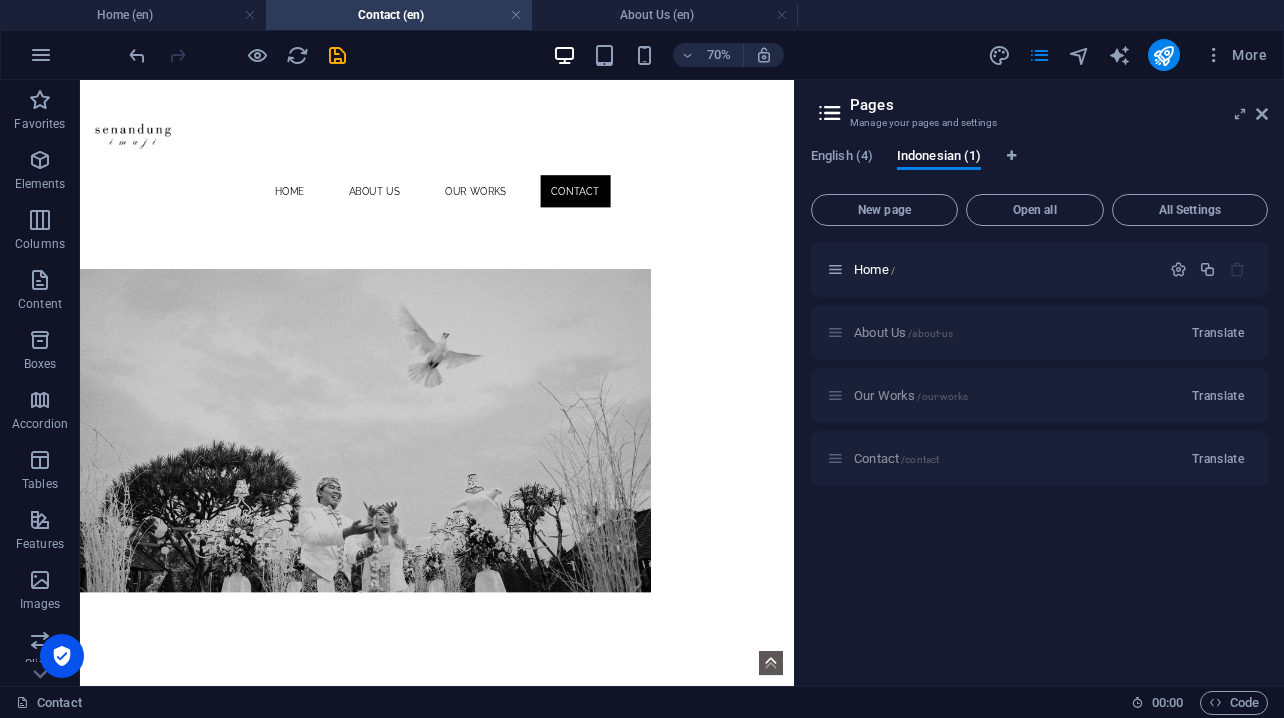 click on "English (4) Indonesian (1) New page Open all All Settings Home / About Us /about-us Translate Our Works /our-works Translate Contact /contact Translate" at bounding box center [1039, 409] 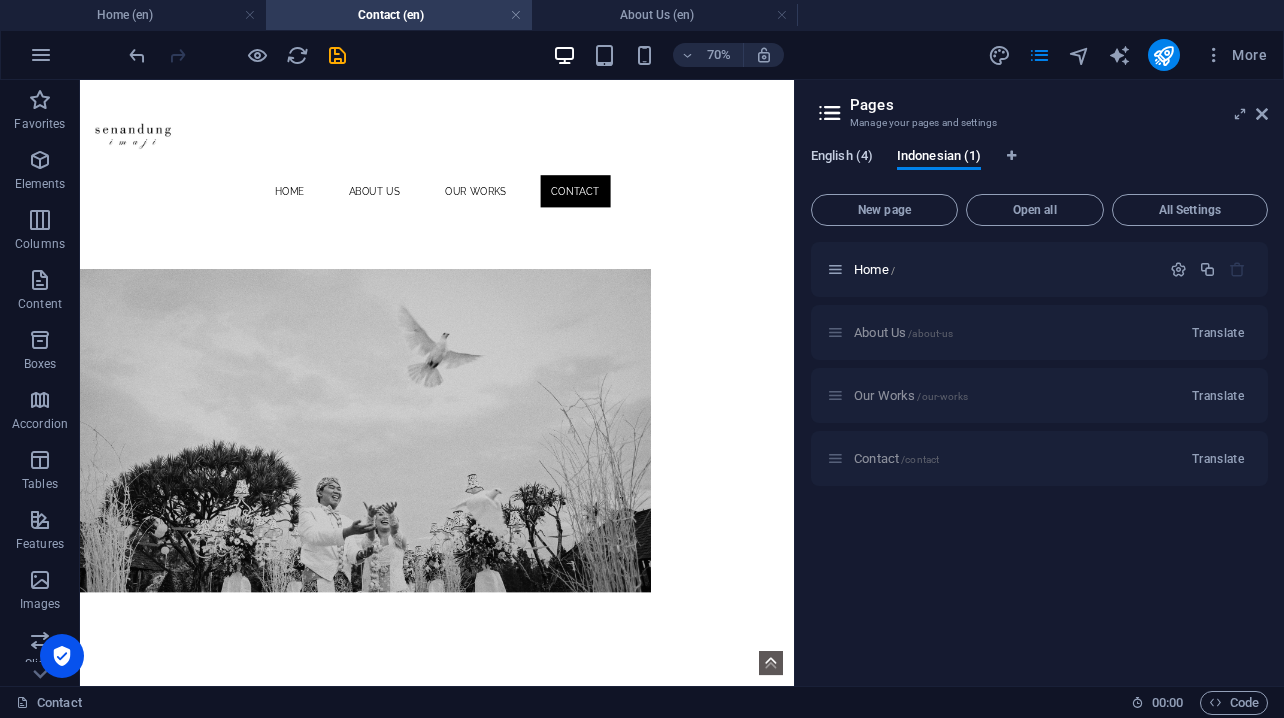 click on "English (4)" at bounding box center [842, 158] 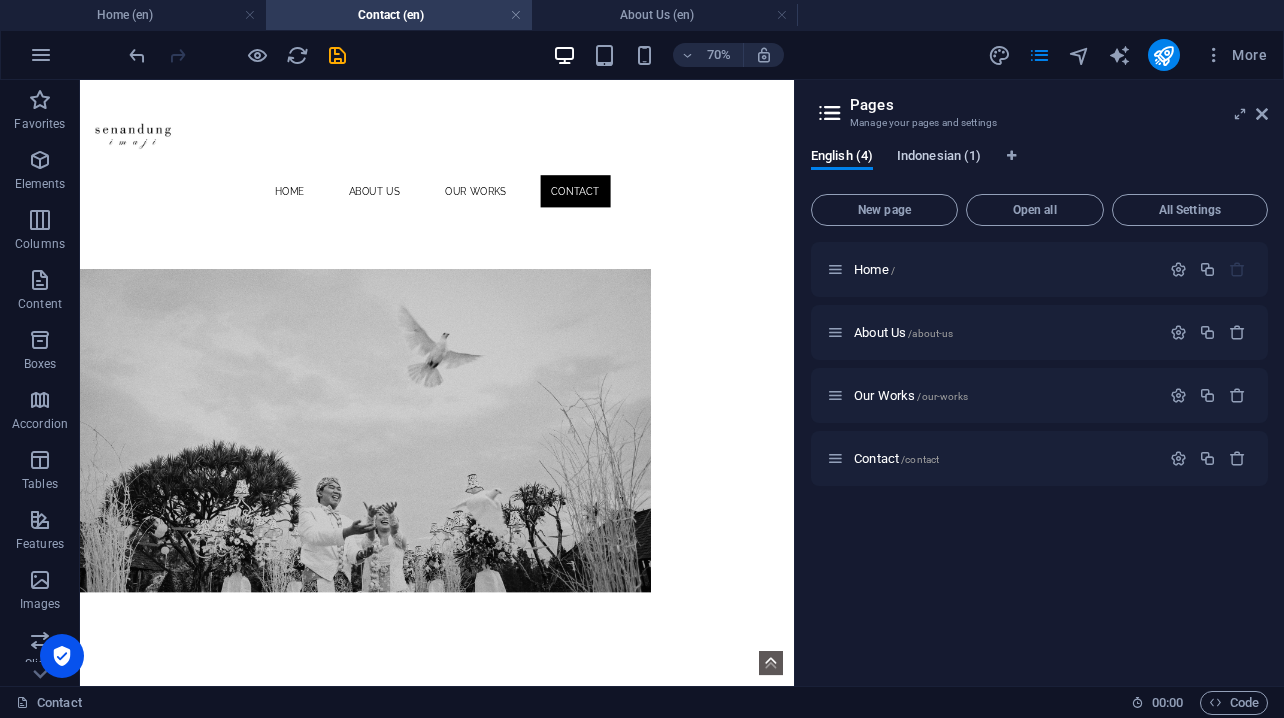 click on "Indonesian (1)" at bounding box center [939, 158] 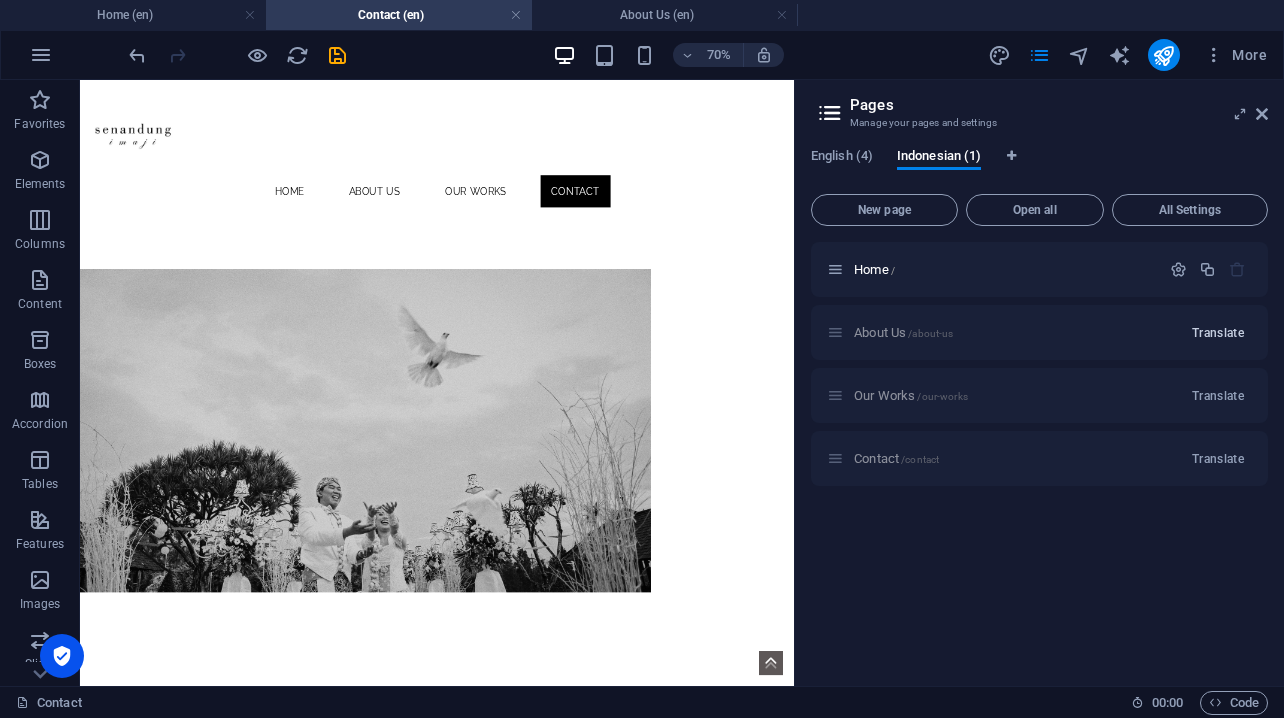click on "Translate" at bounding box center (1218, 333) 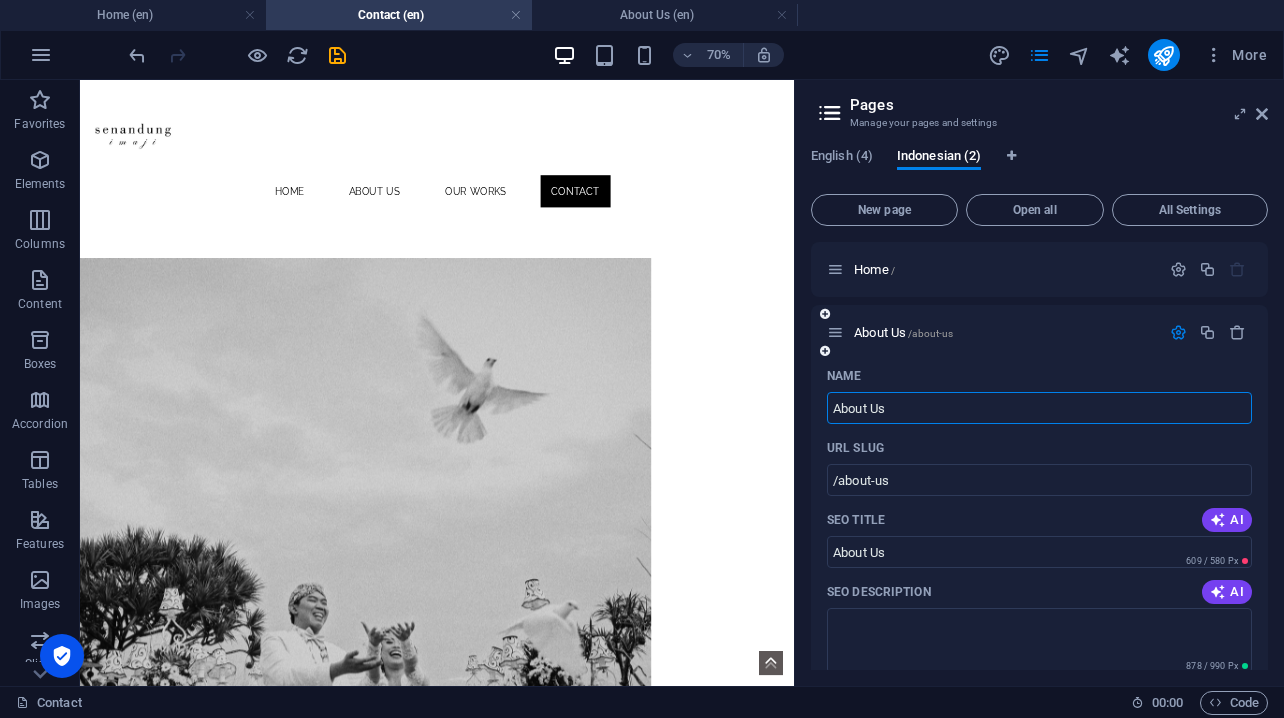 click at bounding box center (1178, 332) 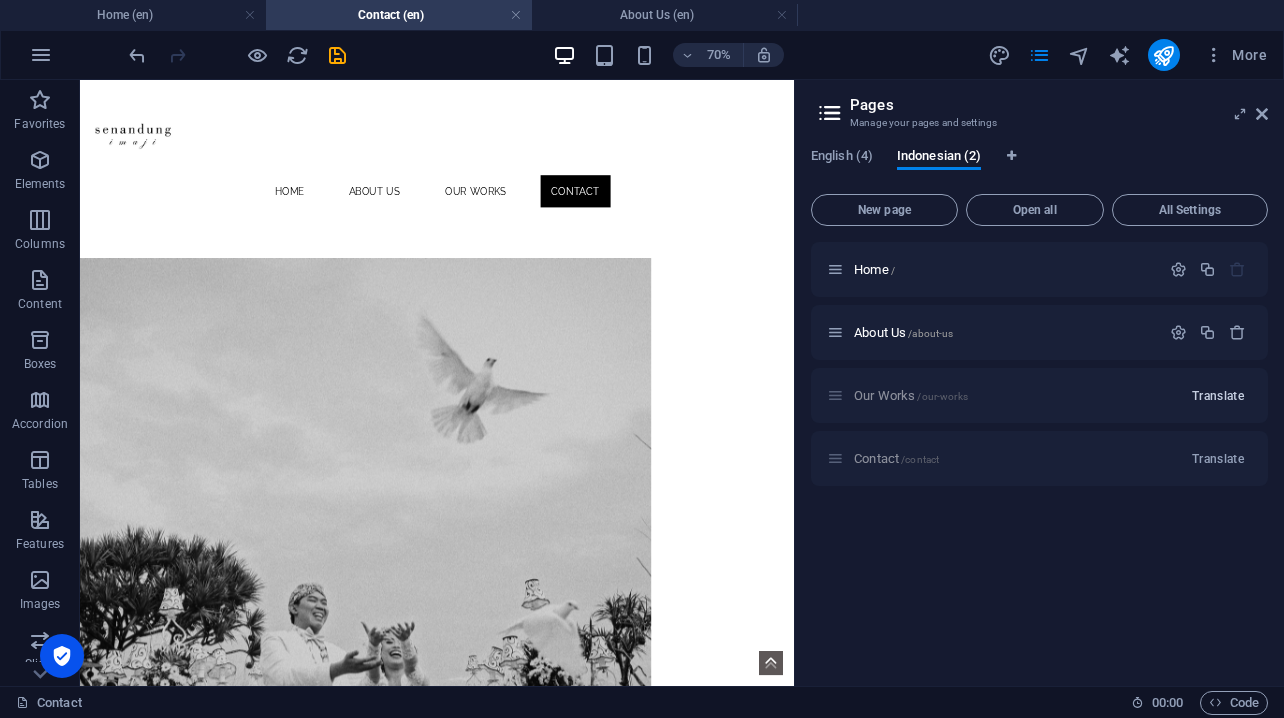 click on "Translate" at bounding box center [1218, 396] 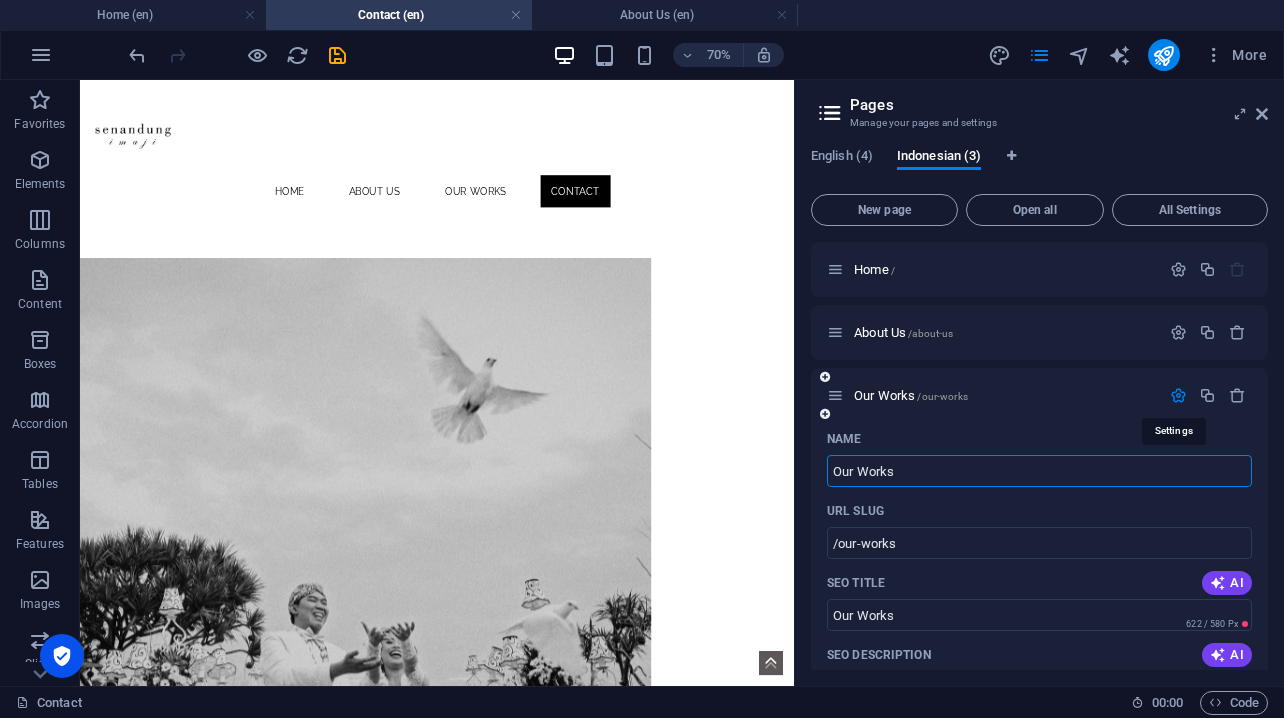 click at bounding box center (1178, 395) 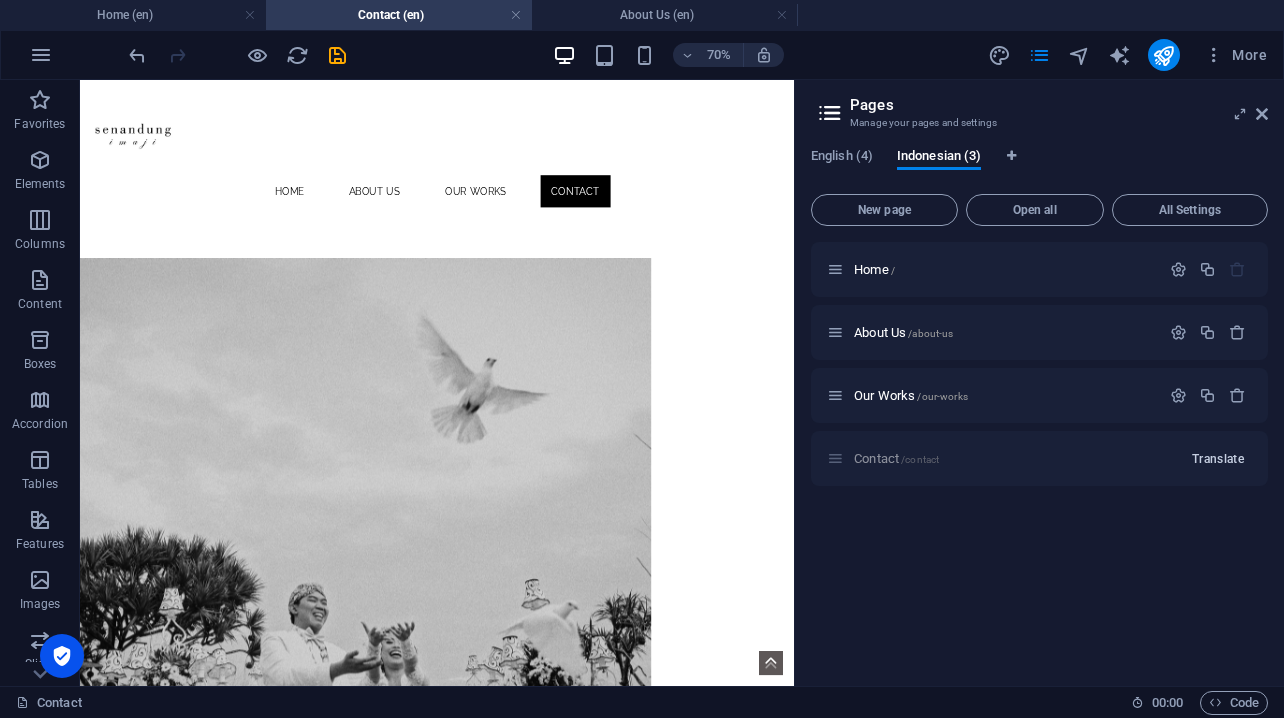 click on "Translate" at bounding box center [1218, 459] 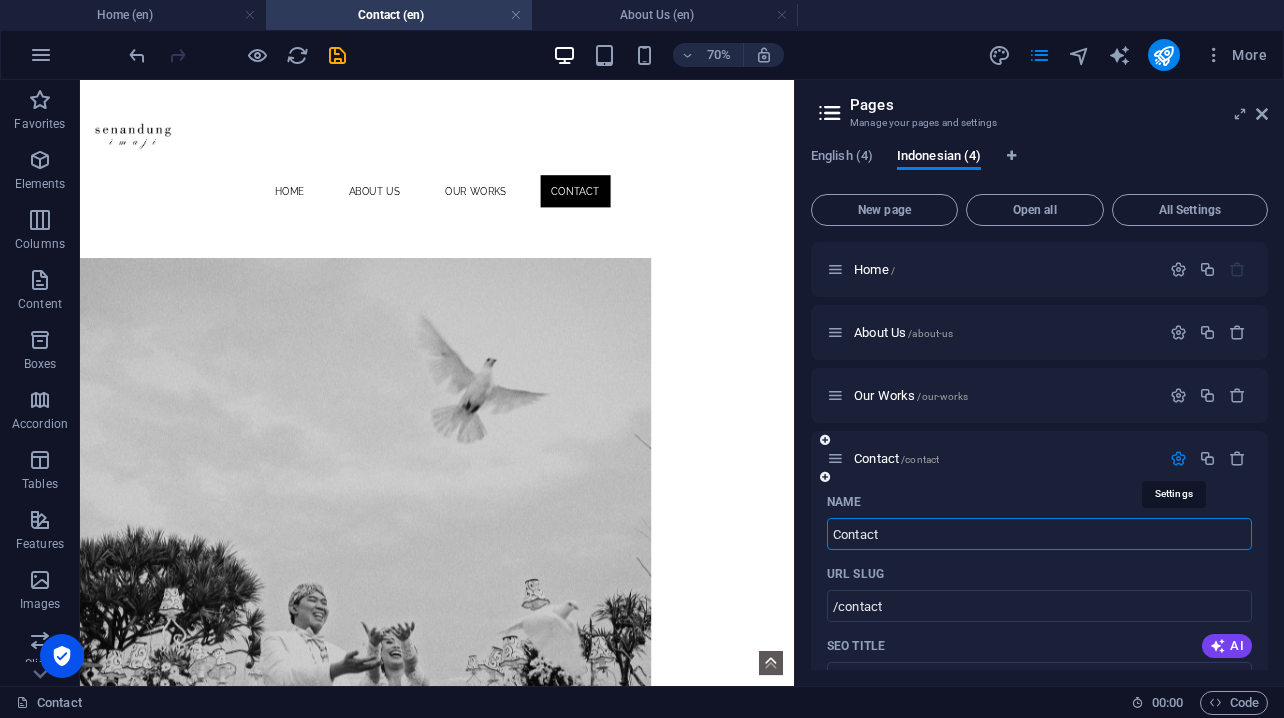 click at bounding box center (1178, 458) 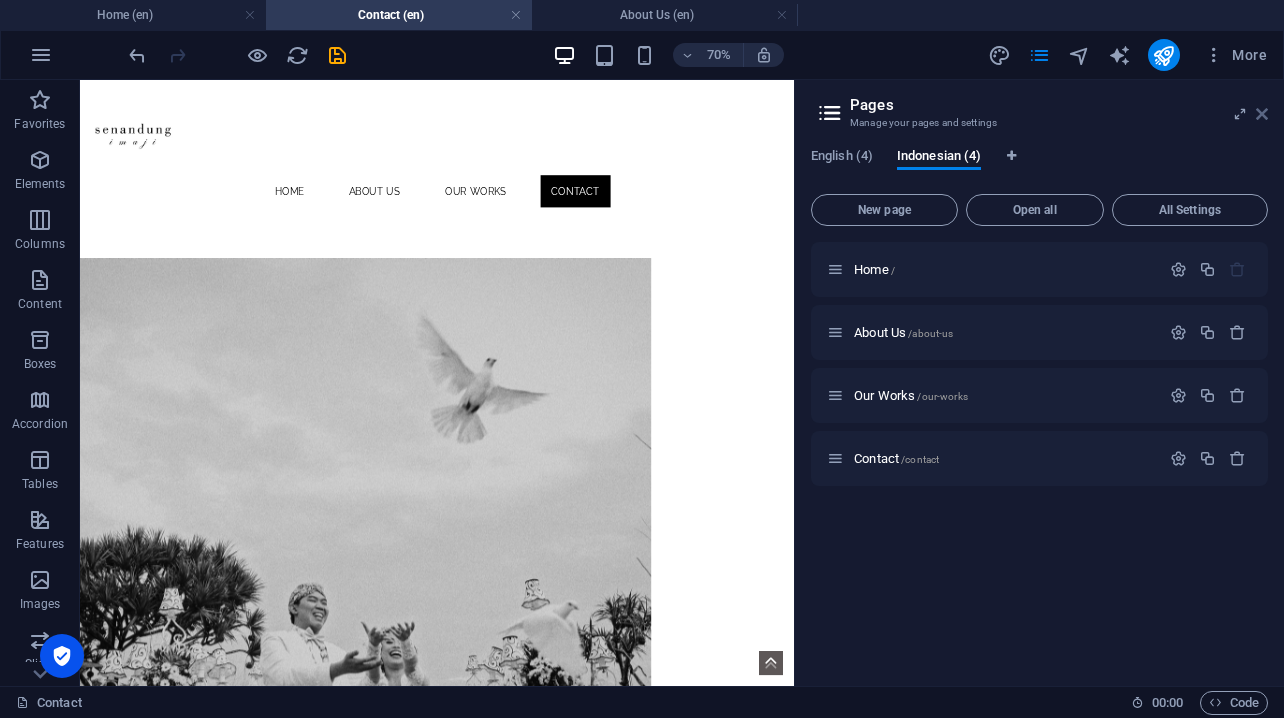click at bounding box center [1262, 114] 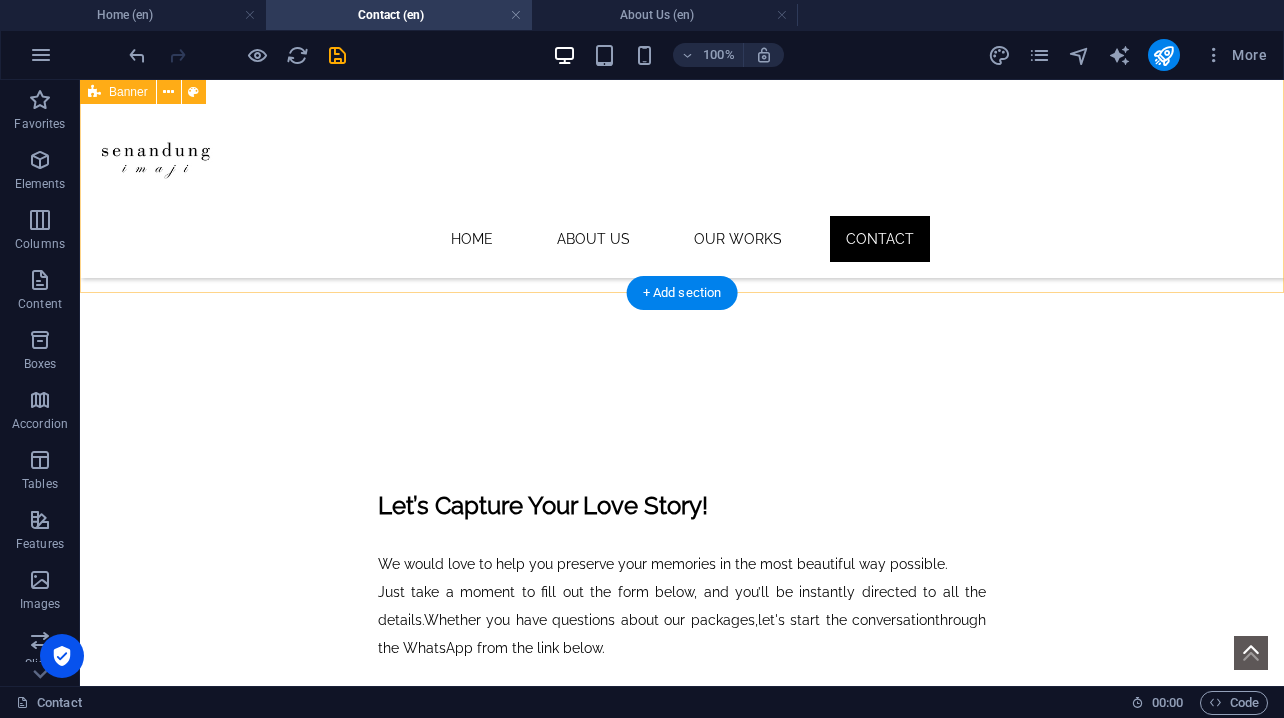 scroll, scrollTop: 393, scrollLeft: 0, axis: vertical 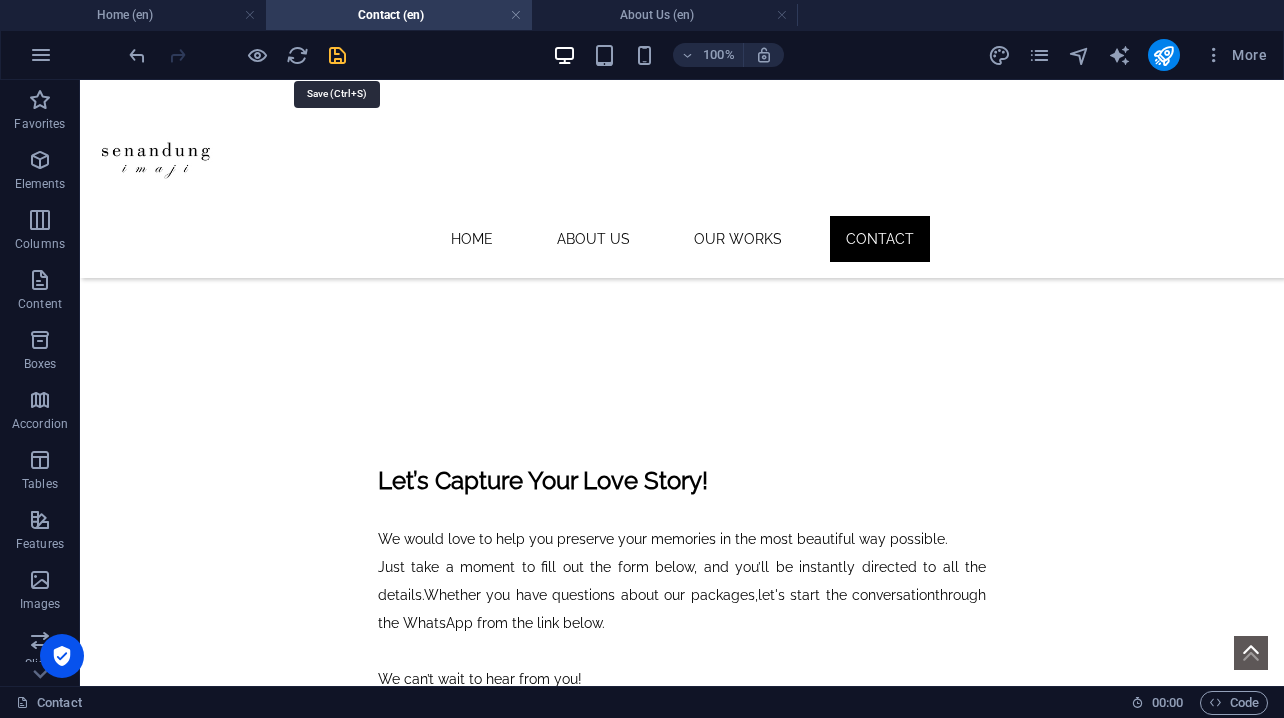 click at bounding box center (337, 55) 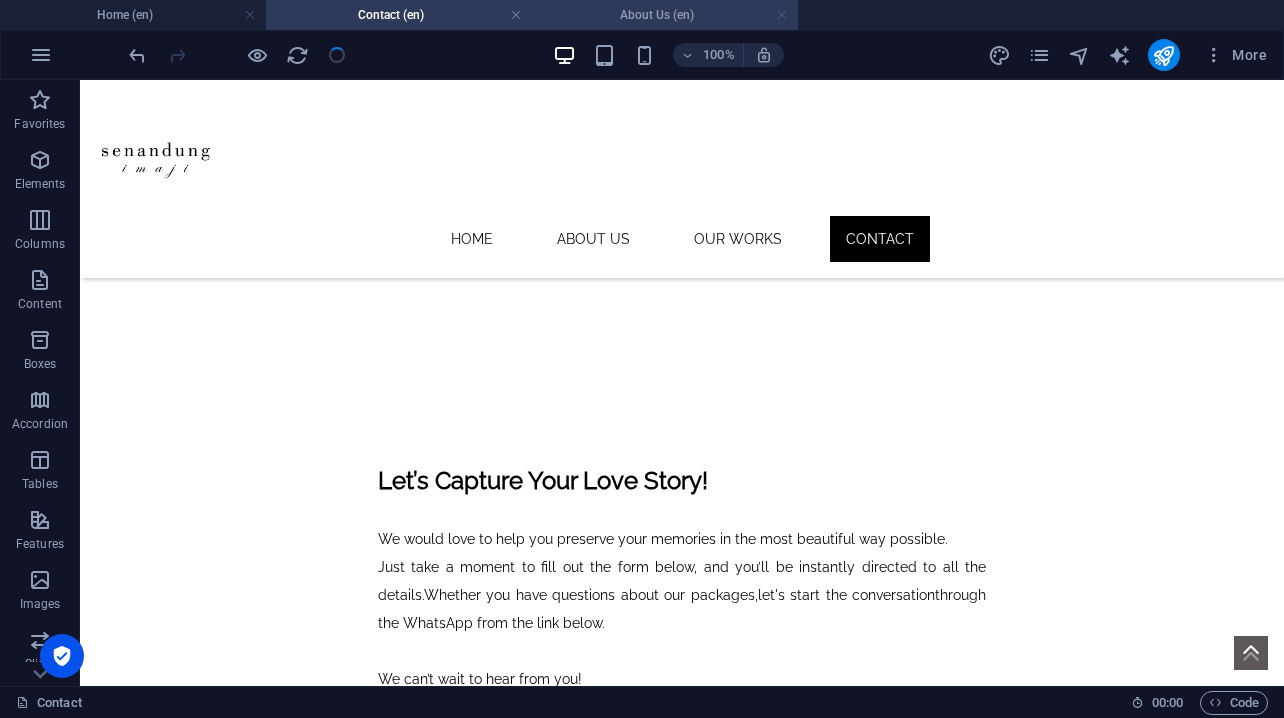 click at bounding box center [782, 15] 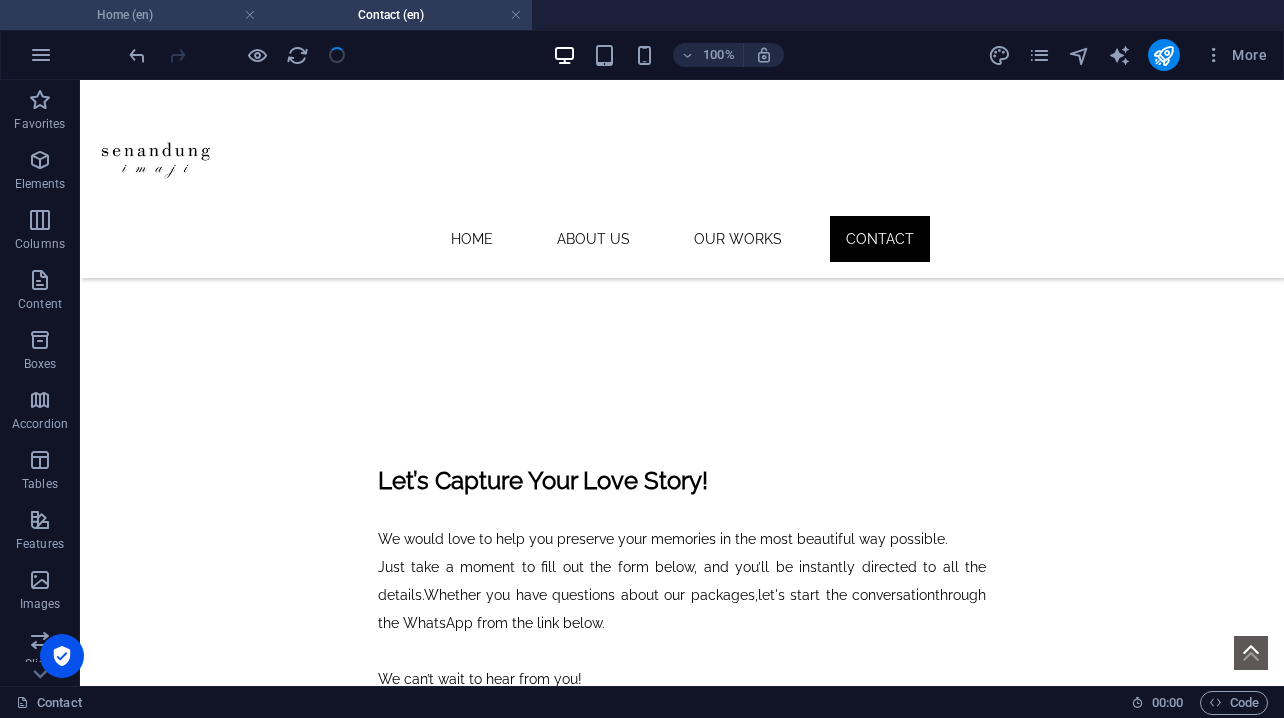click on "Home (en)" at bounding box center [133, 15] 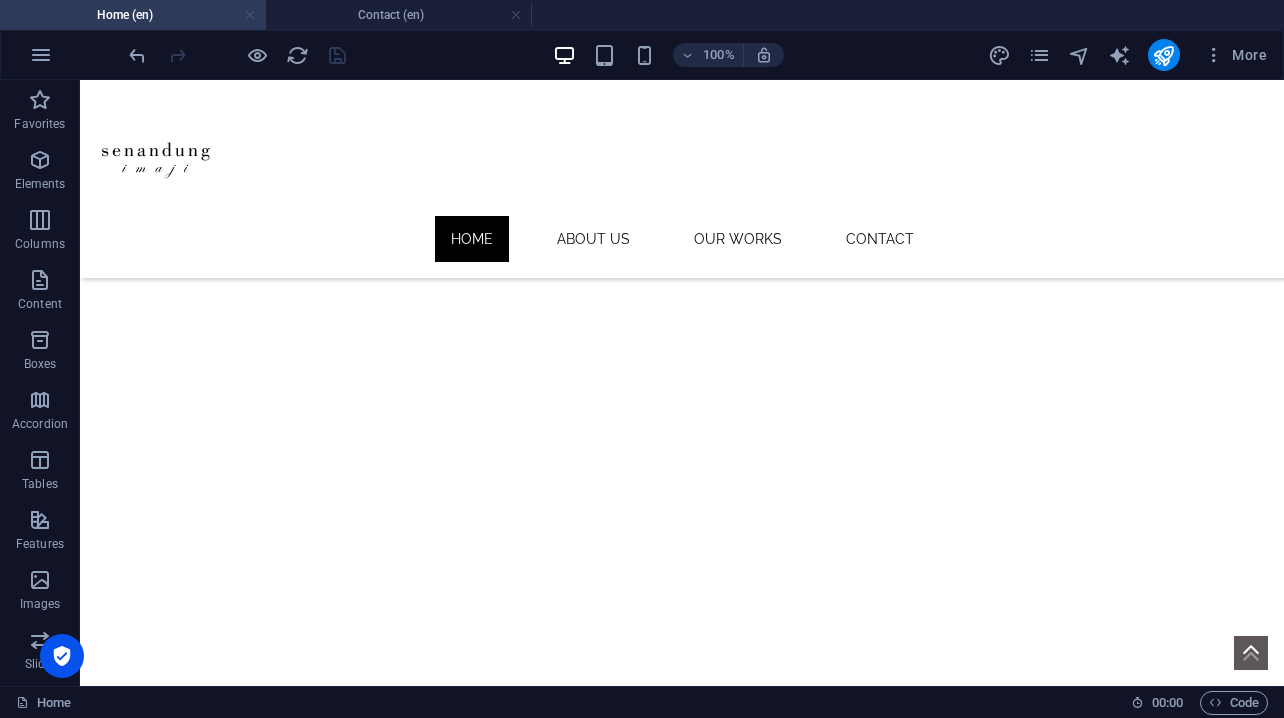 click at bounding box center (250, 15) 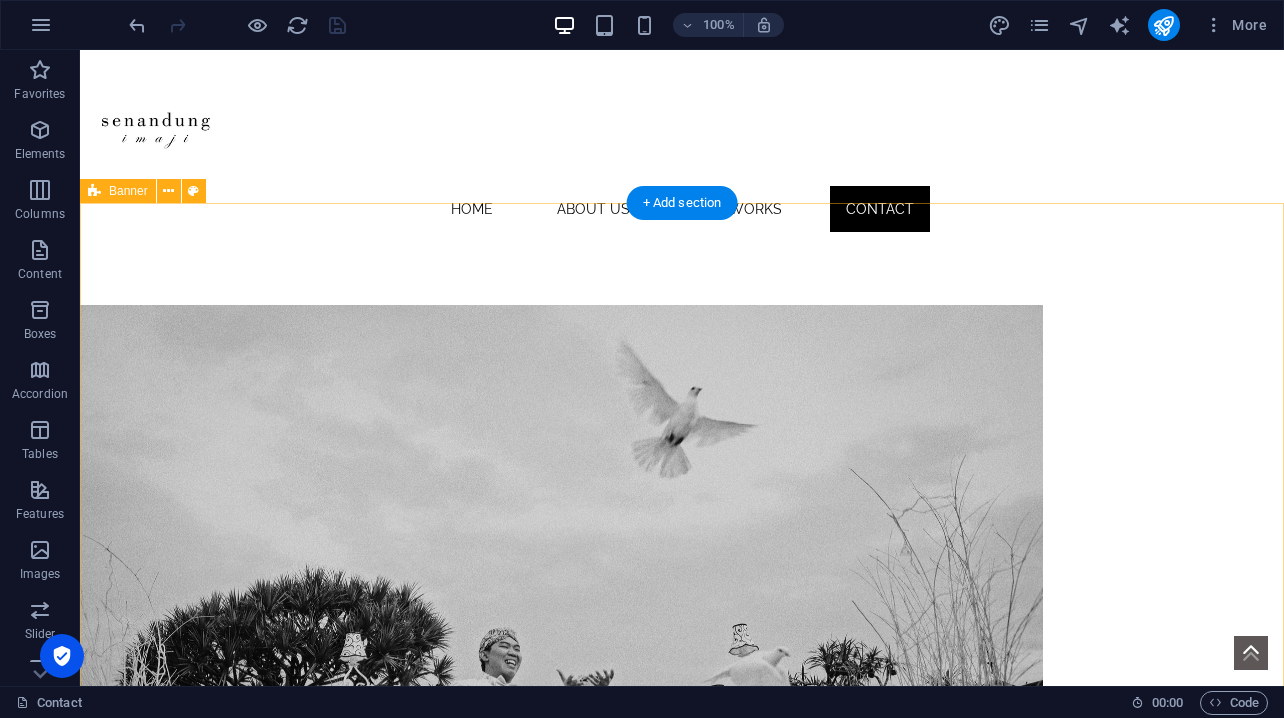scroll, scrollTop: 0, scrollLeft: 0, axis: both 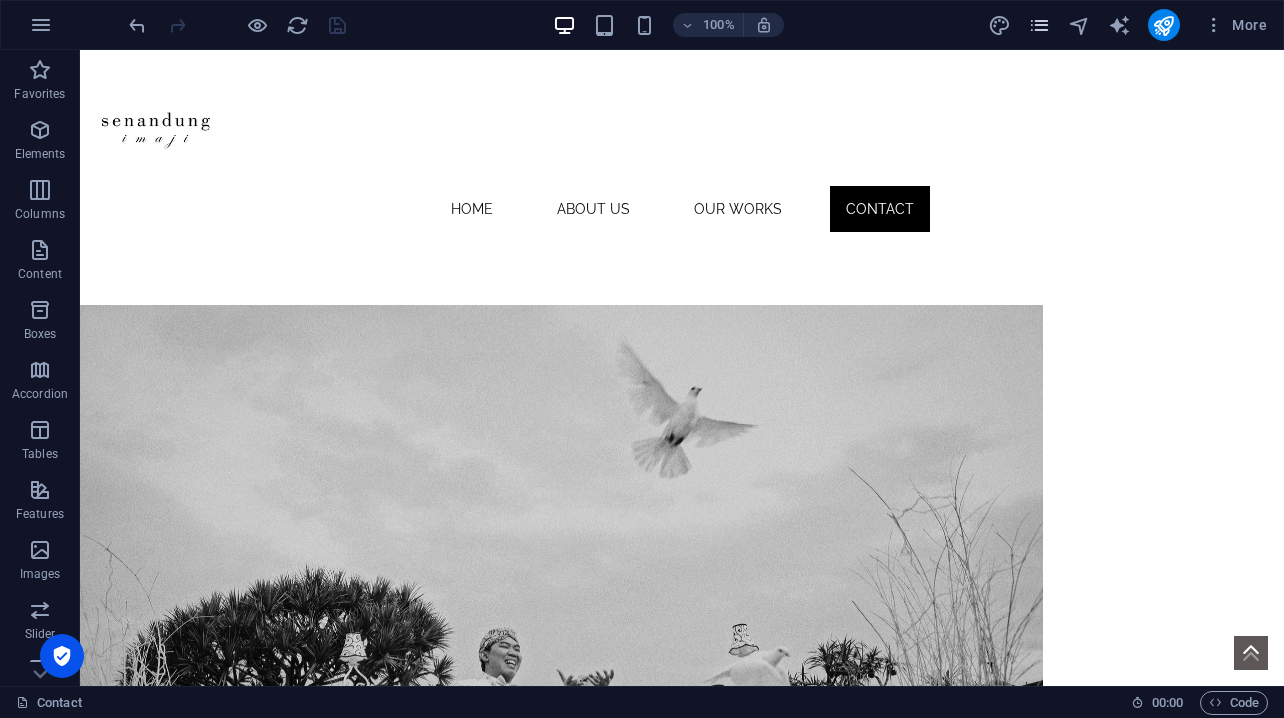 click at bounding box center [1039, 25] 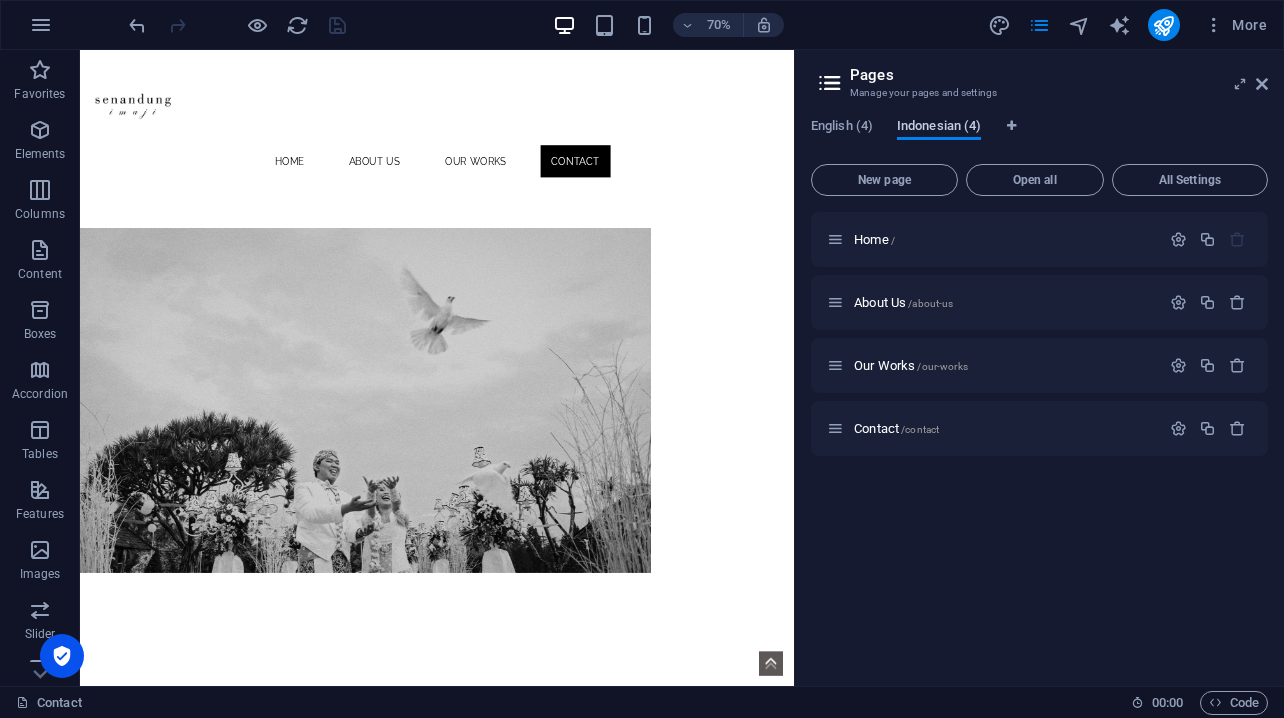 click on "Indonesian (4)" at bounding box center (939, 128) 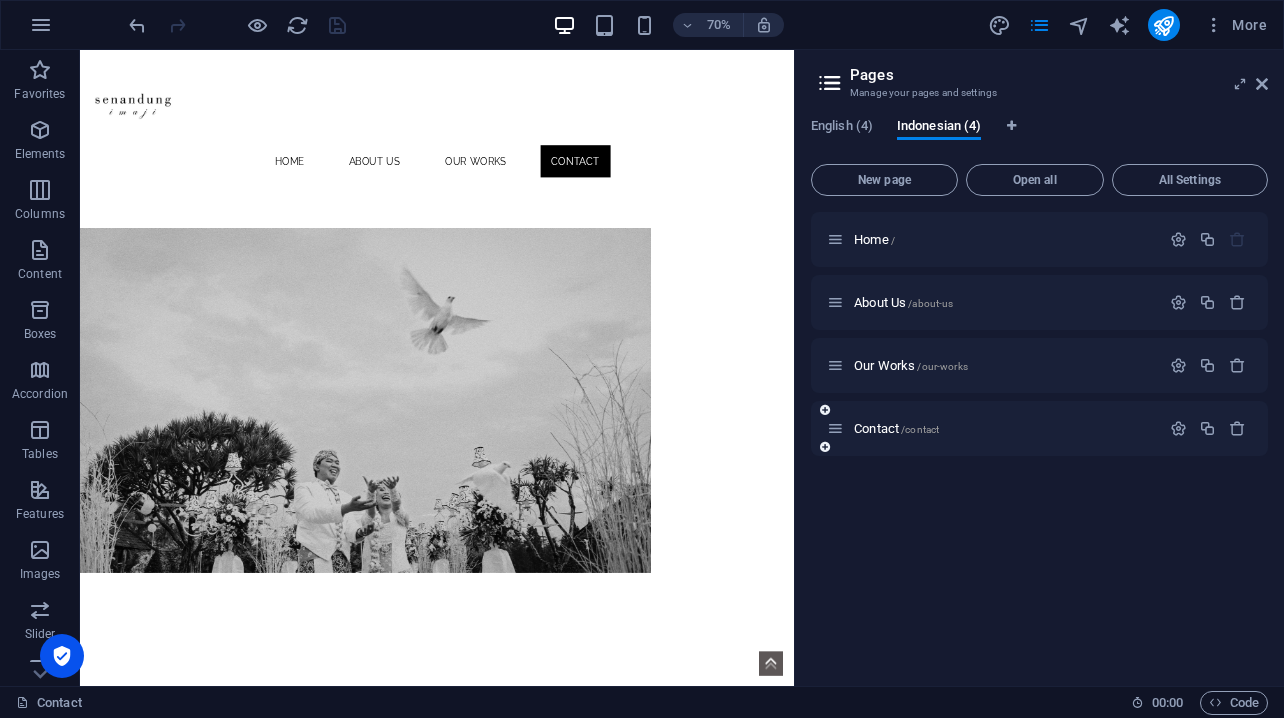 click on "Contact /contact" at bounding box center [993, 428] 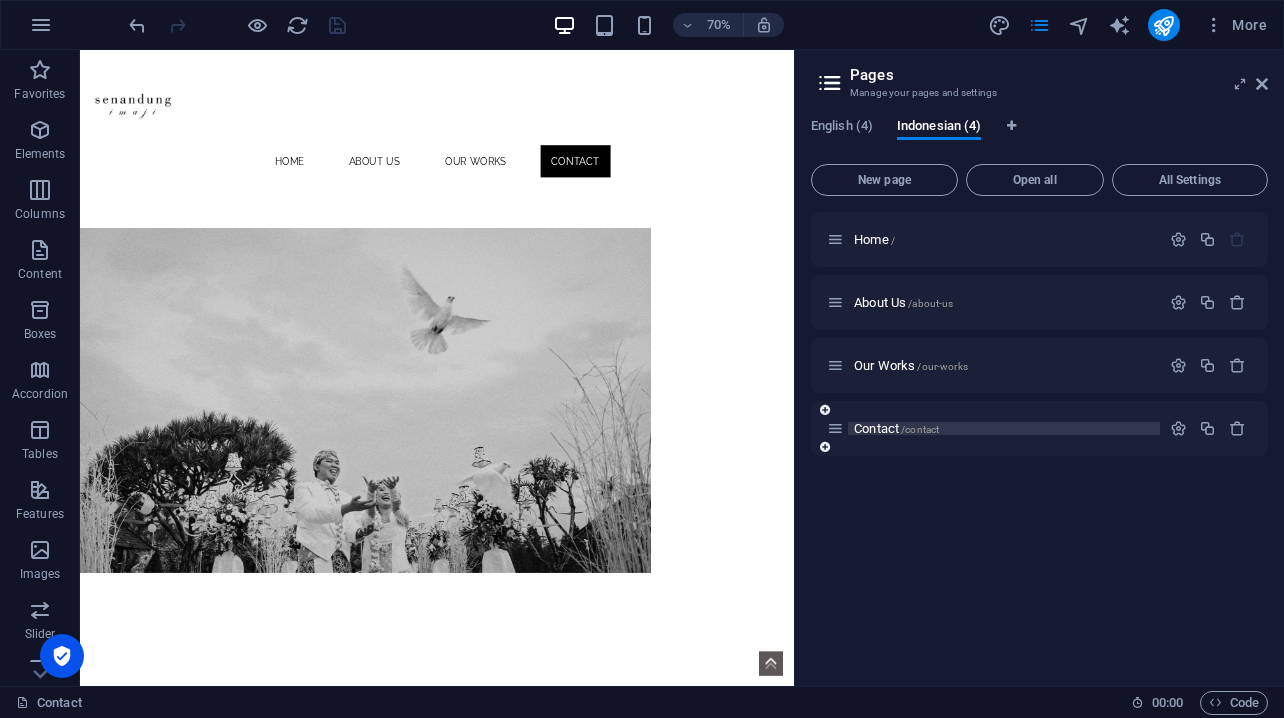 click on "Contact /contact" at bounding box center [896, 428] 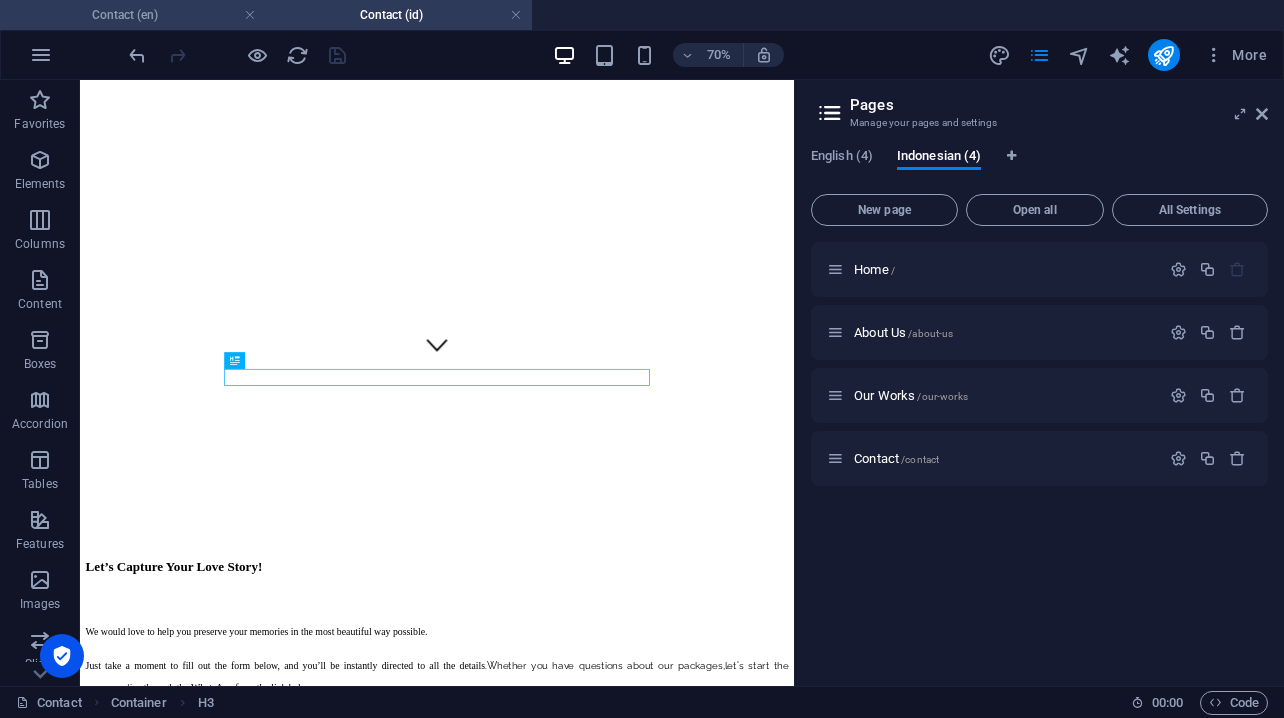 scroll, scrollTop: 453, scrollLeft: 0, axis: vertical 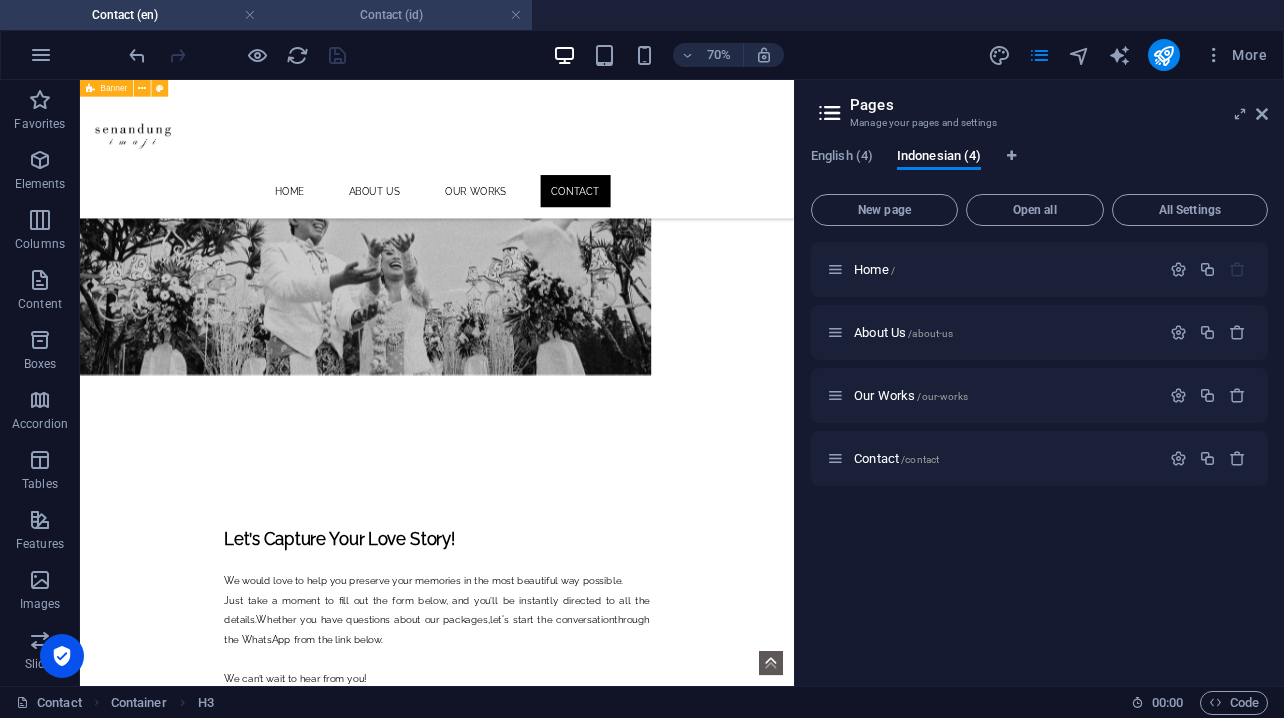 click on "Contact (id)" at bounding box center (399, 15) 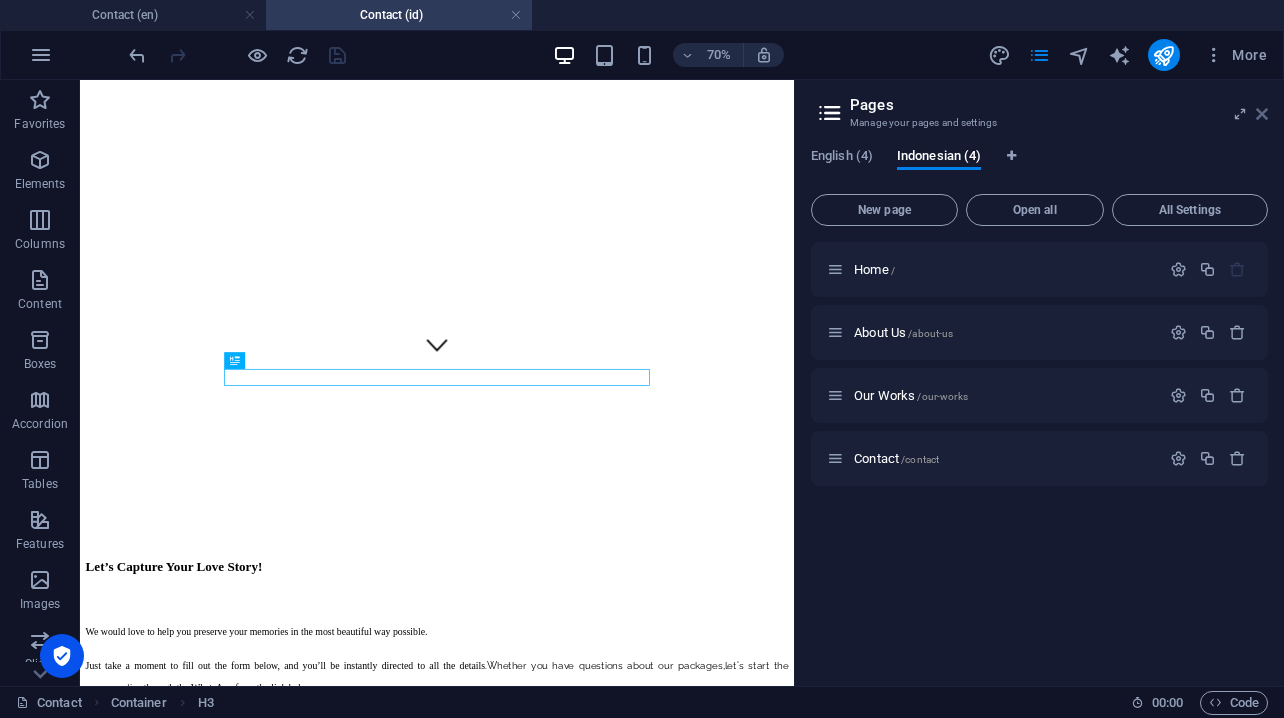 click at bounding box center (1262, 114) 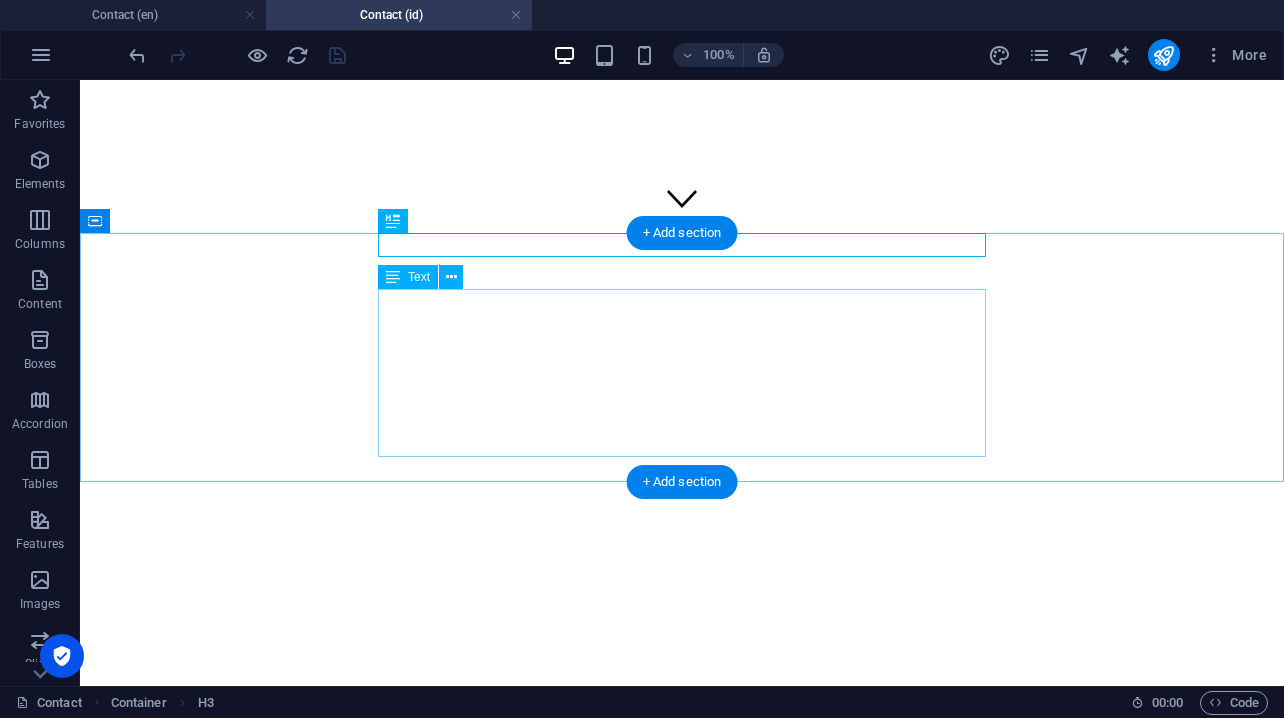 click on "We would love to help you preserve your memories in the most beautiful way possible.  Just take a moment to fill out the form below, and you’ll be instantly directed to all the details .  Whether you have questions about our packages,  let's start the conversation  through the WhatsApp from the link below. We can’t wait to hear from you!" at bounding box center (682, 956) 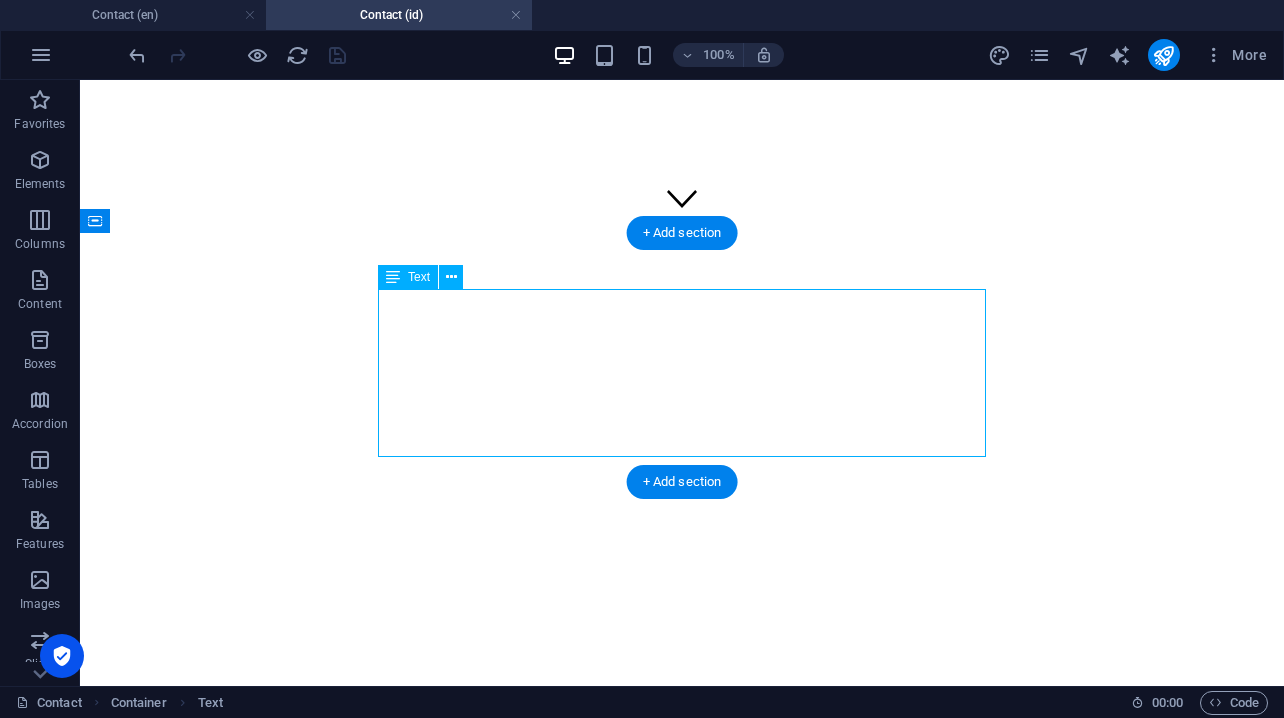 click on "We would love to help you preserve your memories in the most beautiful way possible.  Just take a moment to fill out the form below, and you’ll be instantly directed to all the details .  Whether you have questions about our packages,  let's start the conversation  through the WhatsApp from the link below. We can’t wait to hear from you!" at bounding box center [682, 956] 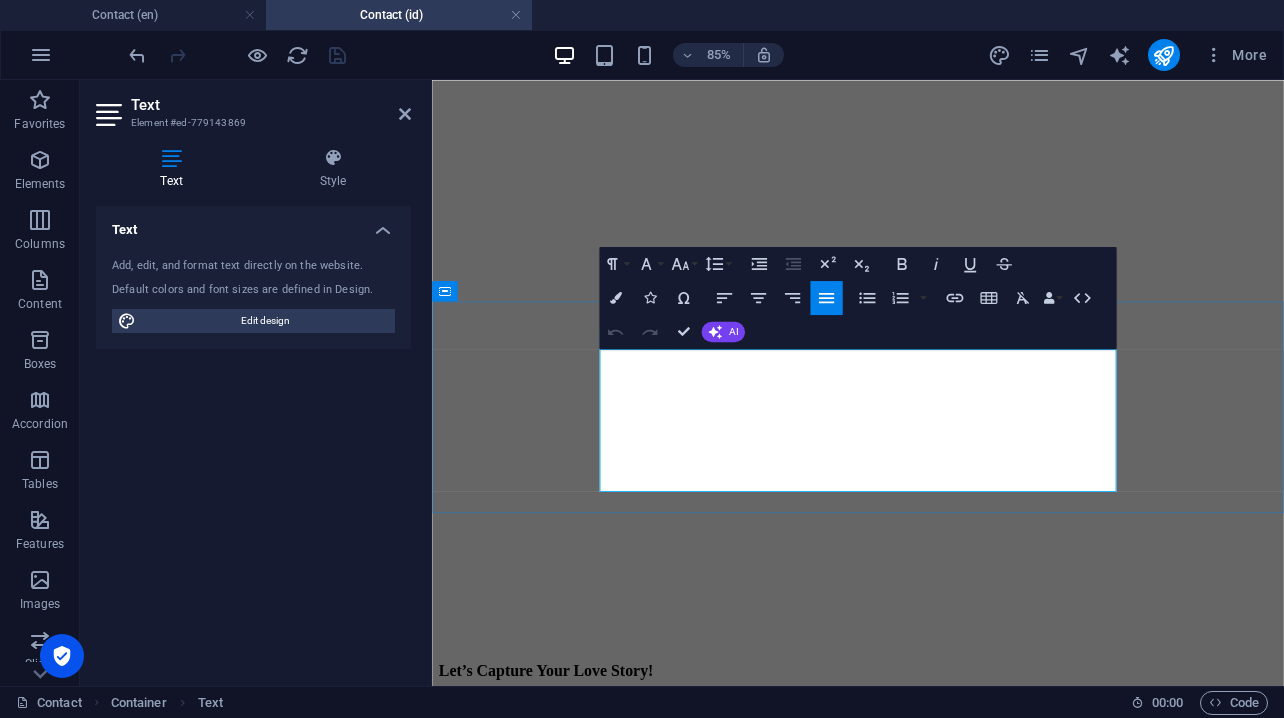 click on "Just take a moment to fill out the form below, and you’ll be instantly directed to all the details .  Whether you have questions about our packages,  let's start the conversation  through the WhatsApp from the link below." at bounding box center (933, 932) 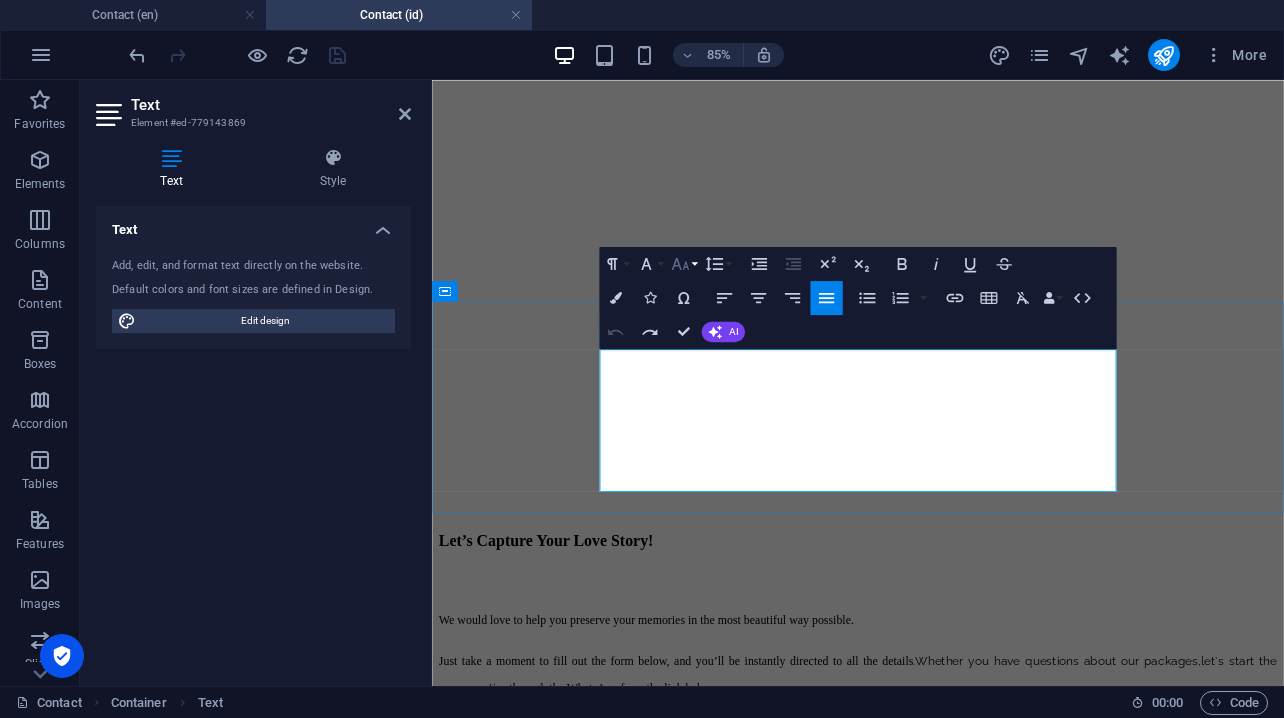 click on "Font Size" at bounding box center (683, 264) 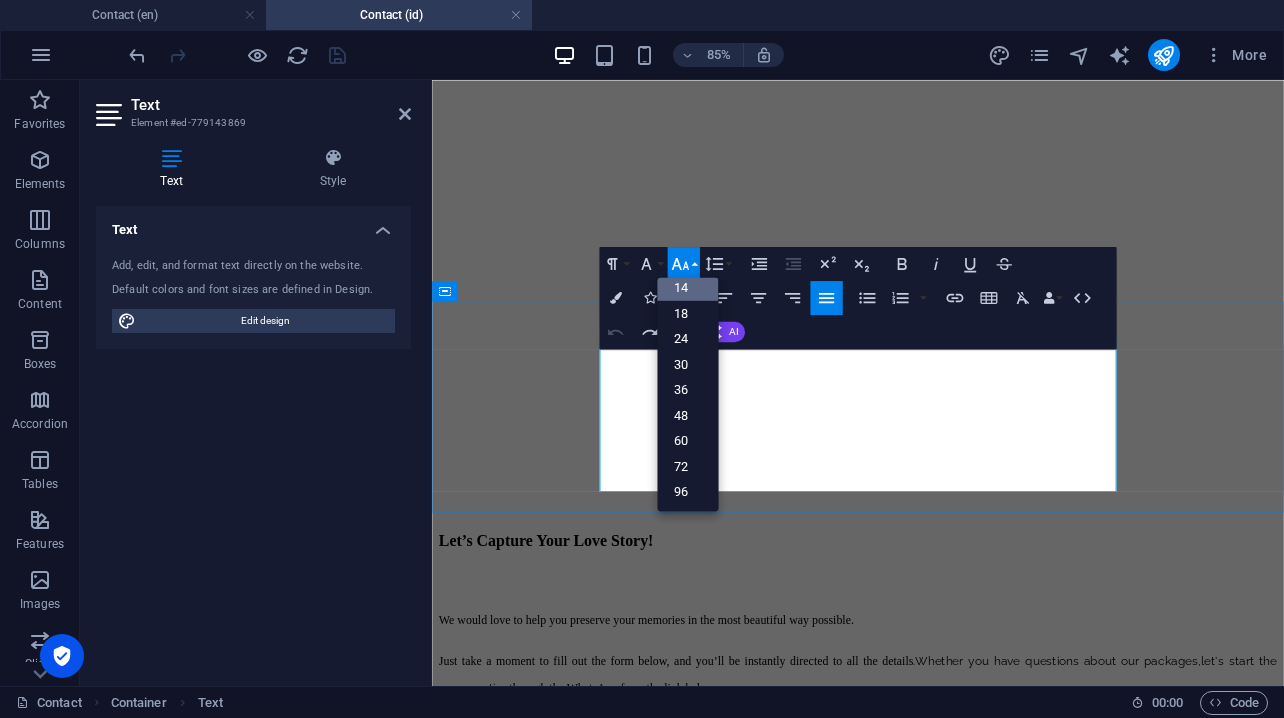 scroll, scrollTop: 161, scrollLeft: 0, axis: vertical 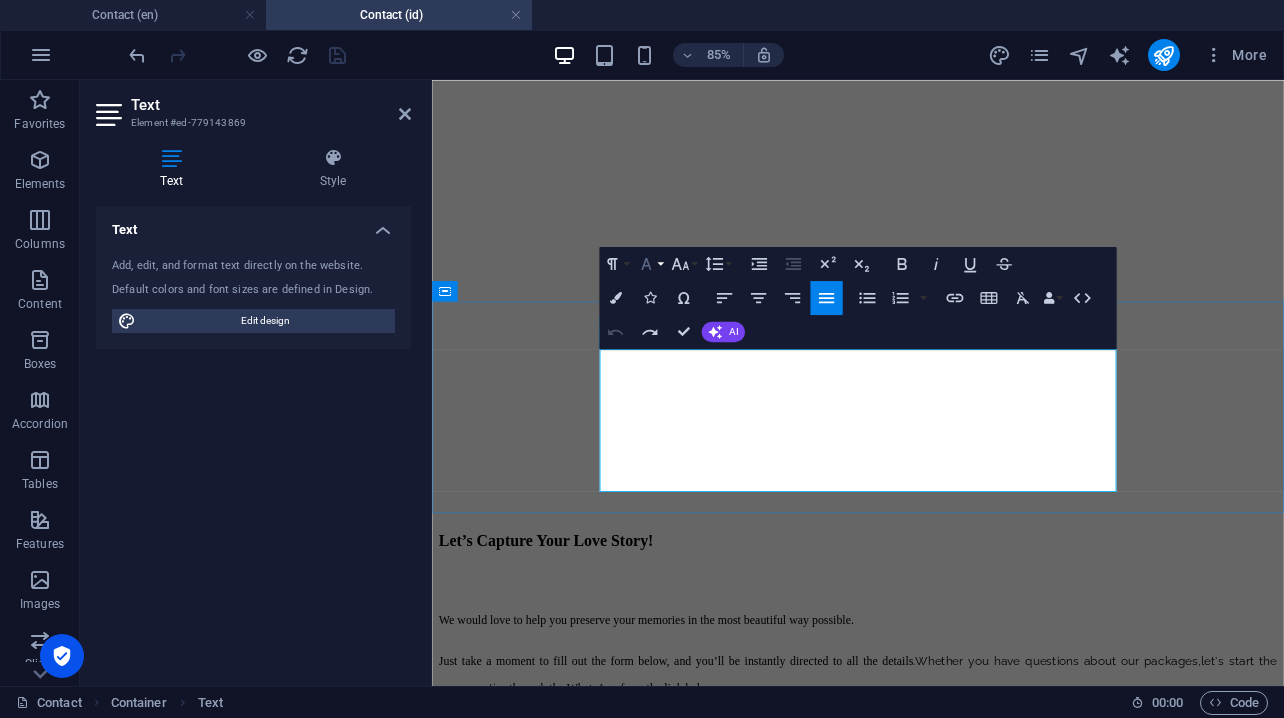 click on "Font Family" at bounding box center [649, 264] 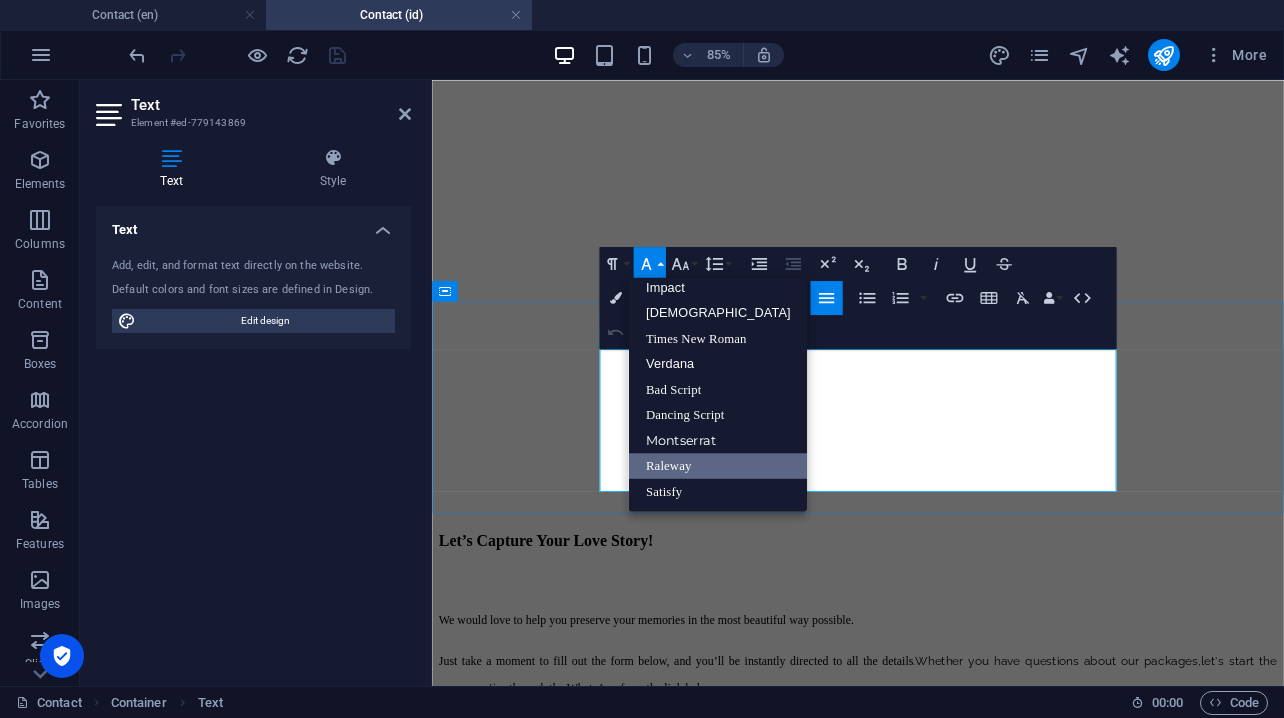 scroll, scrollTop: 71, scrollLeft: 0, axis: vertical 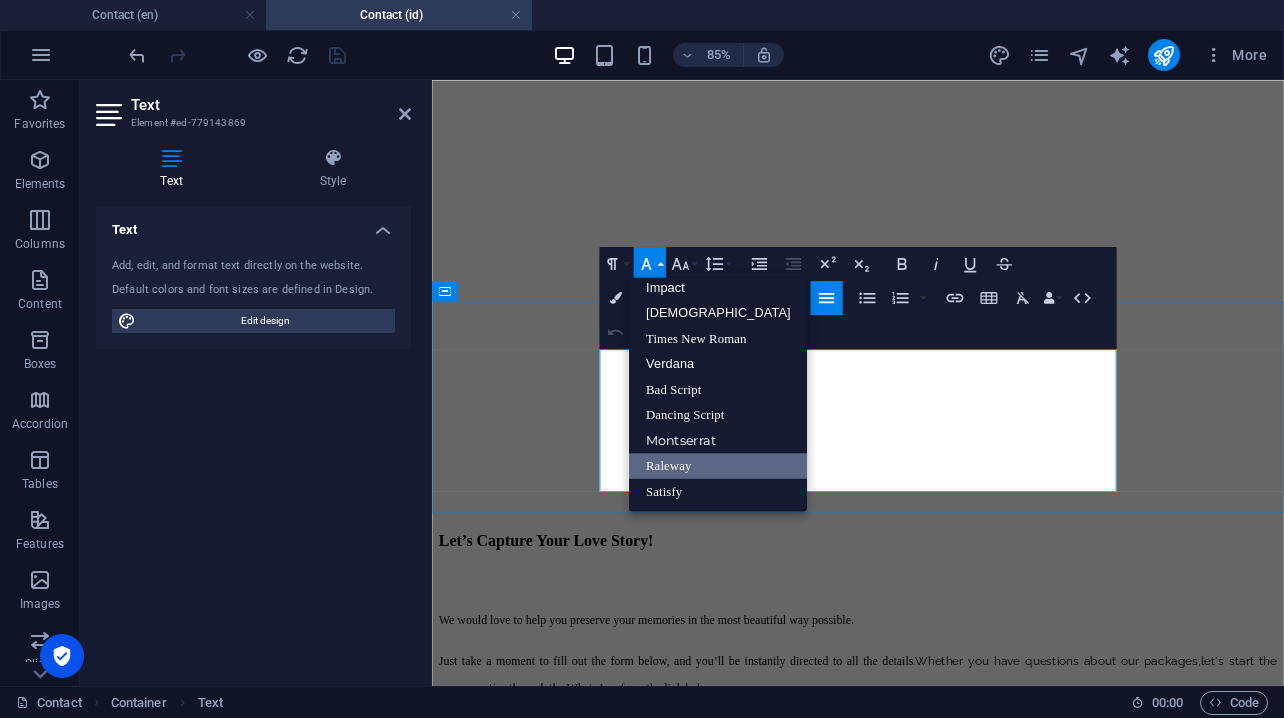 click on "Just take a moment to fill out the form below, and you’ll be instantly directed to all the details .  Whether you have questions about our packages,  let's start the conversation  through the WhatsApp from the link below." at bounding box center (933, 779) 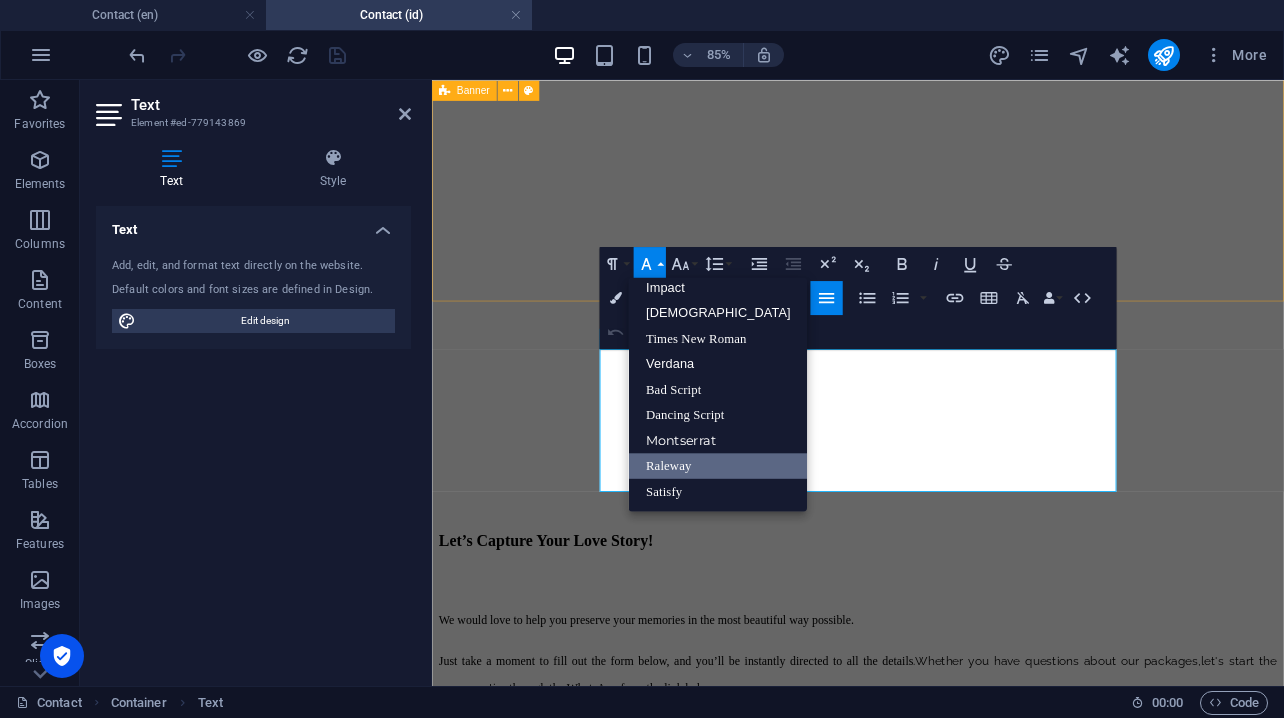 click 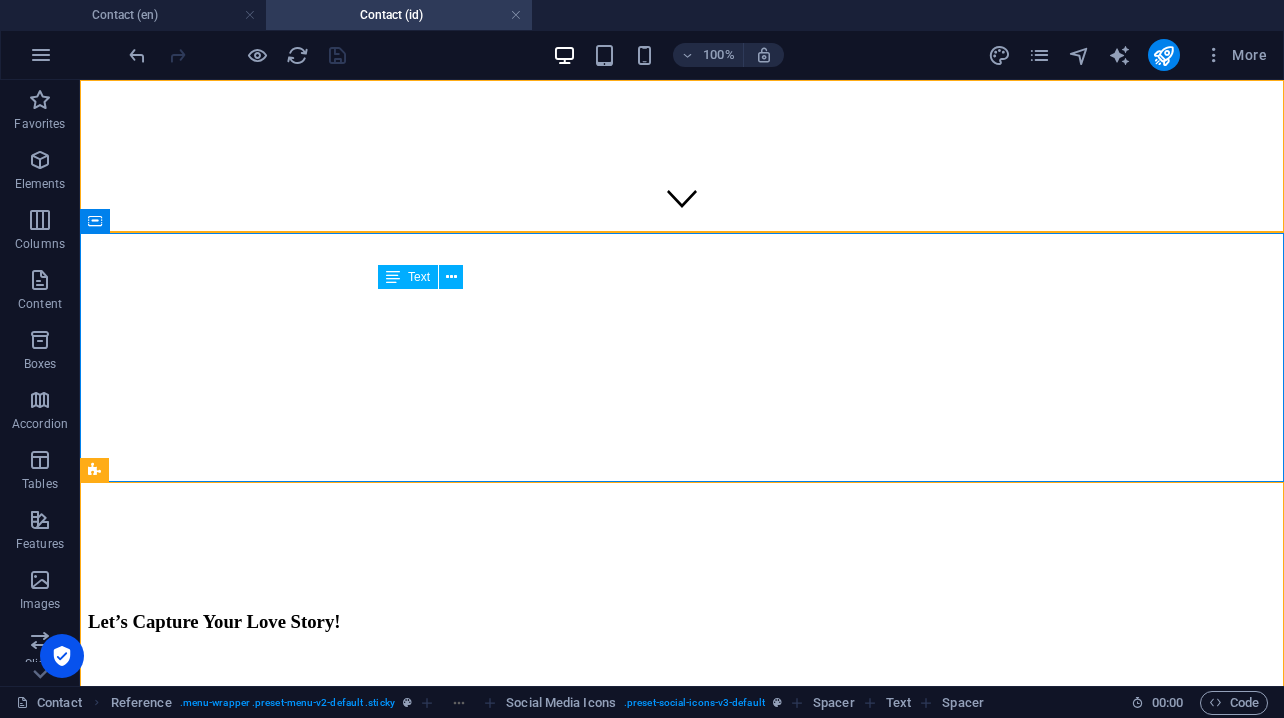 click on "We would love to help you preserve your memories in the most beautiful way possible.  Just take a moment to fill out the form below, and you’ll be instantly directed to all the details .  Whether you have questions about our packages,  let's start the conversation  through the WhatsApp from the link below. We can’t wait to hear from you!" at bounding box center (682, 803) 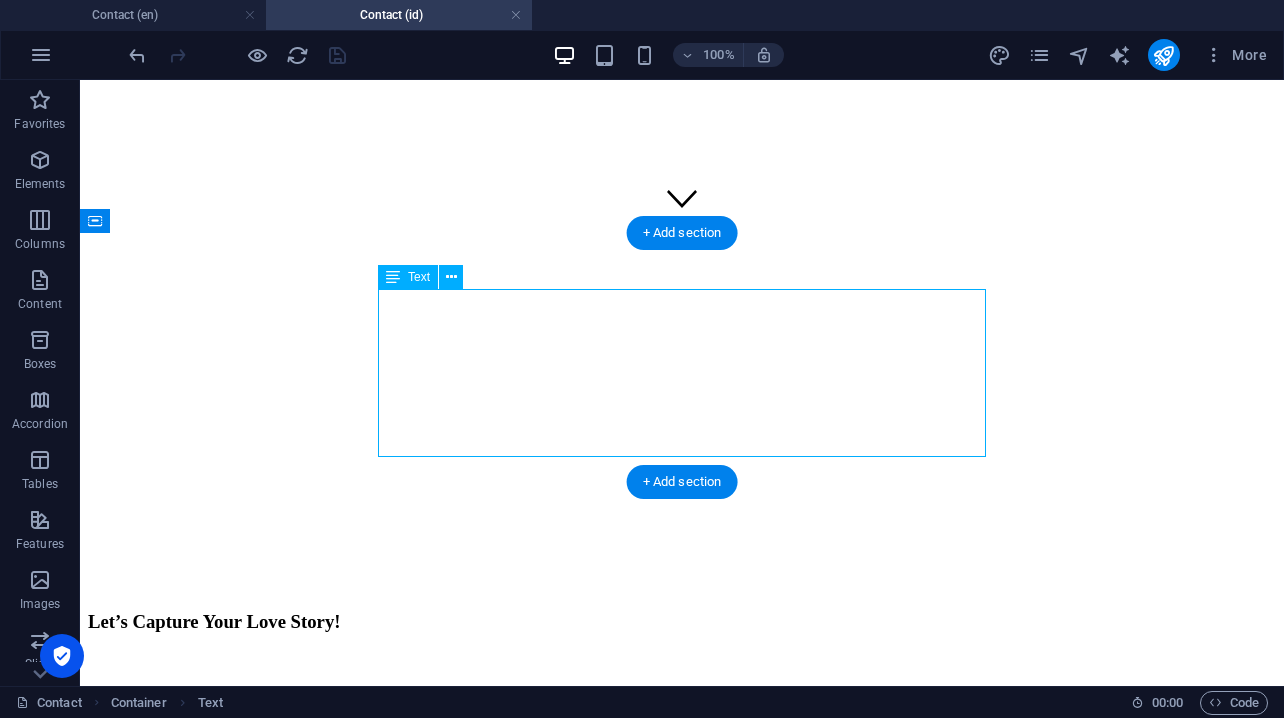 click on "We would love to help you preserve your memories in the most beautiful way possible.  Just take a moment to fill out the form below, and you’ll be instantly directed to all the details .  Whether you have questions about our packages,  let's start the conversation  through the WhatsApp from the link below. We can’t wait to hear from you!" at bounding box center [682, 803] 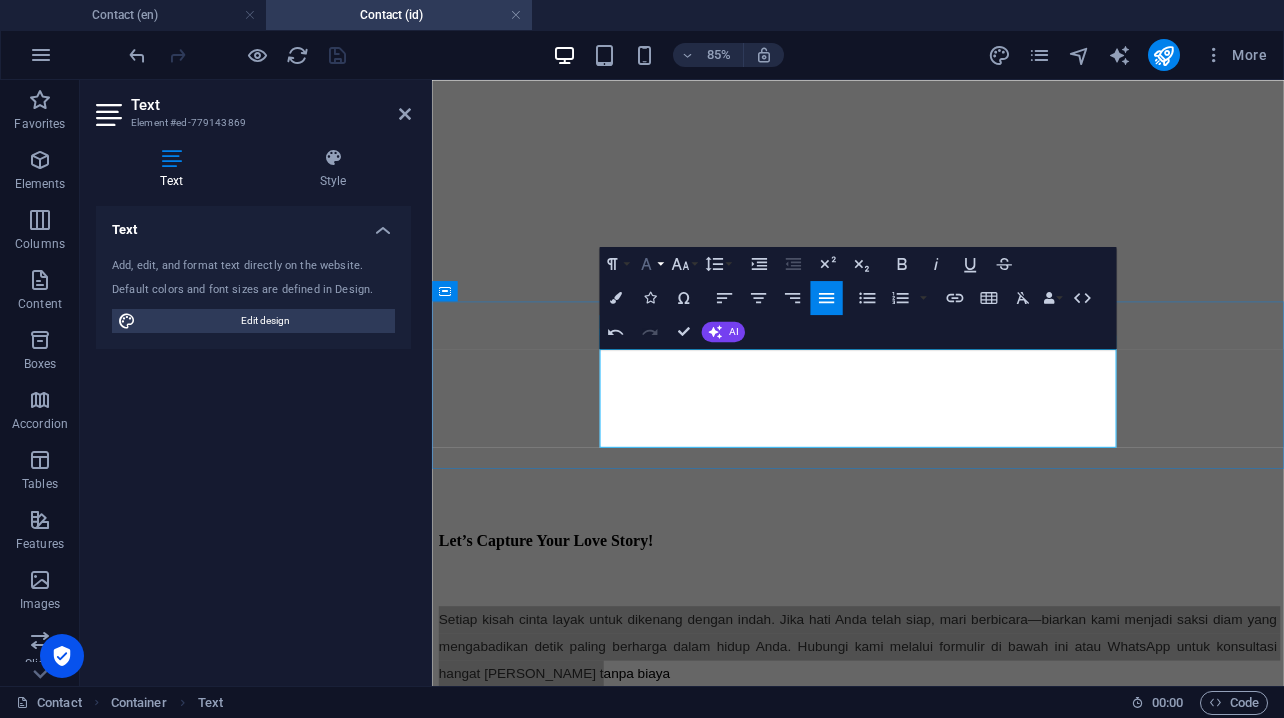 click 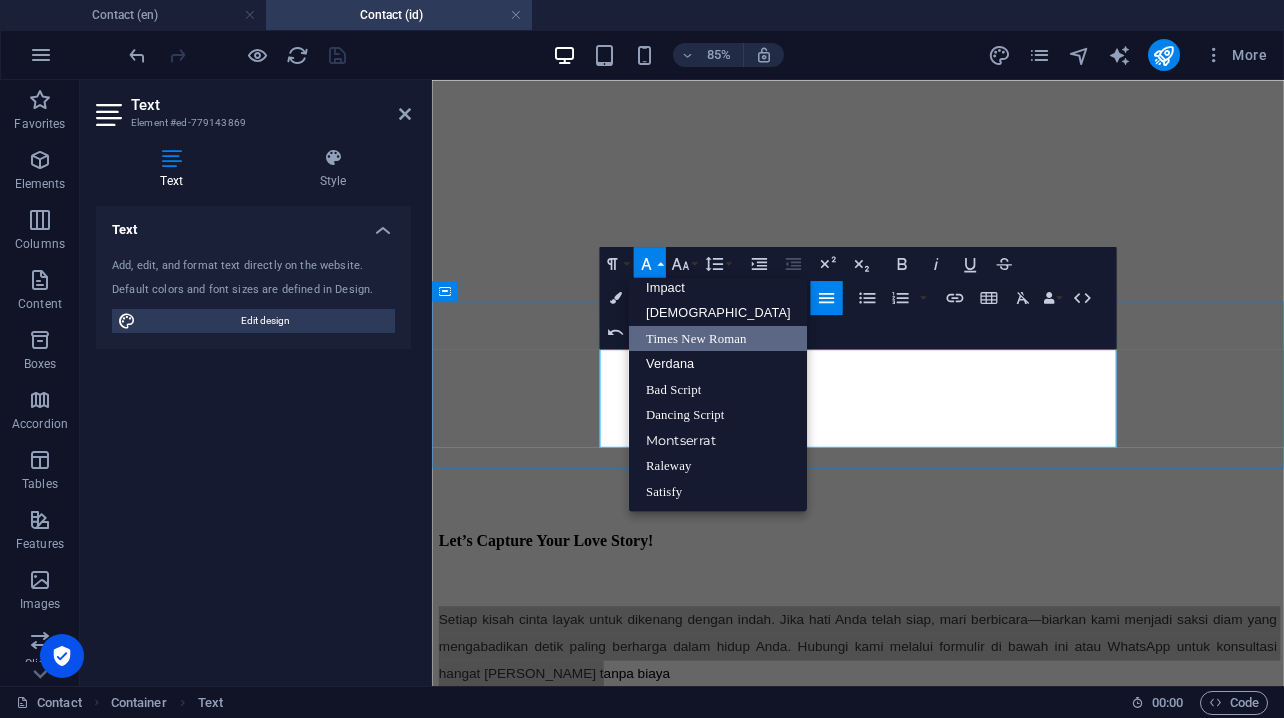 scroll, scrollTop: 71, scrollLeft: 0, axis: vertical 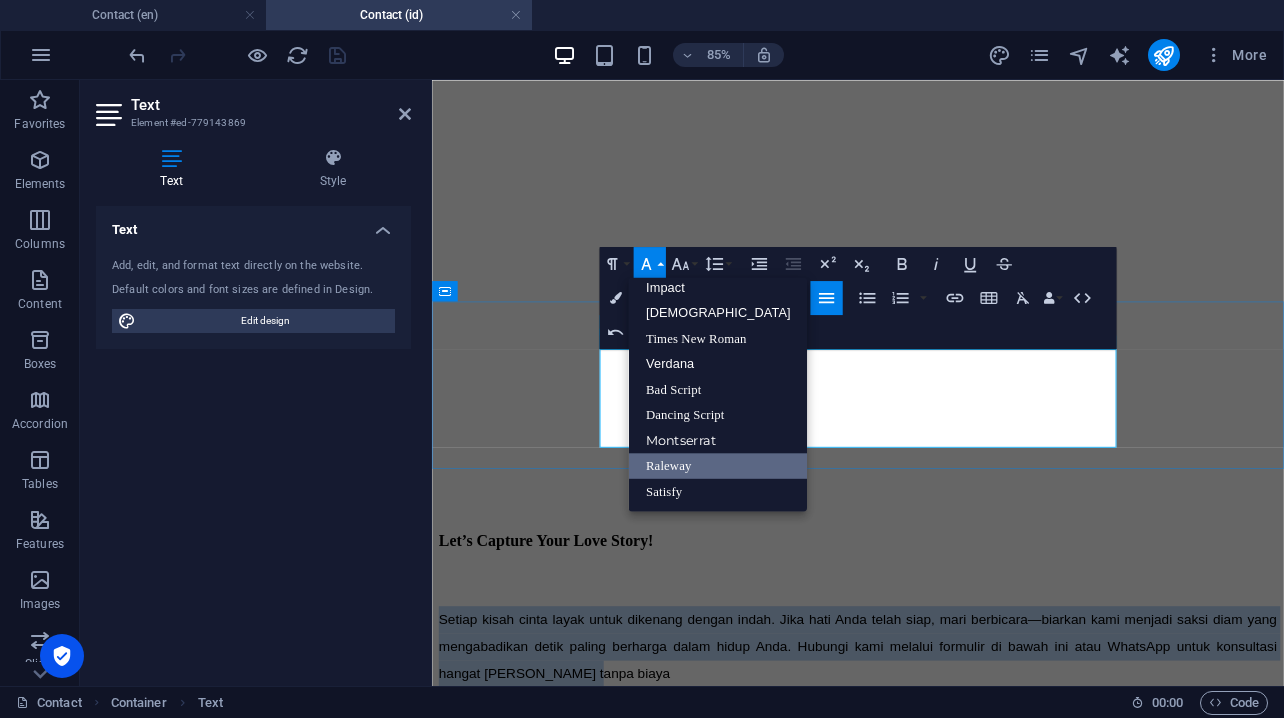 click on "Raleway" at bounding box center (717, 466) 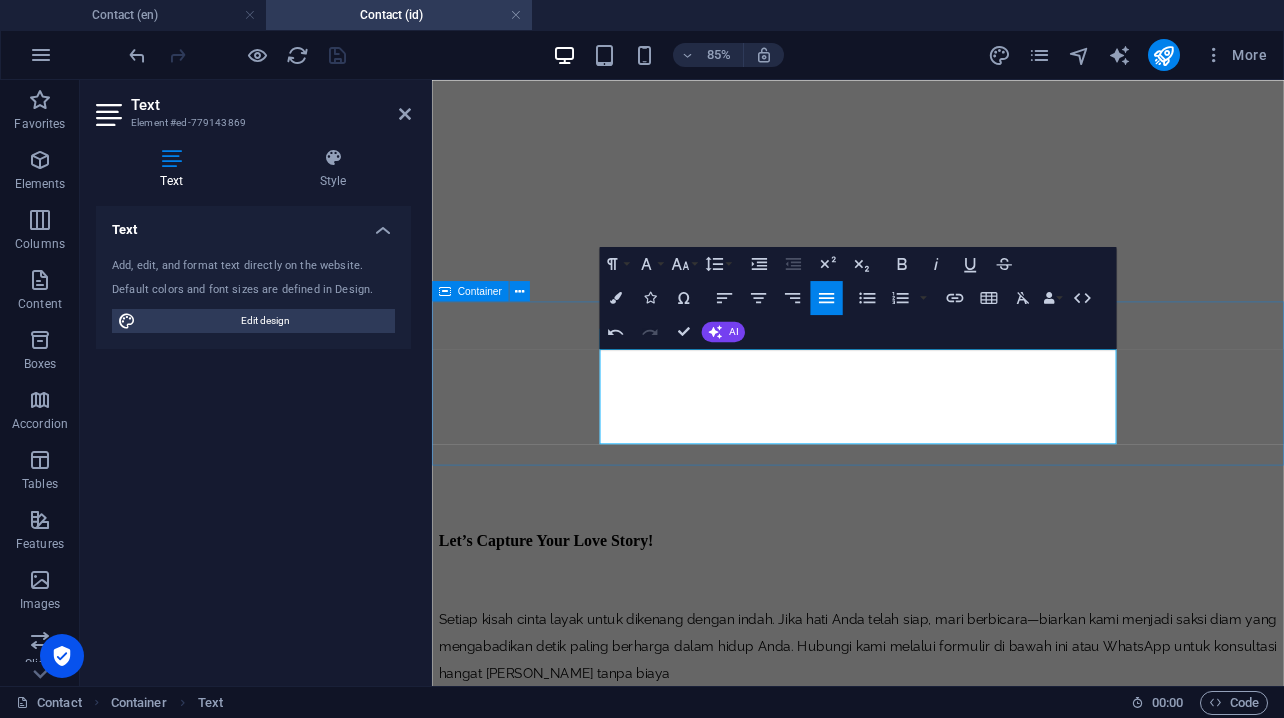 click on "Let’s Capture Your Love Story! Setiap kisah cinta layak untuk dikenang dengan indah. Jika hati Anda telah siap, mari berbicara—biarkan kami menjadi saksi diam yang mengabadikan detik paling berharga dalam hidup Anda. Hubungi kami melalui formulir di bawah ini atau WhatsApp untuk konsultasi hangat [PERSON_NAME] tanpa biaya" at bounding box center [933, 724] 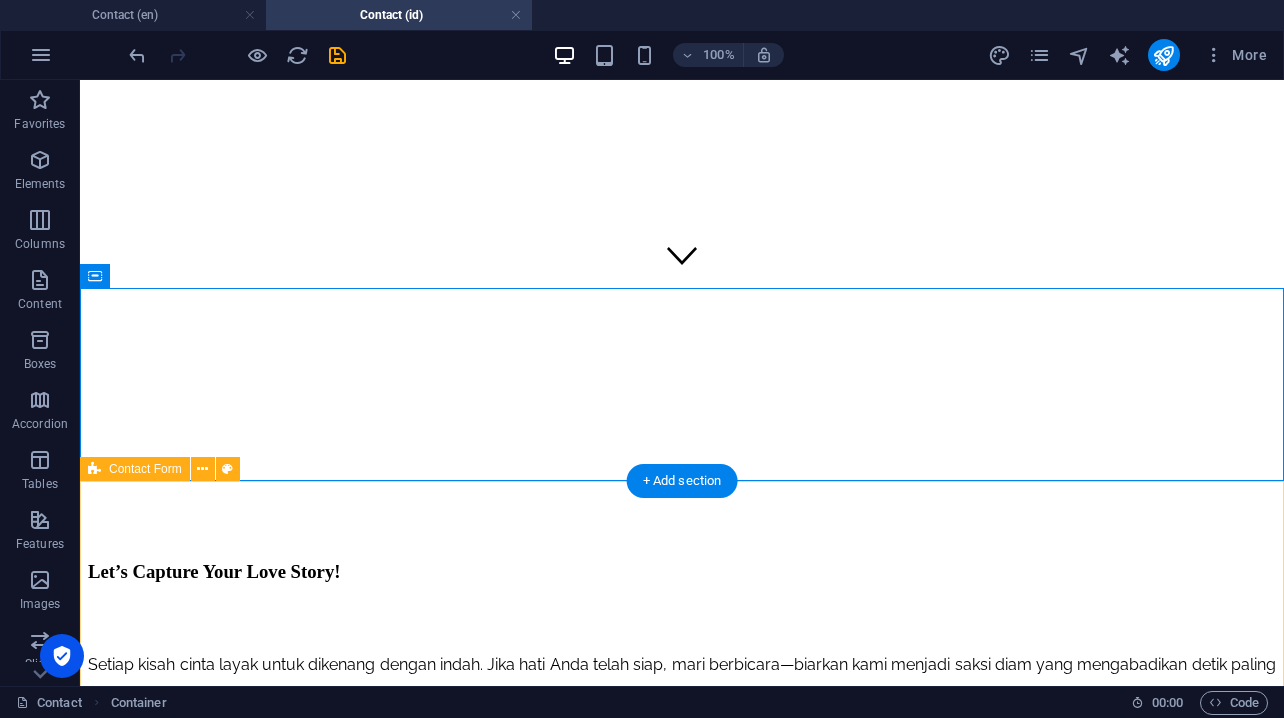 scroll, scrollTop: 394, scrollLeft: 0, axis: vertical 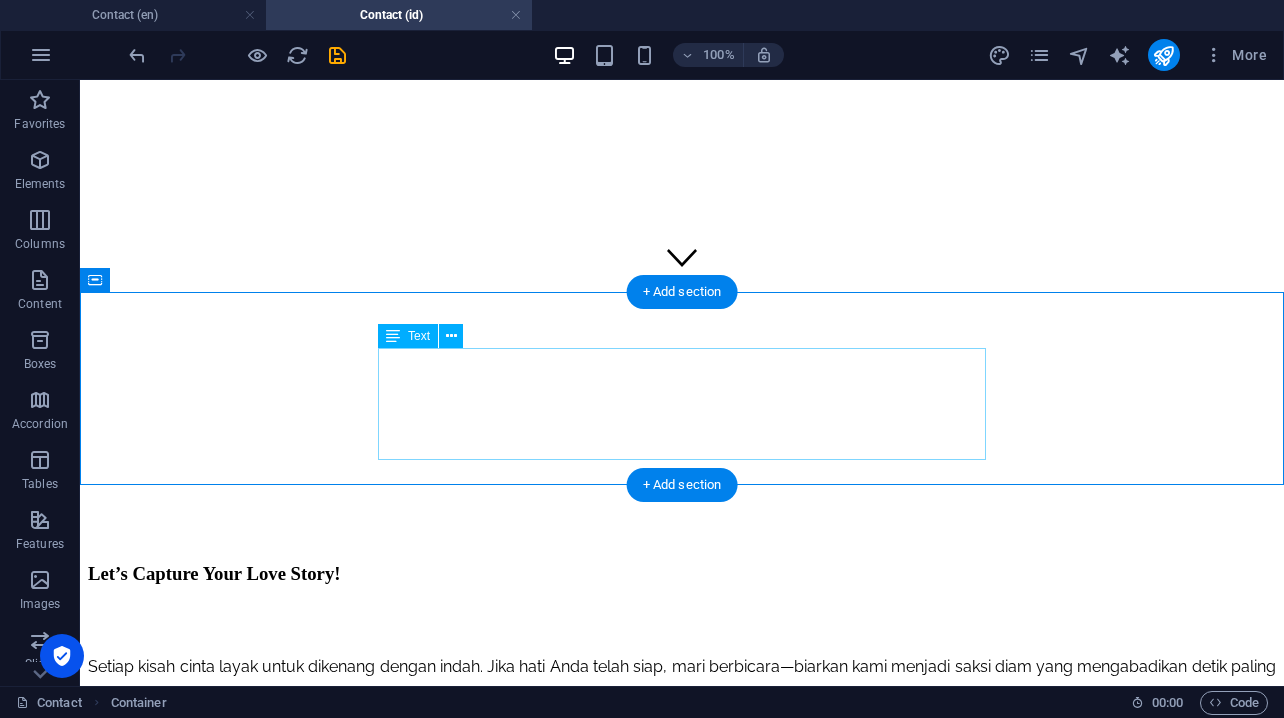 click on "Setiap kisah cinta layak untuk dikenang dengan indah. Jika hati Anda telah siap, mari berbicara—biarkan kami menjadi saksi diam yang mengabadikan detik paling berharga dalam hidup Anda. Hubungi kami melalui formulir di bawah ini atau WhatsApp untuk konsultasi hangat [PERSON_NAME] tanpa biaya" at bounding box center [682, 683] 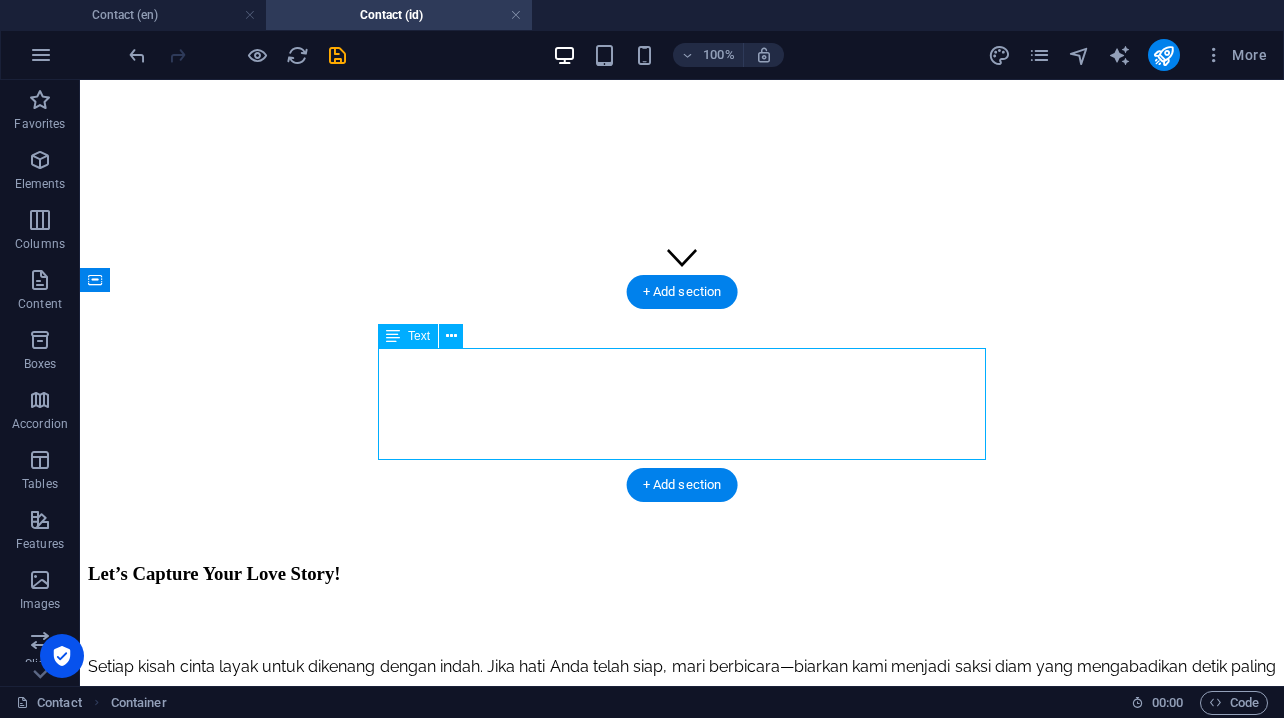 click on "Setiap kisah cinta layak untuk dikenang dengan indah. Jika hati Anda telah siap, mari berbicara—biarkan kami menjadi saksi diam yang mengabadikan detik paling berharga dalam hidup Anda. Hubungi kami melalui formulir di bawah ini atau WhatsApp untuk konsultasi hangat [PERSON_NAME] tanpa biaya" at bounding box center (682, 683) 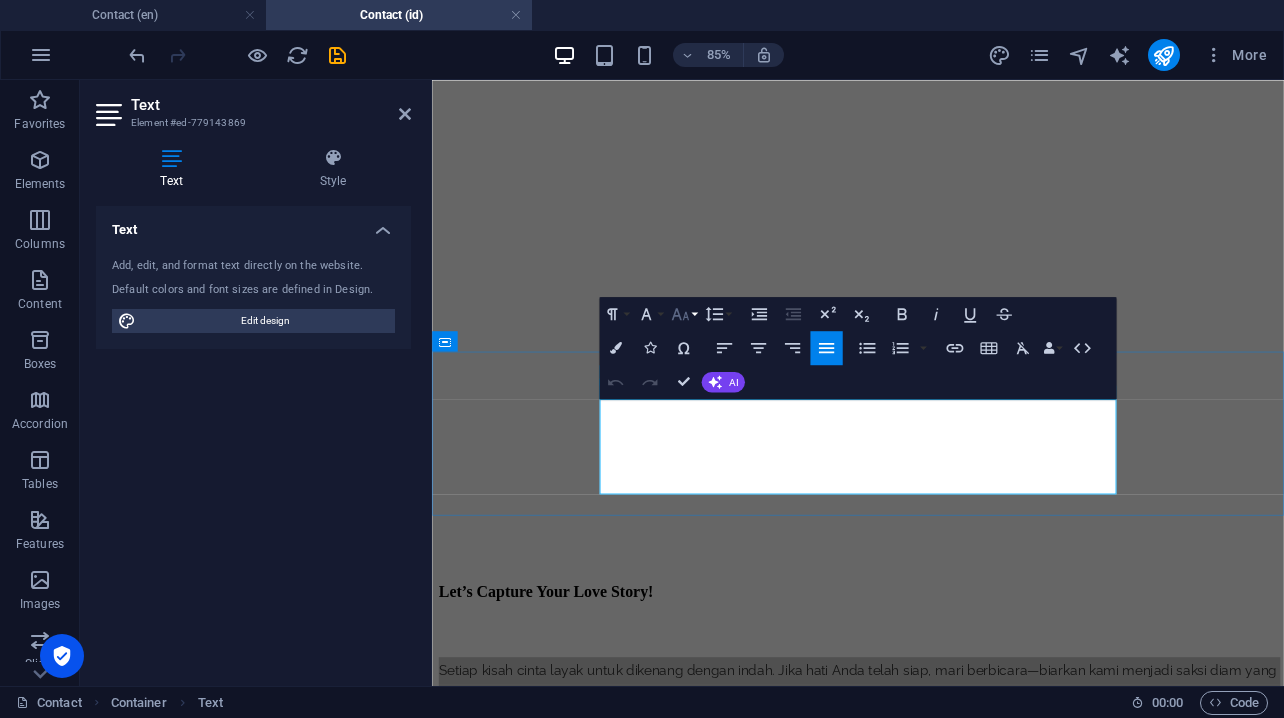 click 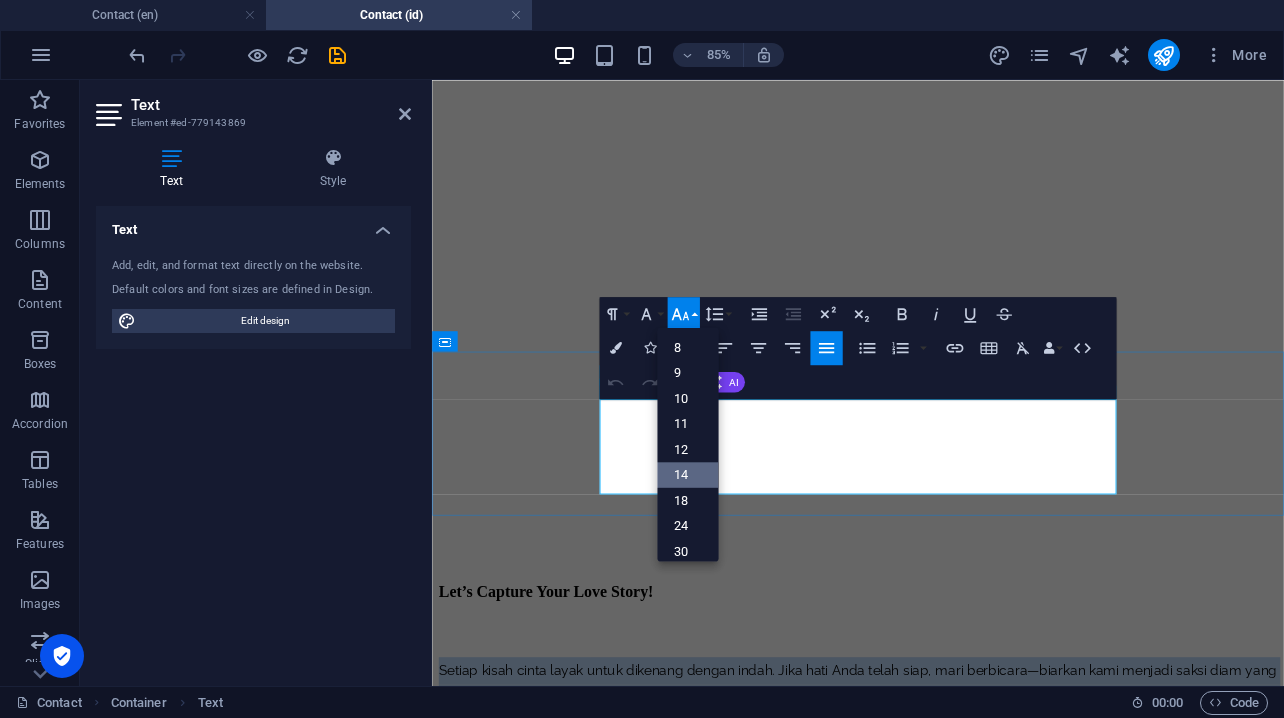 click on "14" at bounding box center (687, 475) 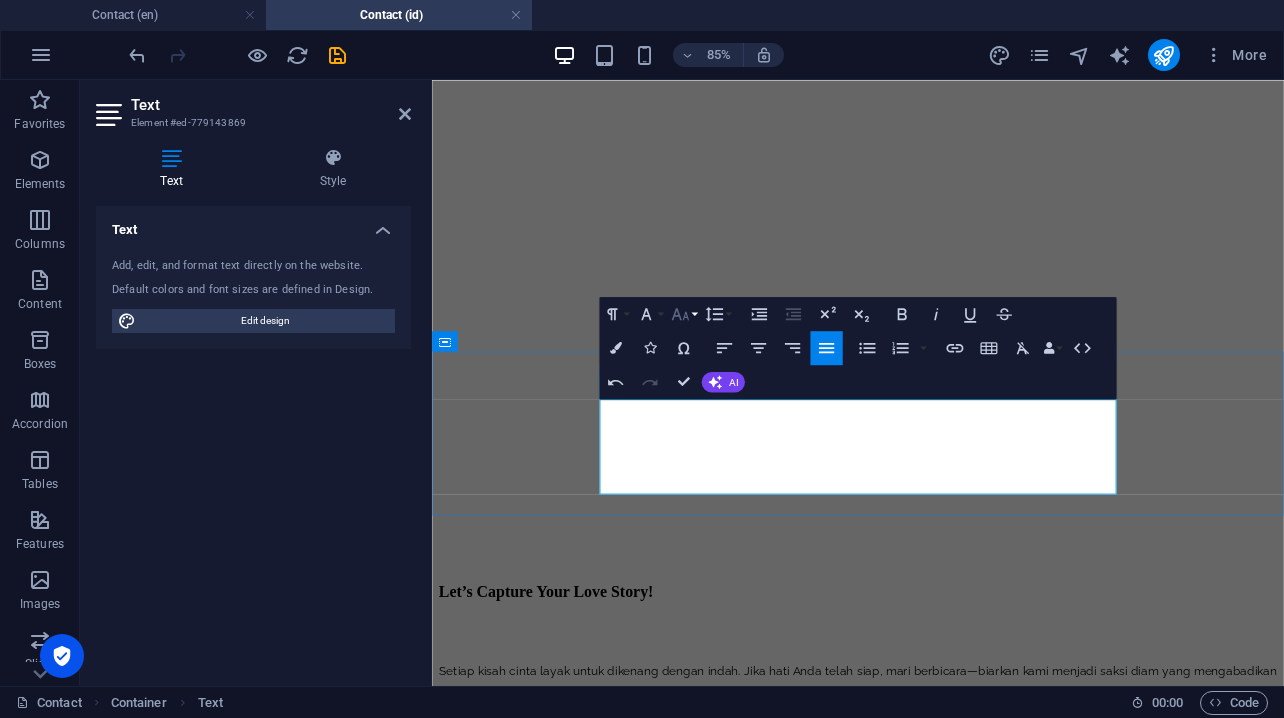 click 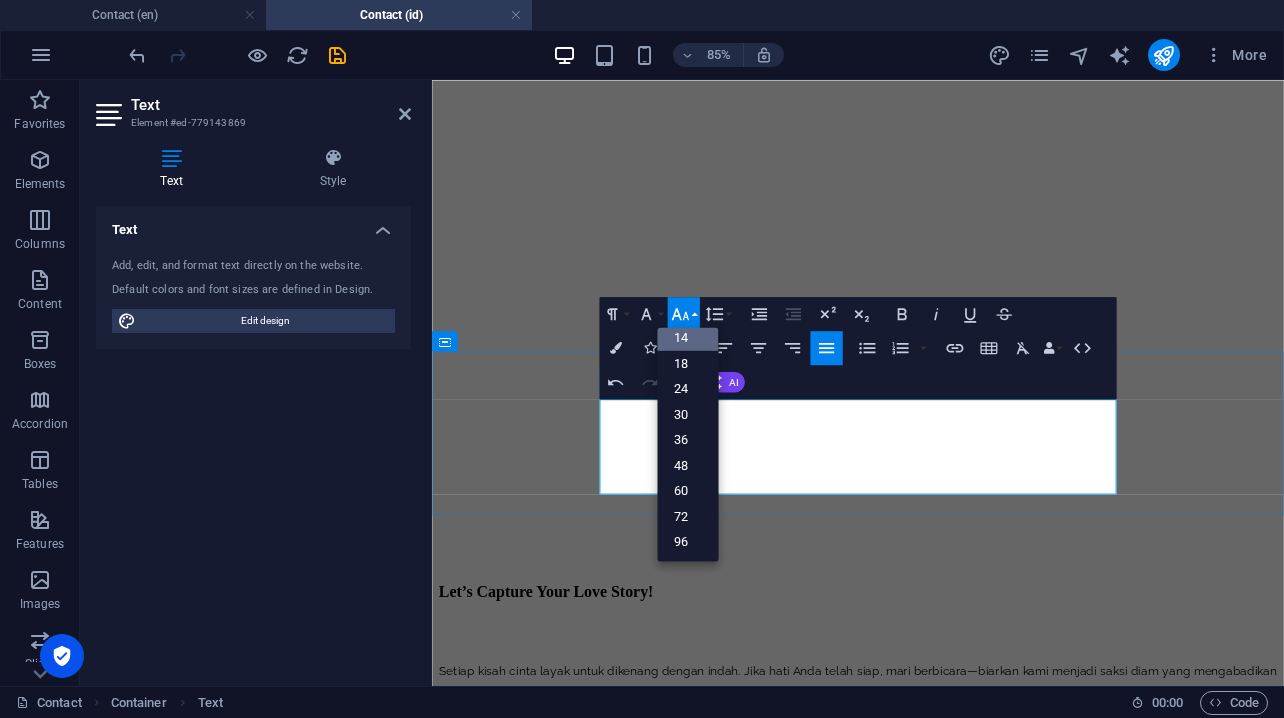 scroll, scrollTop: 161, scrollLeft: 0, axis: vertical 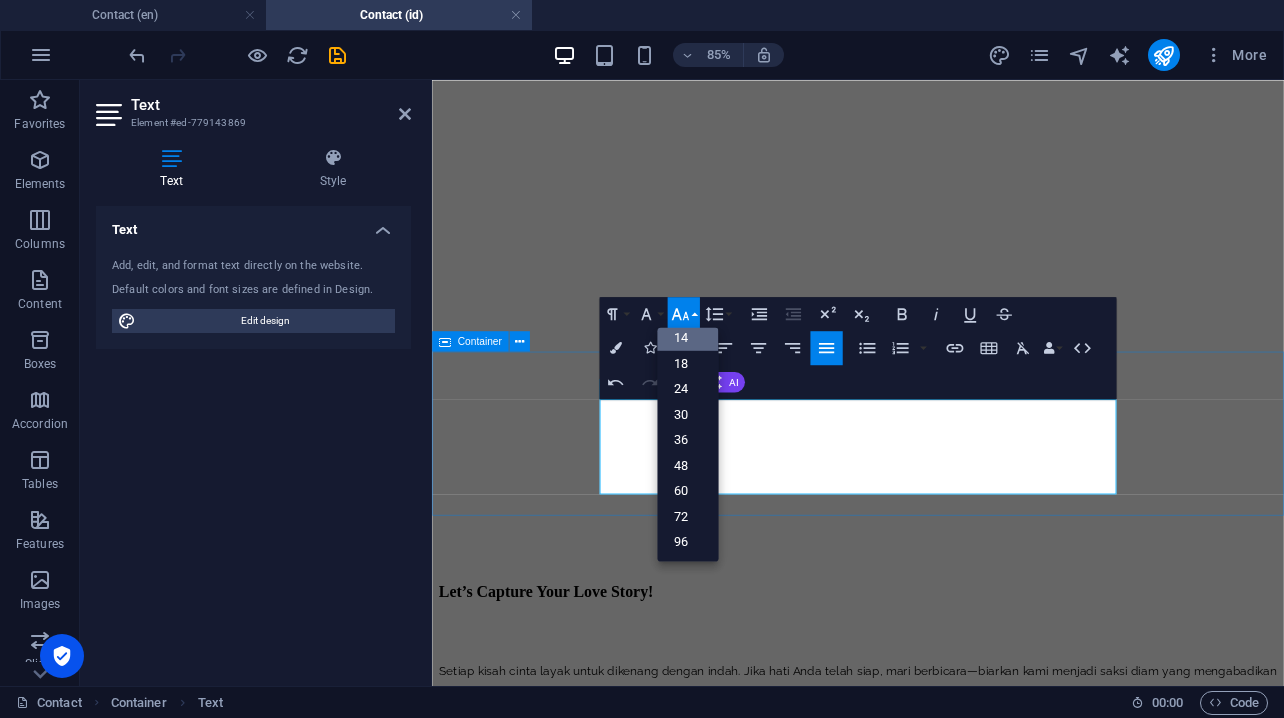 click on "Let’s Capture Your Love Story! Setiap kisah cinta layak untuk dikenang dengan indah. Jika hati Anda telah siap, mari berbicara—biarkan kami menjadi saksi diam yang mengabadikan detik paling berharga dalam hidup Anda. Hubungi kami melalui formulir di bawah ini atau WhatsApp untuk konsultasi hangat [PERSON_NAME] tanpa biaya" at bounding box center [933, 783] 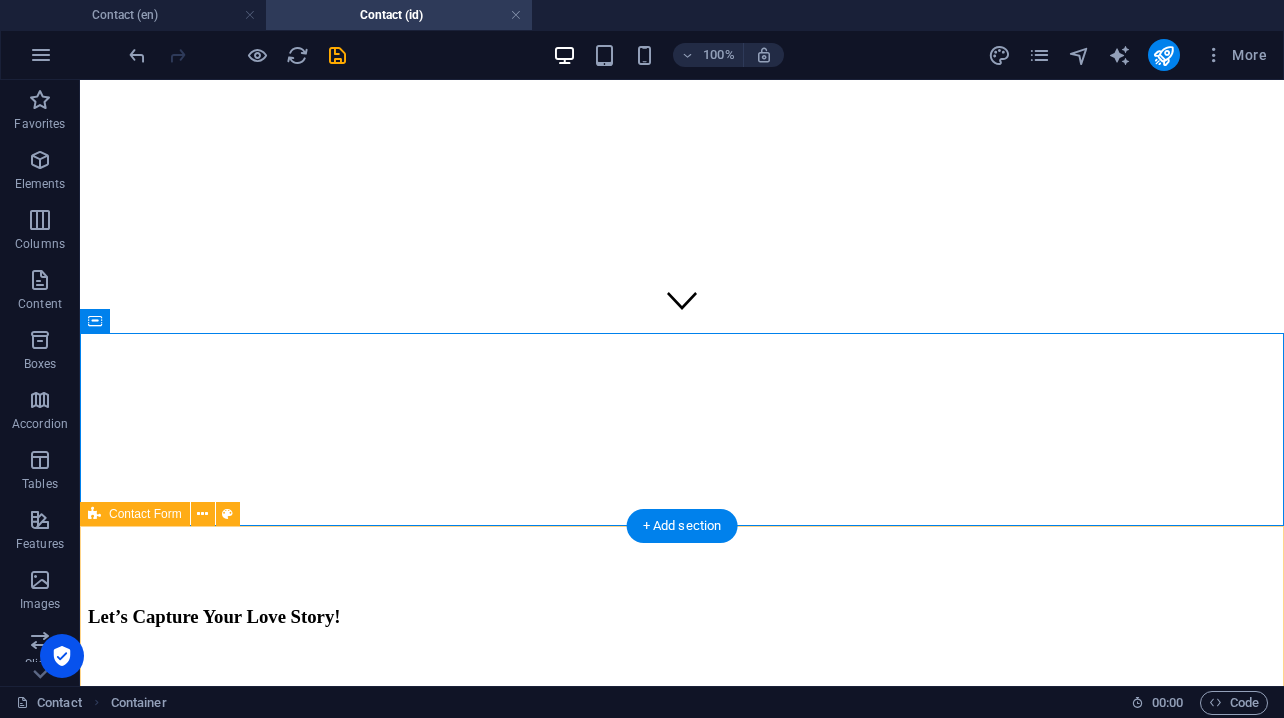 scroll, scrollTop: 350, scrollLeft: 0, axis: vertical 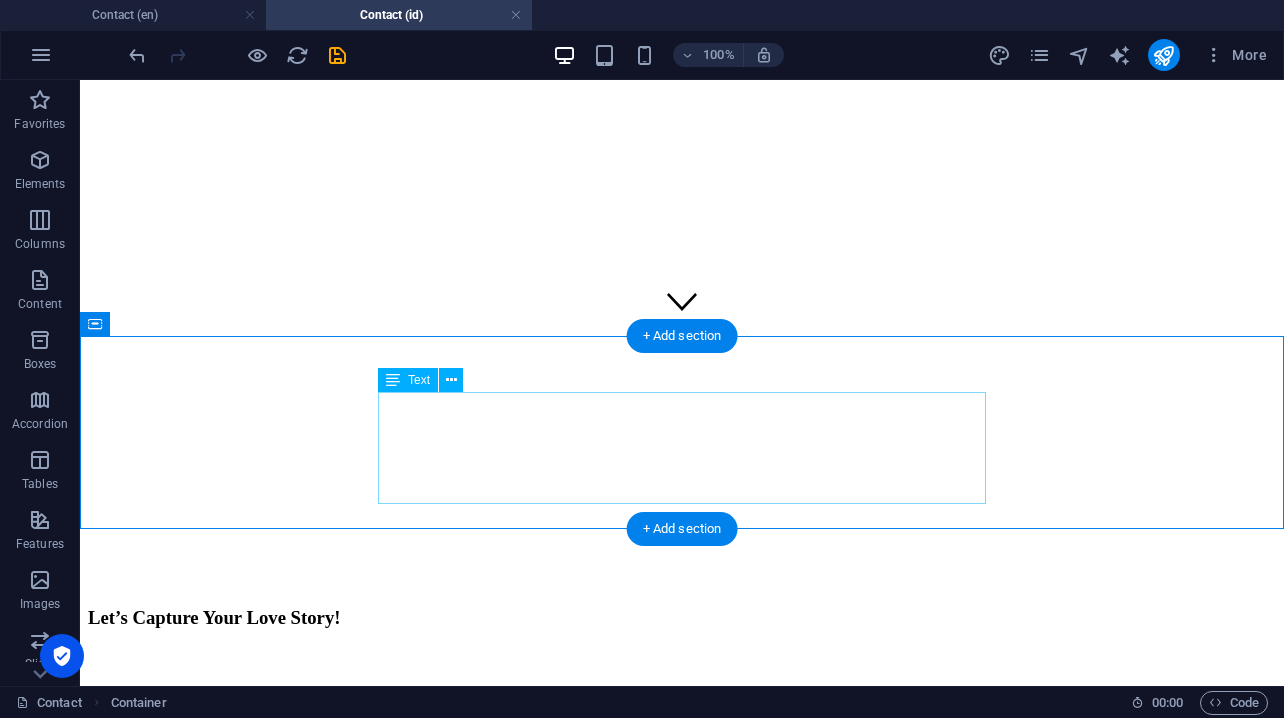 click on "Setiap kisah cinta layak untuk dikenang dengan indah. Jika hati Anda telah siap, mari berbicara—biarkan kami menjadi saksi diam yang mengabadikan detik paling berharga dalam hidup Anda. Hubungi kami melalui formulir di bawah ini atau WhatsApp untuk konsultasi hangat [PERSON_NAME] tanpa biaya" at bounding box center (682, 727) 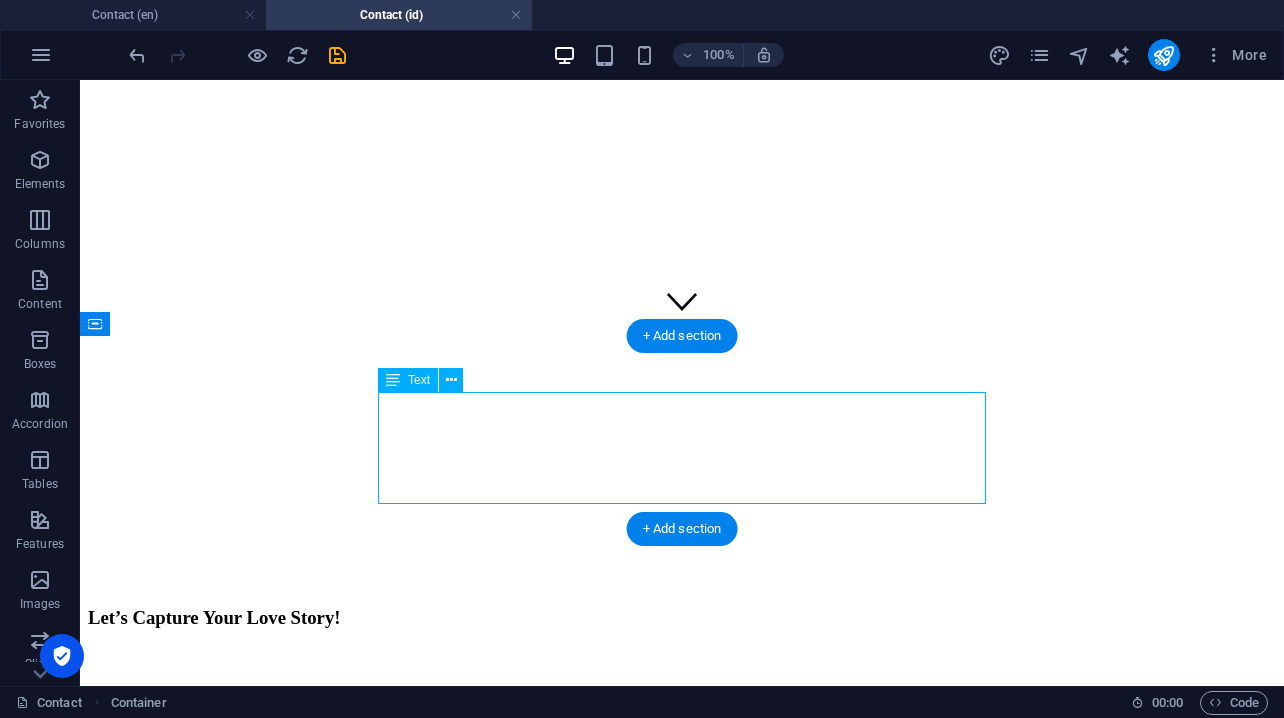 click on "Setiap kisah cinta layak untuk dikenang dengan indah. Jika hati Anda telah siap, mari berbicara—biarkan kami menjadi saksi diam yang mengabadikan detik paling berharga dalam hidup Anda. Hubungi kami melalui formulir di bawah ini atau WhatsApp untuk konsultasi hangat [PERSON_NAME] tanpa biaya" at bounding box center (682, 727) 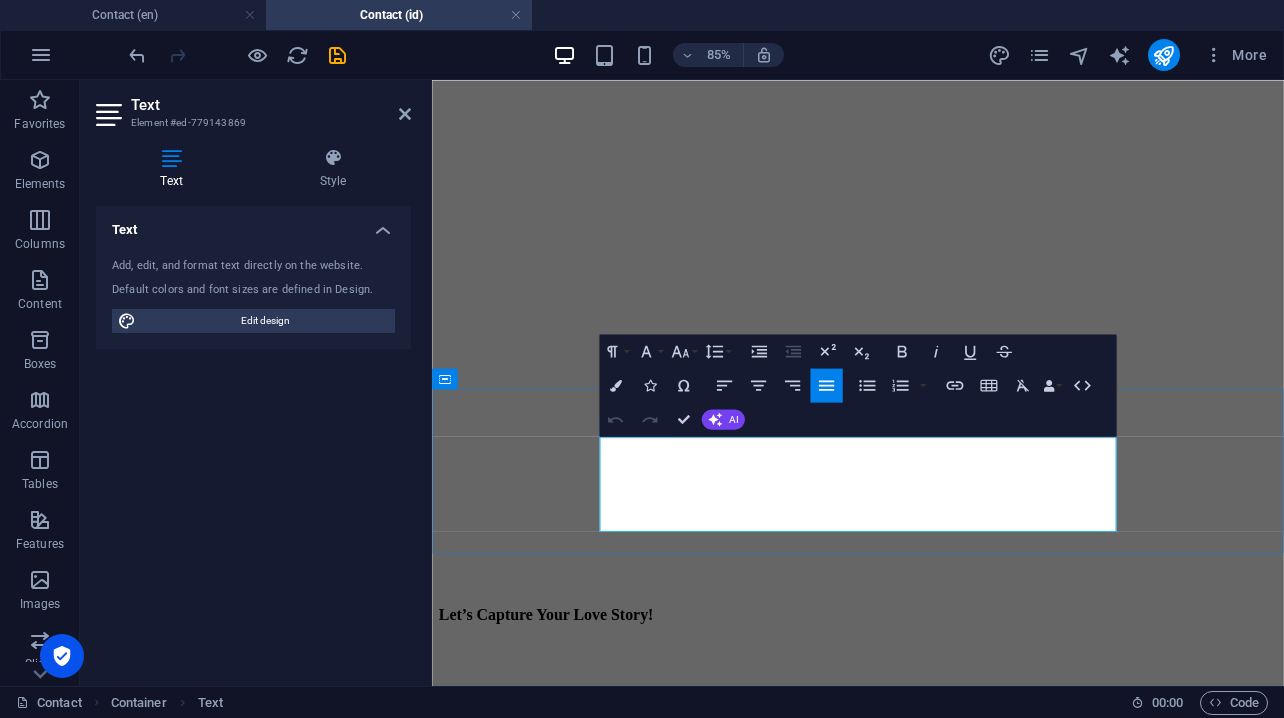click on "Setiap kisah cinta layak untuk dikenang dengan indah. Jika hati Anda telah siap, mari berbicara—biarkan kami menjadi saksi diam yang mengabadikan detik paling berharga dalam hidup Anda. Hubungi kami melalui formulir di bawah ini atau WhatsApp untuk konsultasi hangat [PERSON_NAME] tanpa biaya" at bounding box center [933, 834] 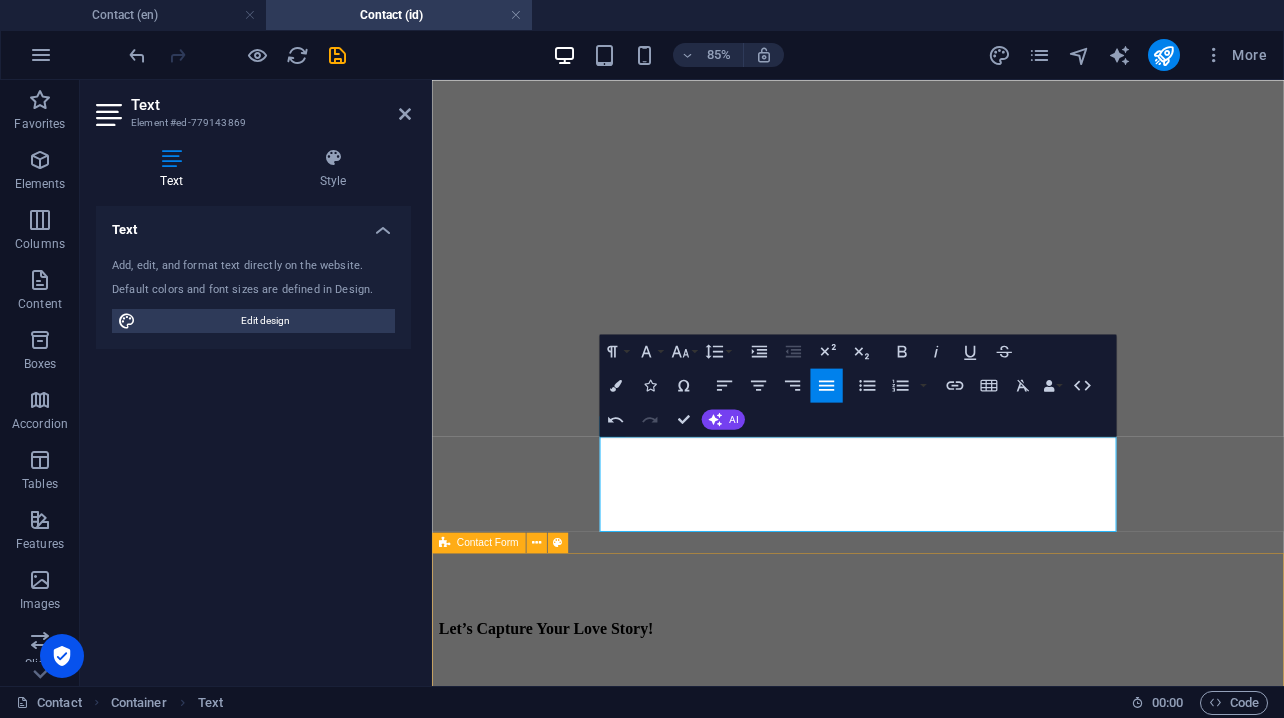 click on "Unreadable? Regenerate Submit" at bounding box center (933, 1063) 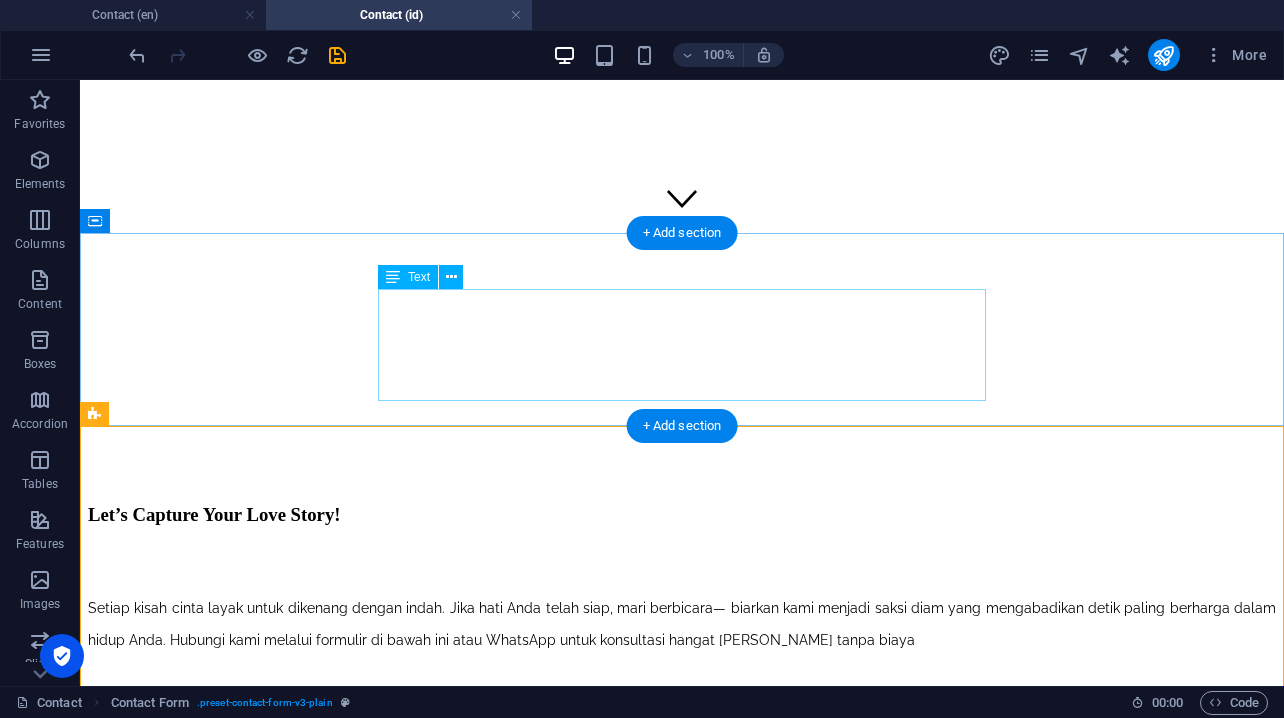 scroll, scrollTop: 454, scrollLeft: 0, axis: vertical 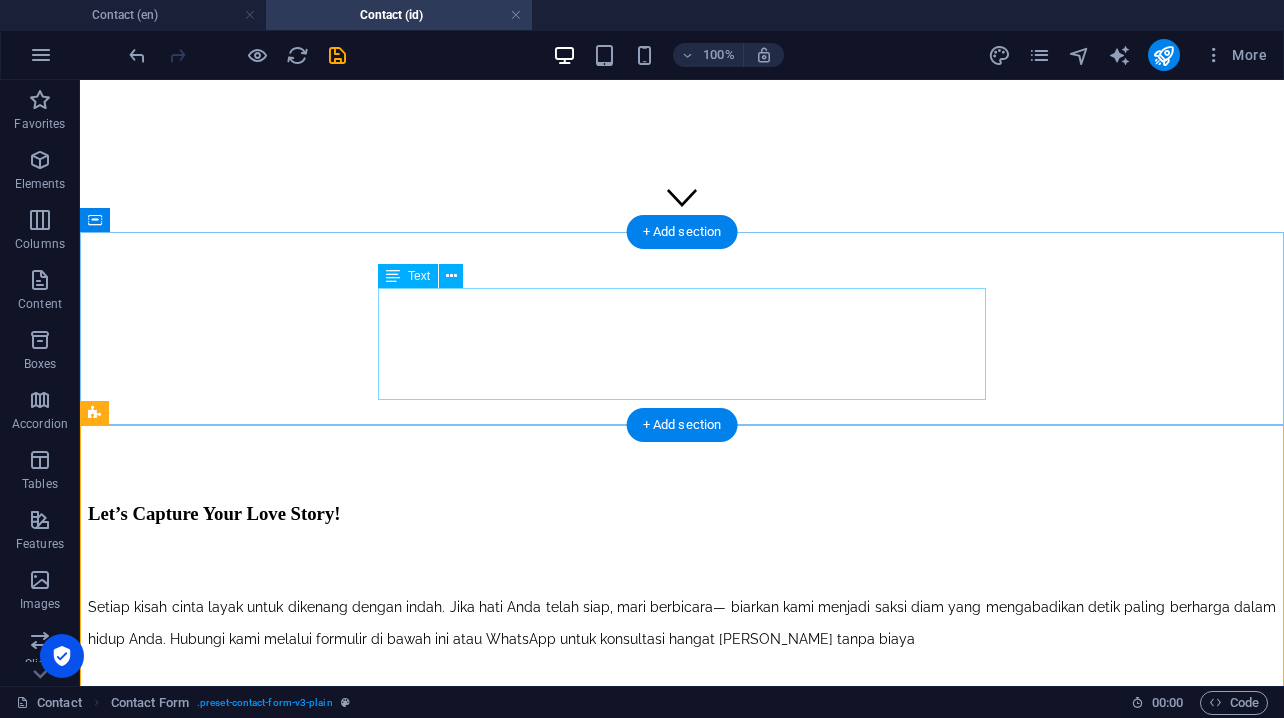 click on "Setiap kisah cinta layak untuk dikenang dengan indah. Jika hati Anda telah siap, mari berbicara— biarkan kami menjadi saksi diam yang mengabadikan detik paling berharga dalam hidup Anda. Hubungi kami melalui formulir di bawah ini atau WhatsApp untuk konsultasi hangat [PERSON_NAME] tanpa biaya" at bounding box center (682, 623) 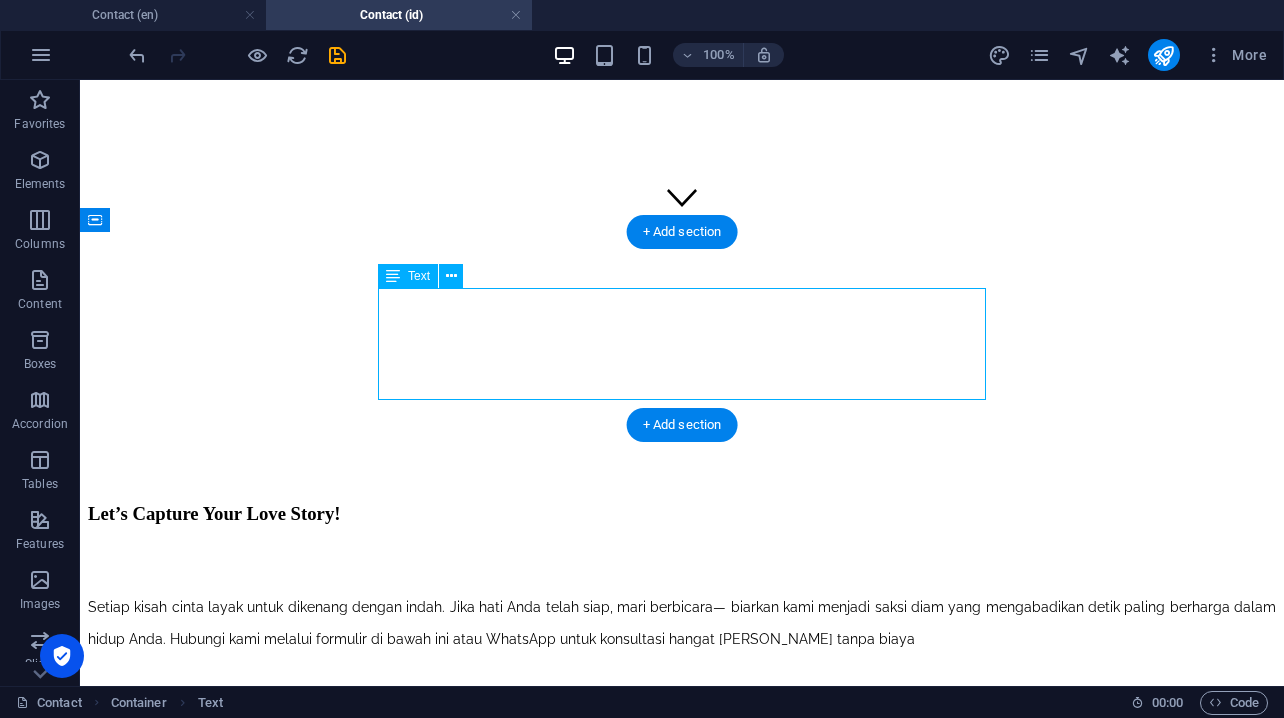 click on "Setiap kisah cinta layak untuk dikenang dengan indah. Jika hati Anda telah siap, mari berbicara— biarkan kami menjadi saksi diam yang mengabadikan detik paling berharga dalam hidup Anda. Hubungi kami melalui formulir di bawah ini atau WhatsApp untuk konsultasi hangat [PERSON_NAME] tanpa biaya" at bounding box center [682, 623] 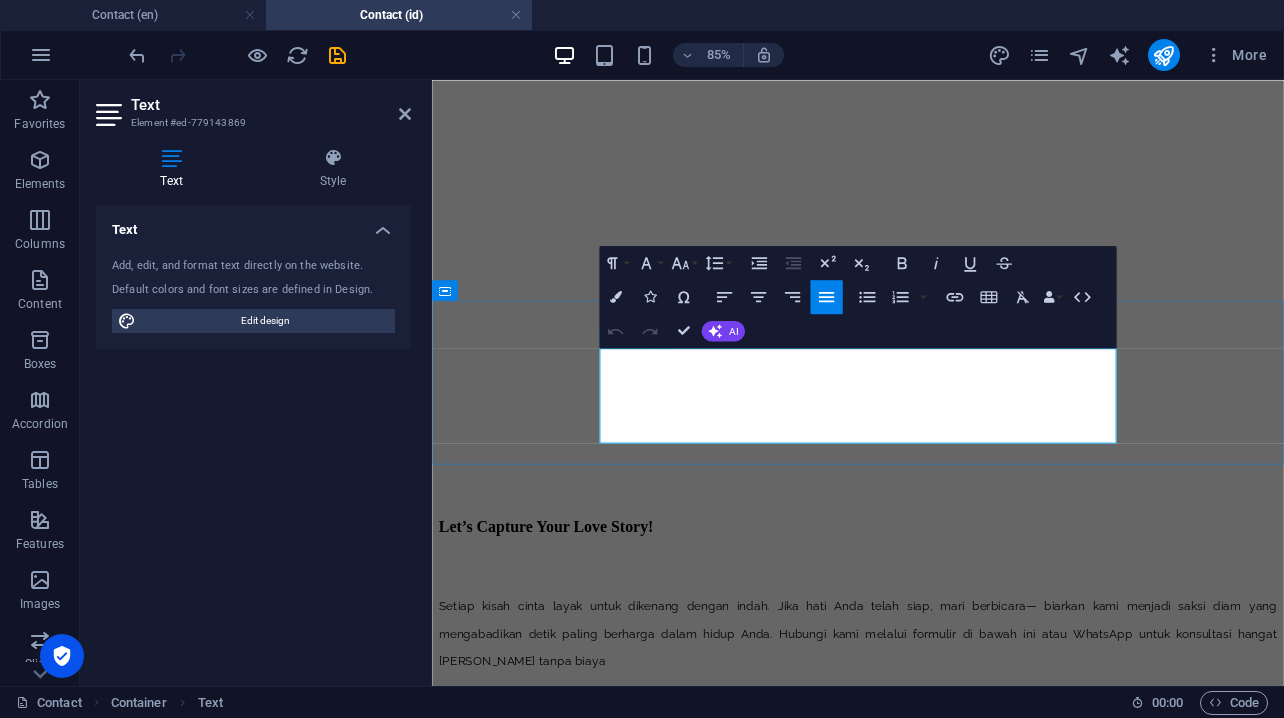 click on "Setiap kisah cinta layak untuk dikenang dengan indah. Jika hati Anda telah siap, mari berbicara— biarkan kami menjadi saksi diam yang mengabadikan detik paling berharga dalam hidup Anda. Hubungi kami melalui formulir di bawah ini atau WhatsApp untuk konsultasi hangat [PERSON_NAME] tanpa biaya" at bounding box center [933, 730] 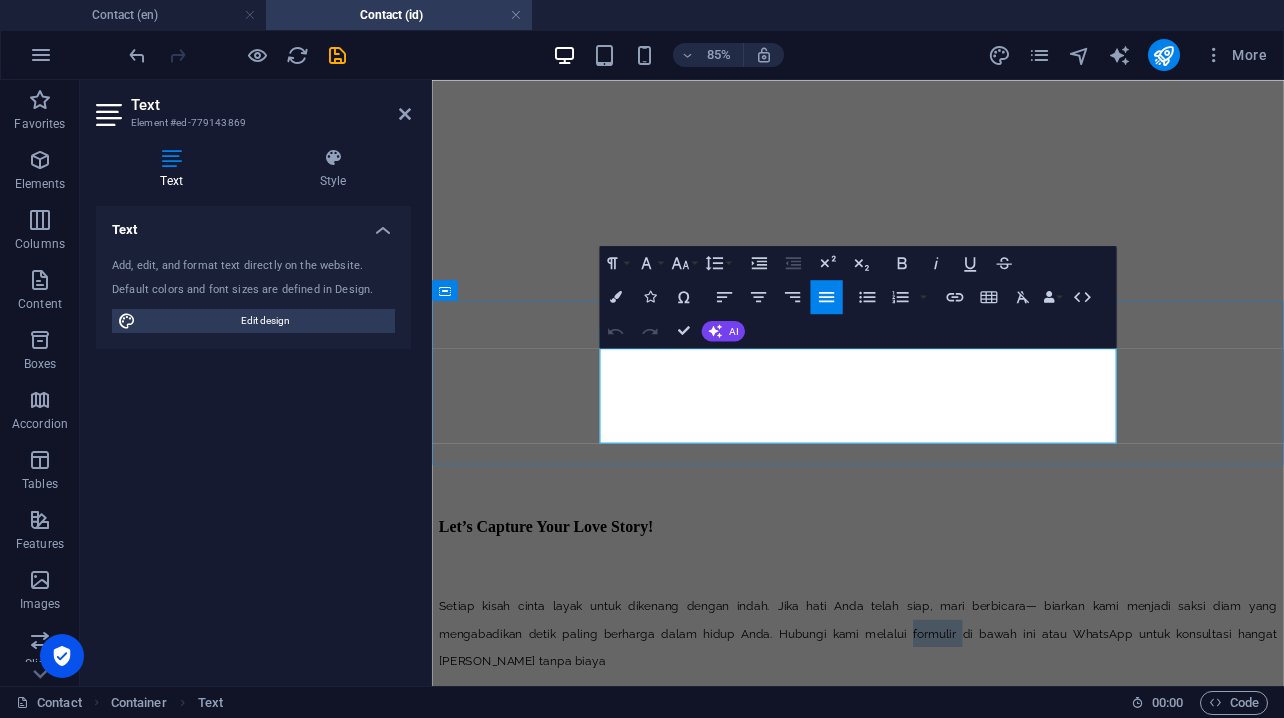 drag, startPoint x: 867, startPoint y: 467, endPoint x: 814, endPoint y: 465, distance: 53.037724 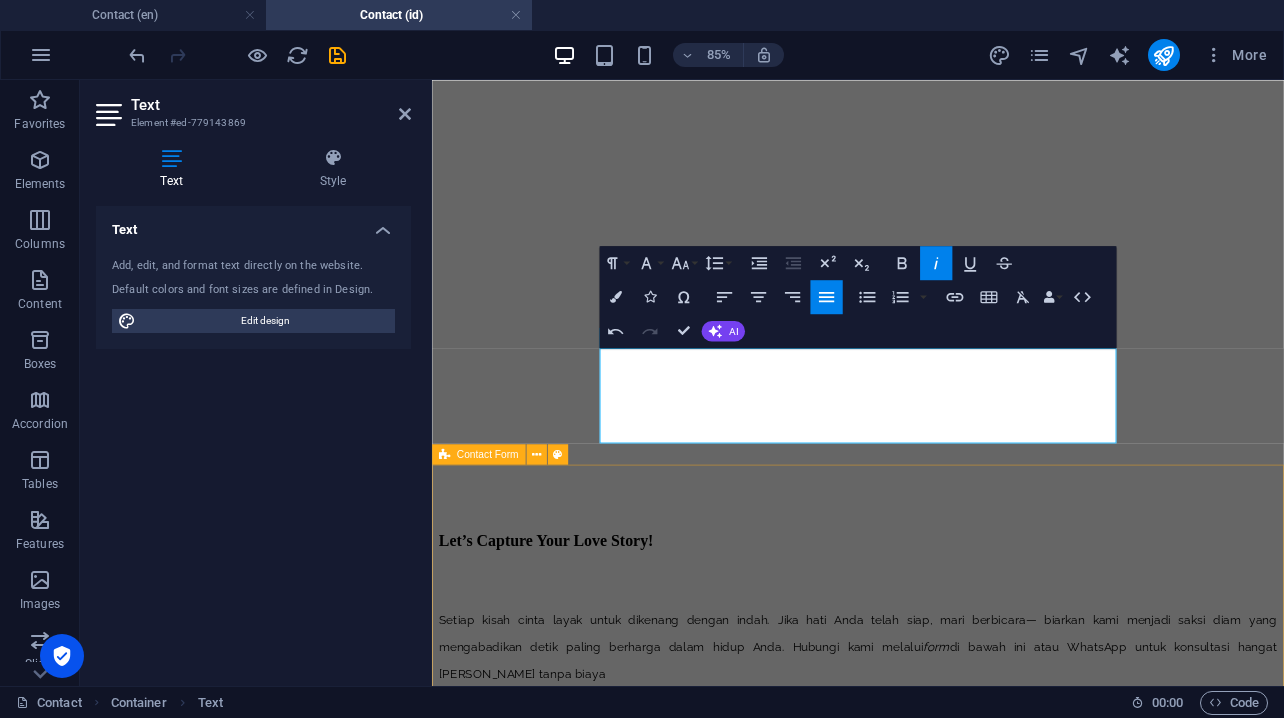 click on "Unreadable? Regenerate Submit" at bounding box center [933, 959] 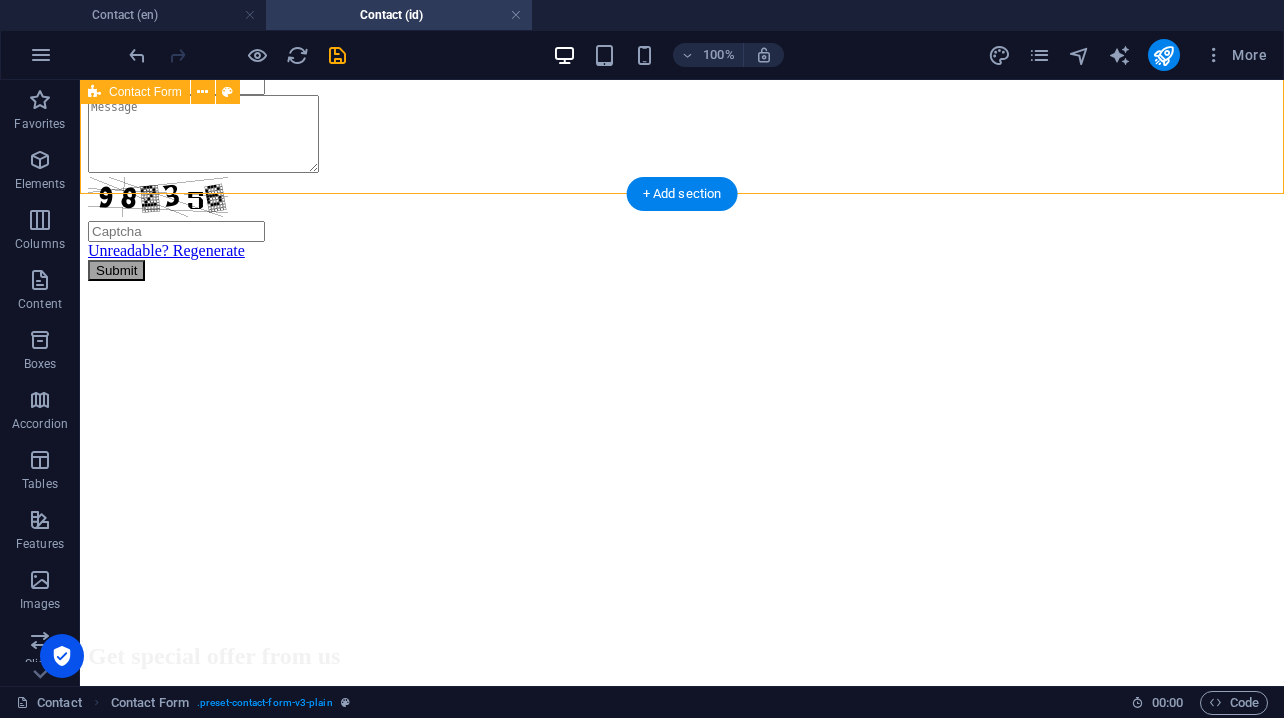 scroll, scrollTop: 1114, scrollLeft: 0, axis: vertical 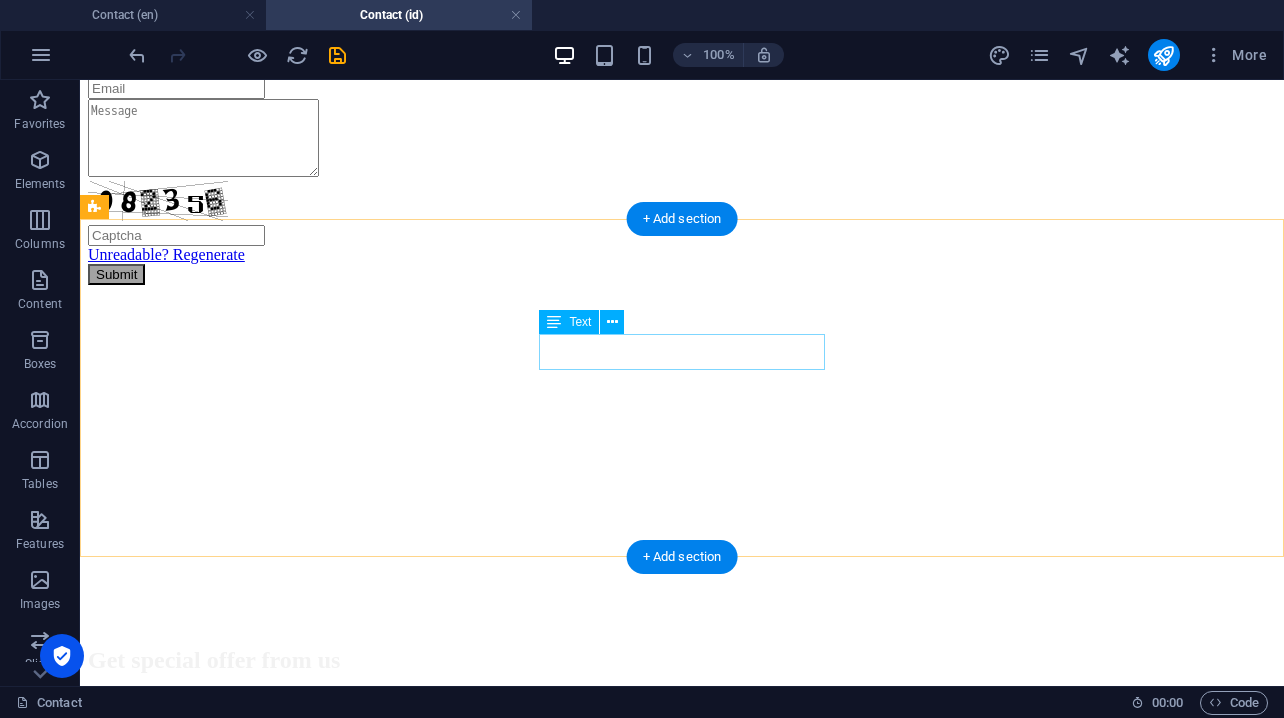 click on "Get special offer from us" at bounding box center (682, 660) 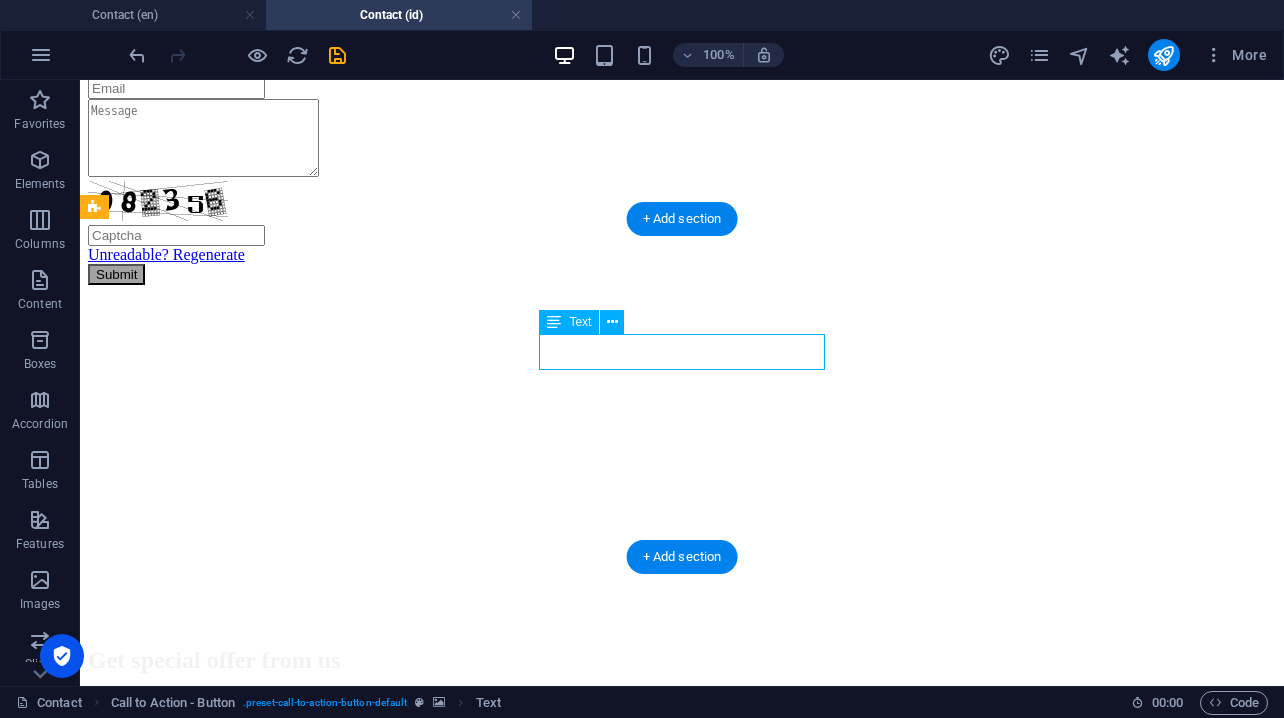 click on "Get special offer from us" at bounding box center (682, 660) 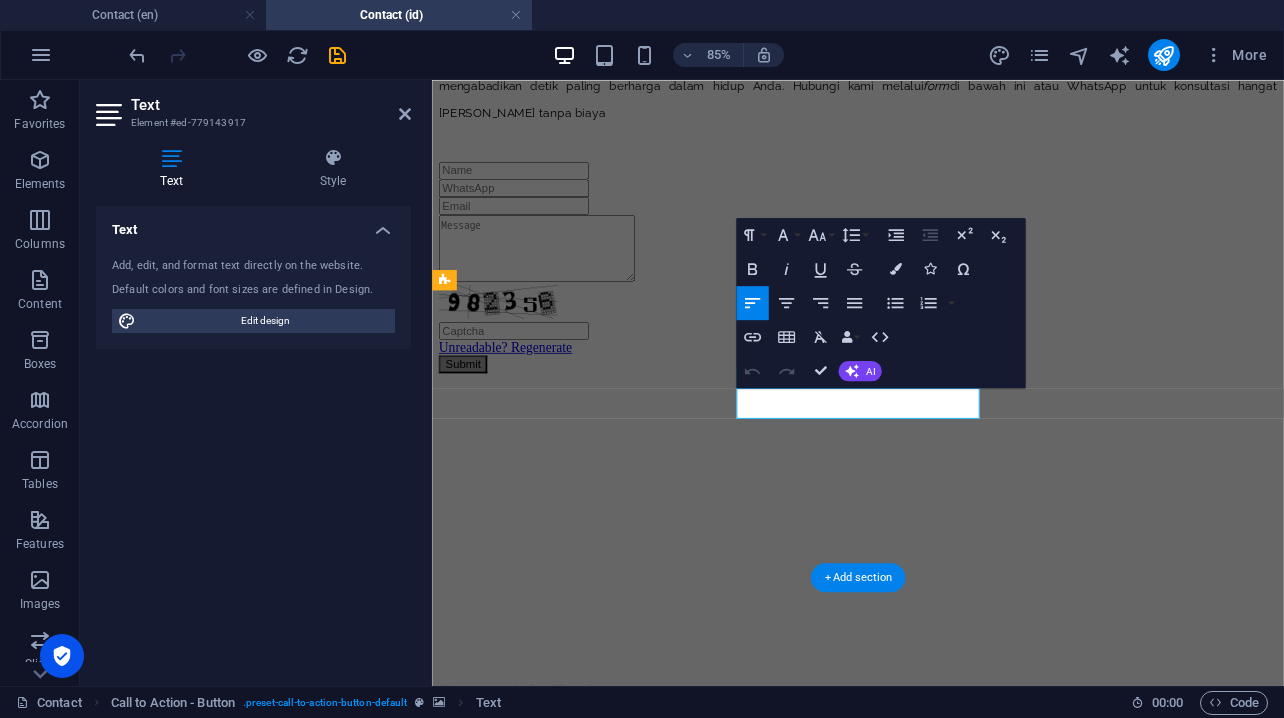scroll, scrollTop: 1113, scrollLeft: 0, axis: vertical 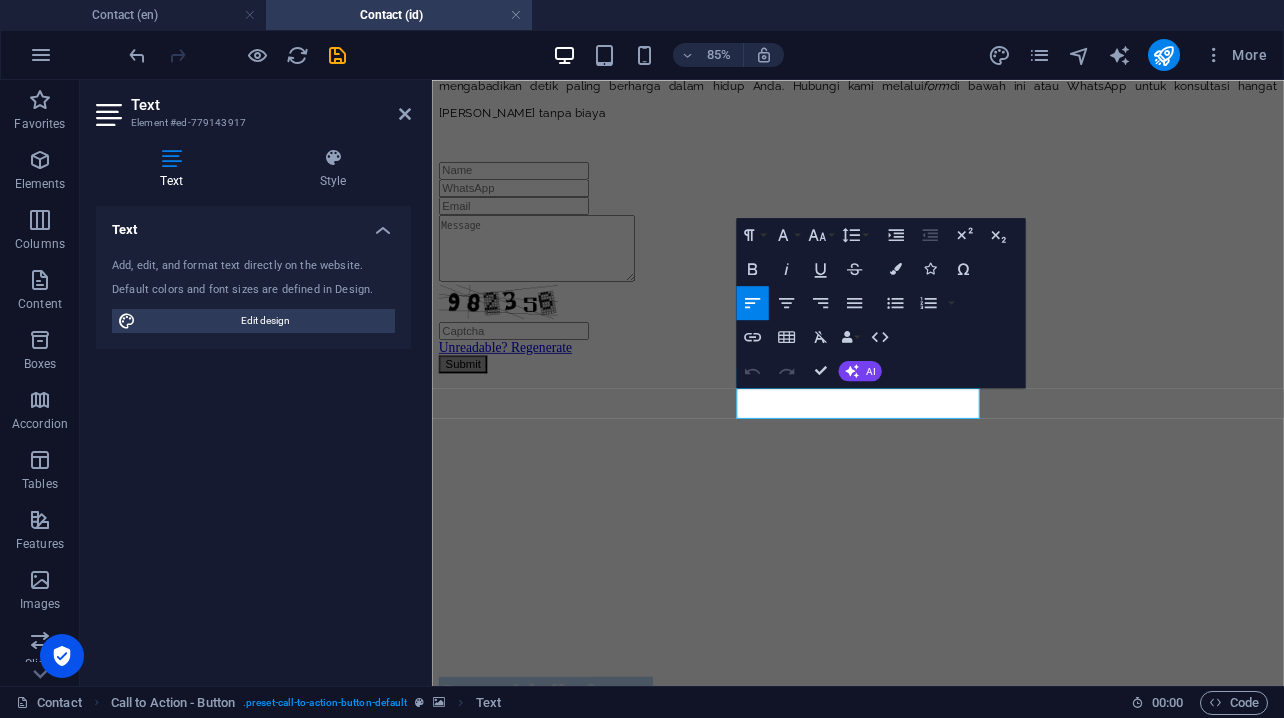 type 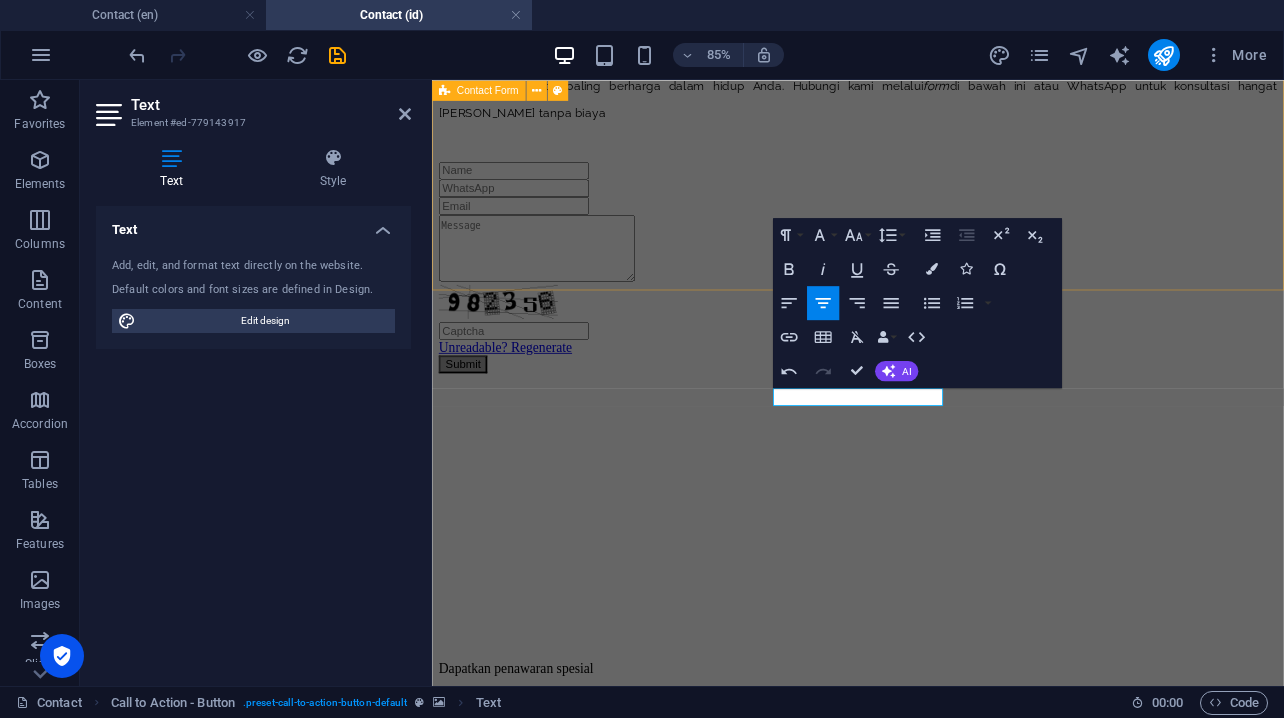 click on "Unreadable? Regenerate Submit" at bounding box center [933, 300] 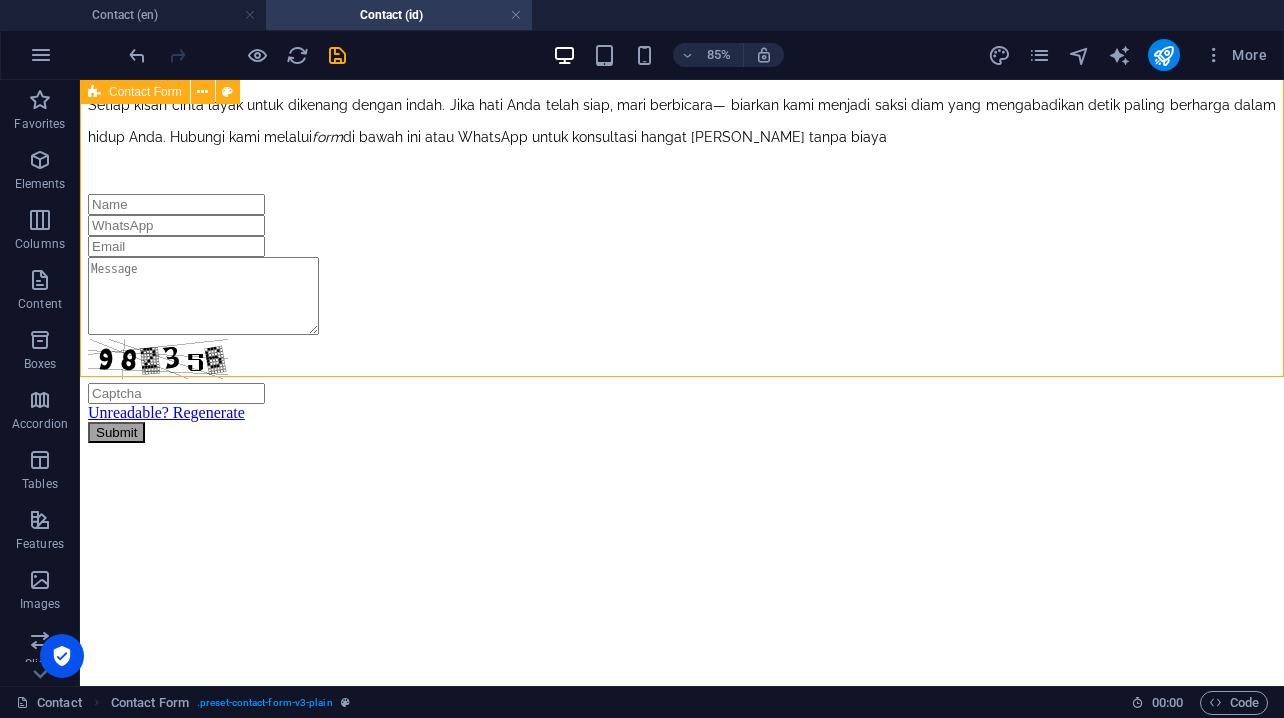 scroll, scrollTop: 1083, scrollLeft: 0, axis: vertical 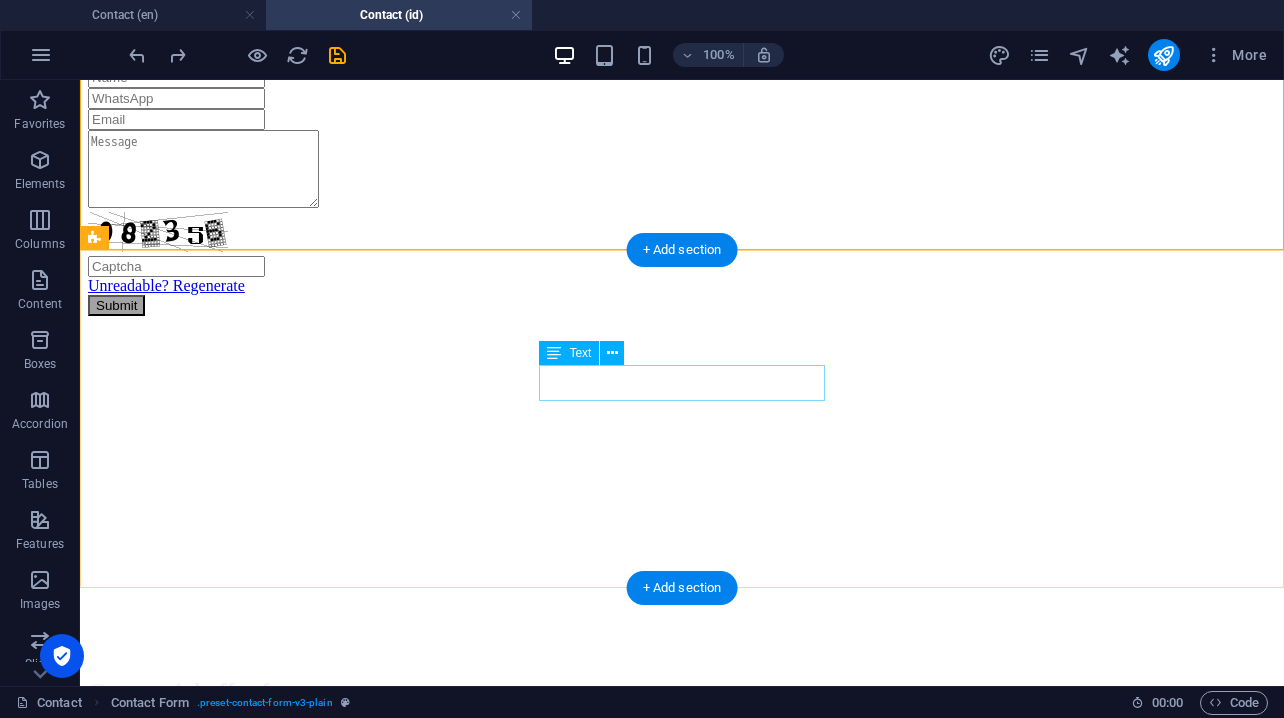 click on "Get special offer from us" at bounding box center (682, 691) 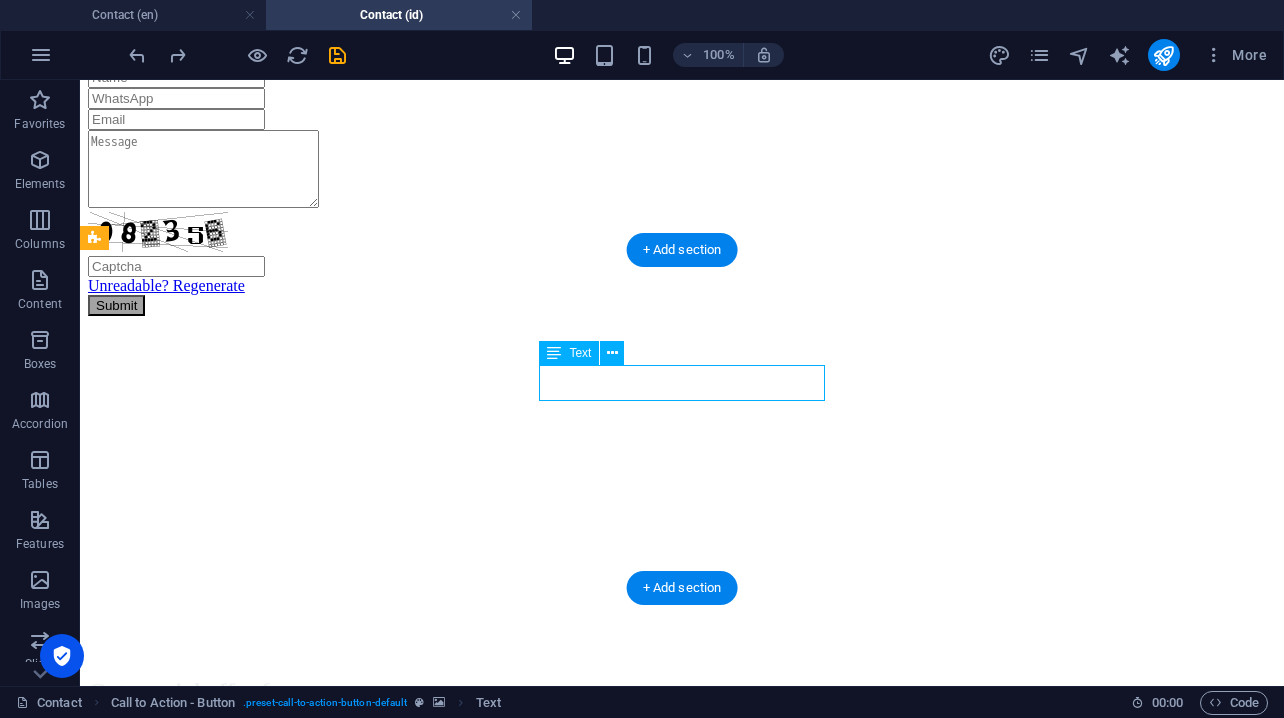 click on "Get special offer from us" at bounding box center [682, 691] 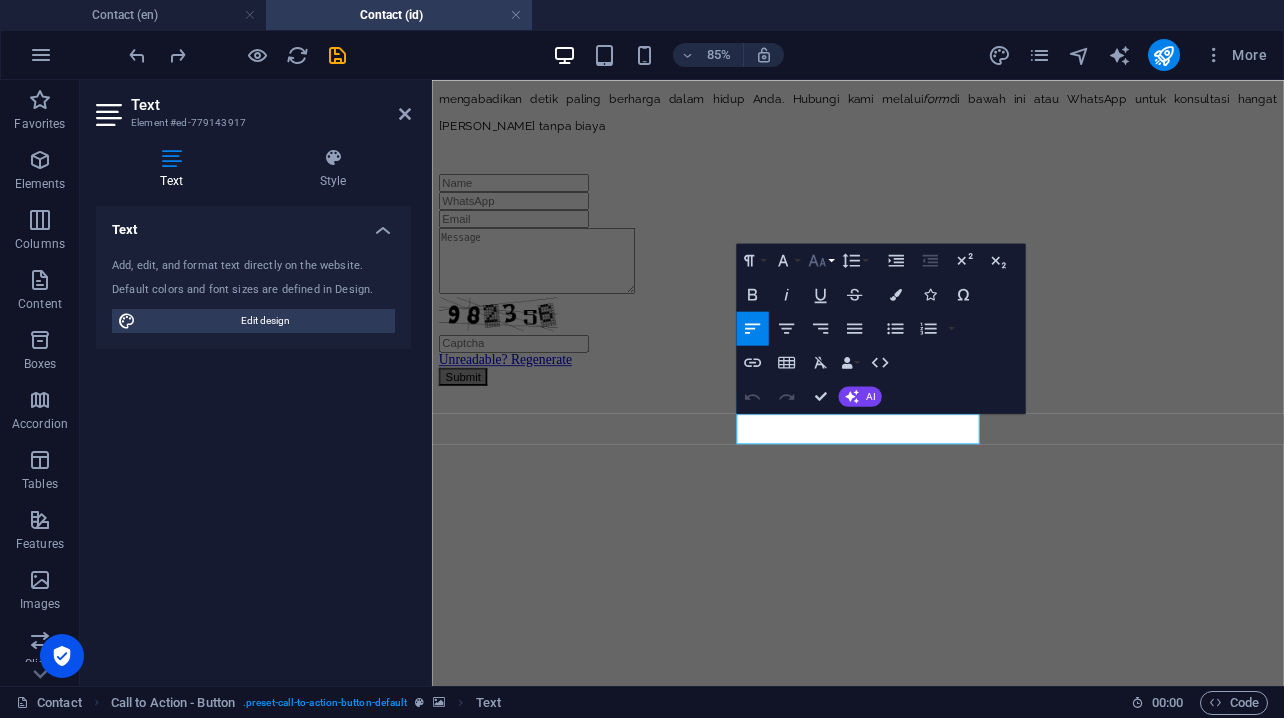 click 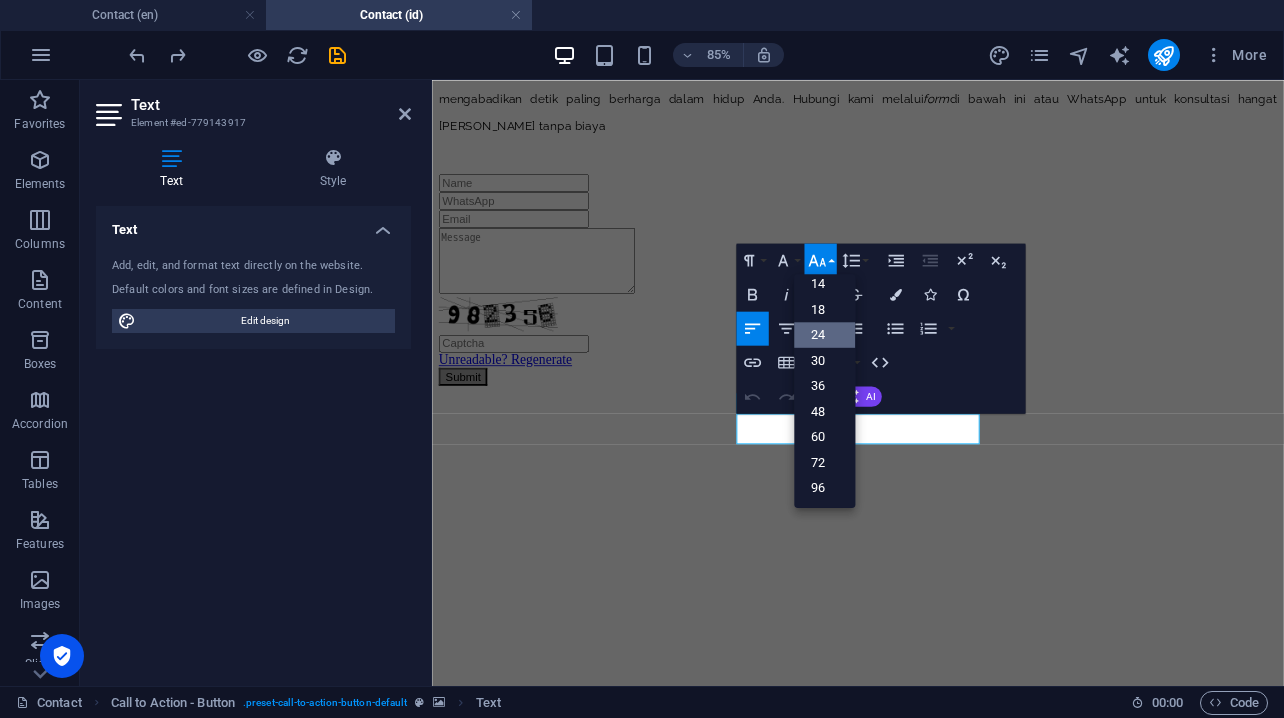 scroll, scrollTop: 161, scrollLeft: 0, axis: vertical 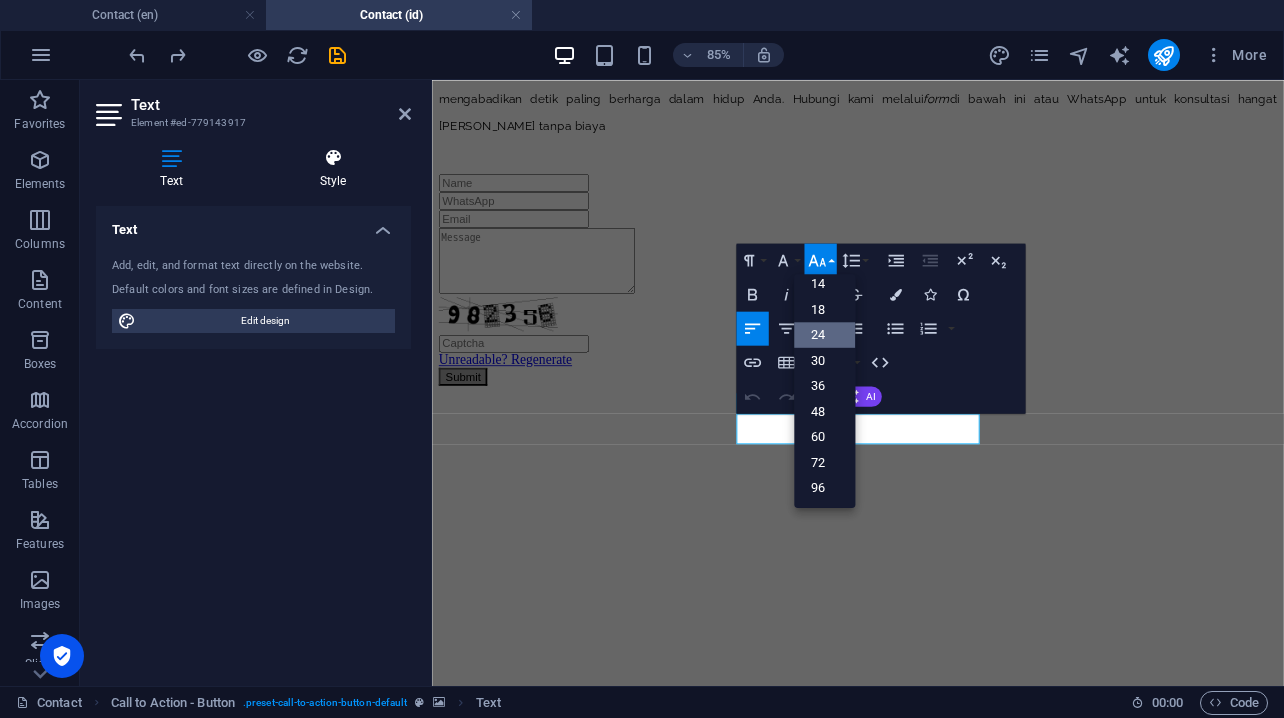 click at bounding box center [333, 158] 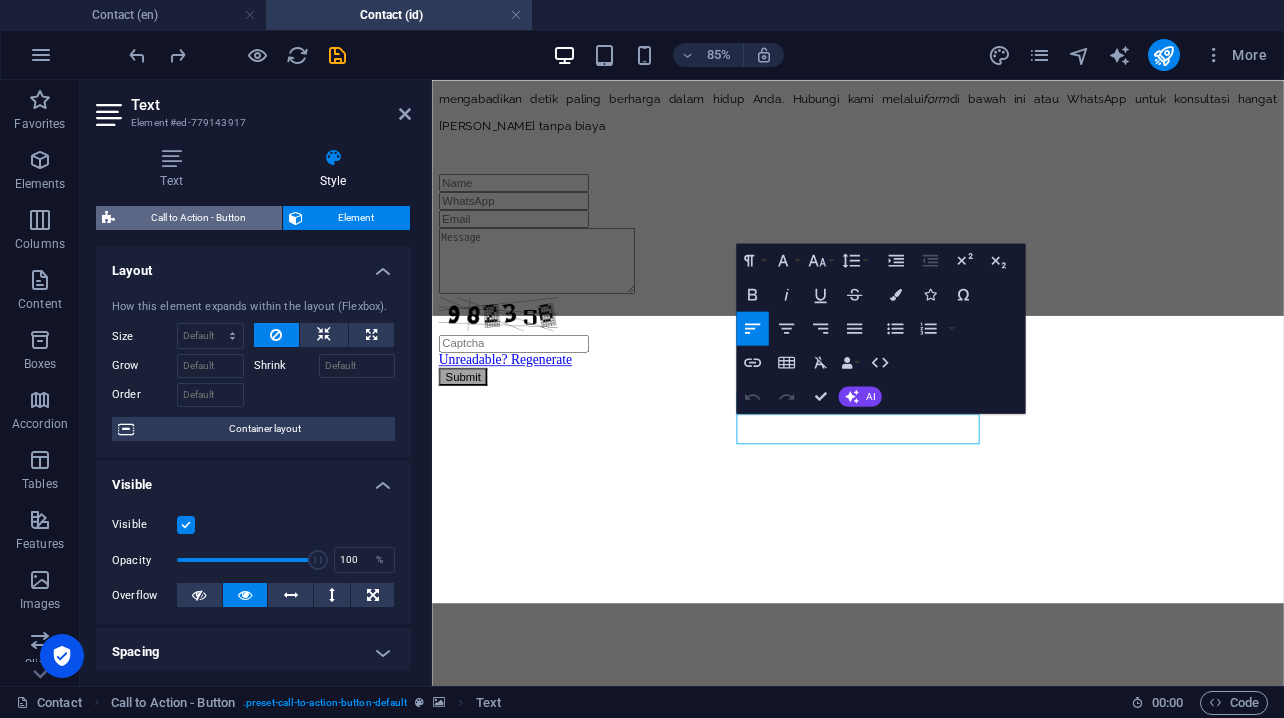 click on "Call to Action - Button" at bounding box center [198, 218] 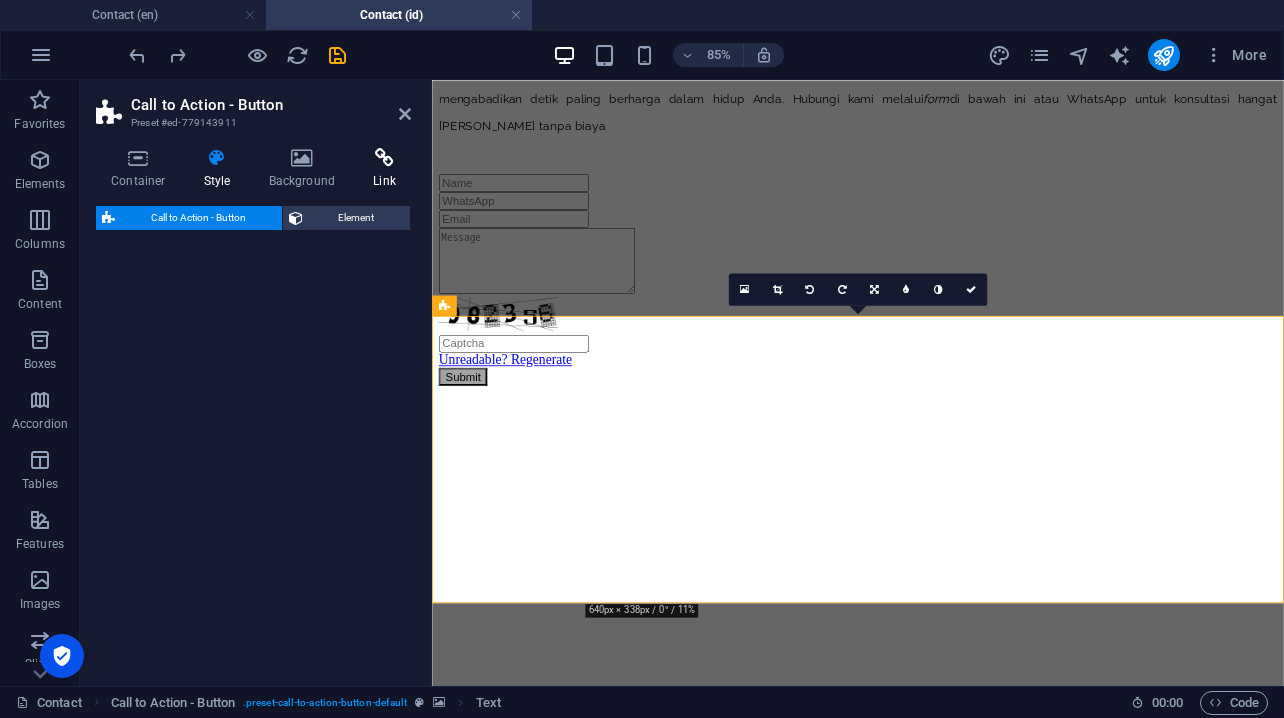 select on "px" 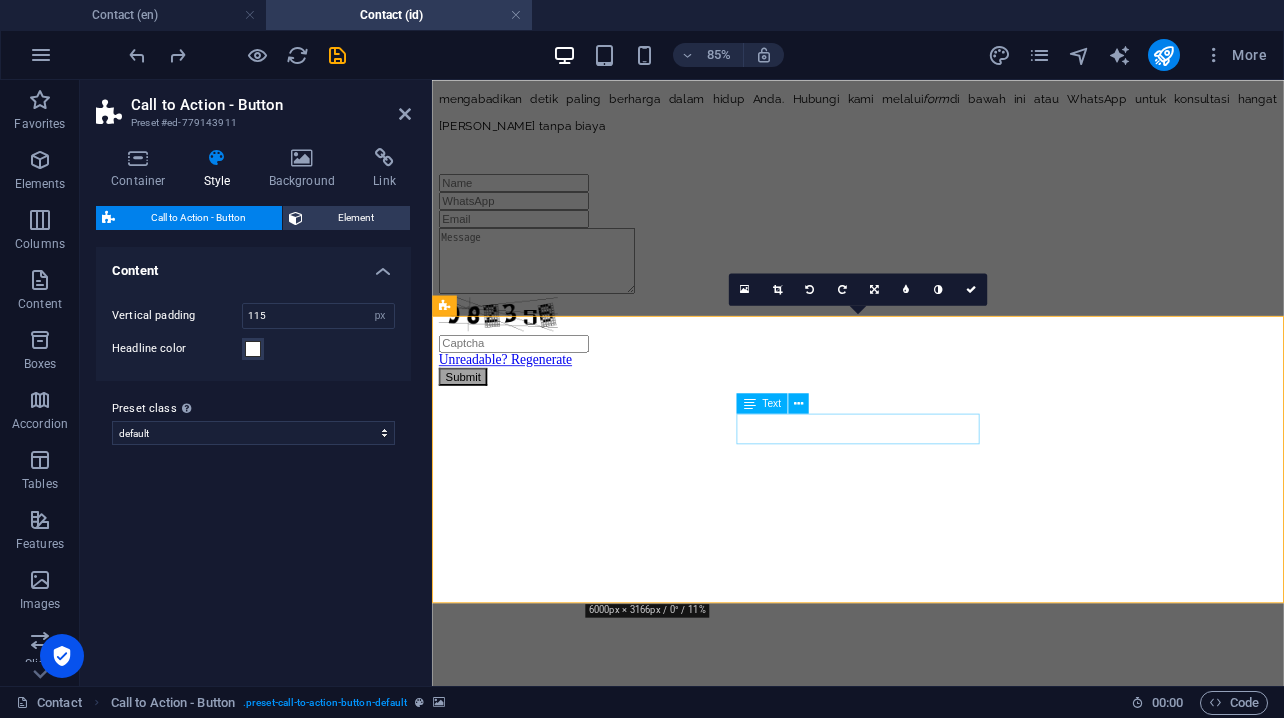 click on "Get special offer from us" at bounding box center [933, 814] 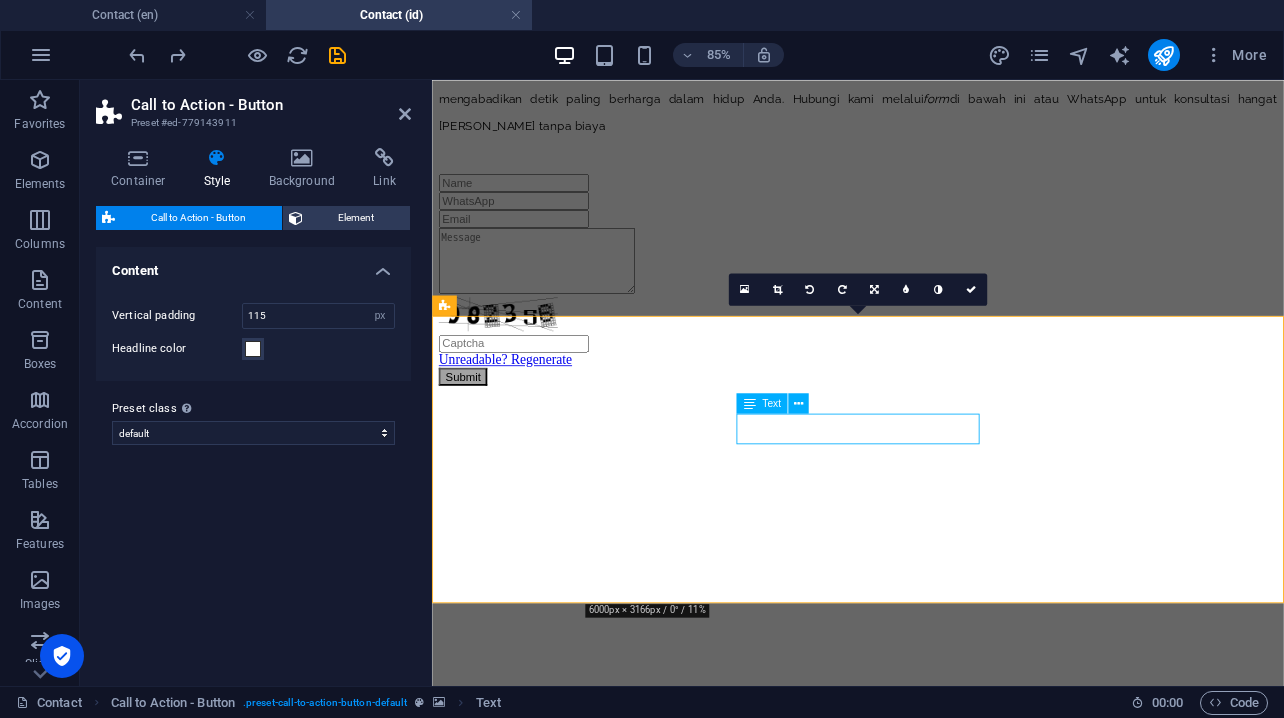 click on "Get special offer from us" at bounding box center [933, 814] 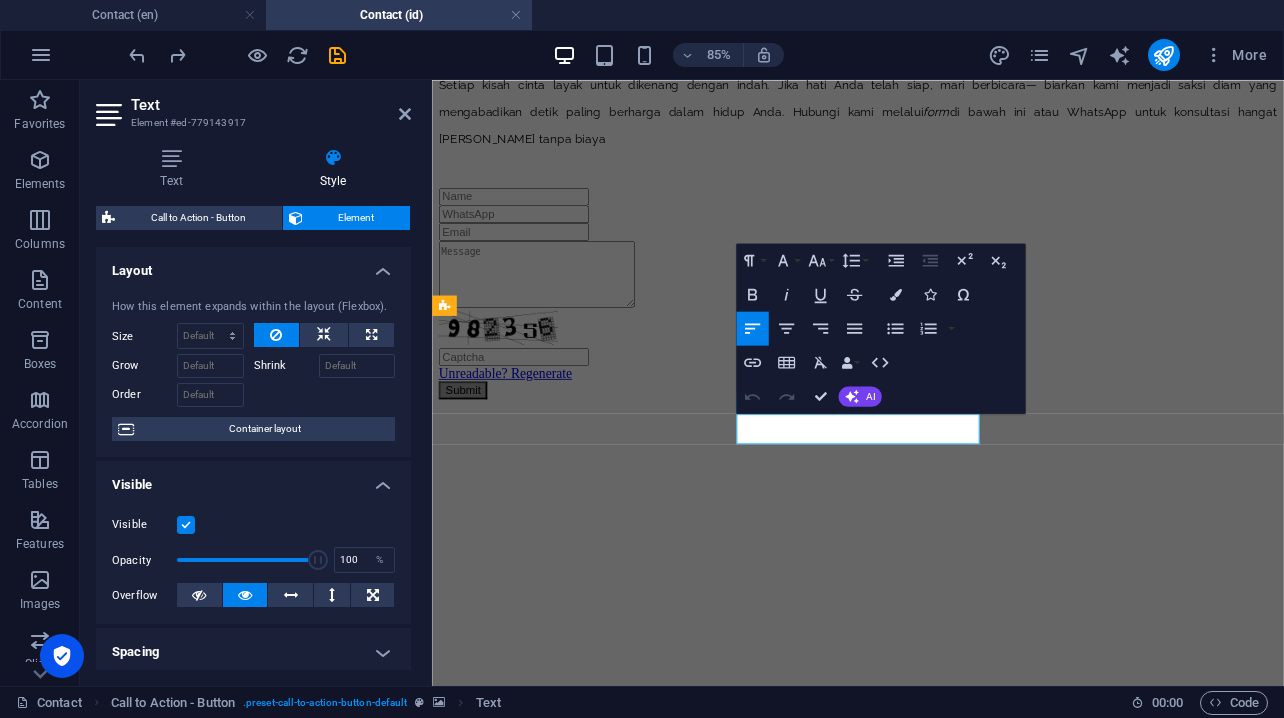 type 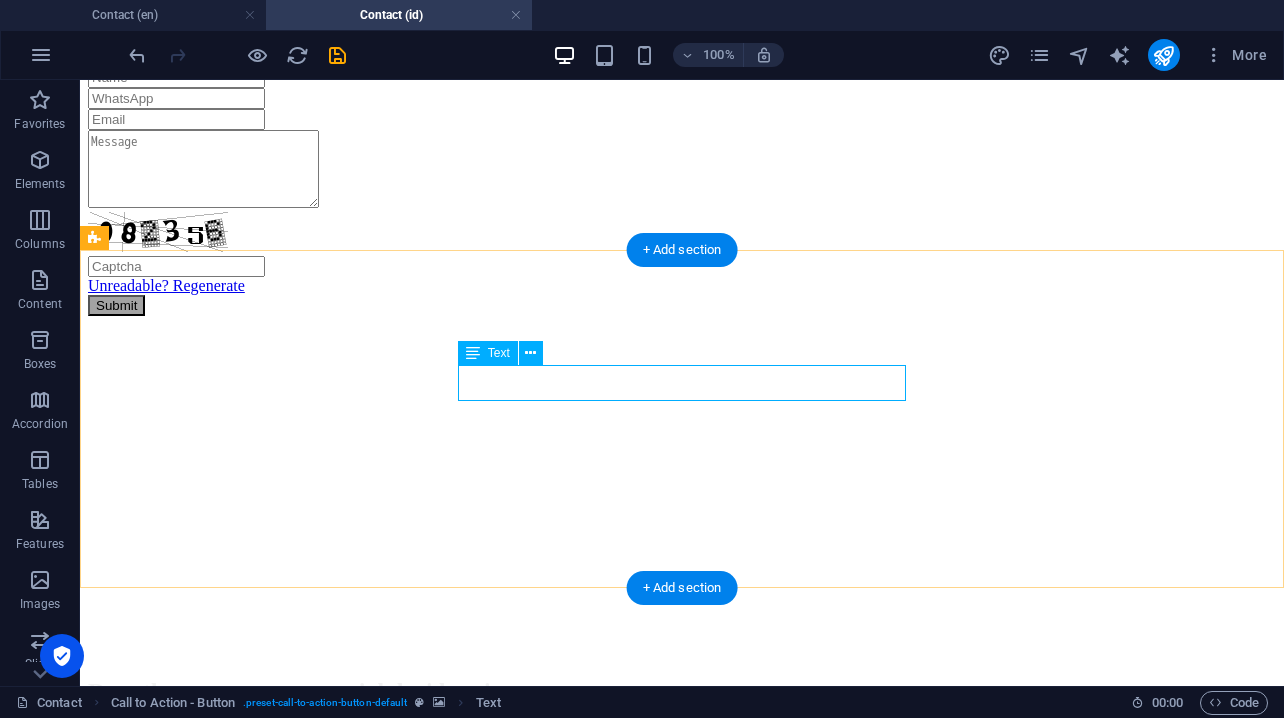 click on "Dapatkan penawaran spesial dari kami" at bounding box center (682, 691) 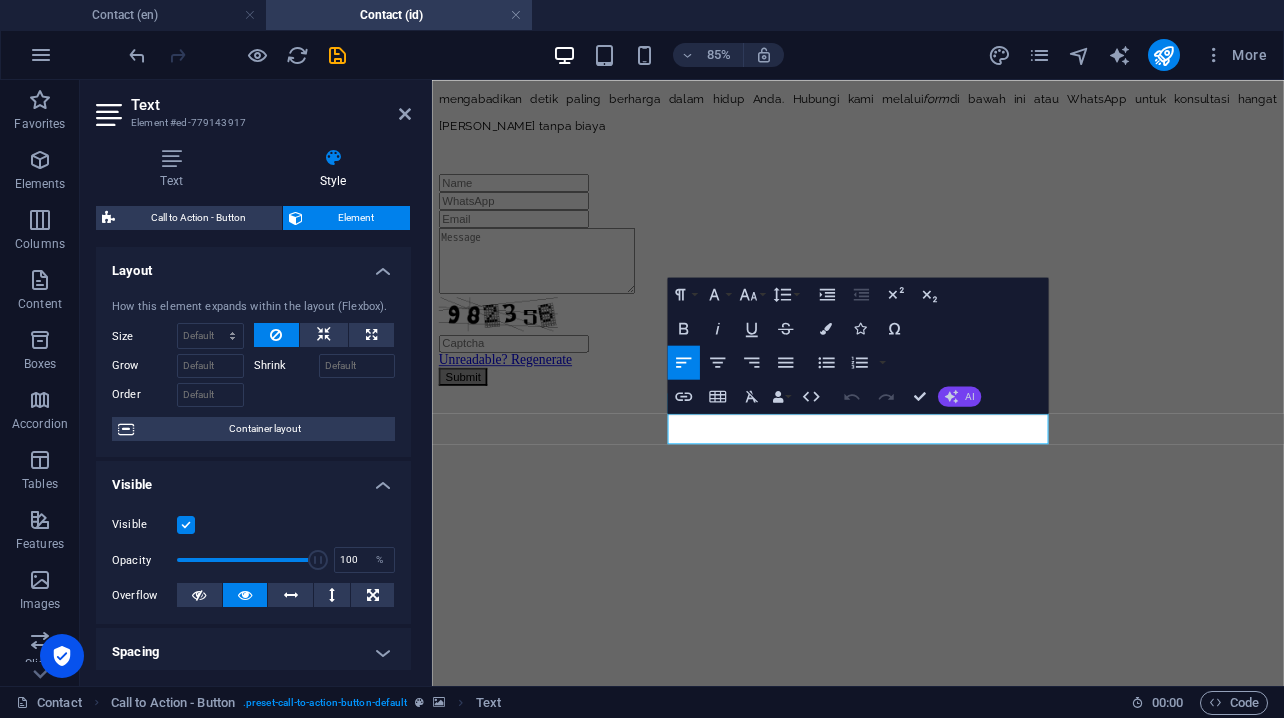 click on "AI" at bounding box center [959, 396] 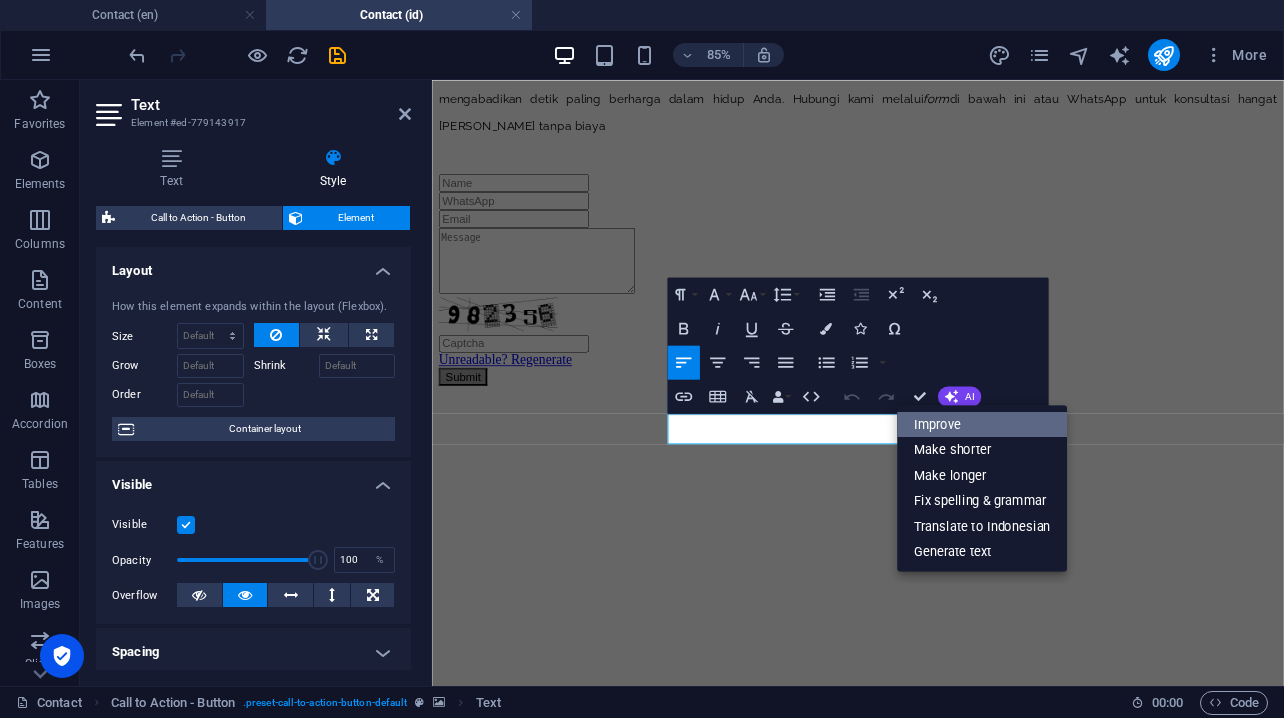 click on "Improve" at bounding box center [982, 424] 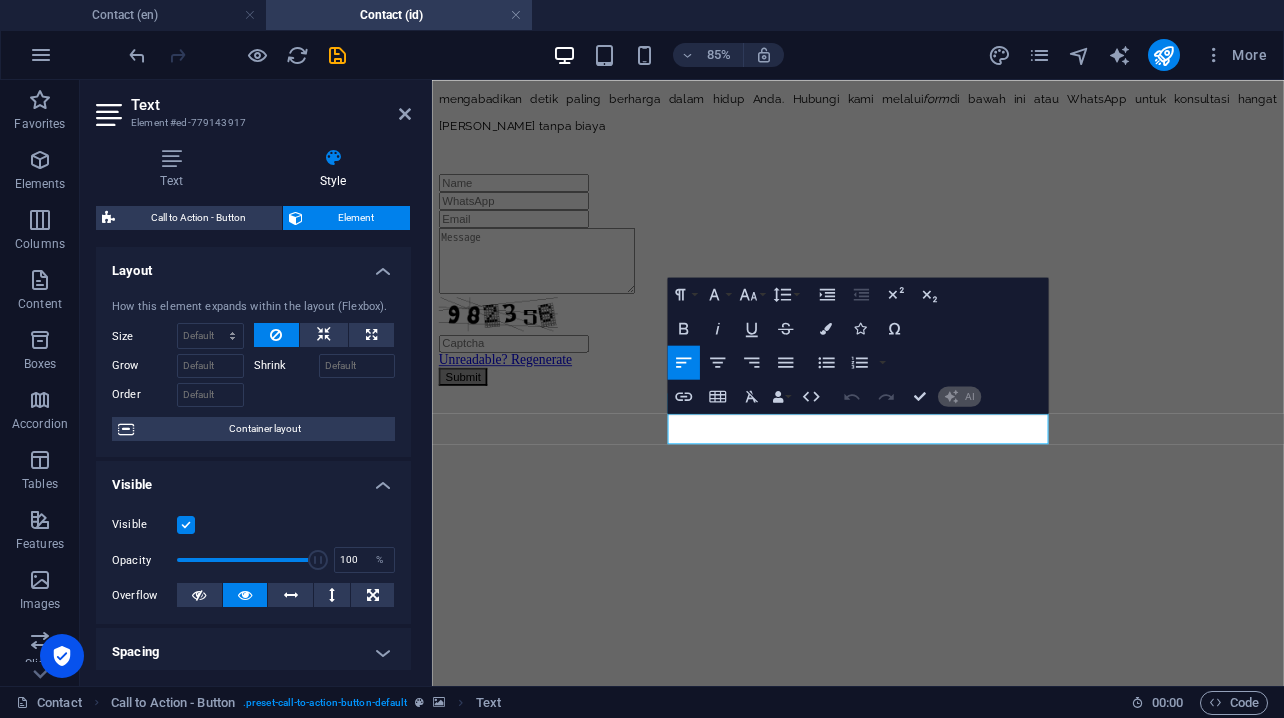 type 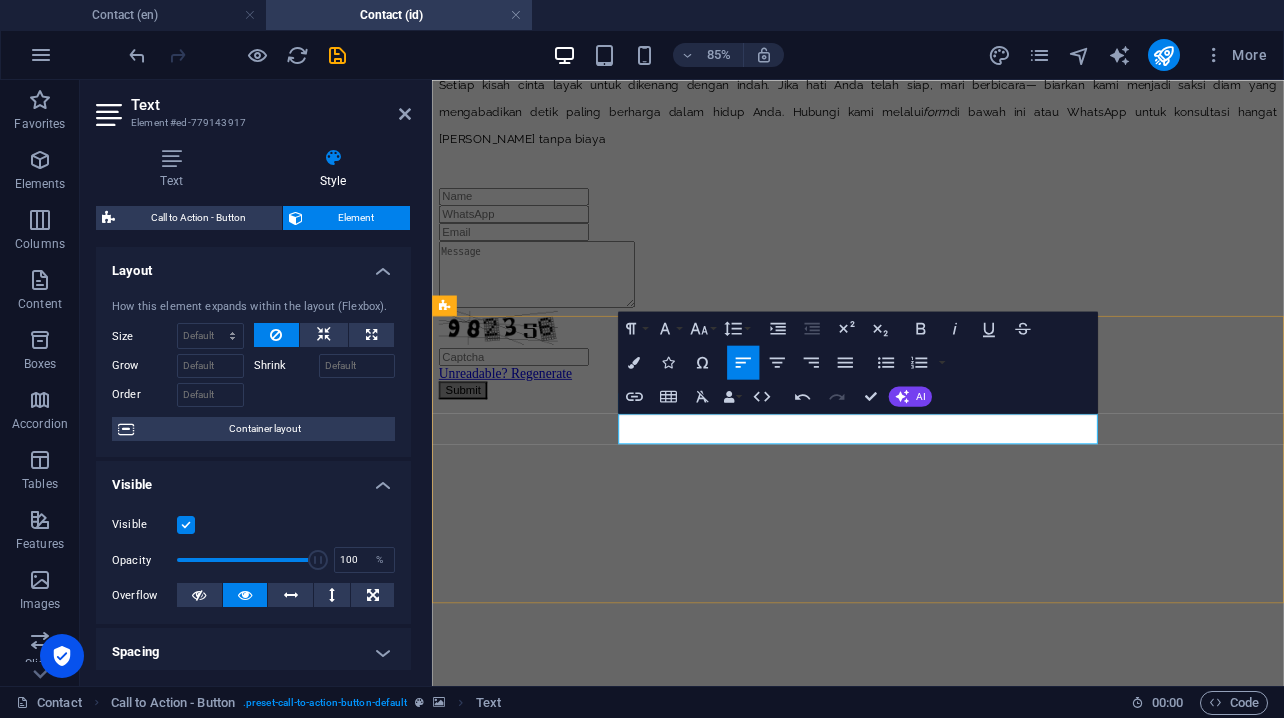 click on "Dapatkan penawaran spesial eksklusif dari kami!" at bounding box center (933, 826) 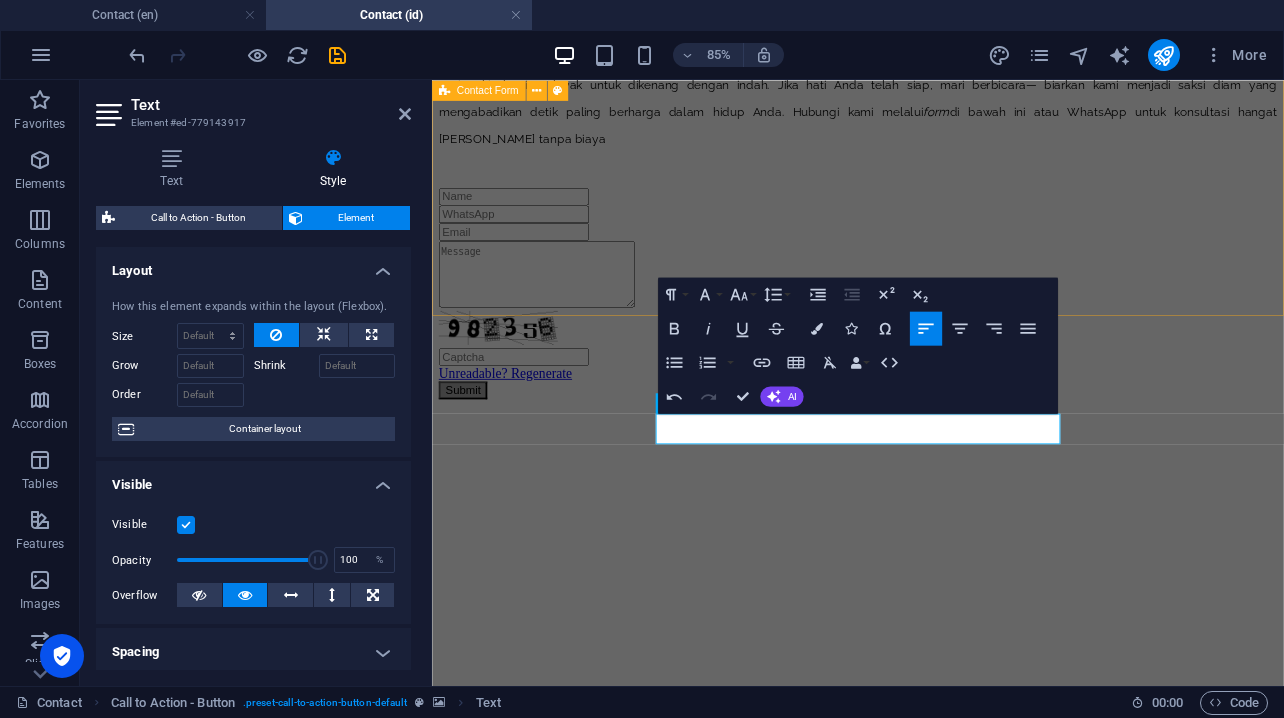 click on "Unreadable? Regenerate Submit" at bounding box center [933, 330] 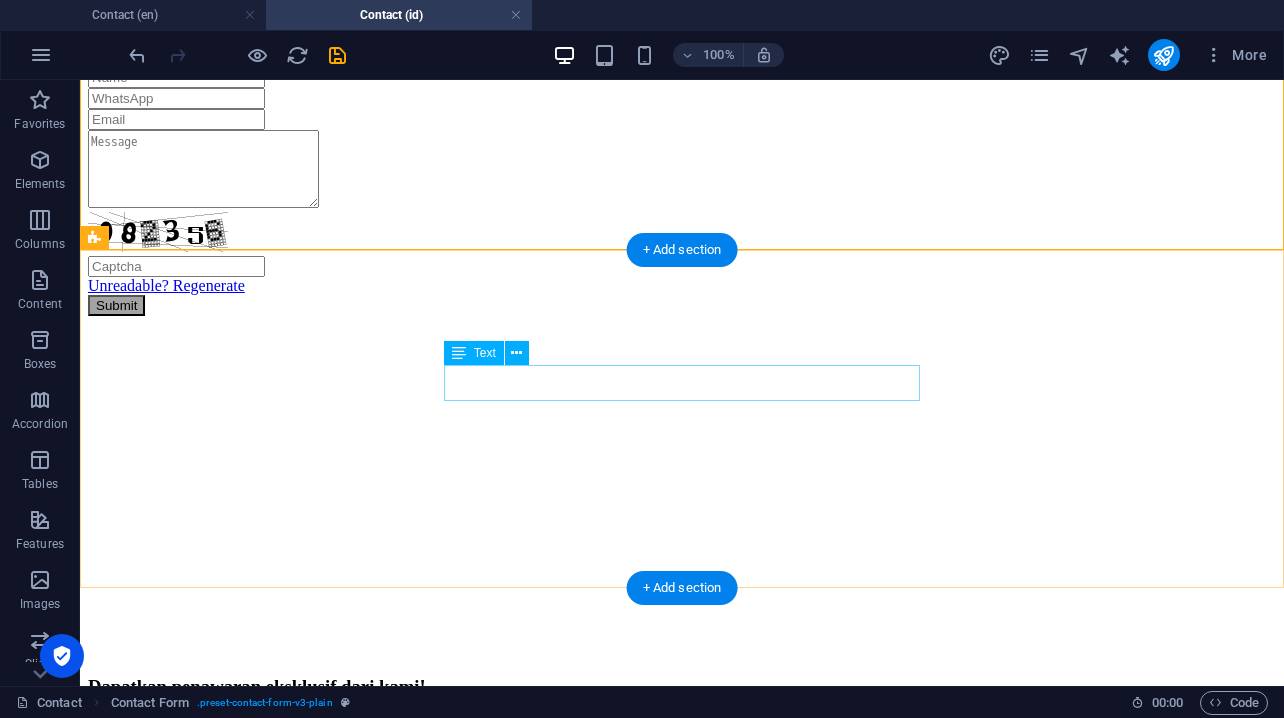 click on "Dapatkan penawaran eksklusif dari kami!" at bounding box center [682, 687] 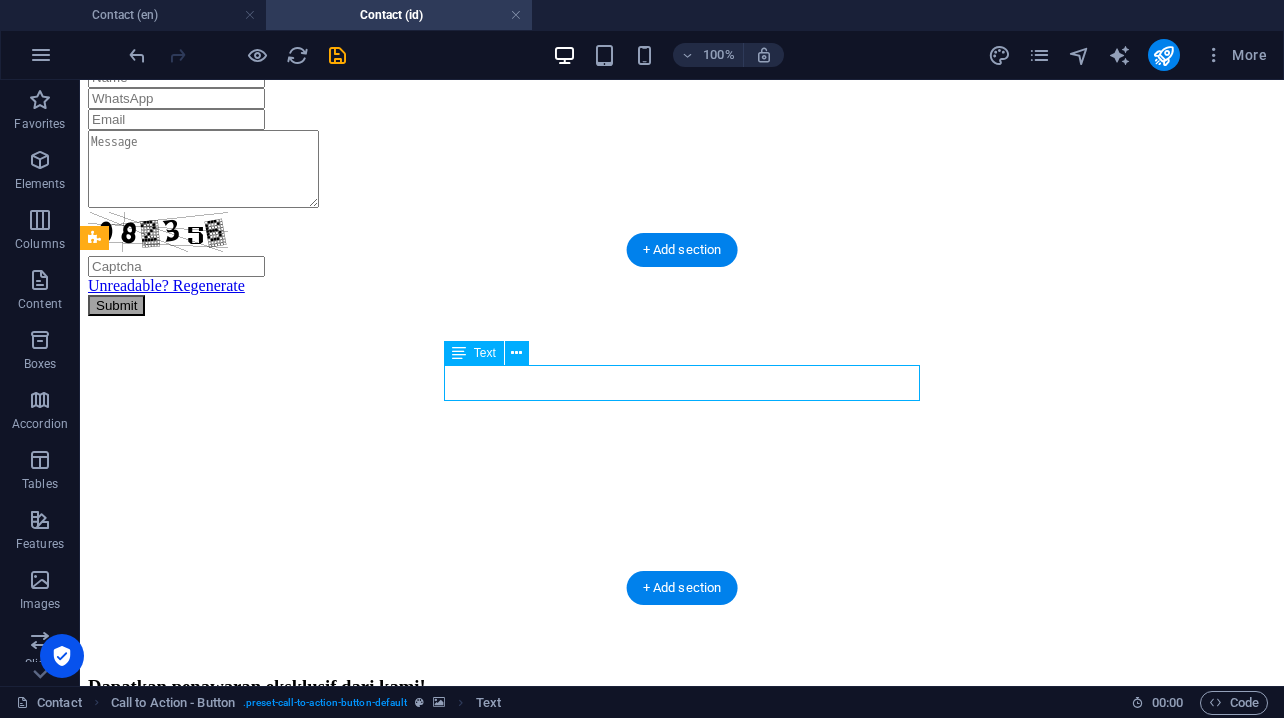 click on "Dapatkan penawaran eksklusif dari kami!" at bounding box center [682, 687] 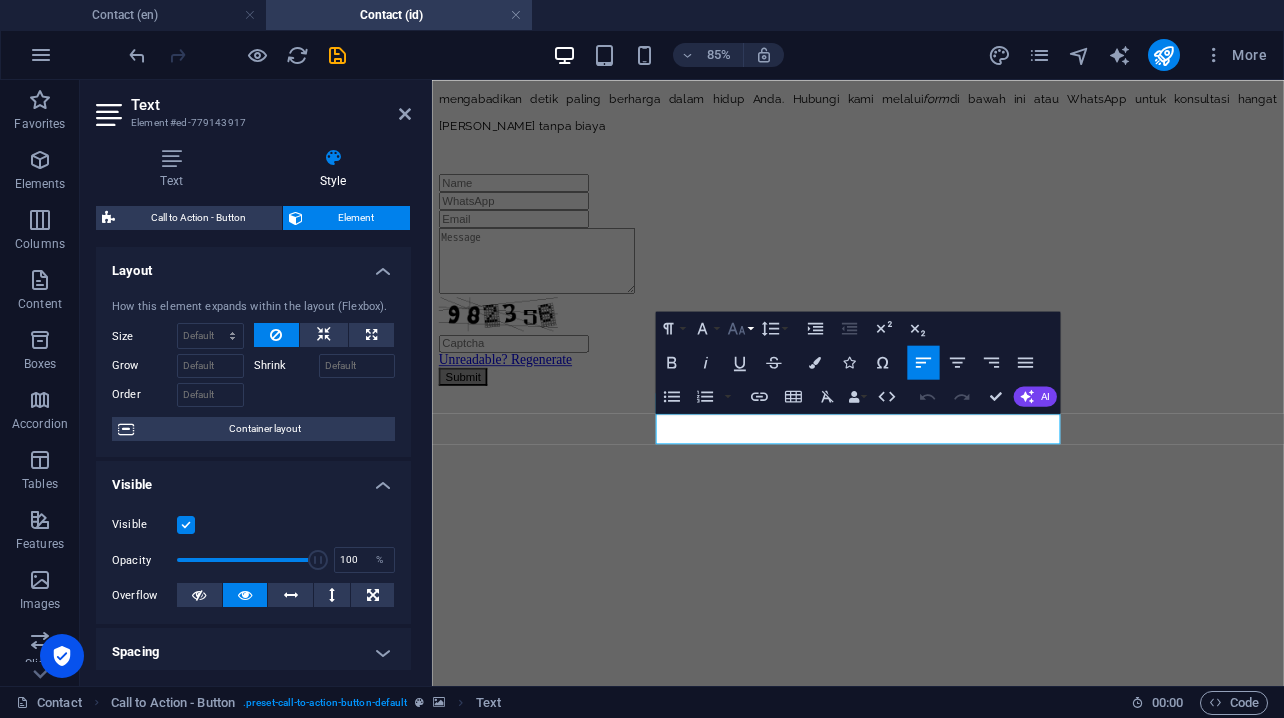 click 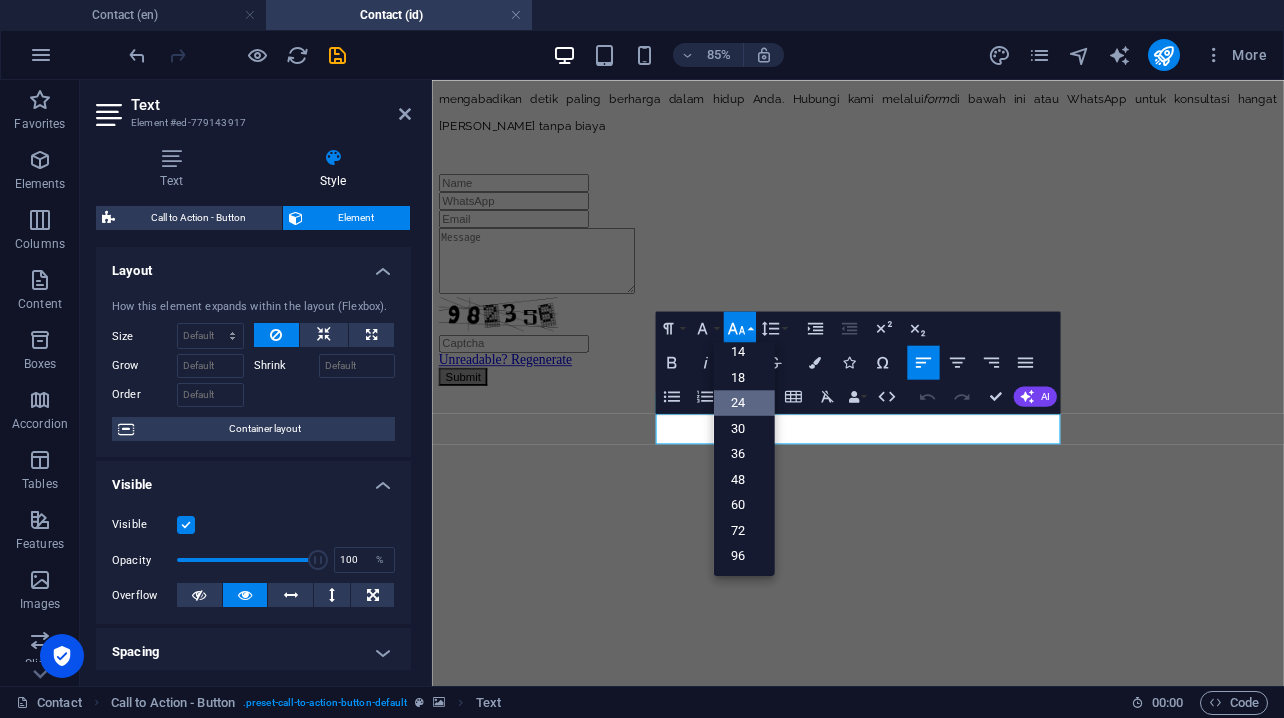 scroll, scrollTop: 161, scrollLeft: 0, axis: vertical 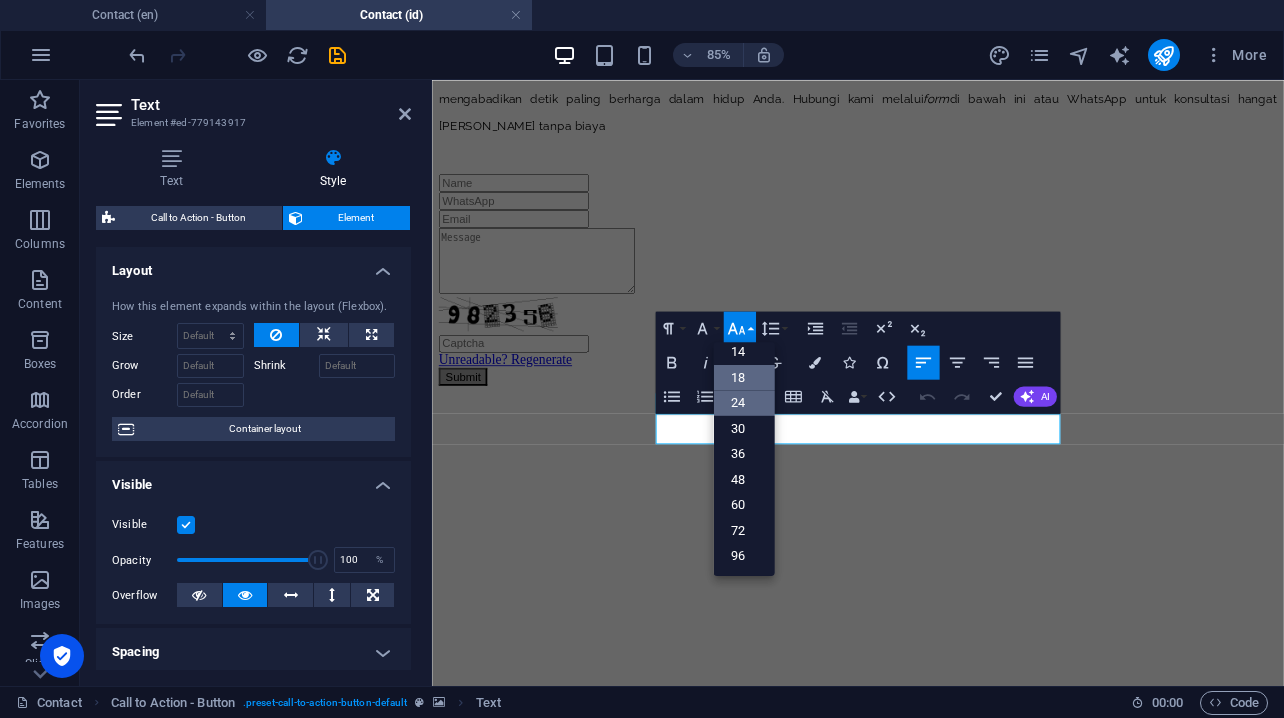 click on "18" at bounding box center [743, 378] 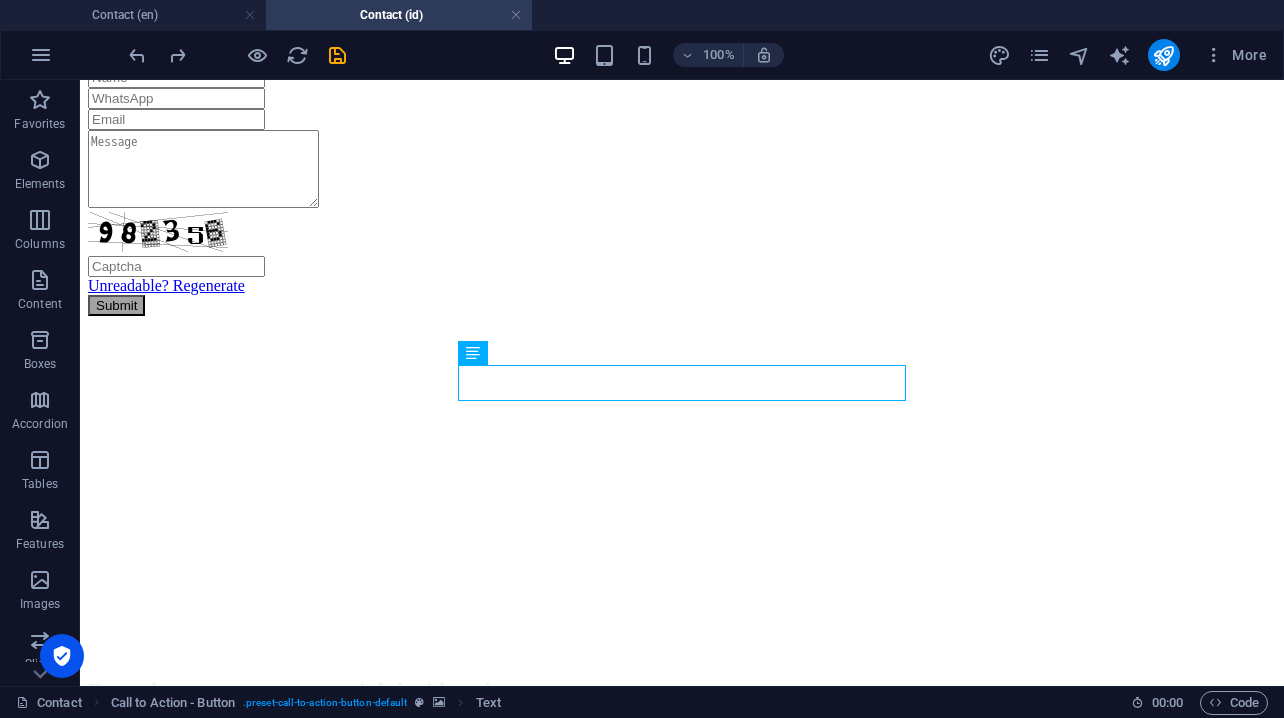 click at bounding box center [682, 316] 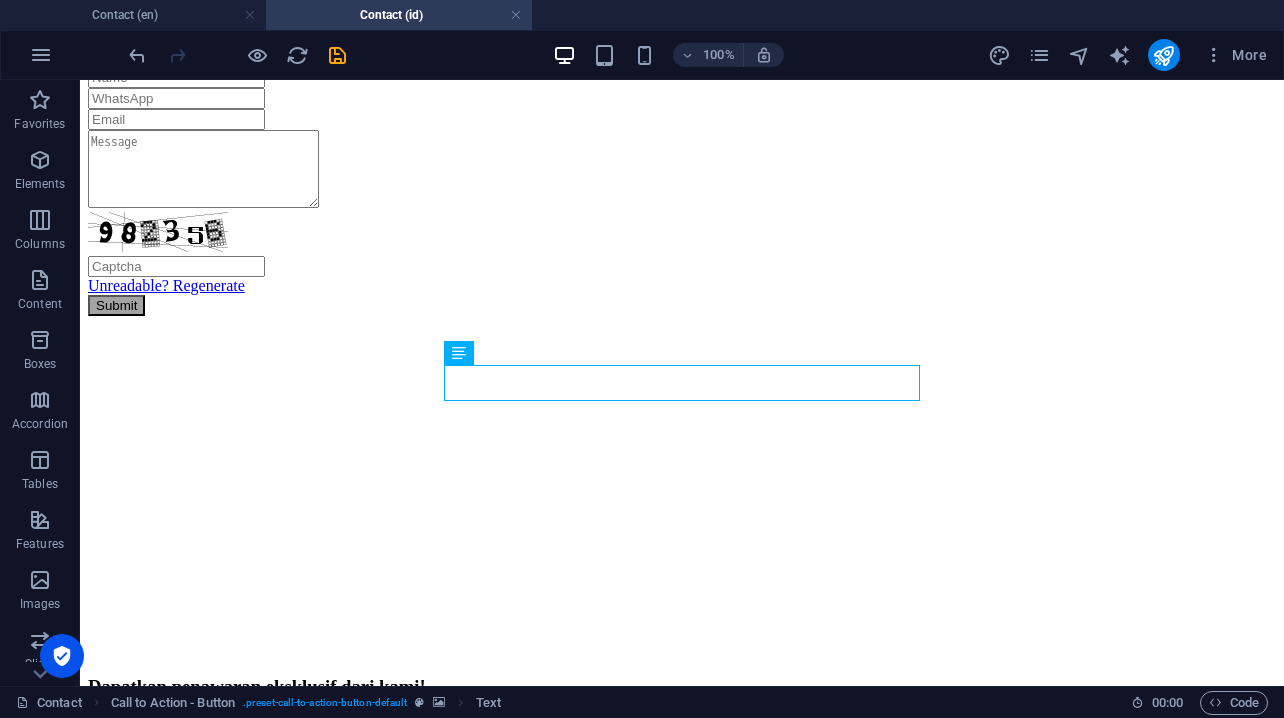click at bounding box center [682, 316] 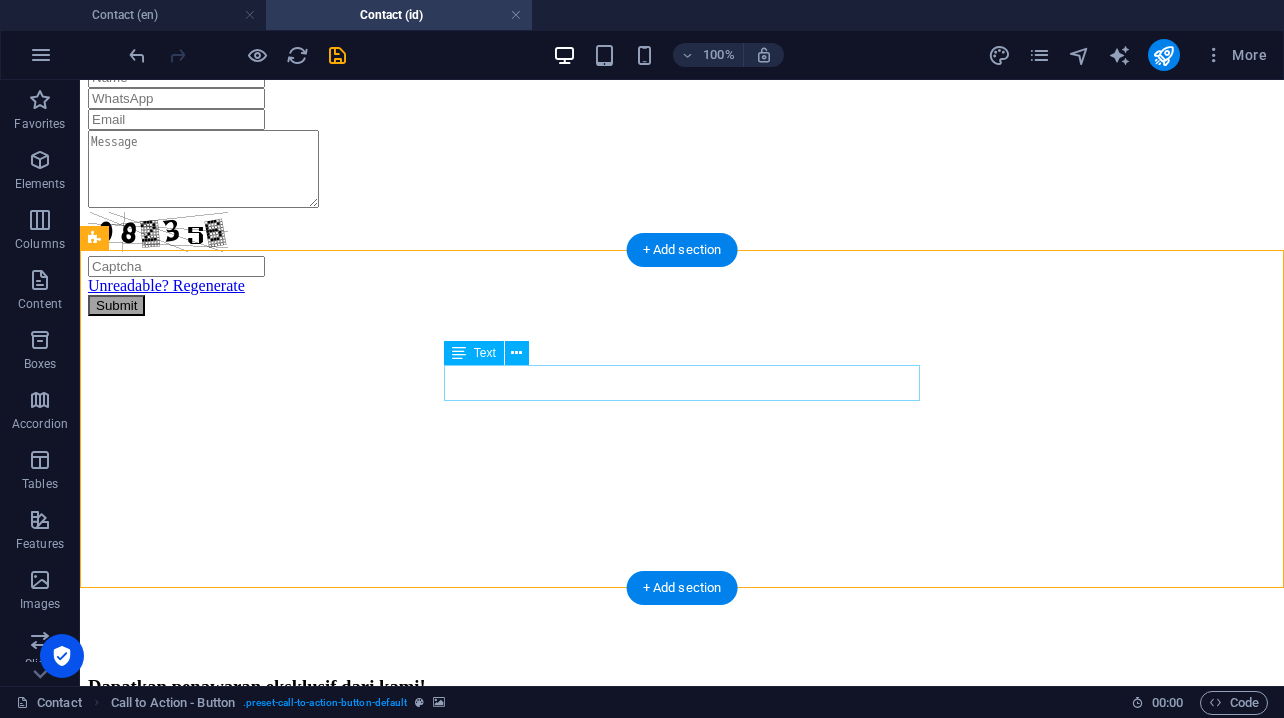 click on "Dapatkan penawaran eksklusif dari kami!" at bounding box center [682, 687] 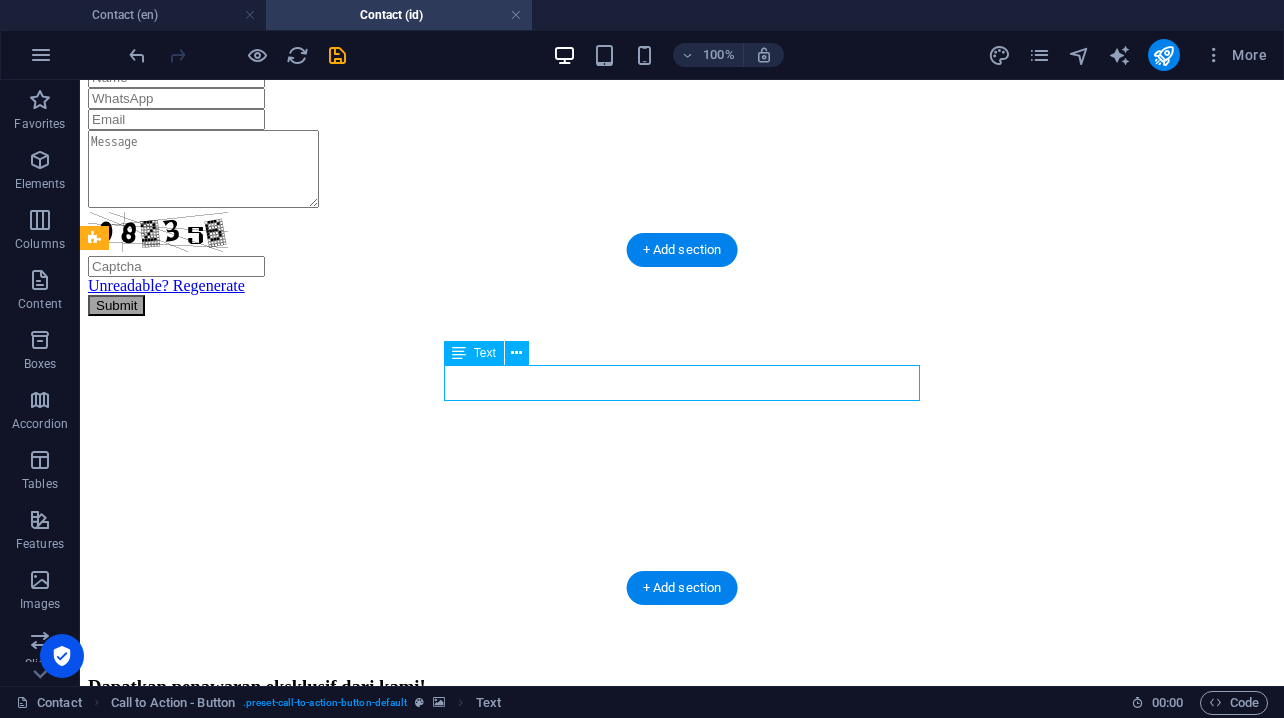 click on "Dapatkan penawaran eksklusif dari kami!" at bounding box center [682, 687] 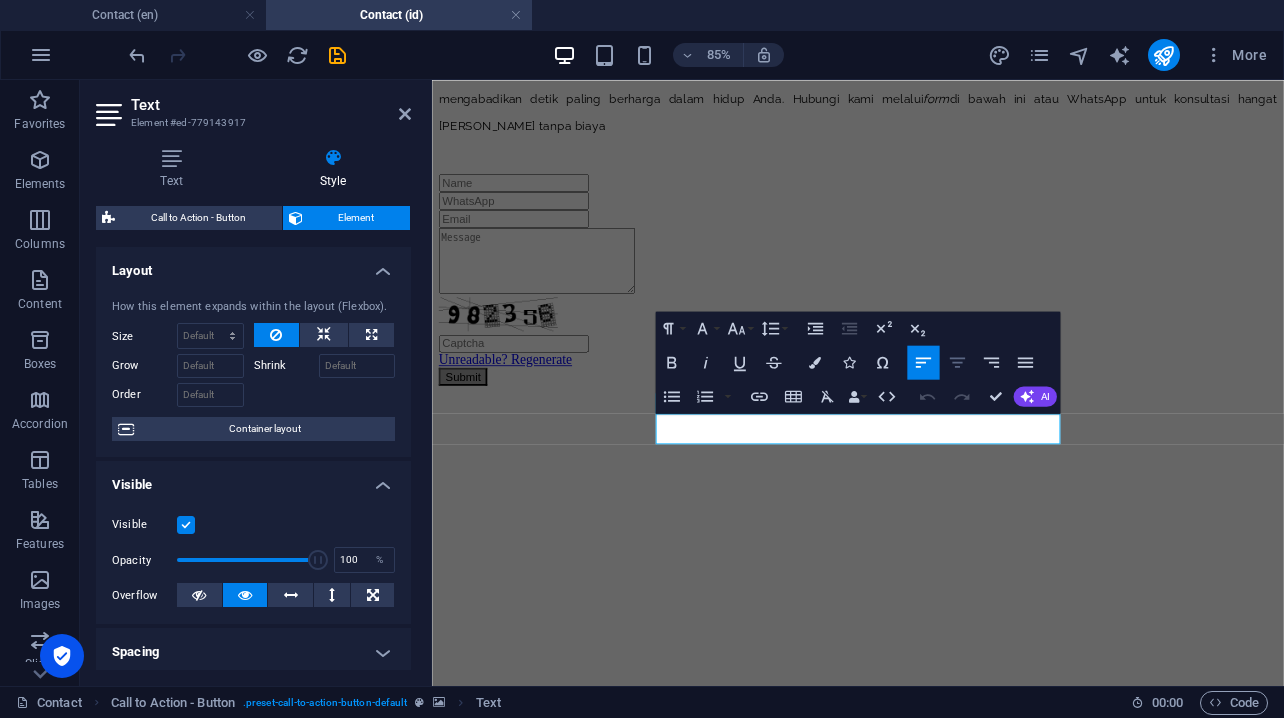 click 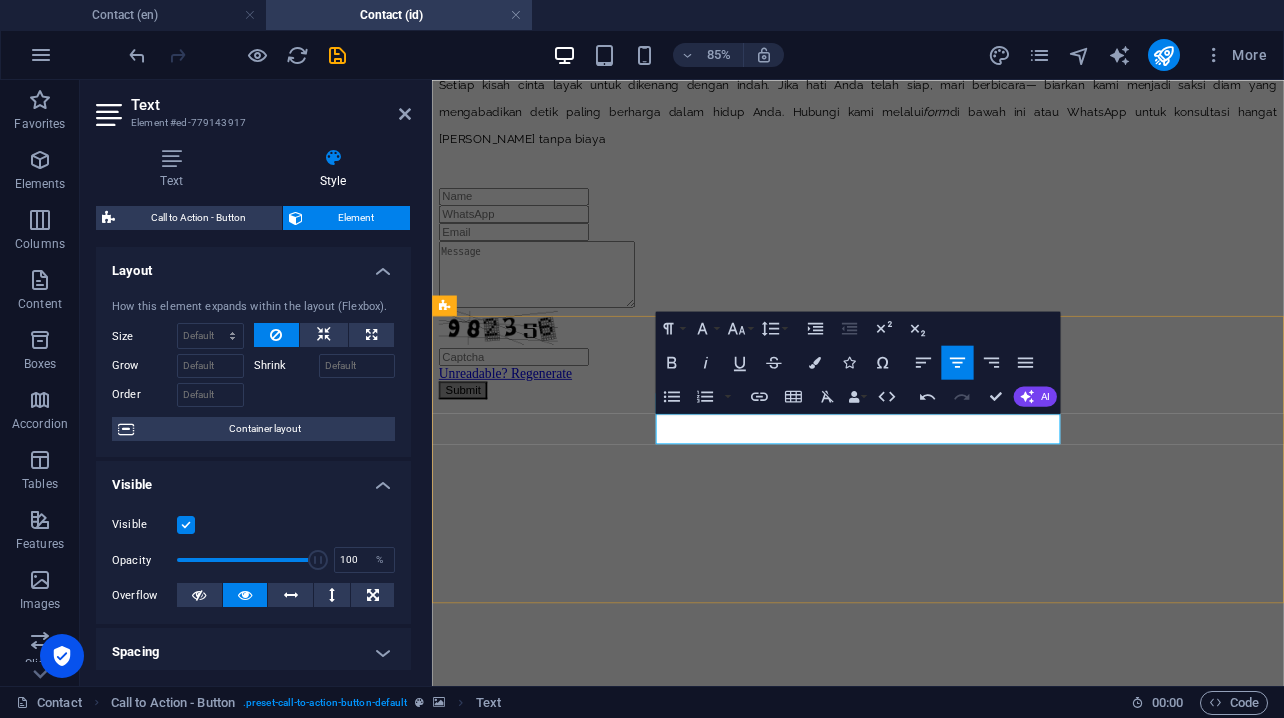 click on "Dapatkan penawaran eksklusif dari kami!" at bounding box center (933, 826) 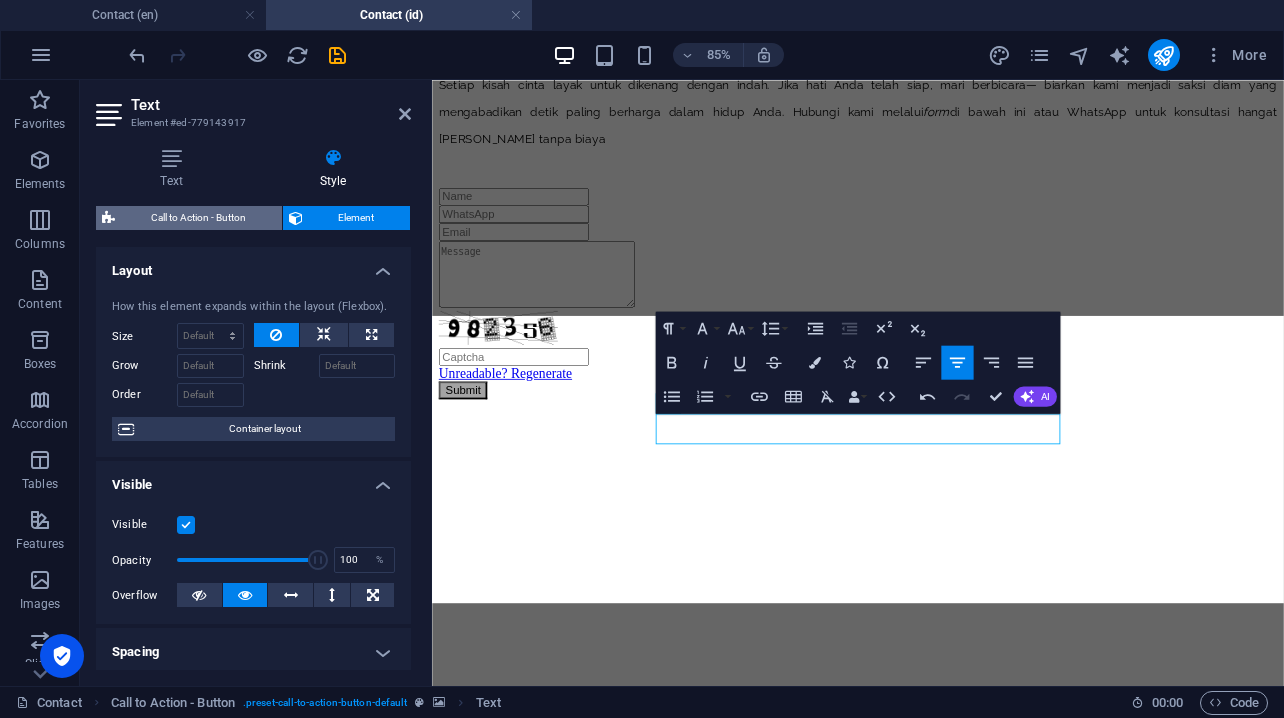 click on "Call to Action - Button" at bounding box center (198, 218) 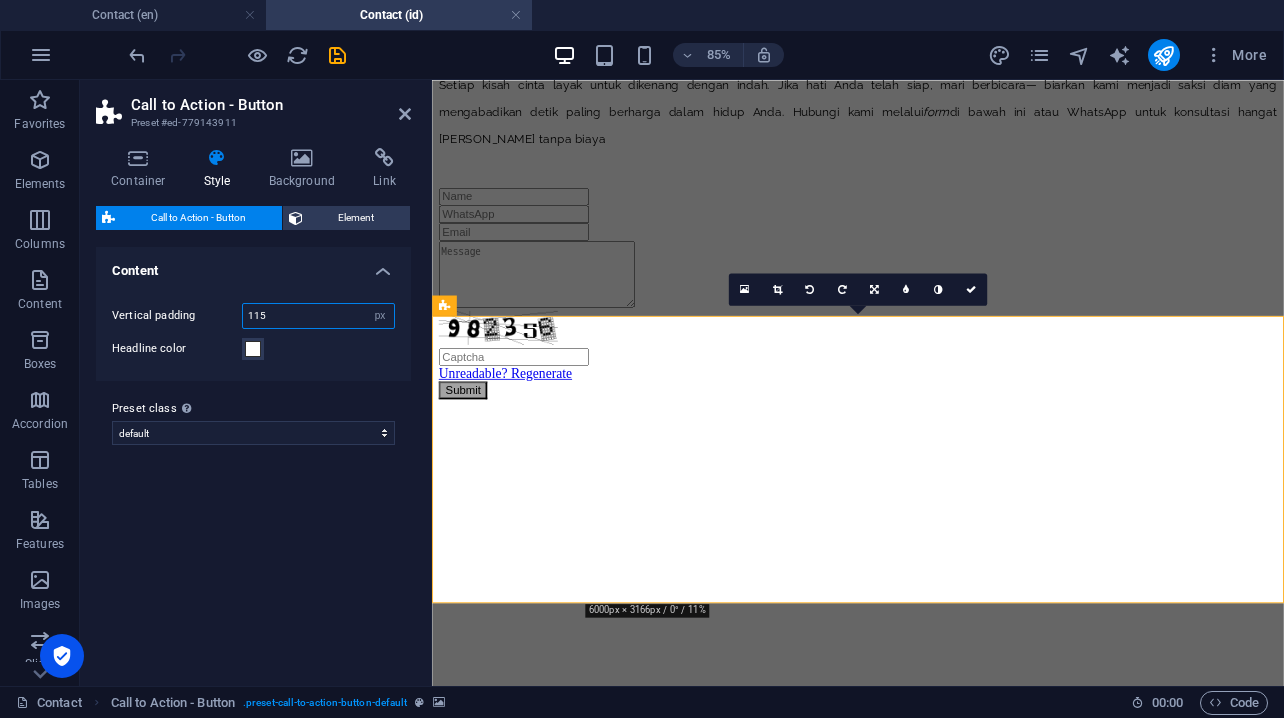 click on "115" at bounding box center (318, 316) 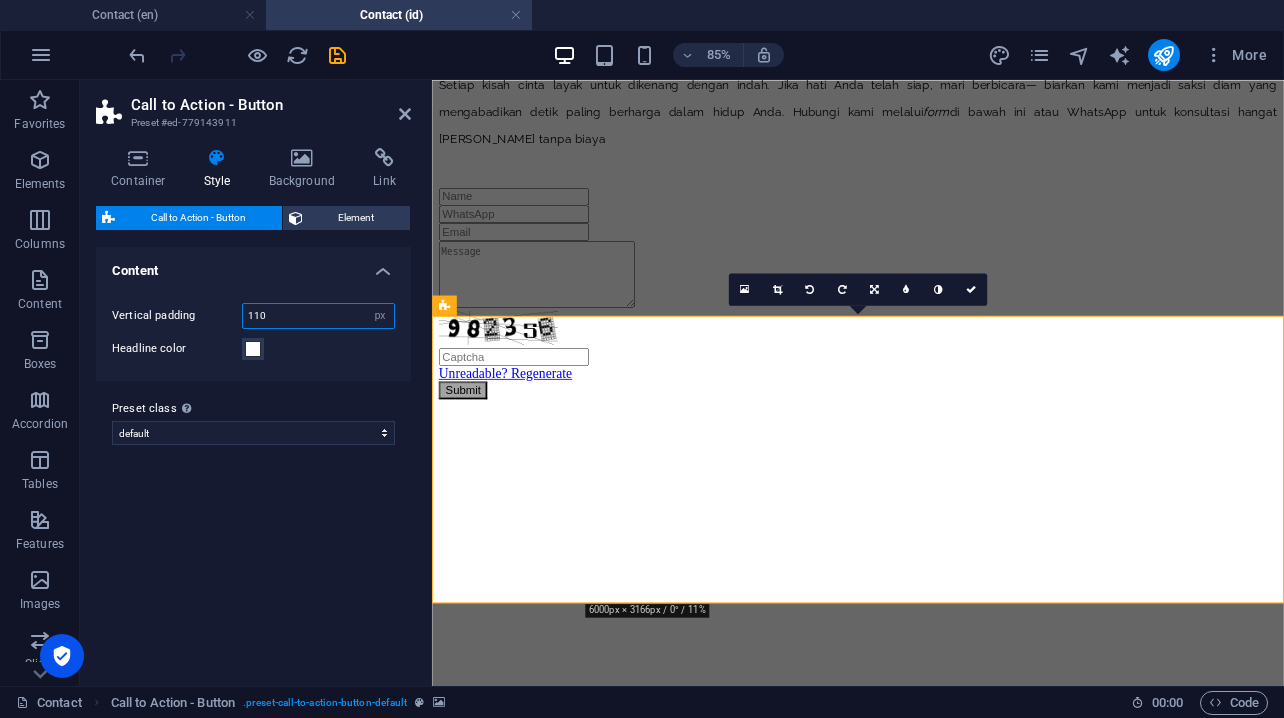 type on "110" 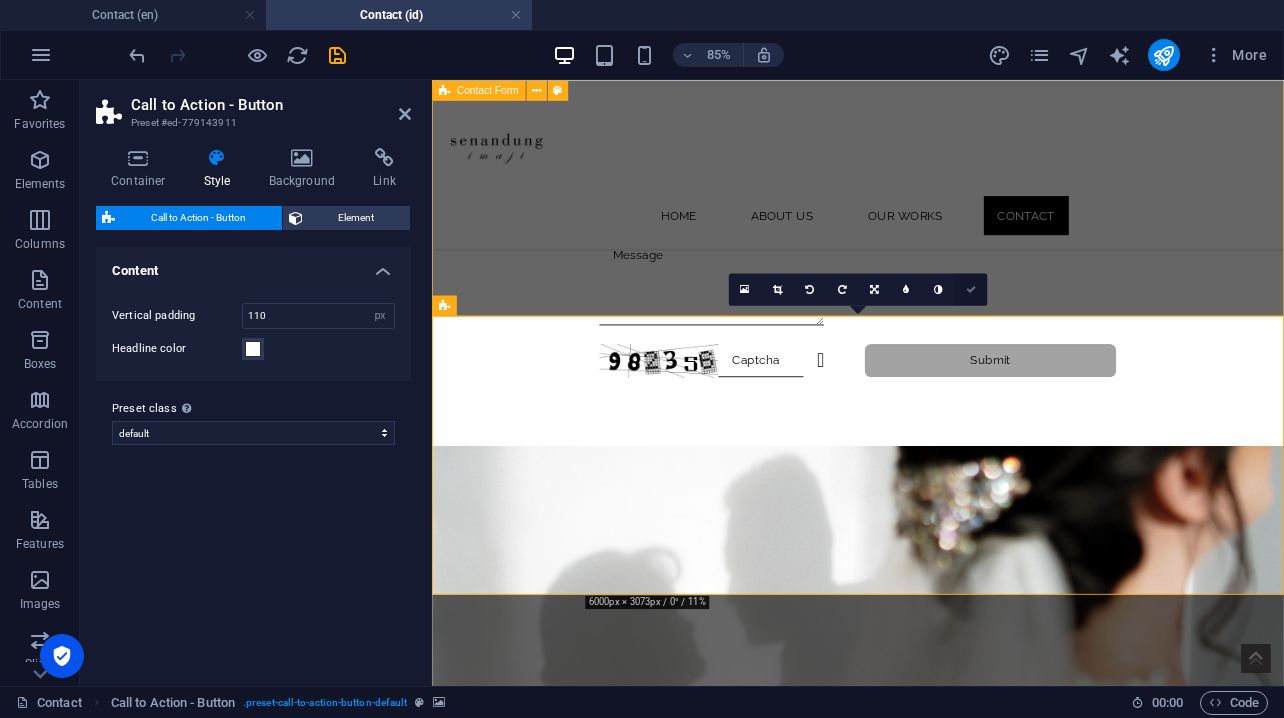 drag, startPoint x: 969, startPoint y: 287, endPoint x: 890, endPoint y: 207, distance: 112.432205 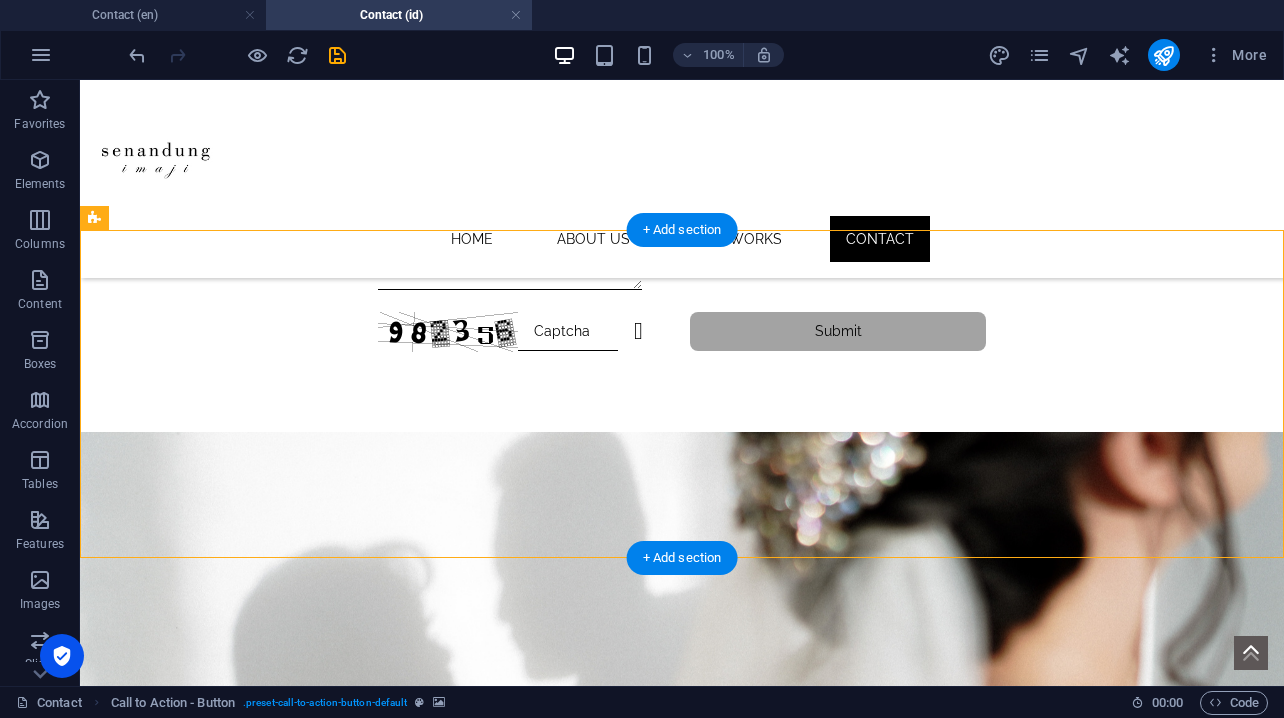 scroll, scrollTop: 1037, scrollLeft: 0, axis: vertical 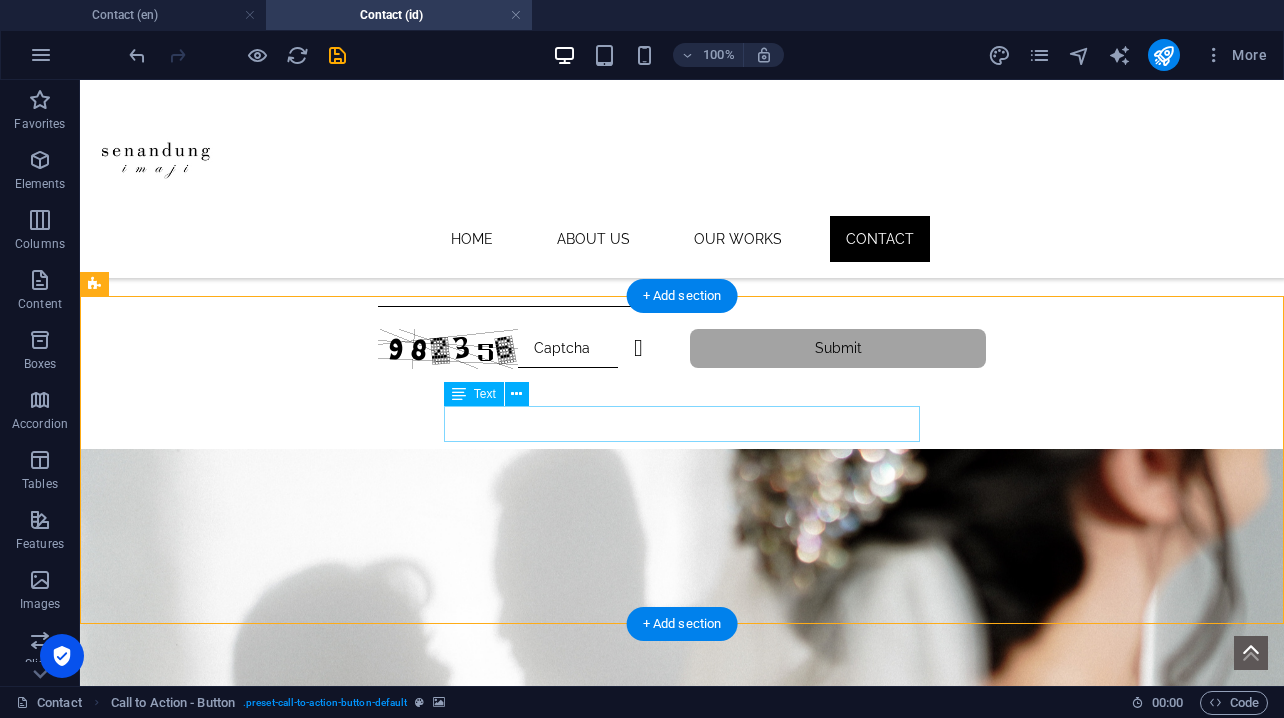 click on "Dapatkan penawaran eksklusif dari kami!" at bounding box center (682, 905) 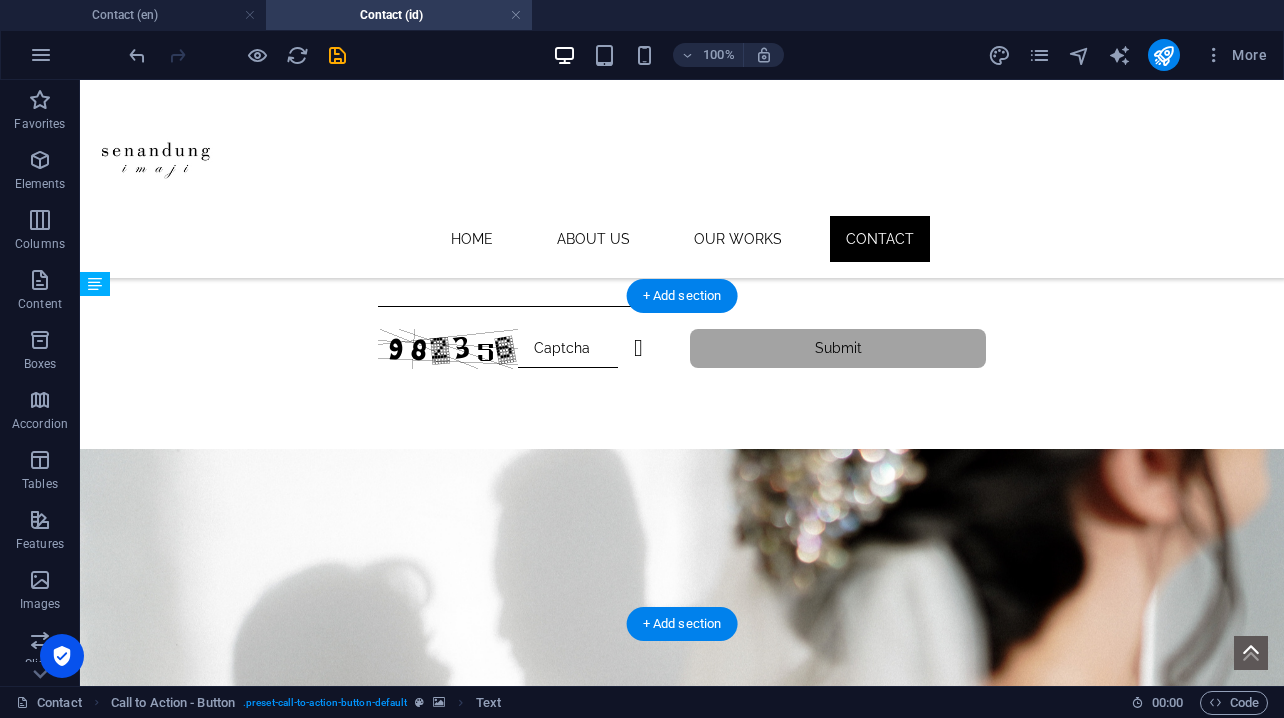 drag, startPoint x: 855, startPoint y: 427, endPoint x: 858, endPoint y: 414, distance: 13.341664 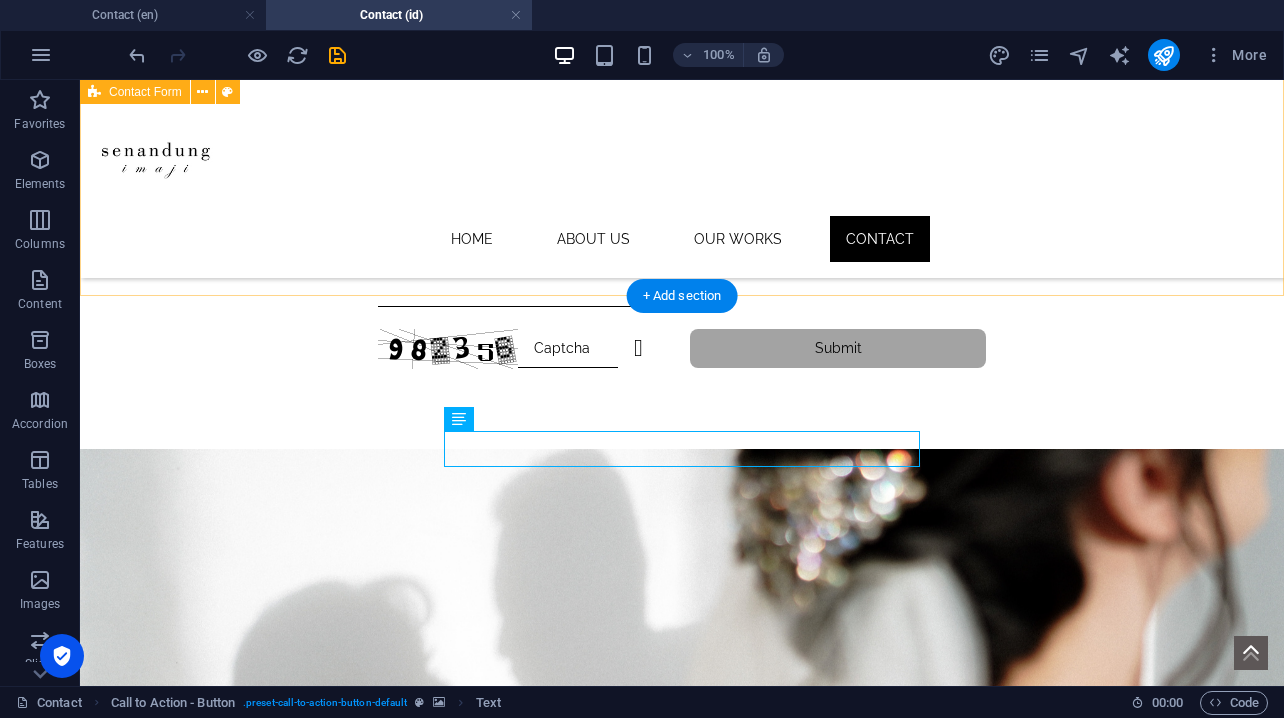 click on "Unreadable? Regenerate Submit" at bounding box center [682, 233] 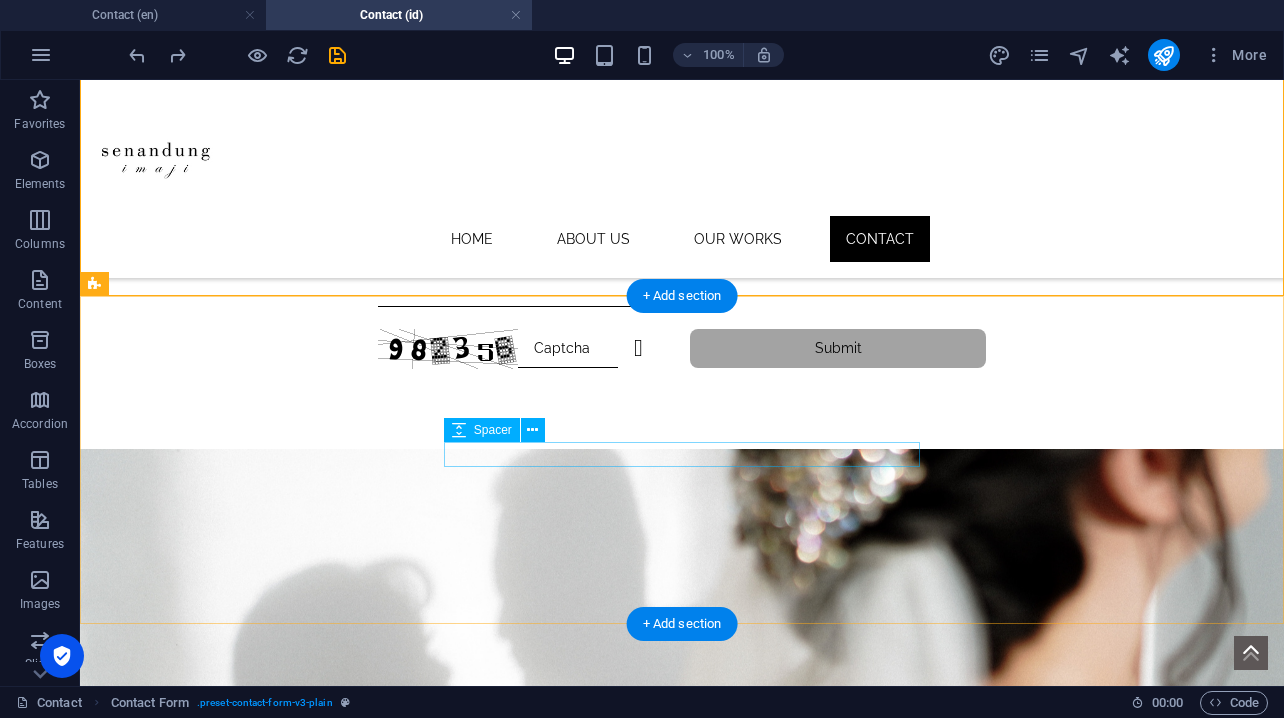 click at bounding box center [682, 935] 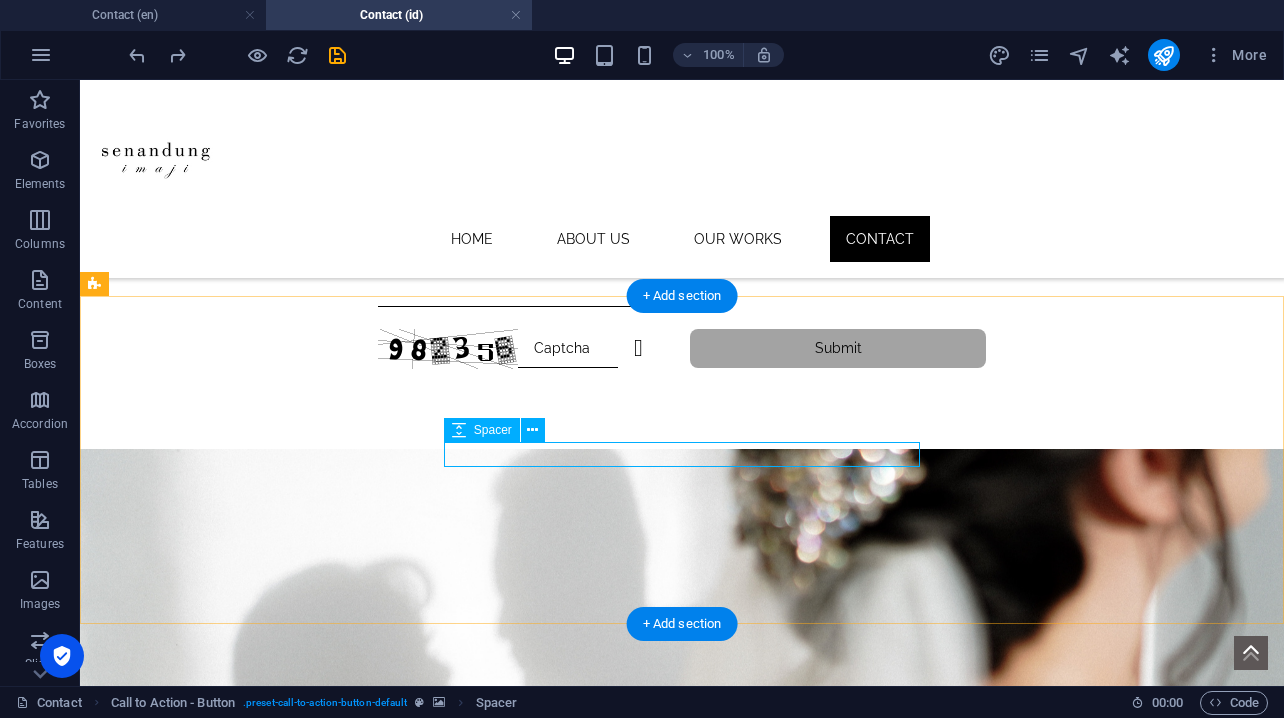 click on "Spacer" at bounding box center (493, 430) 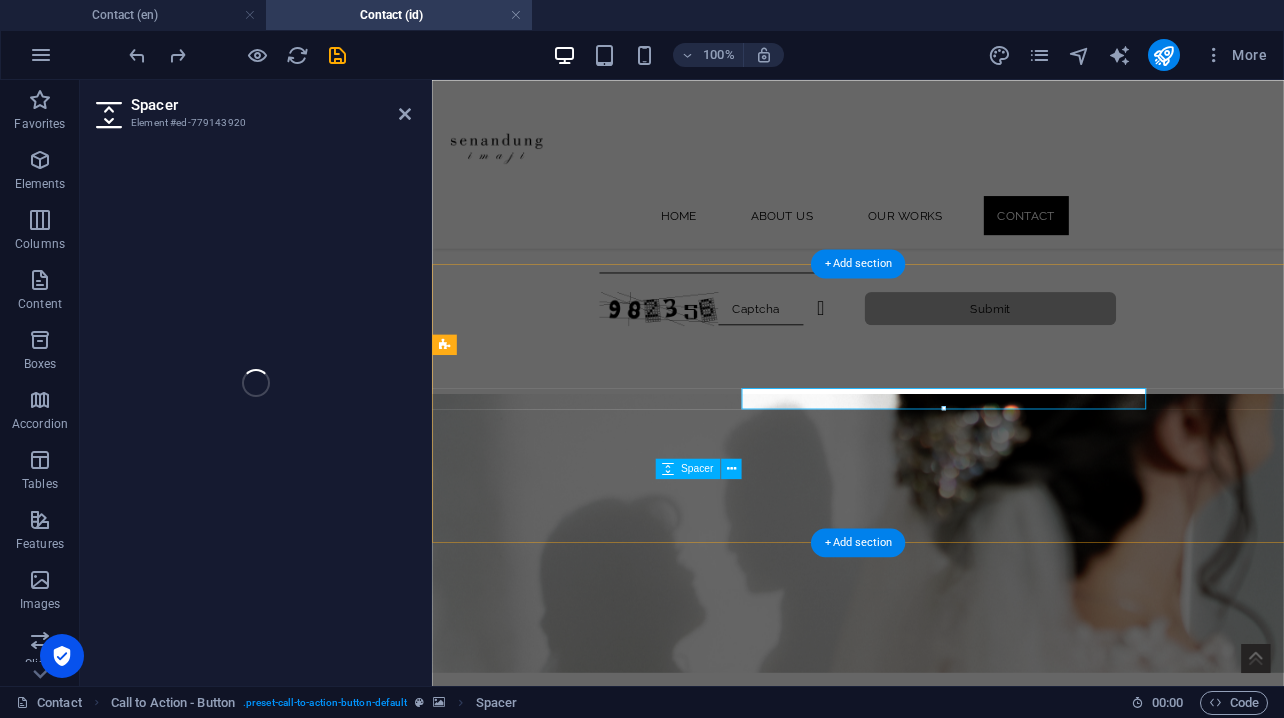 select on "px" 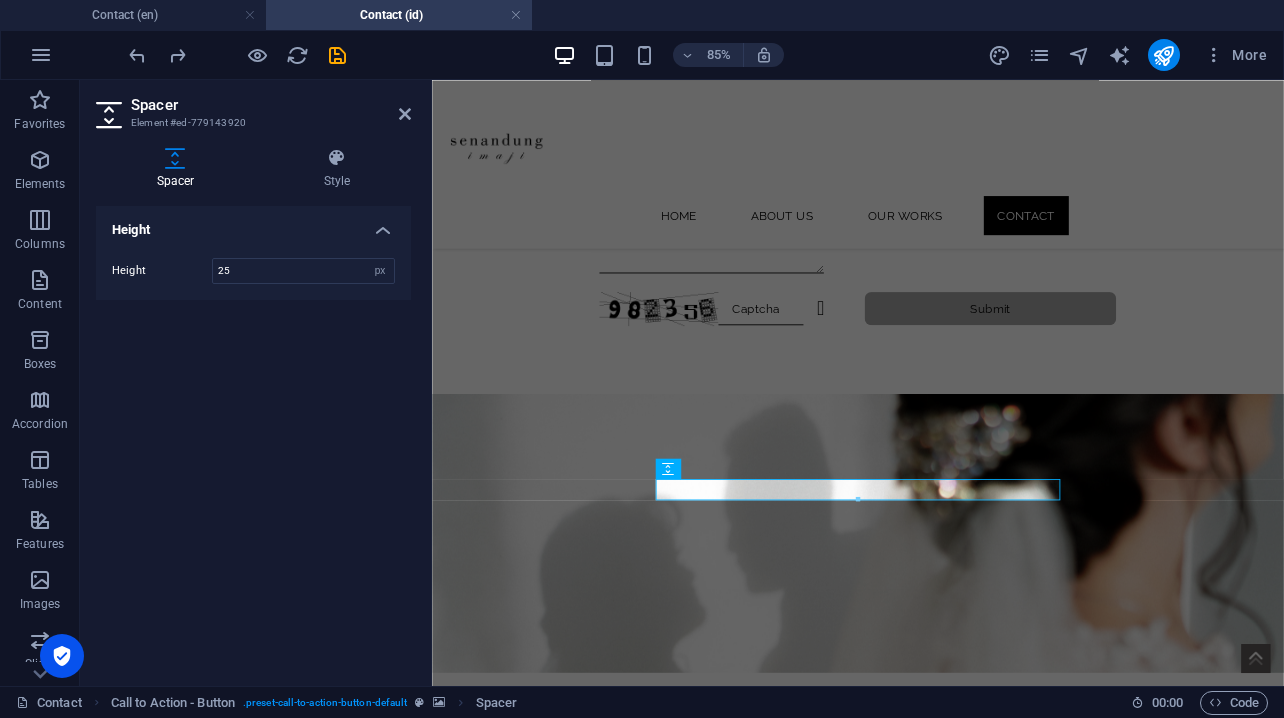 drag, startPoint x: 243, startPoint y: 268, endPoint x: 169, endPoint y: 268, distance: 74 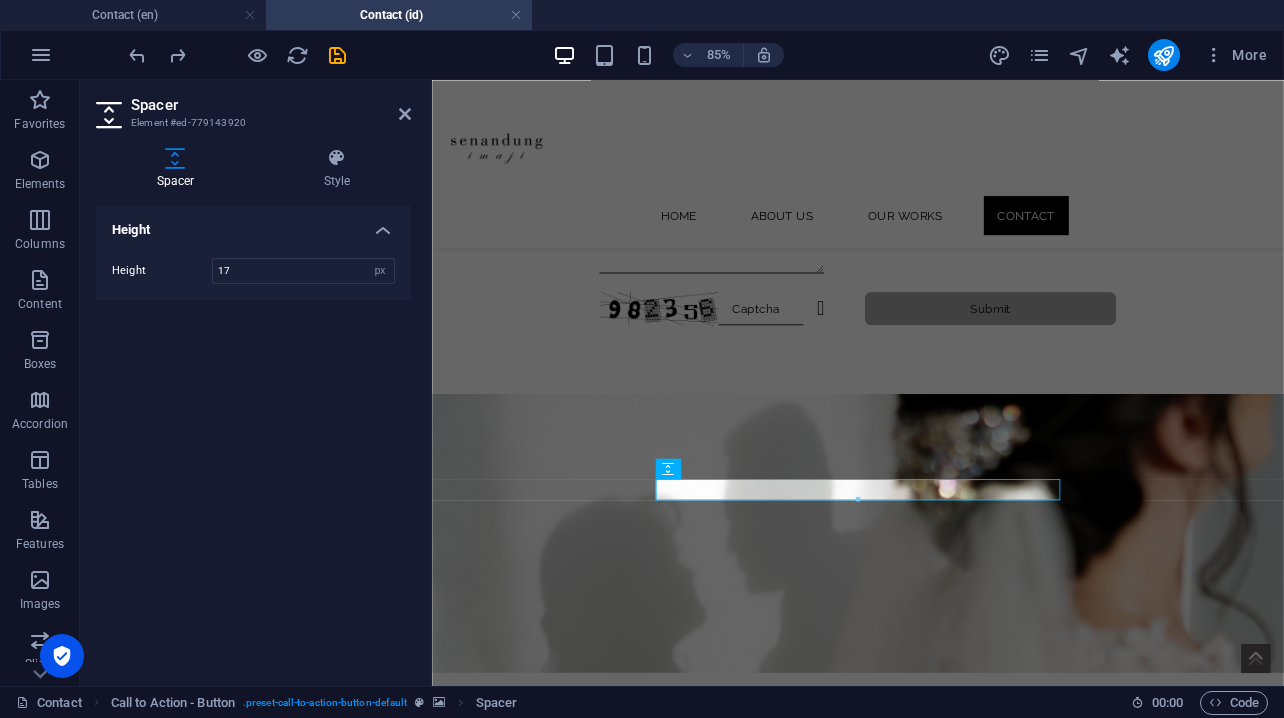 type on "17" 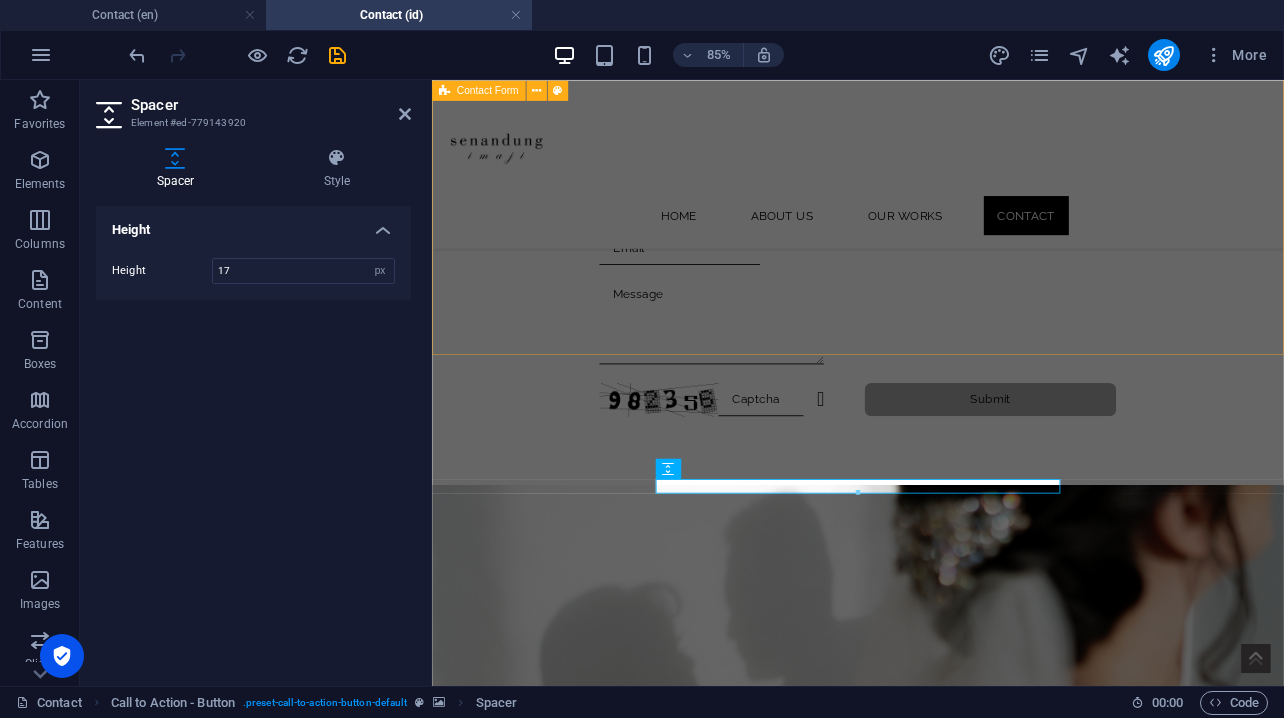 click on "Unreadable? Regenerate Submit" at bounding box center (933, 340) 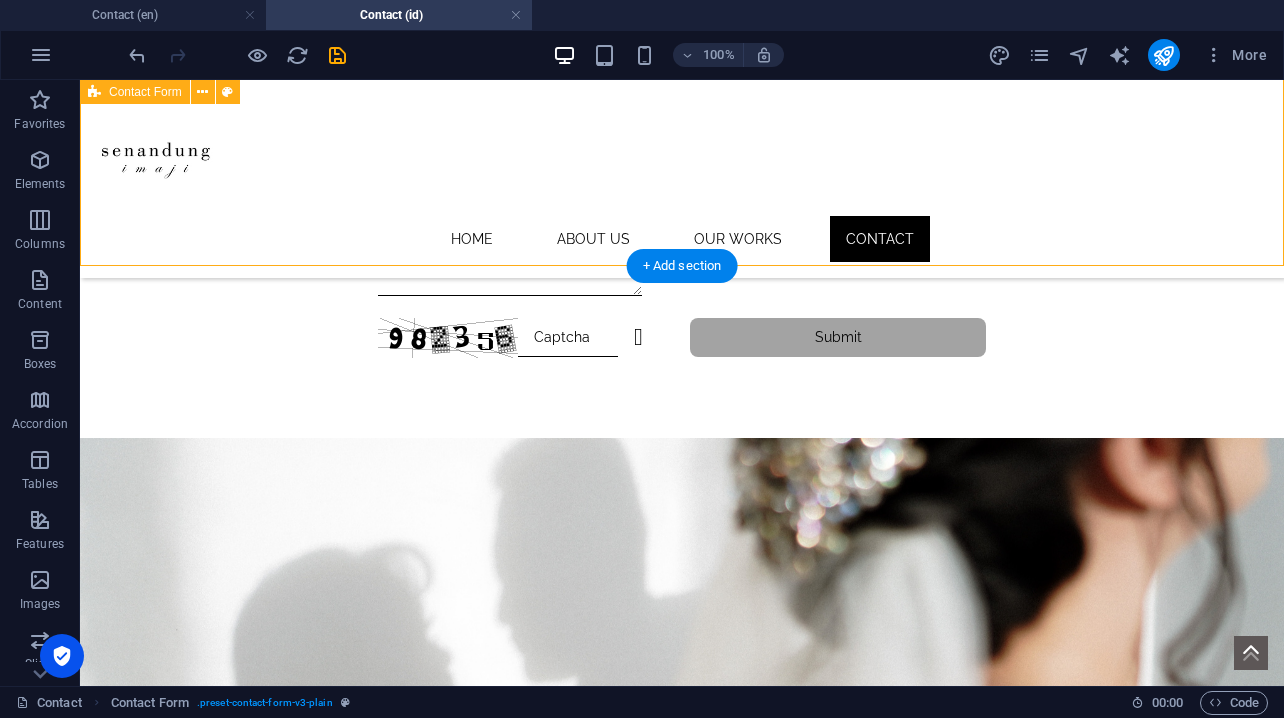 scroll, scrollTop: 1043, scrollLeft: 0, axis: vertical 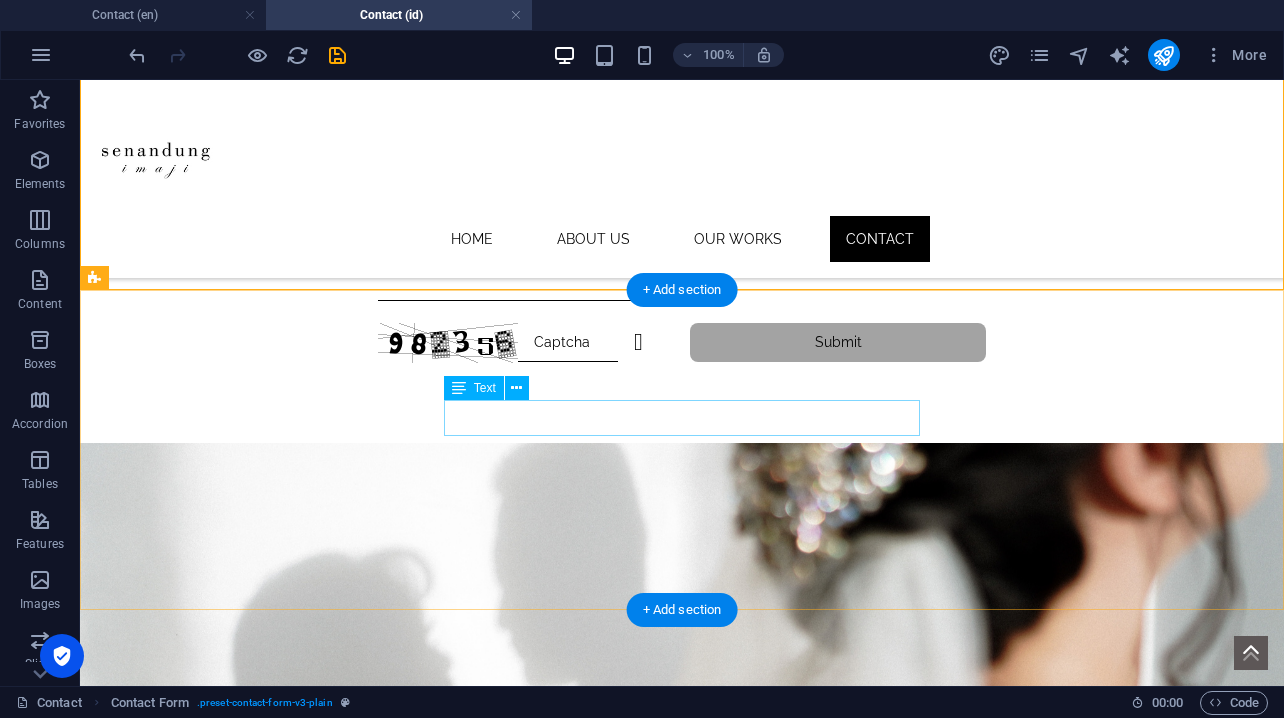 click on "Dapatkan penawaran eksklusif dari kami!" at bounding box center (682, 891) 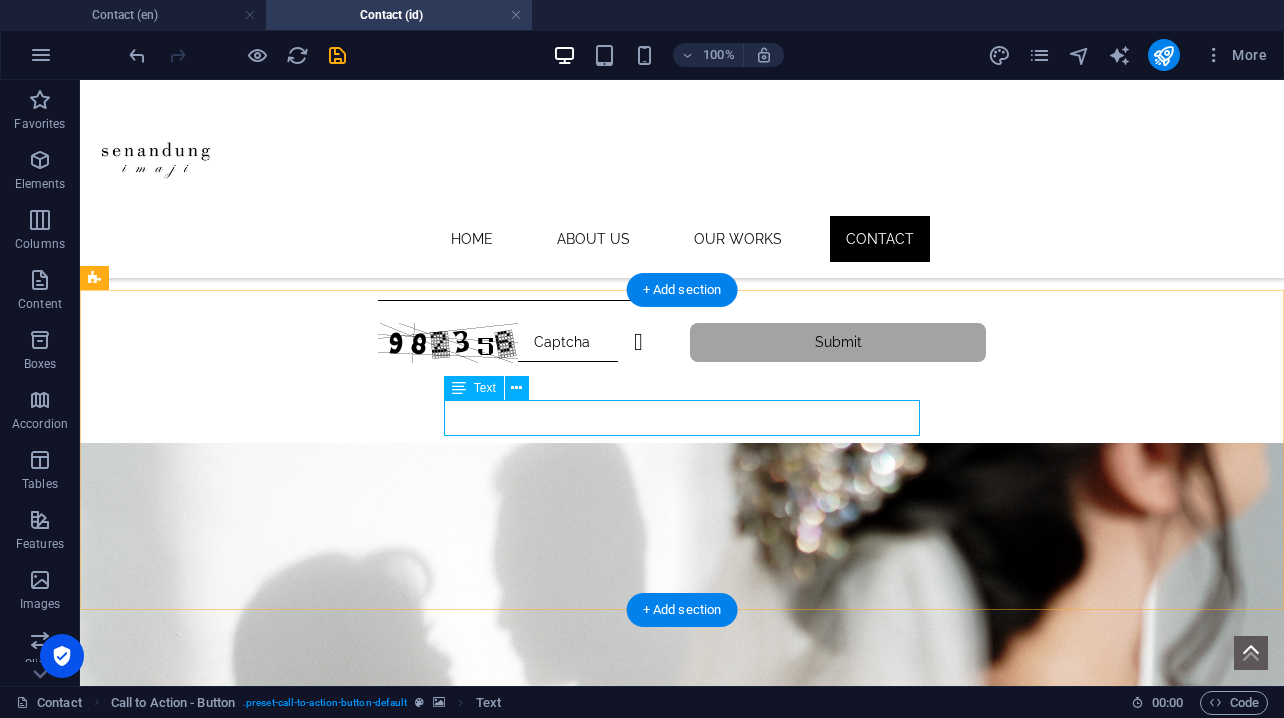 click on "Dapatkan penawaran eksklusif dari kami!" at bounding box center [682, 891] 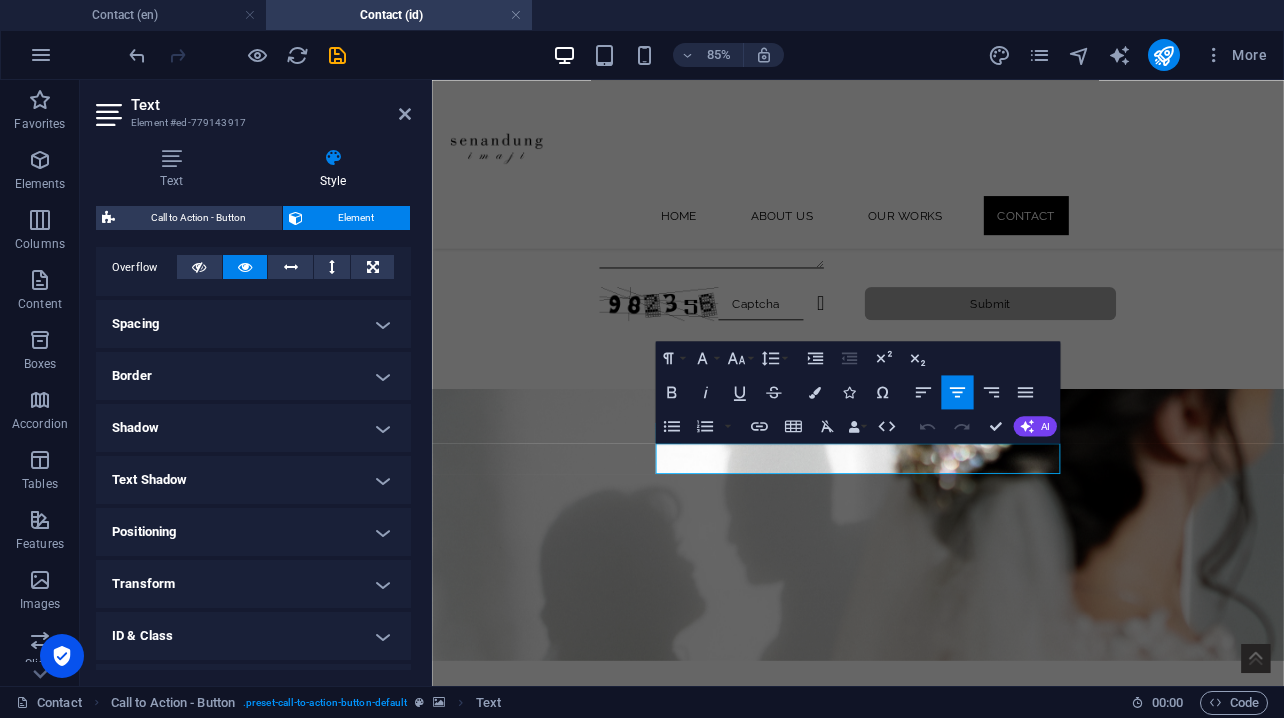 scroll, scrollTop: 317, scrollLeft: 0, axis: vertical 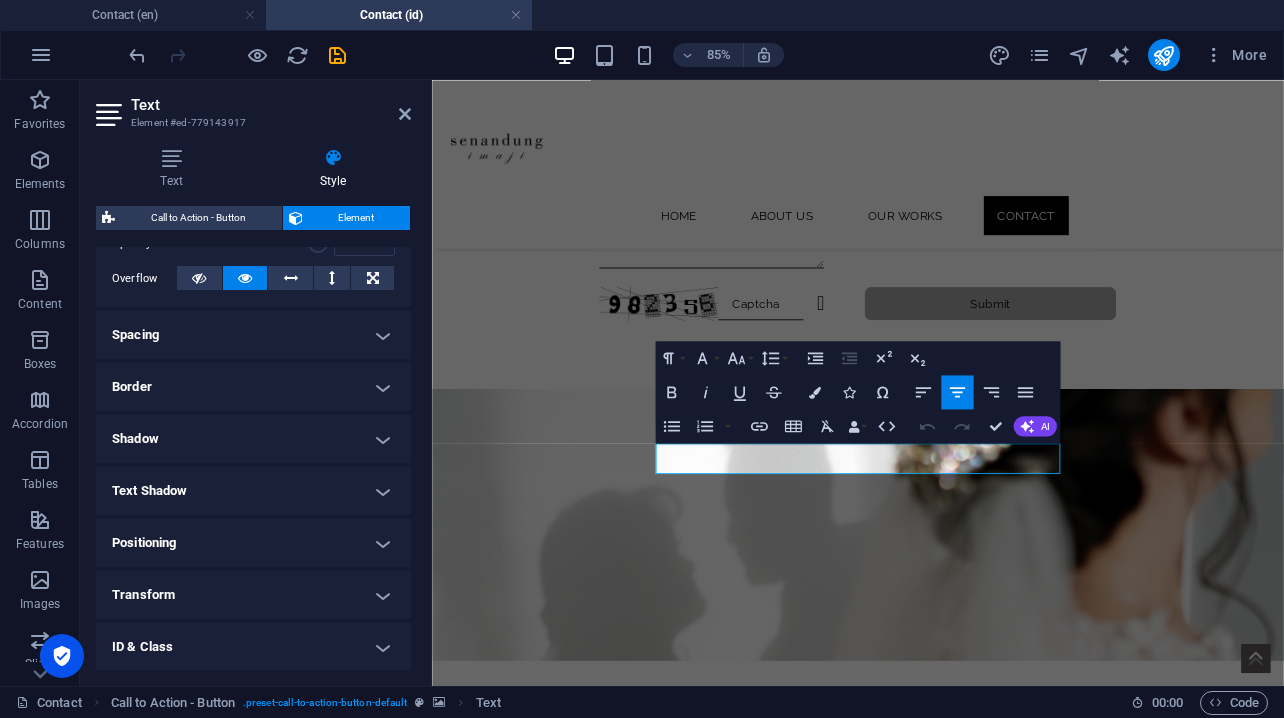 click on "Spacing" at bounding box center [253, 335] 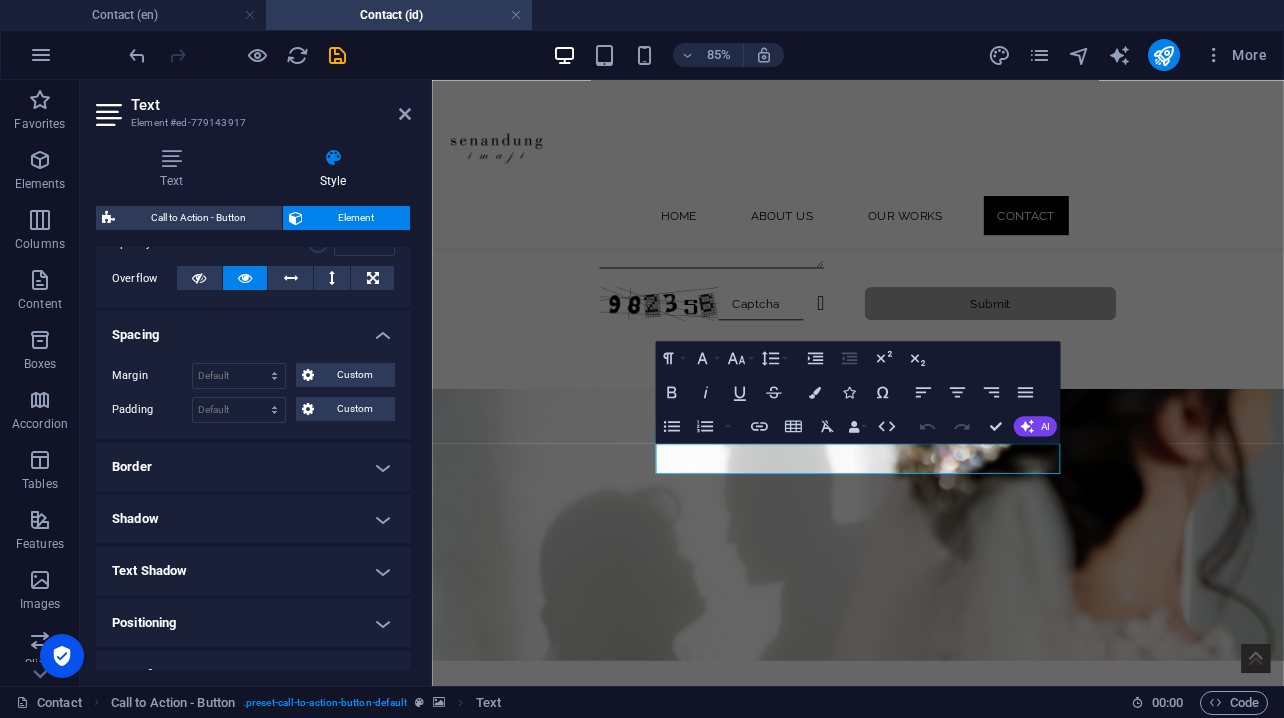 click on "Spacing" at bounding box center [253, 329] 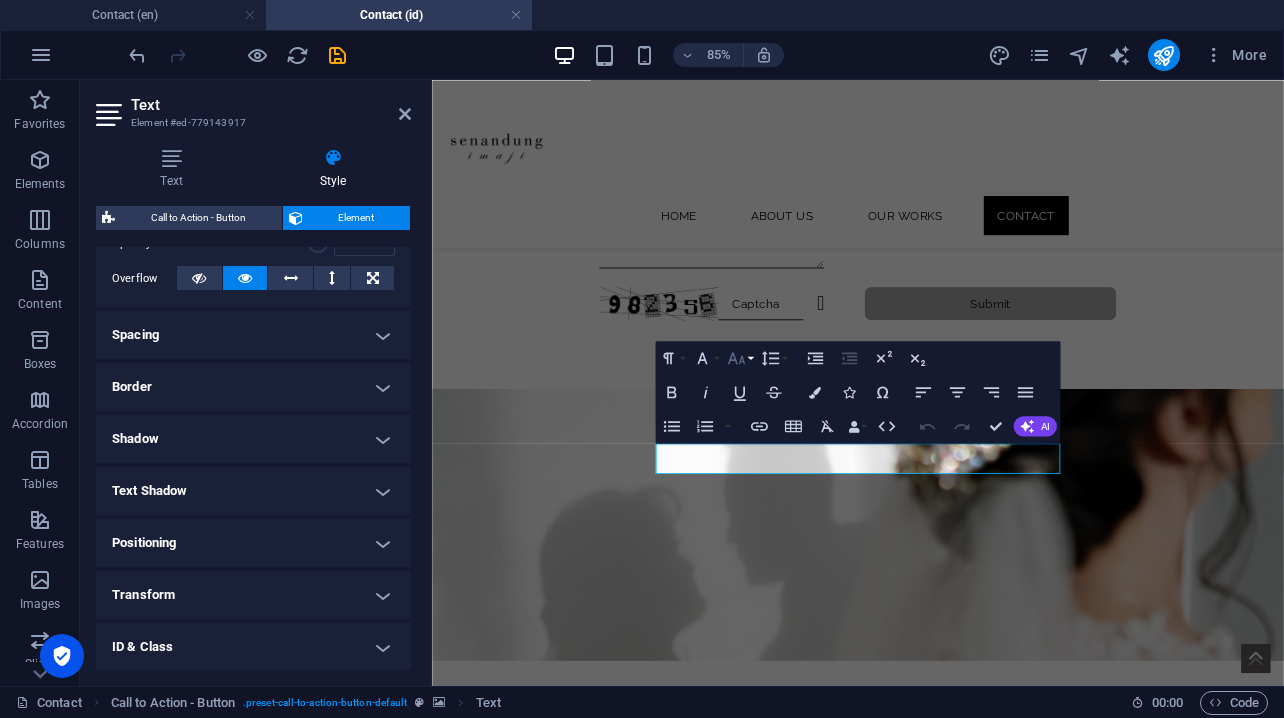 click on "Font Size" at bounding box center (739, 358) 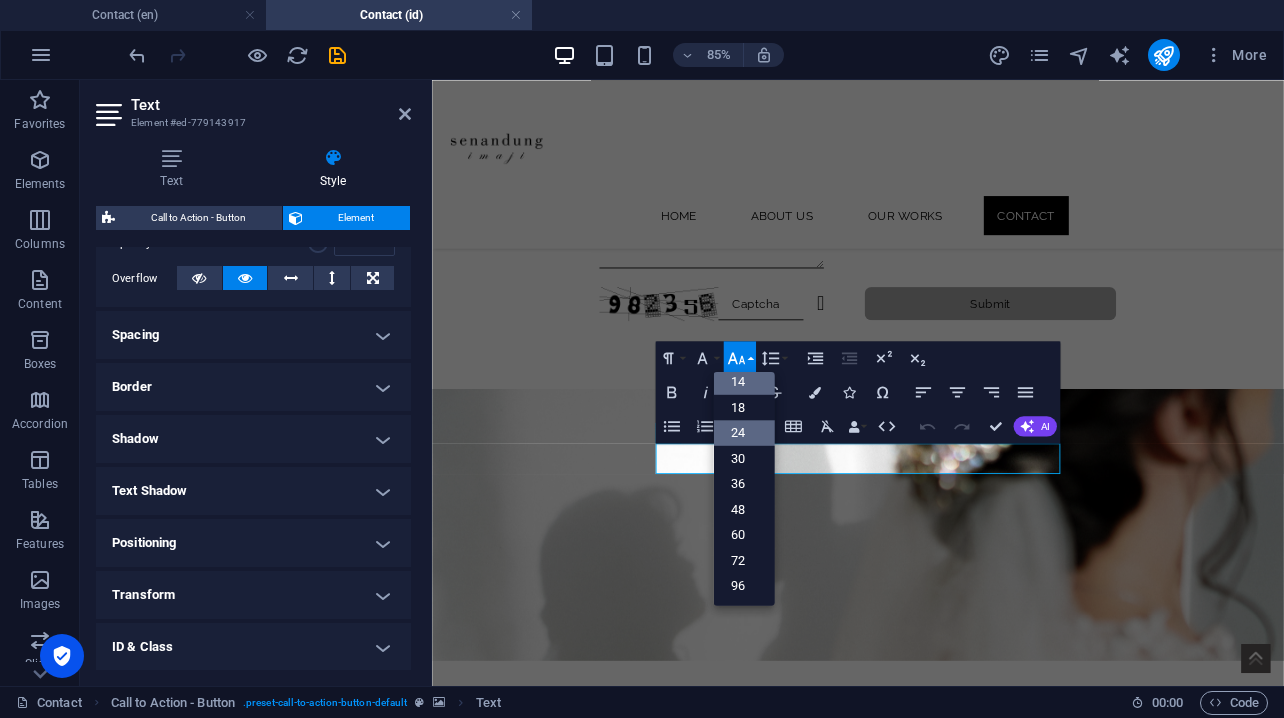 scroll, scrollTop: 161, scrollLeft: 0, axis: vertical 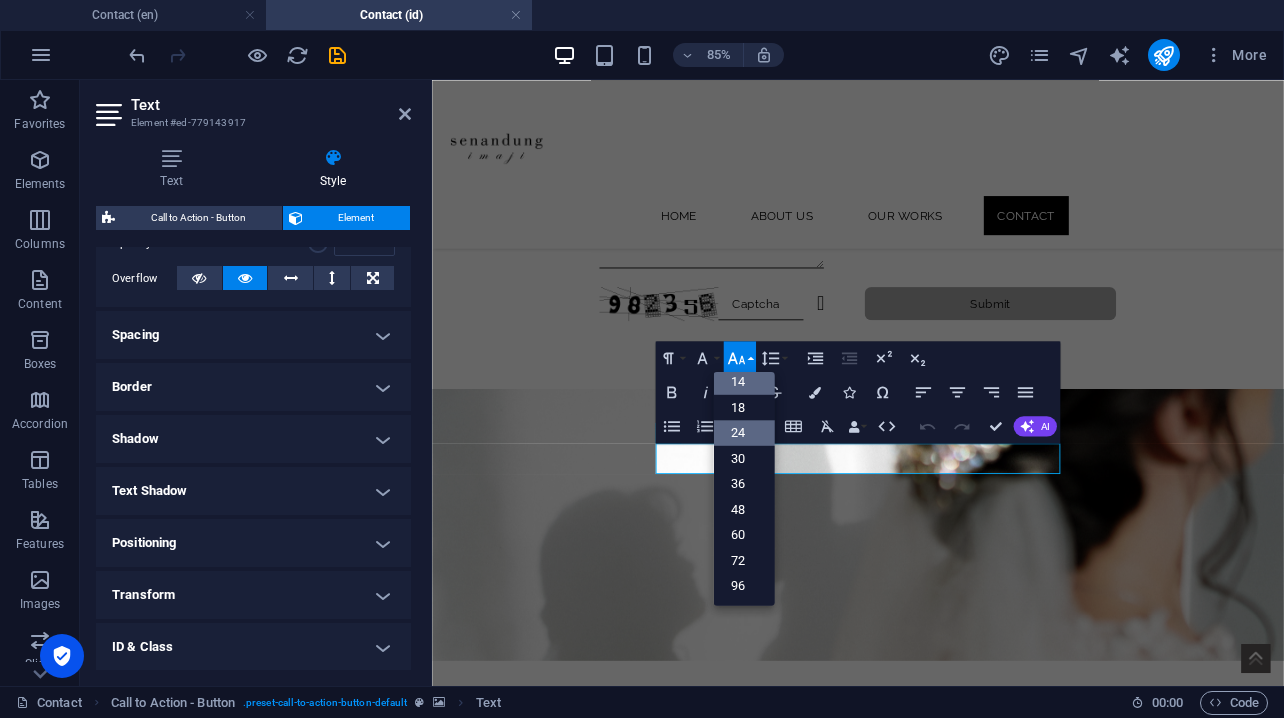 click on "14" at bounding box center (743, 382) 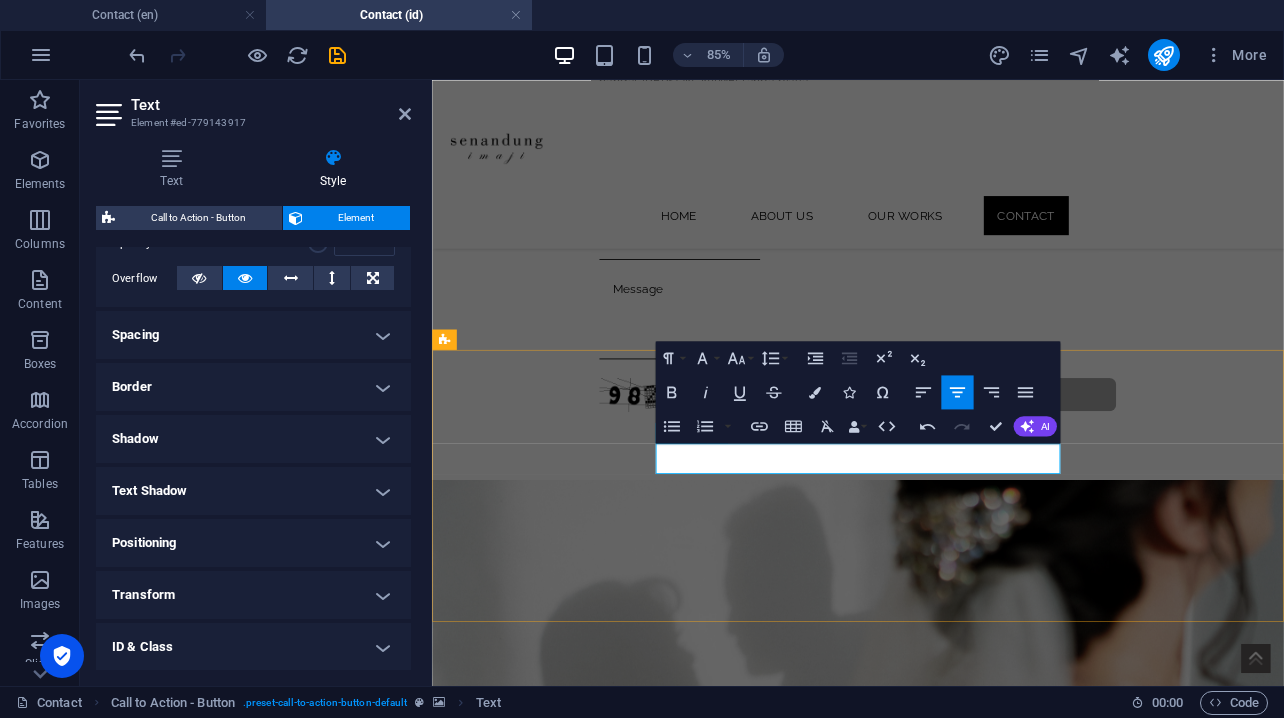 click on "​ Dapatkan penawaran eksklusif dari kami!" at bounding box center (933, 998) 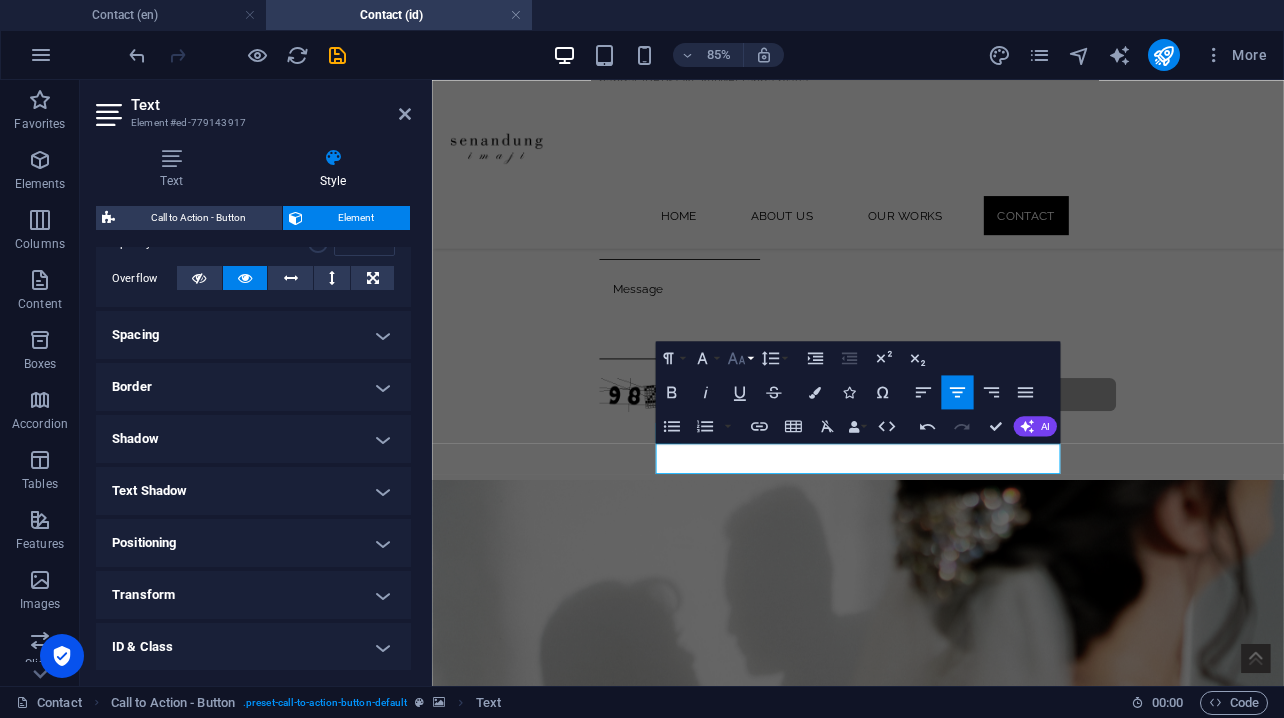 click on "Font Size" at bounding box center (739, 358) 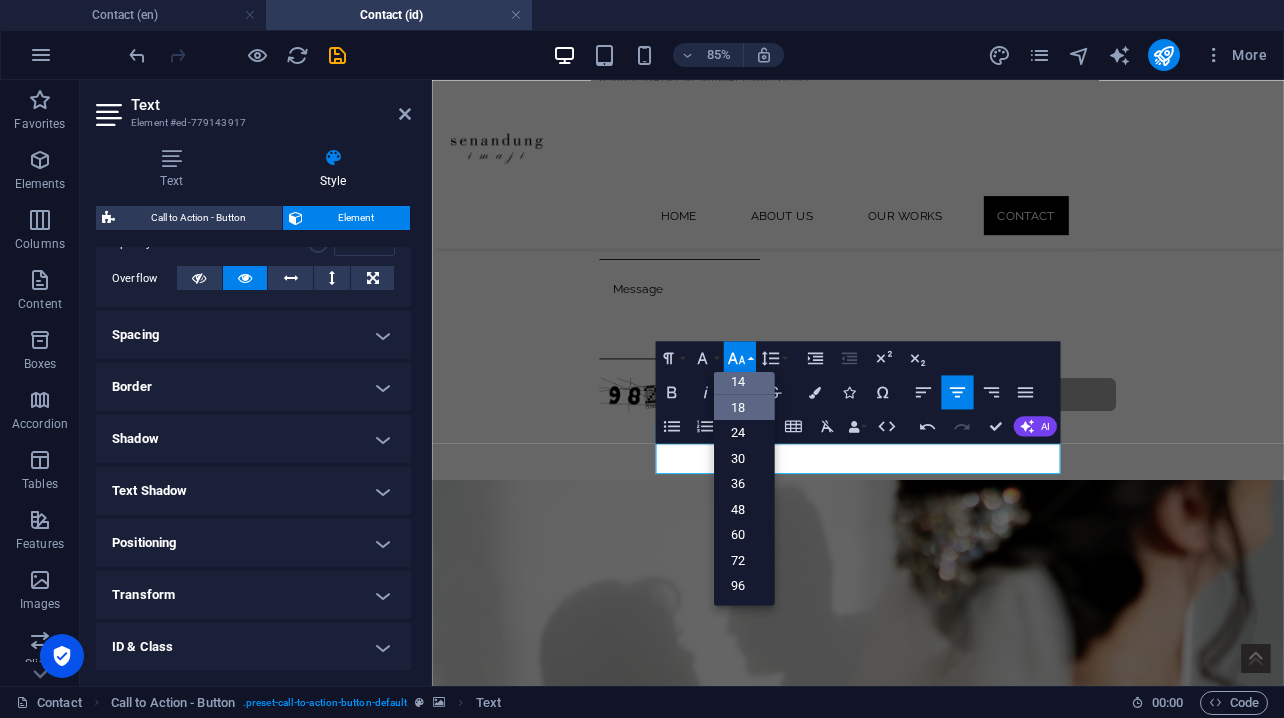 click on "18" at bounding box center (743, 408) 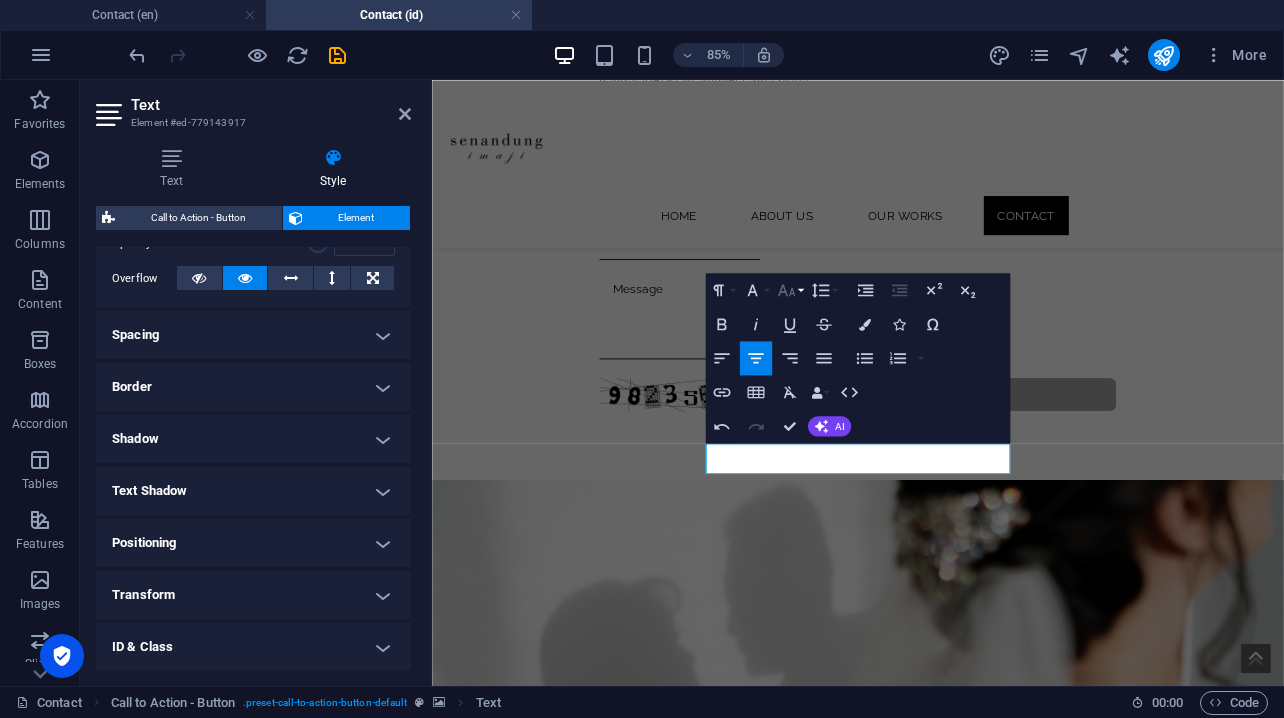 click 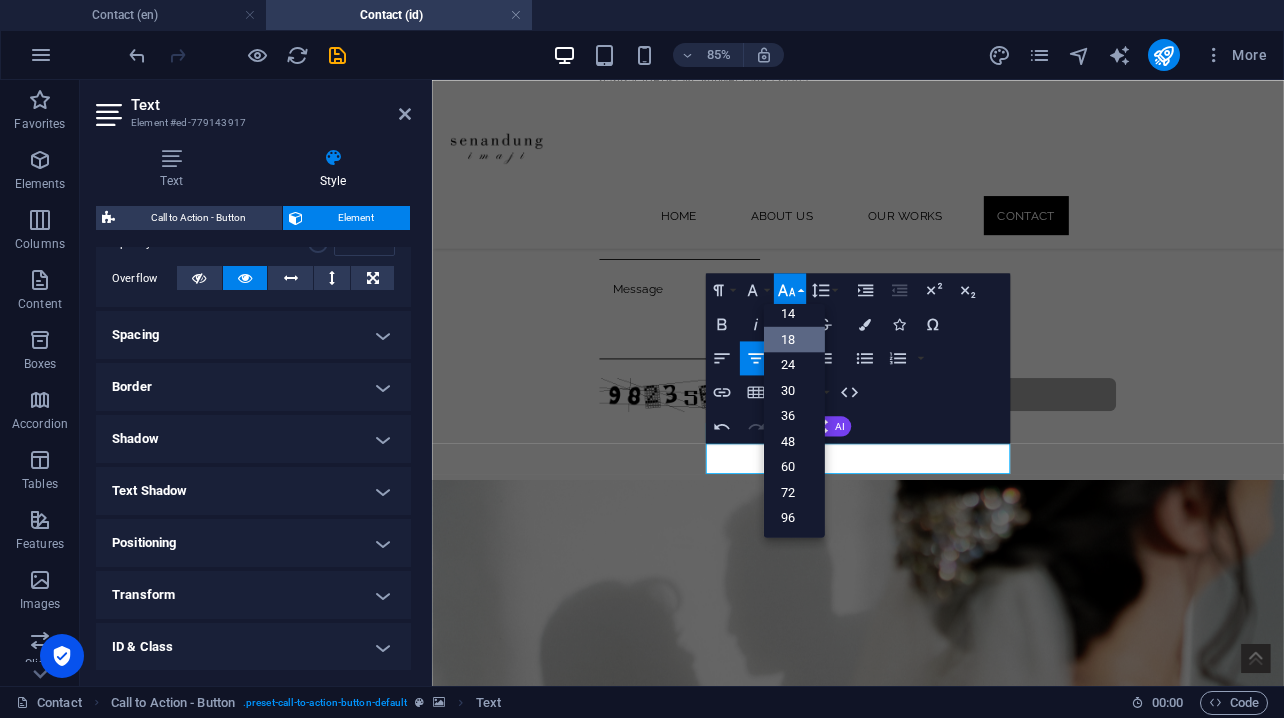 scroll, scrollTop: 161, scrollLeft: 0, axis: vertical 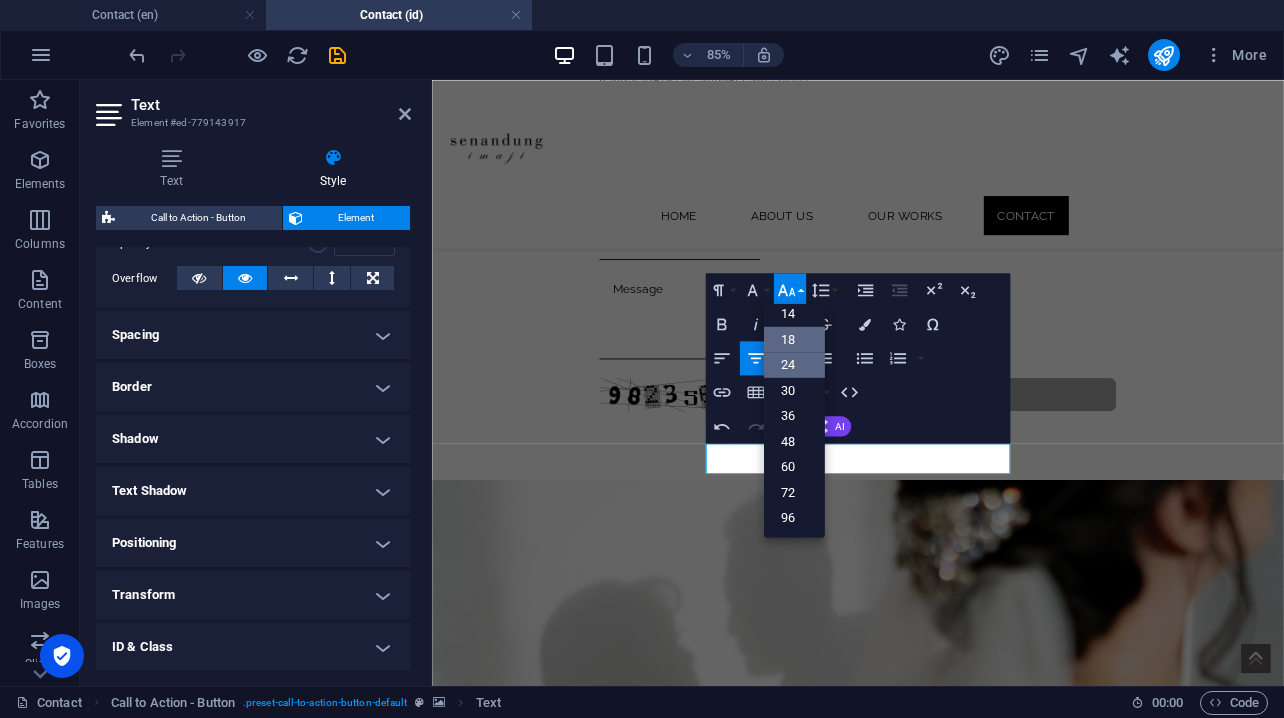 click on "24" at bounding box center (794, 365) 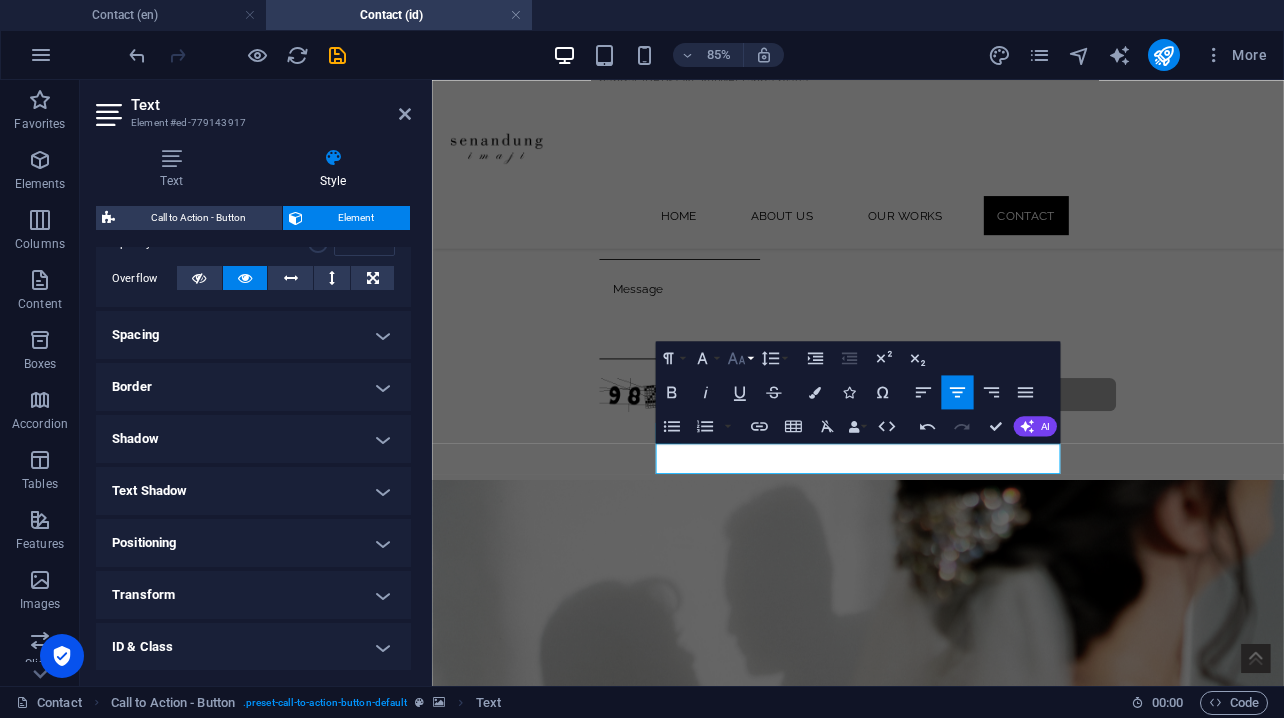 click 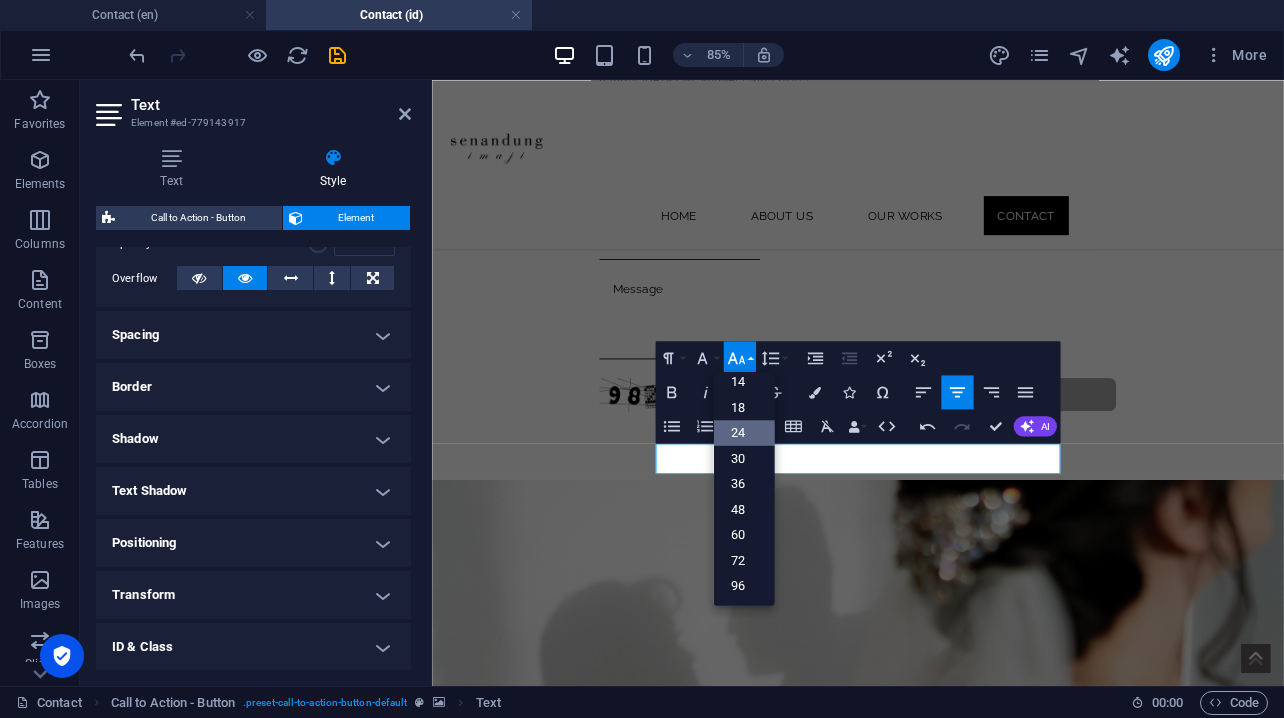 scroll, scrollTop: 161, scrollLeft: 0, axis: vertical 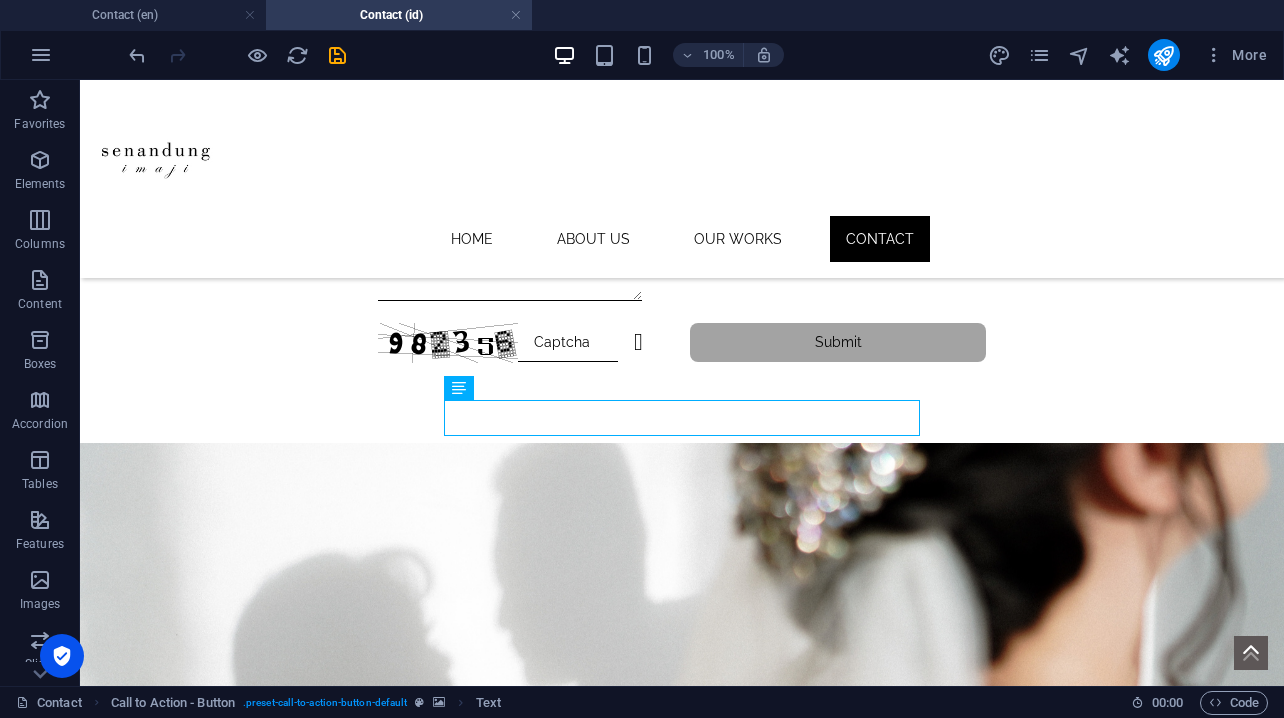 click at bounding box center (682, 603) 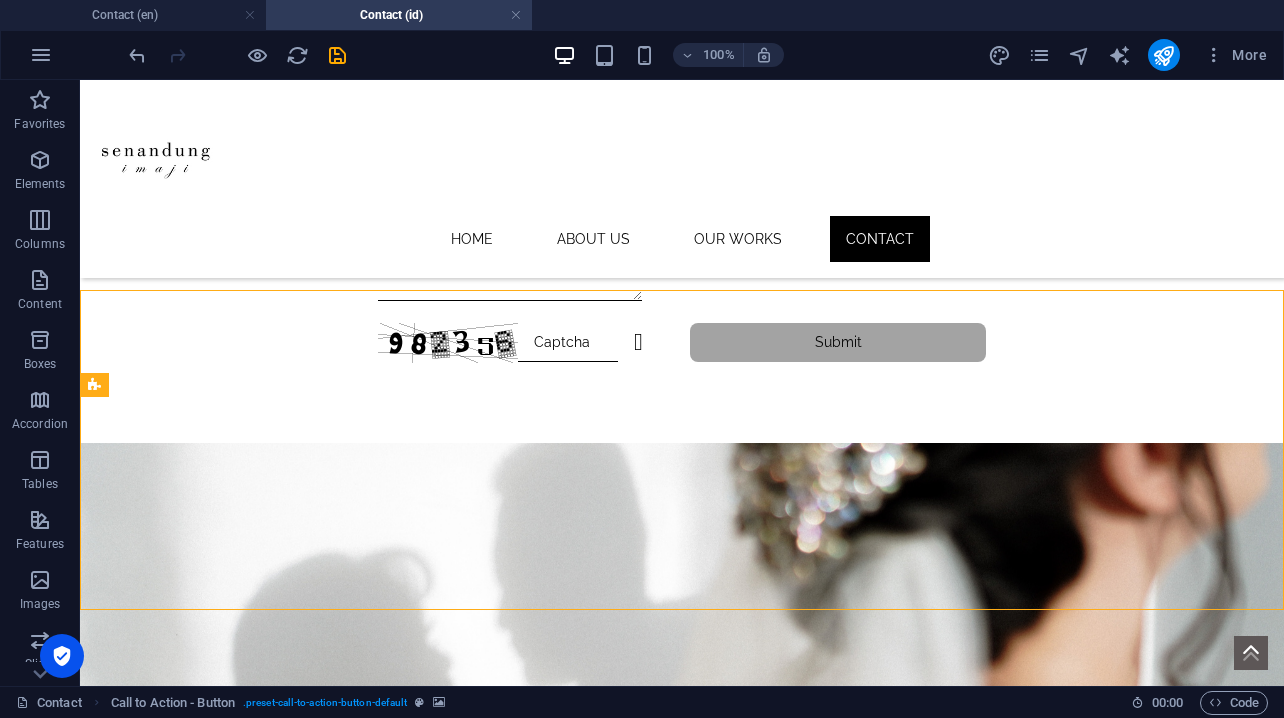scroll, scrollTop: 1005, scrollLeft: 0, axis: vertical 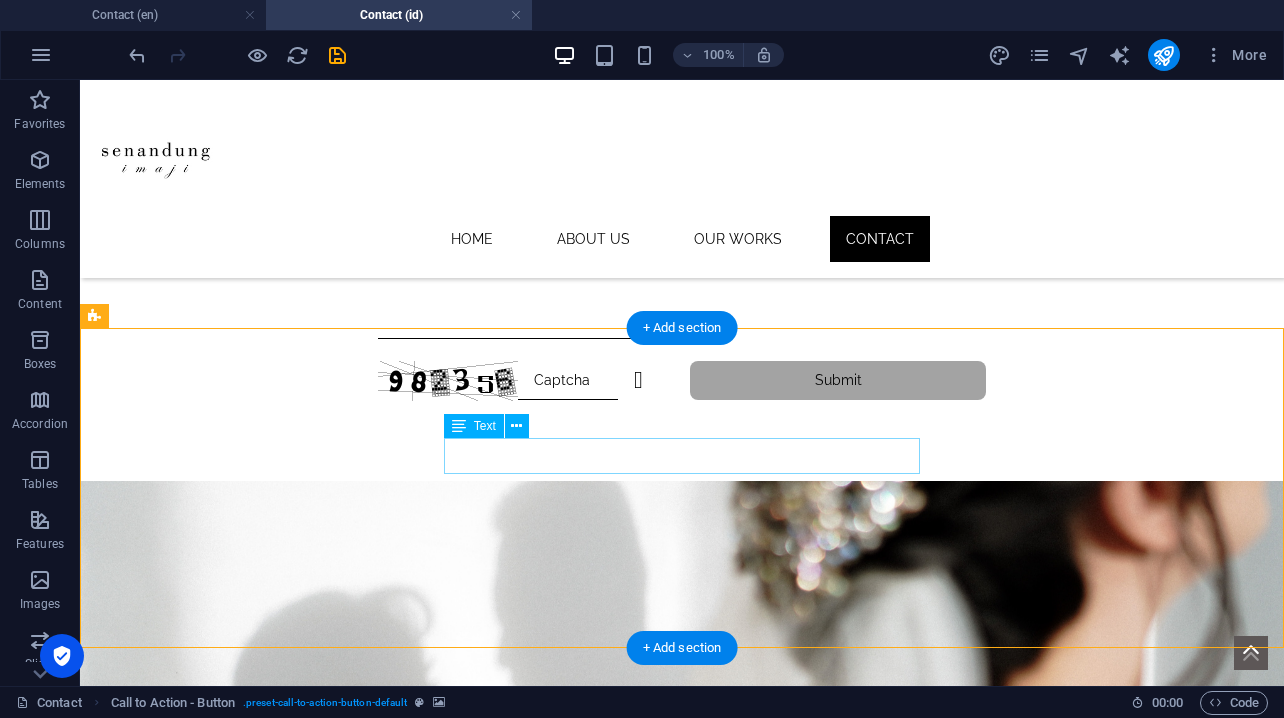 click on "Dapatkan penawaran eksklusif dari kami!" at bounding box center (682, 929) 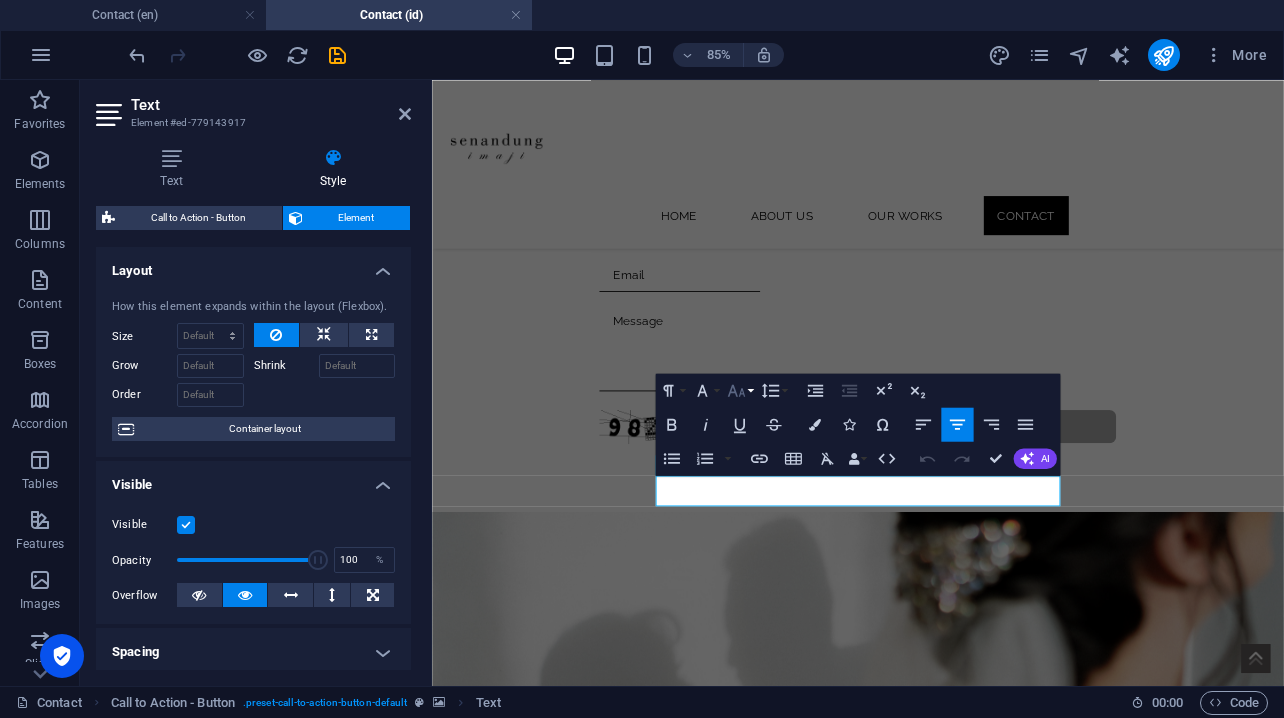 click 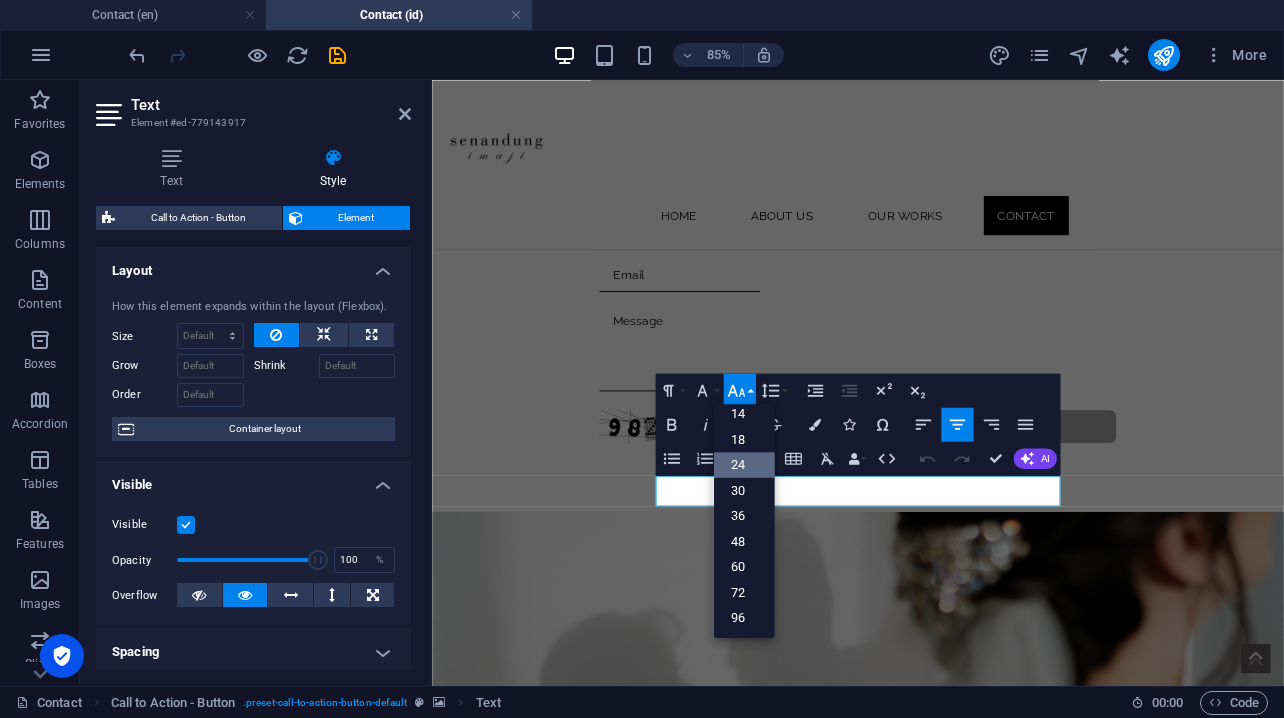 scroll, scrollTop: 161, scrollLeft: 0, axis: vertical 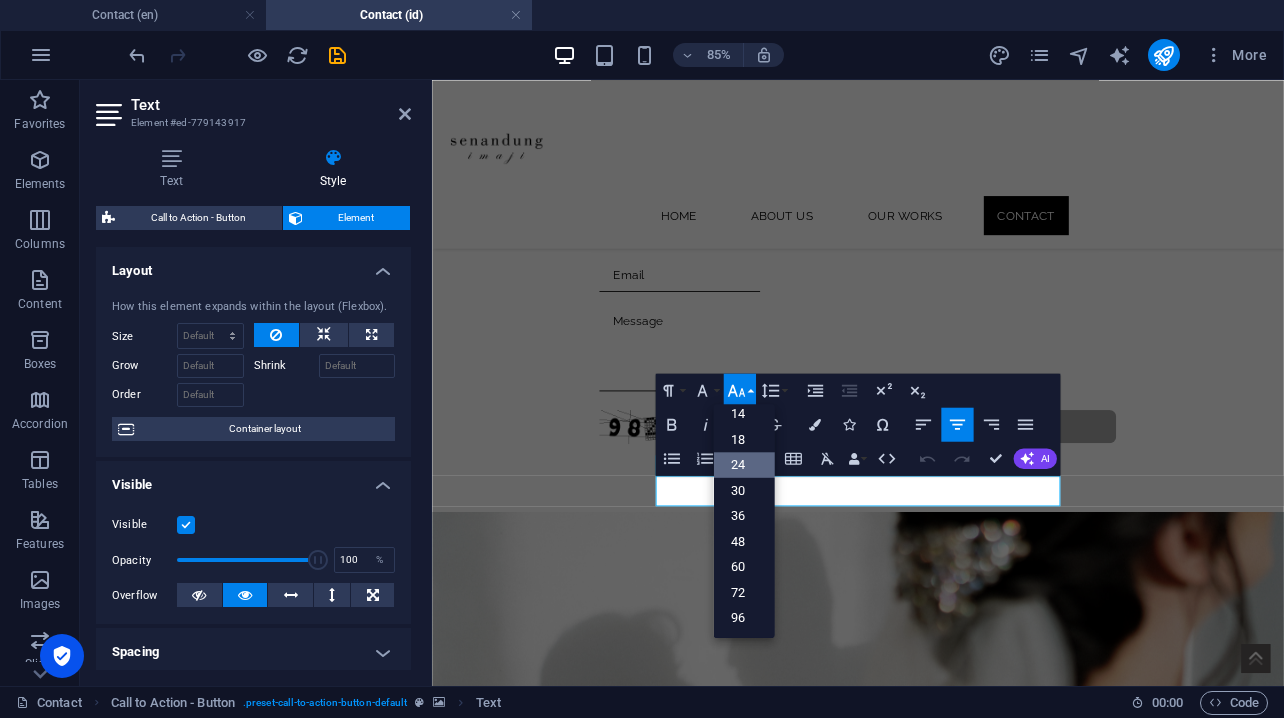click 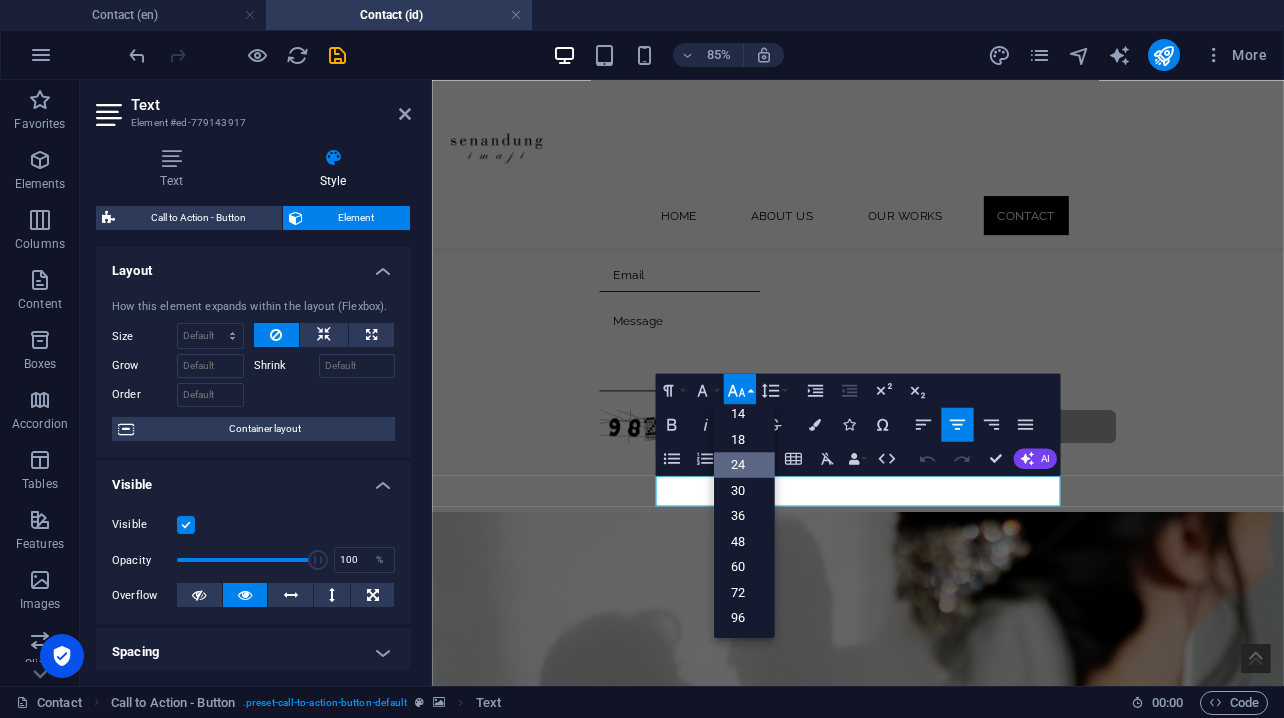 click 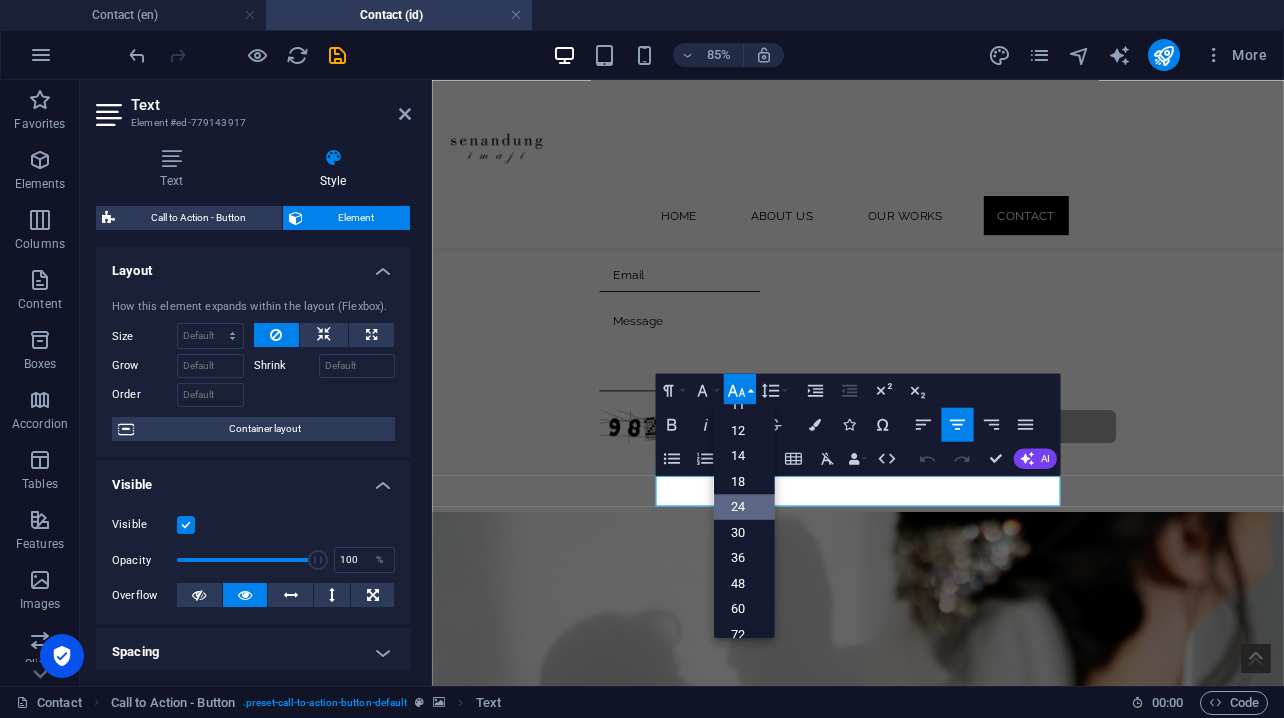 scroll, scrollTop: 128, scrollLeft: 0, axis: vertical 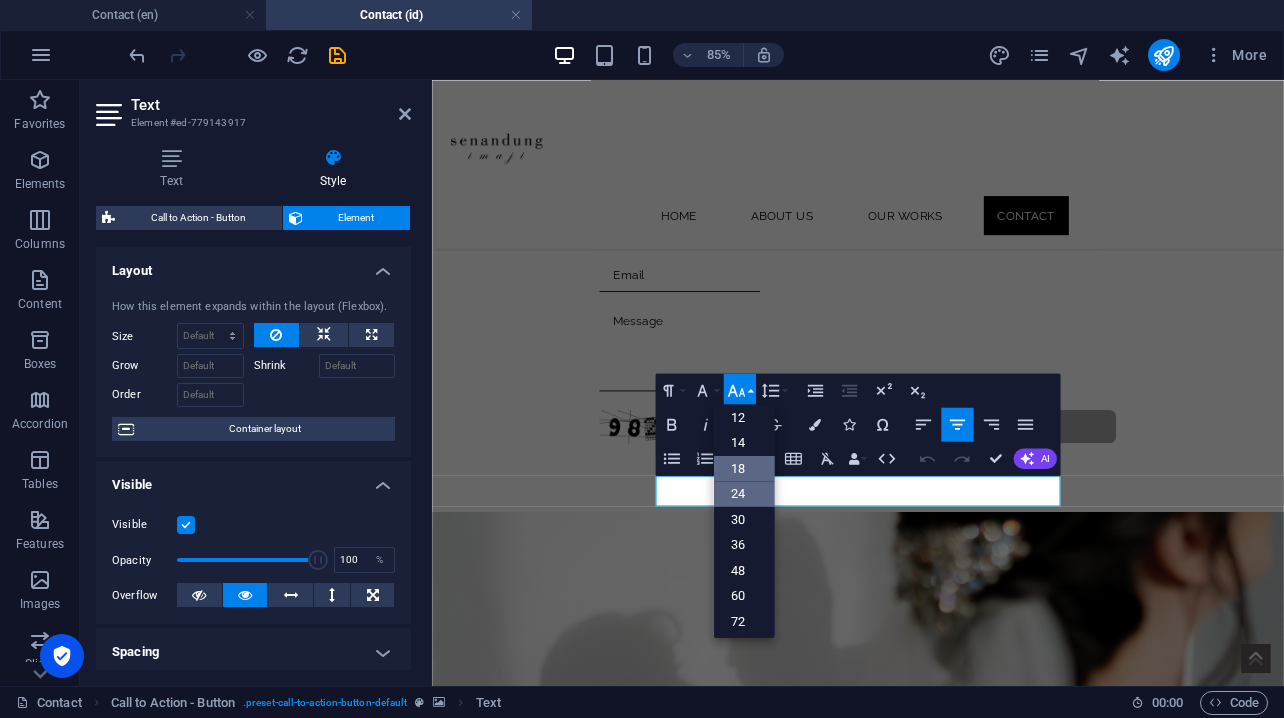 click on "18" at bounding box center (743, 468) 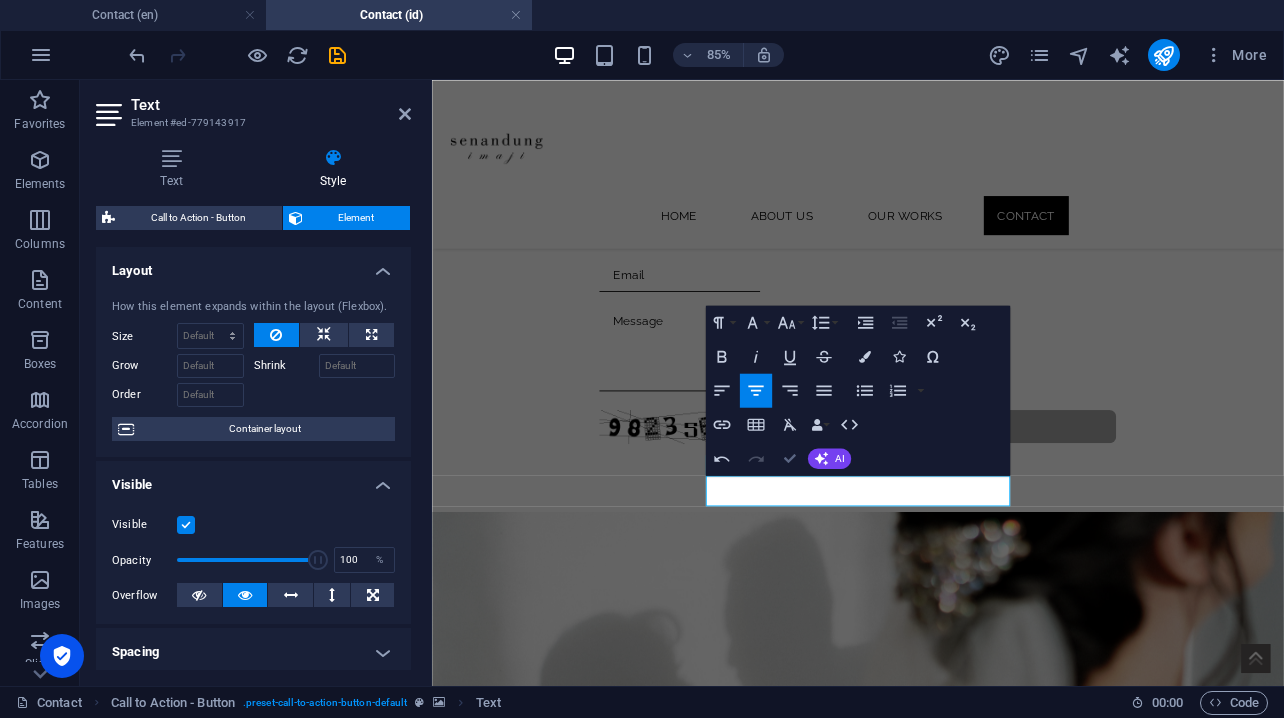 drag, startPoint x: 796, startPoint y: 461, endPoint x: 746, endPoint y: 379, distance: 96.04166 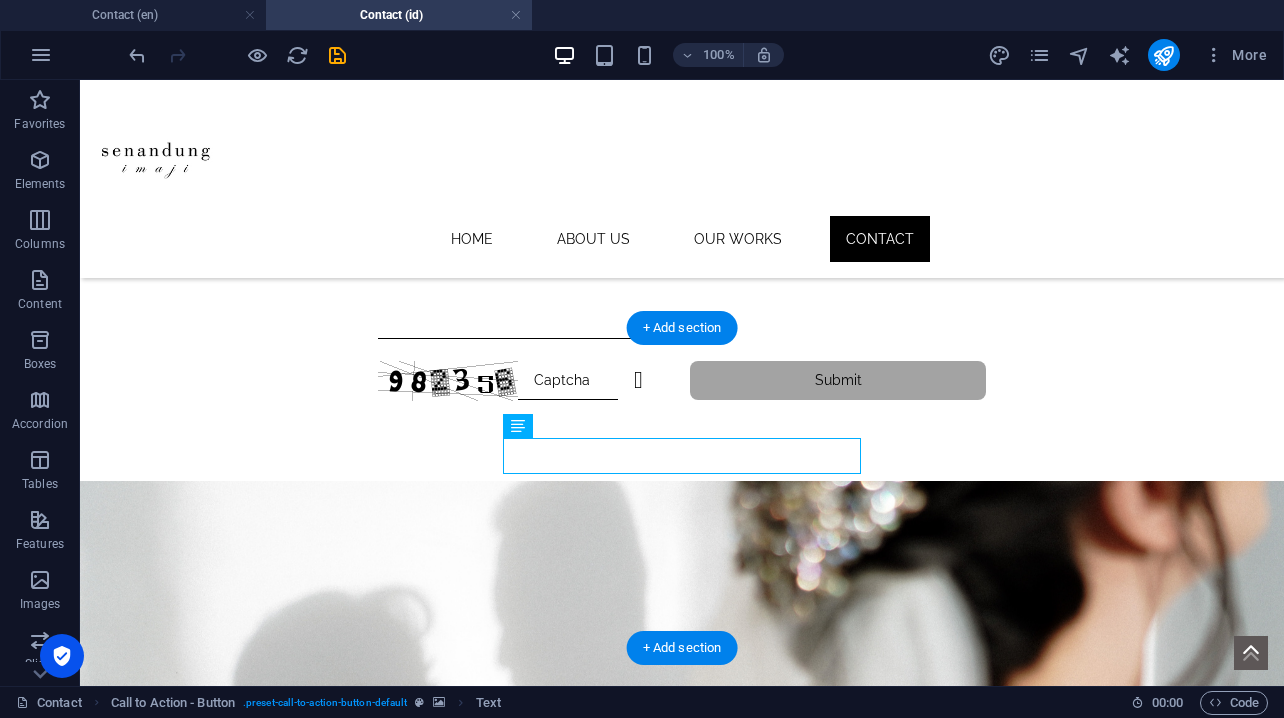click at bounding box center (682, 641) 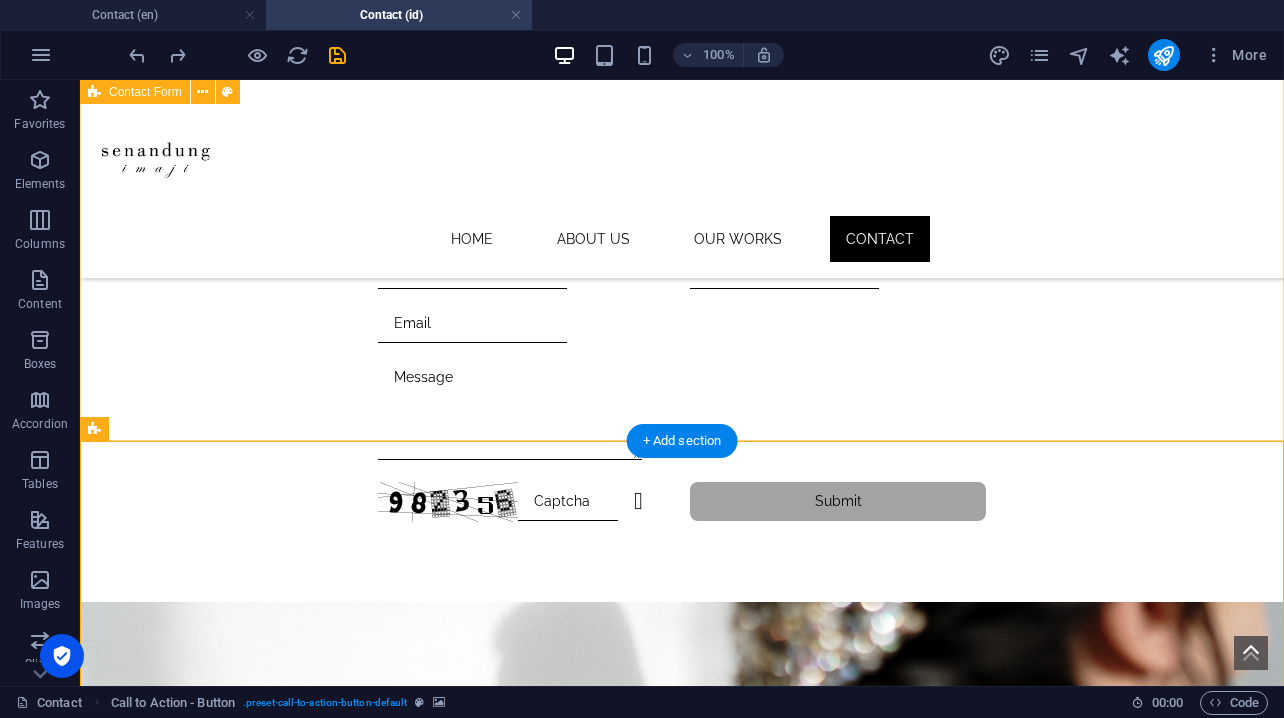 scroll, scrollTop: 878, scrollLeft: 0, axis: vertical 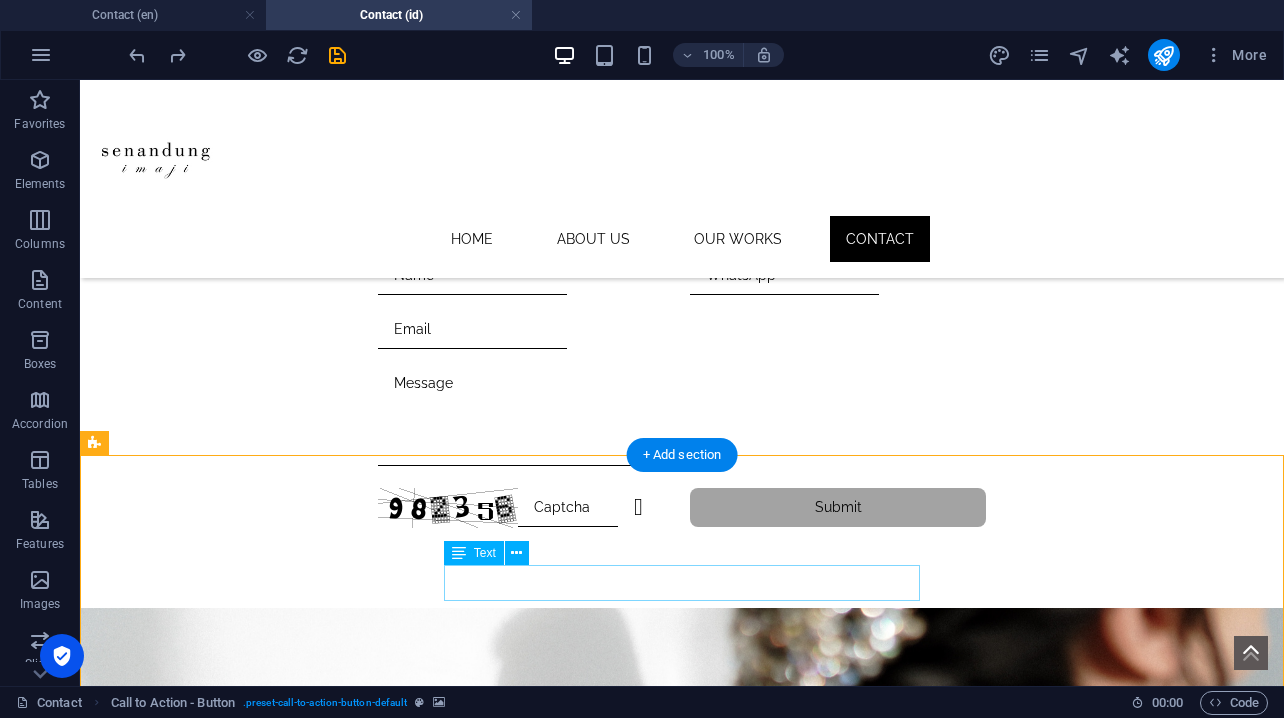 click on "Dapatkan penawaran eksklusif dari kami!" at bounding box center (682, 1056) 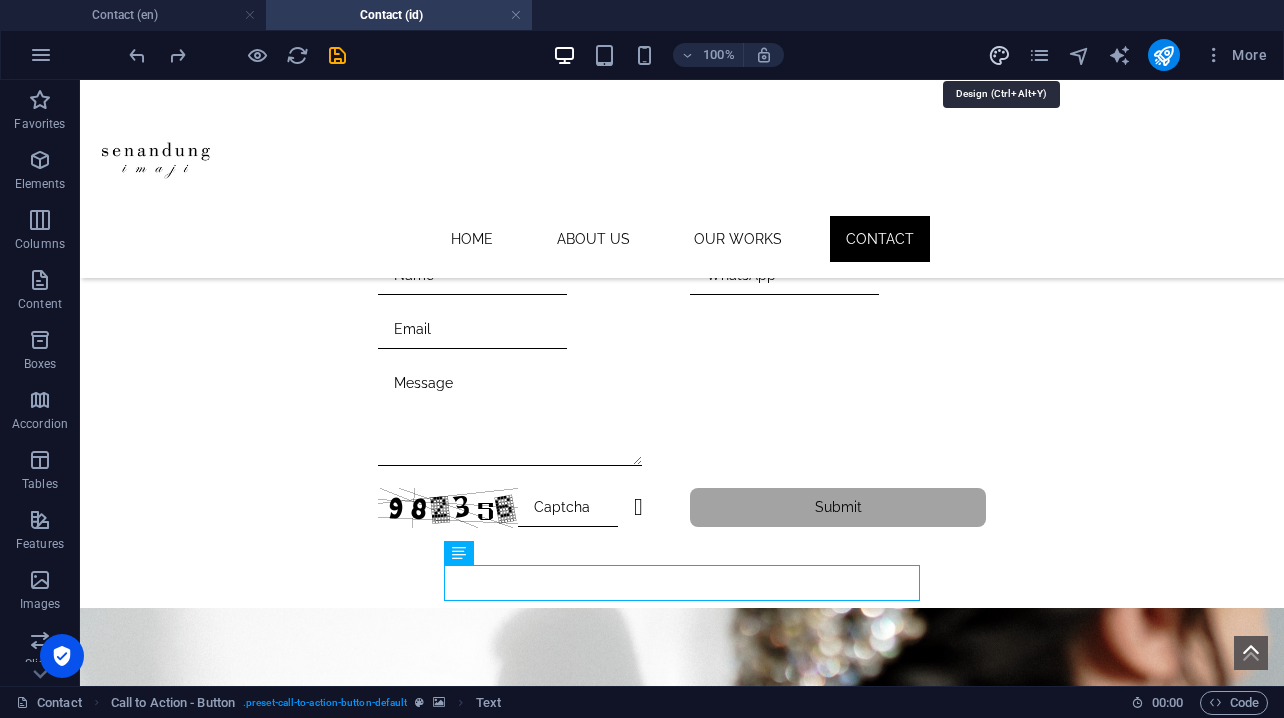 click at bounding box center [999, 55] 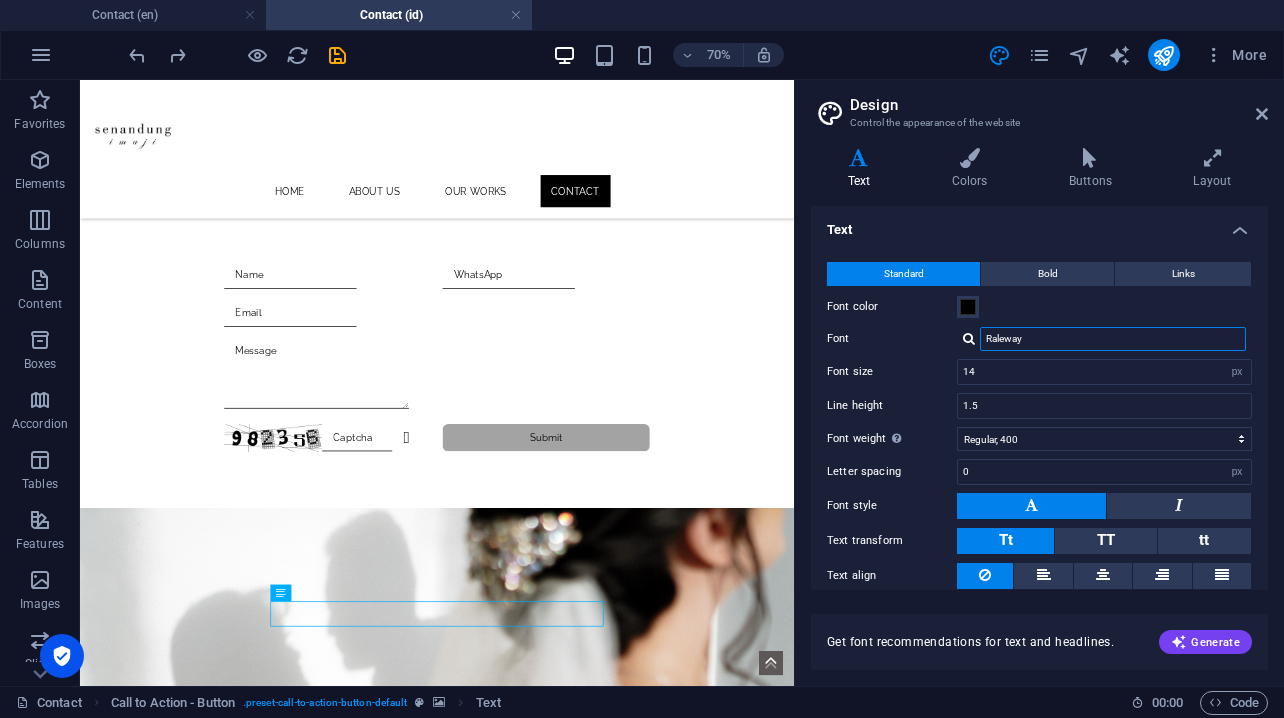 click on "Raleway" at bounding box center [1113, 339] 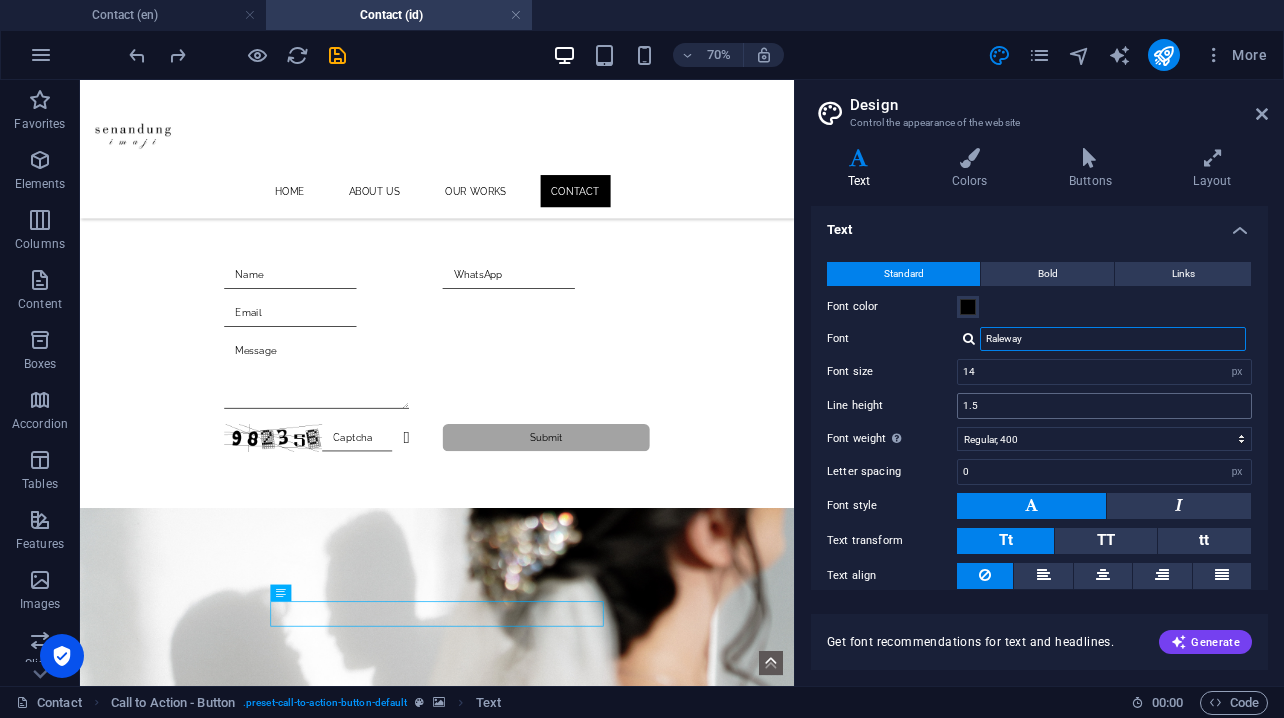 scroll, scrollTop: 71, scrollLeft: 0, axis: vertical 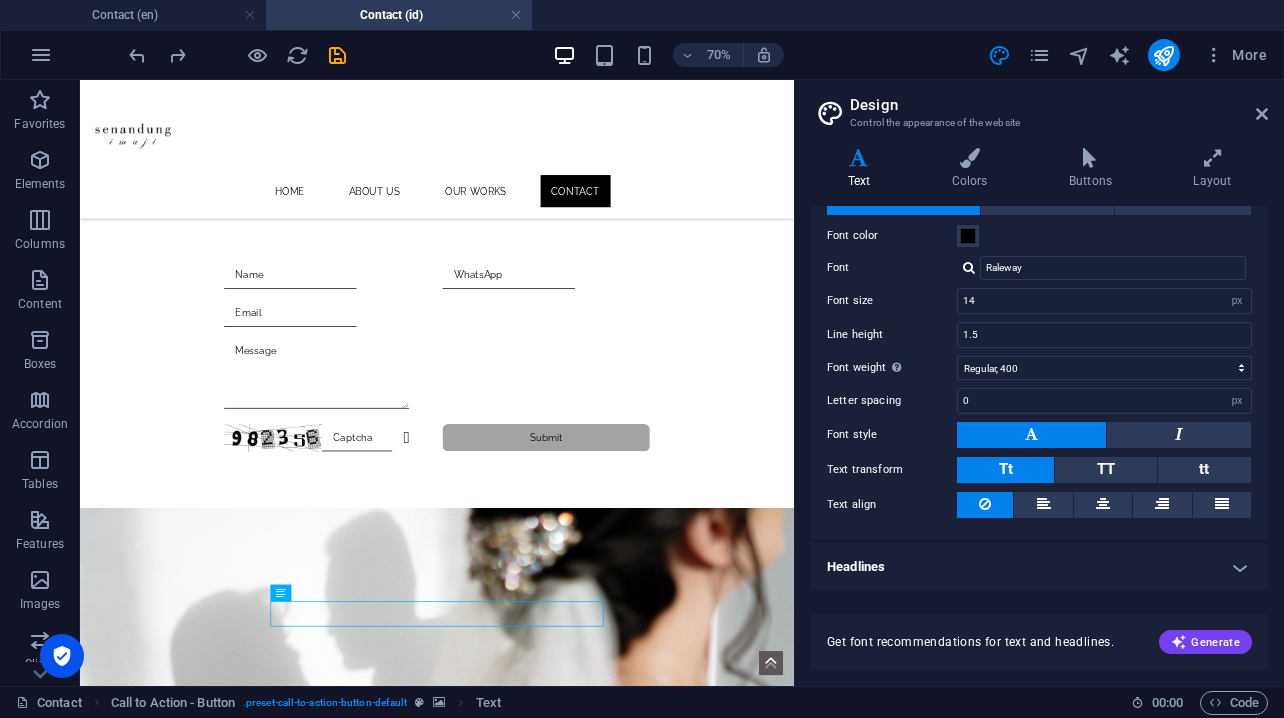 click on "Headlines" at bounding box center [1039, 567] 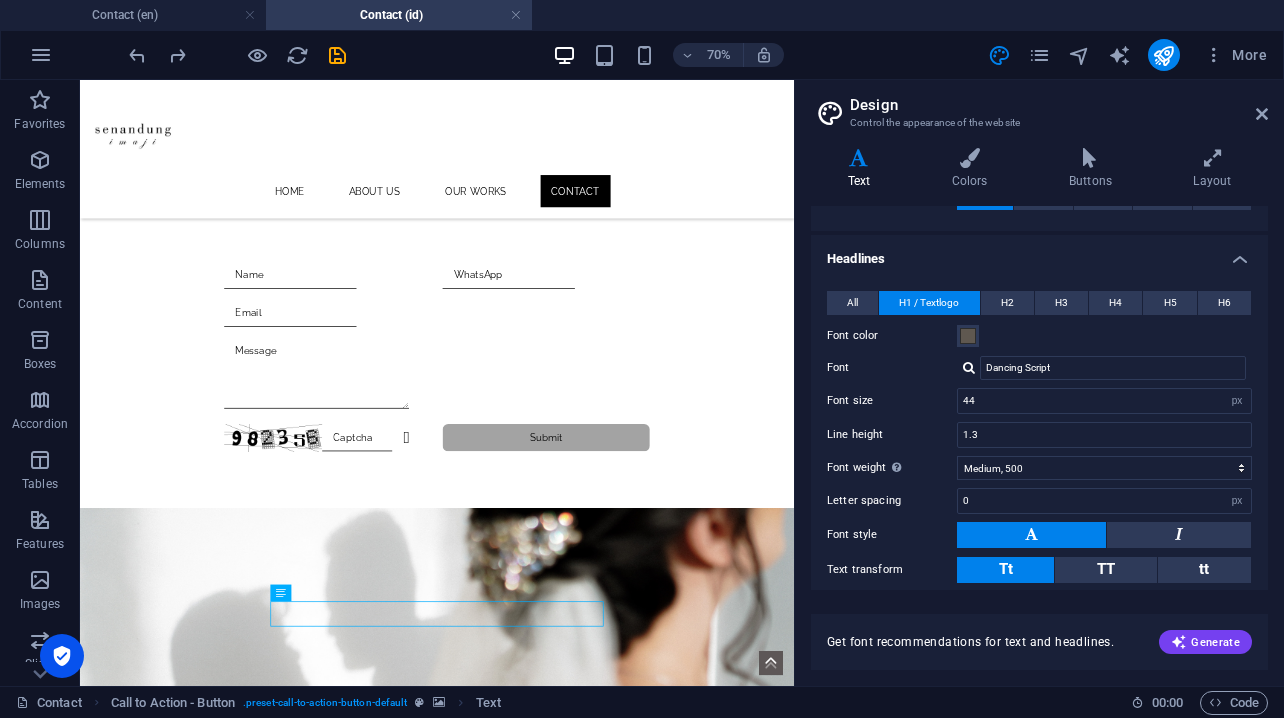 scroll, scrollTop: 373, scrollLeft: 0, axis: vertical 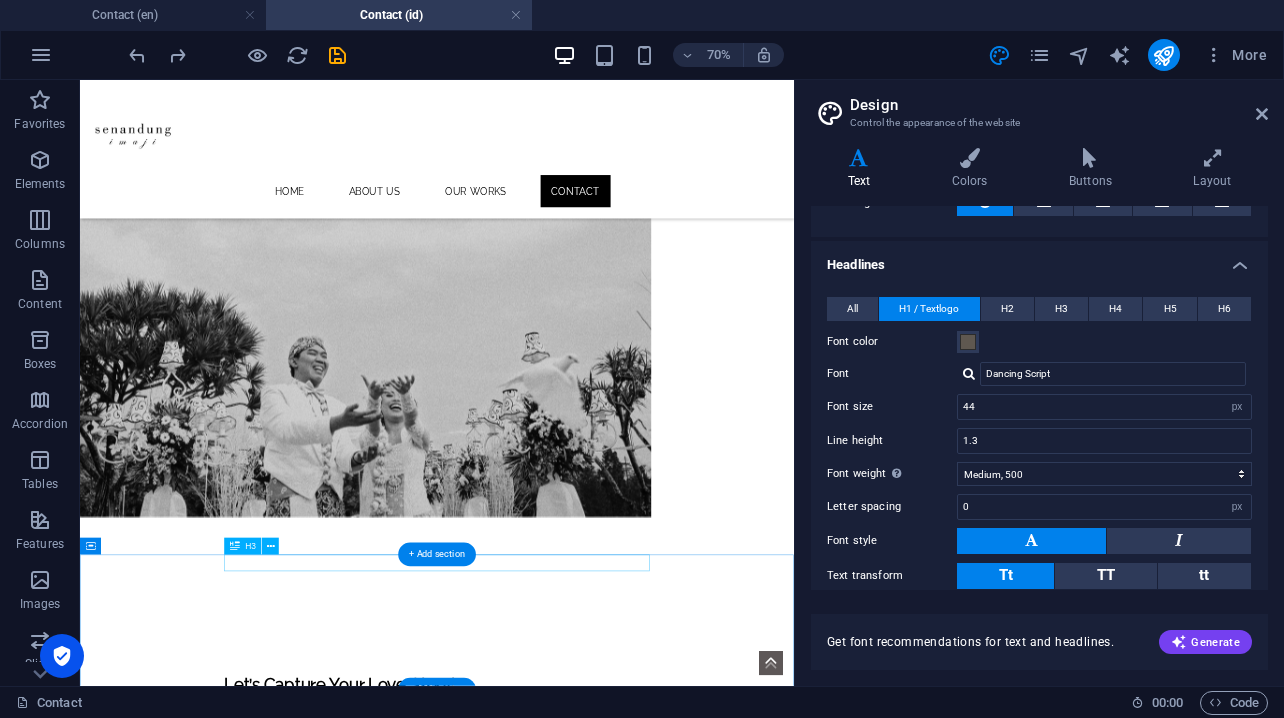 click on "Let’s Capture Your Love Story!" at bounding box center [590, 946] 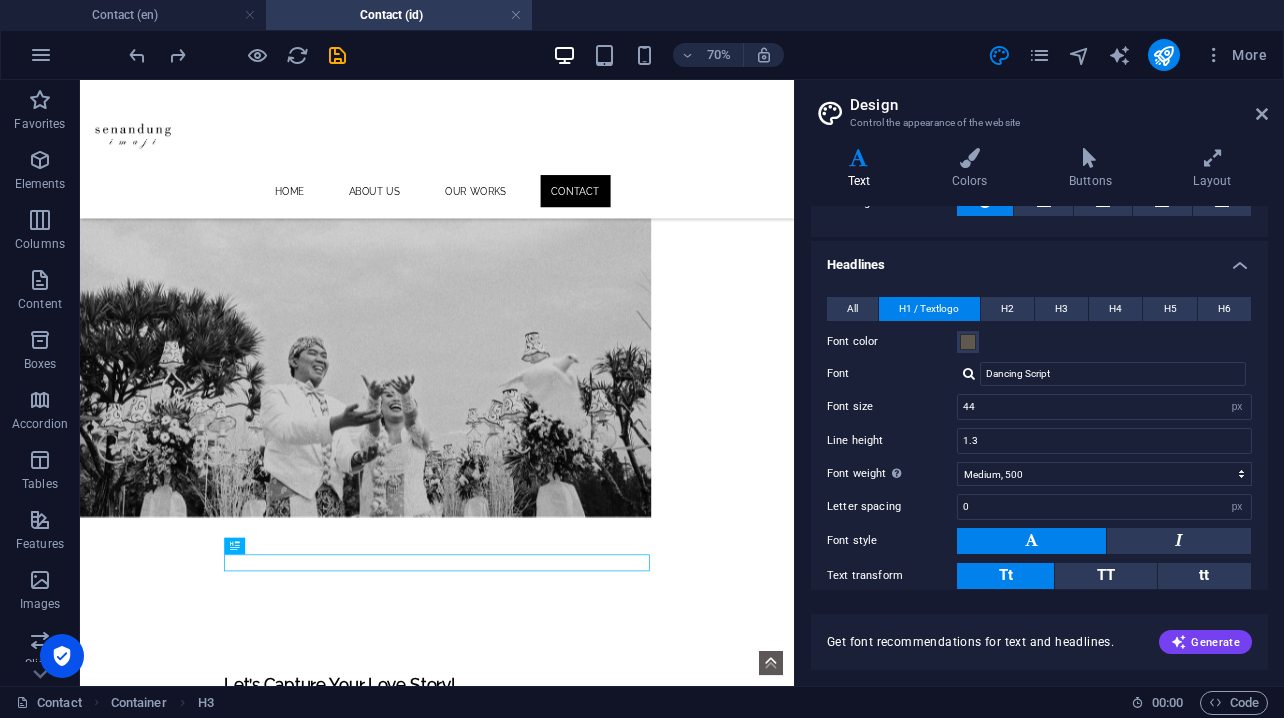 click on "All H1 / Textlogo H2 H3 H4 H5 H6 Font color Font Lato, -apple-system, BlinkMaxSystemFont, 'Seoge UI', Roboto, 'Helvetica Neue', Arial, sans-serif Line height 1.5 Font weight To display the font weight correctly, it may need to be enabled.  Manage Fonts Thin, 100 Extra-light, 200 Light, 300 Regular, 400 Medium, 500 Semi-bold, 600 Bold, 700 Extra-bold, 800 Black, 900 Letter spacing 0 rem px Font style Text transform Tt TT tt Decoration Text align Margin bottom 0 rem px vh Font color Font Dancing Script Font size 44 rem px em % Line height 1.3 Font weight To display the font weight correctly, it may need to be enabled.  Manage Fonts Thin, 100 Extra-light, 200 Light, 300 Regular, 400 Medium, 500 Semi-bold, 600 Bold, 700 Extra-bold, 800 Black, 900 Letter spacing 0 rem px Font style Text transform Tt TT tt Decoration Text align Margin bottom 0 rem px vh Font color Font Lato, -apple-system, BlinkMaxSystemFont, 'Seoge UI', Roboto, 'Helvetica Neue', Arial, sans-serif Font size 25 rem px em % Line height 1.1 Thin, 100" at bounding box center (1039, 495) 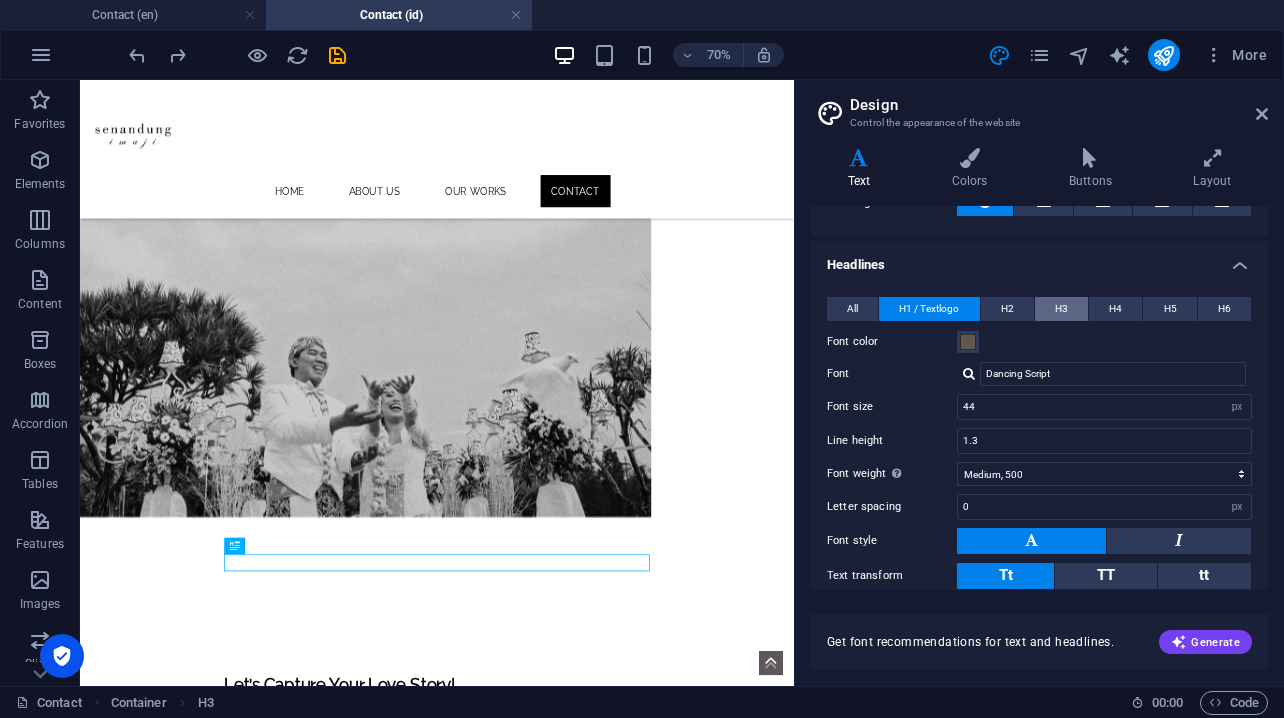 click on "H3" at bounding box center (1061, 309) 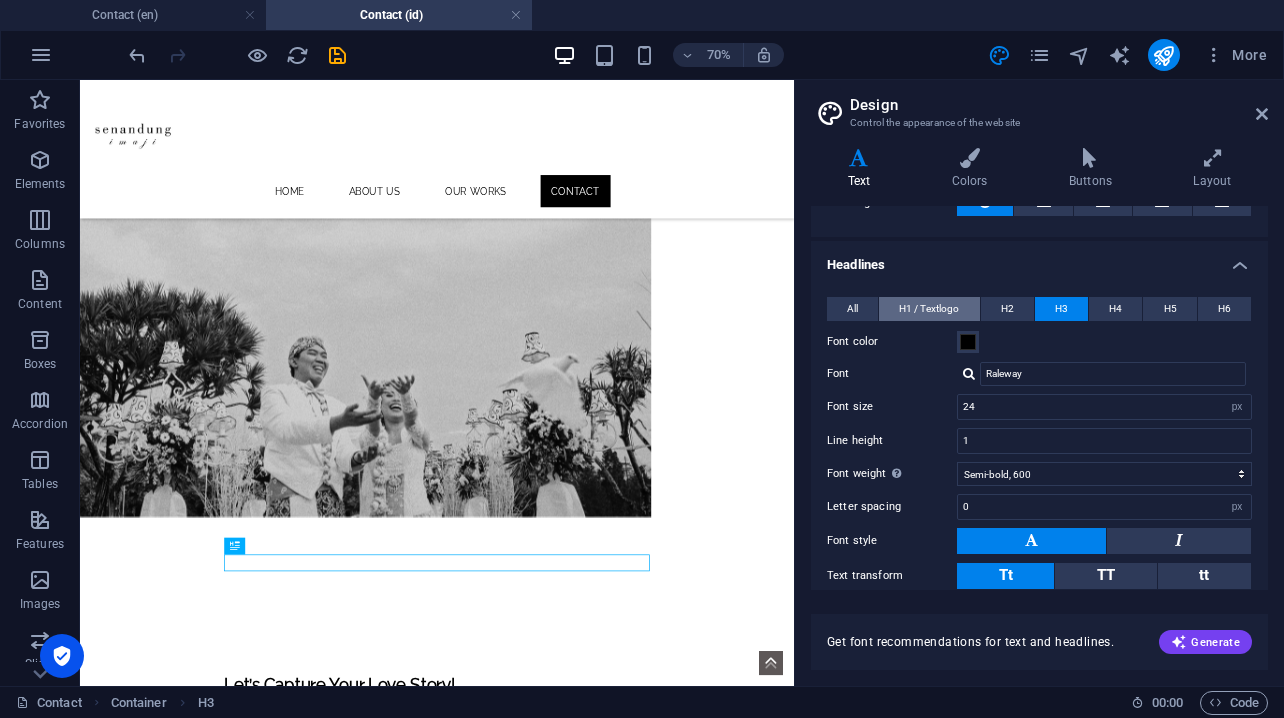 click on "H1 / Textlogo" at bounding box center (929, 309) 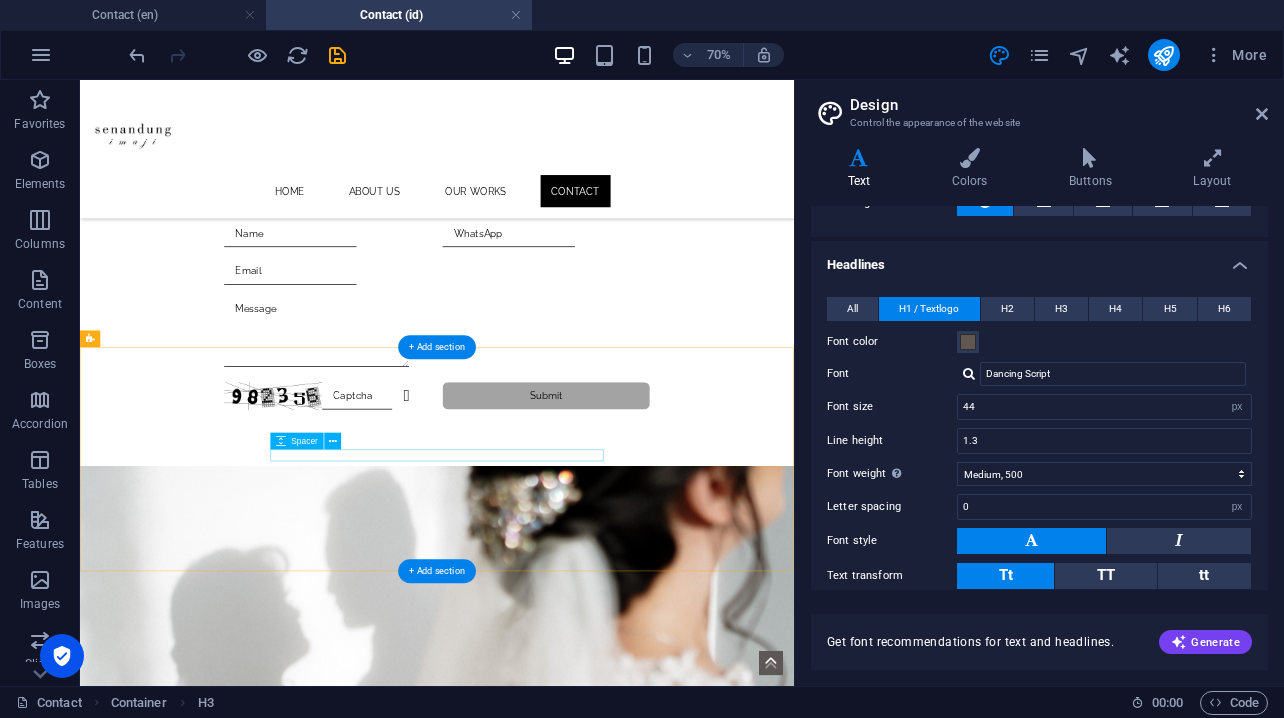 scroll, scrollTop: 1131, scrollLeft: 0, axis: vertical 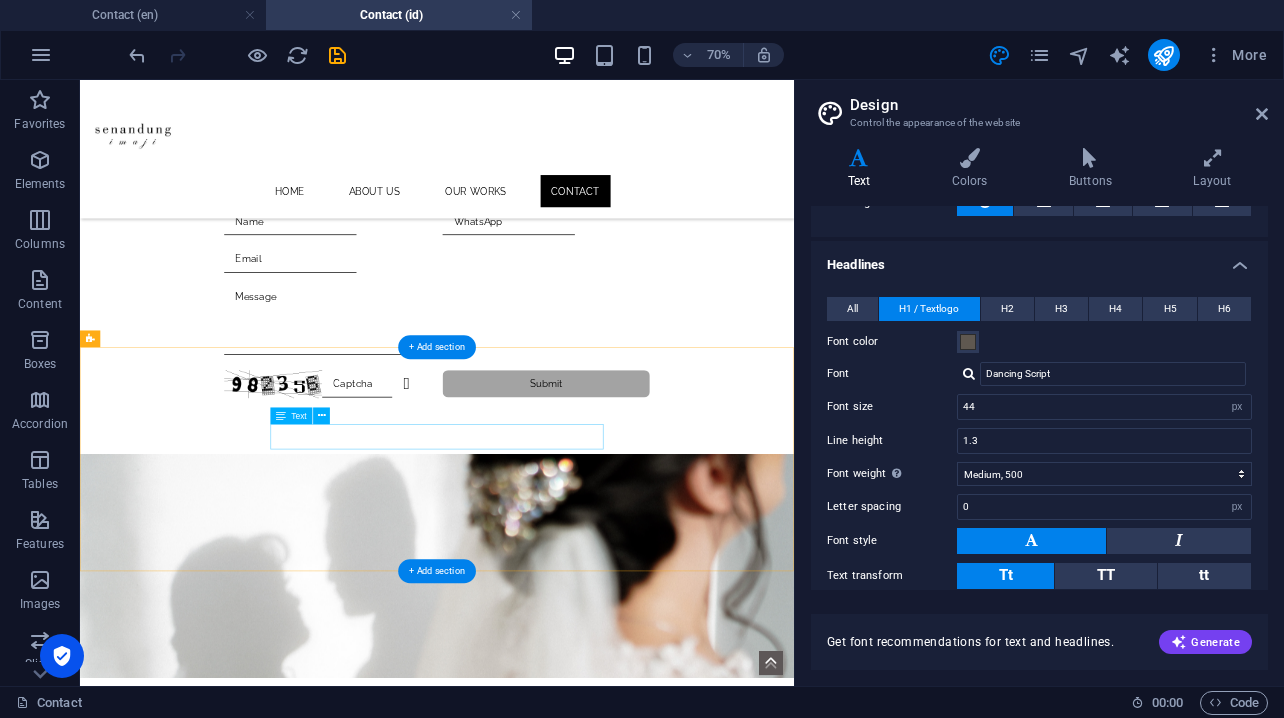 click on "Dapatkan penawaran eksklusif dari kami!" at bounding box center [590, 1063] 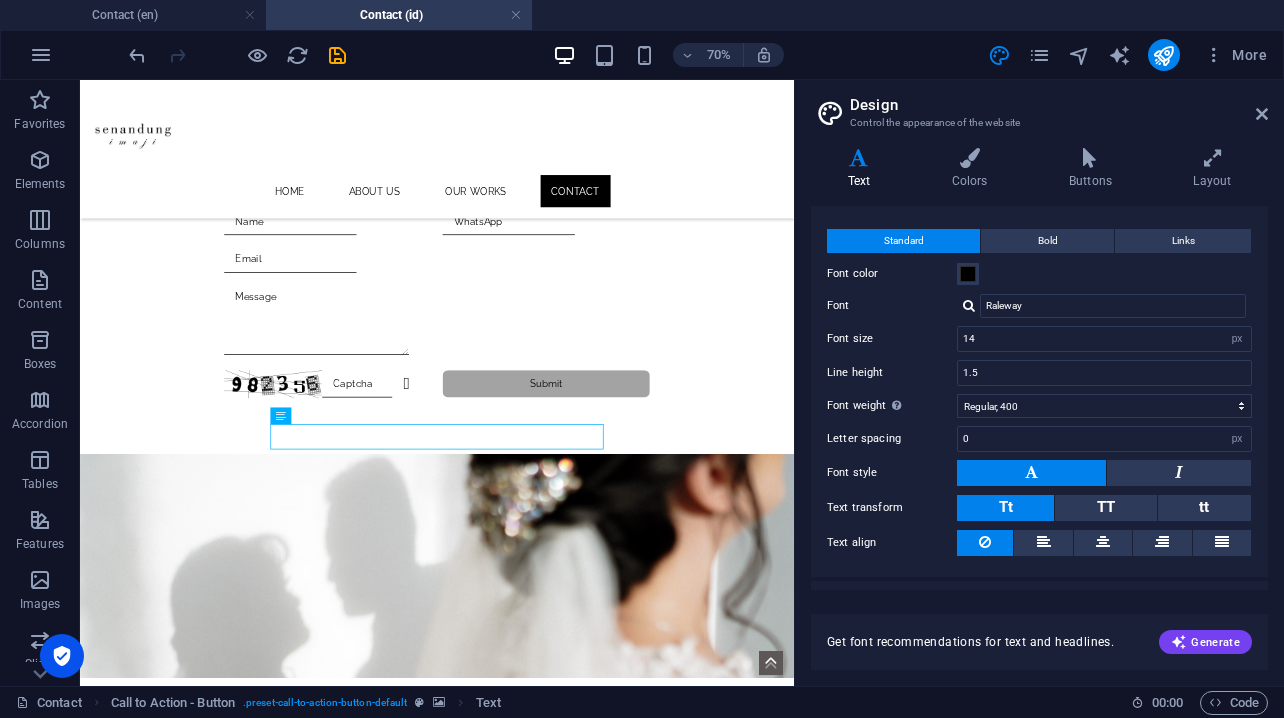 scroll, scrollTop: 0, scrollLeft: 0, axis: both 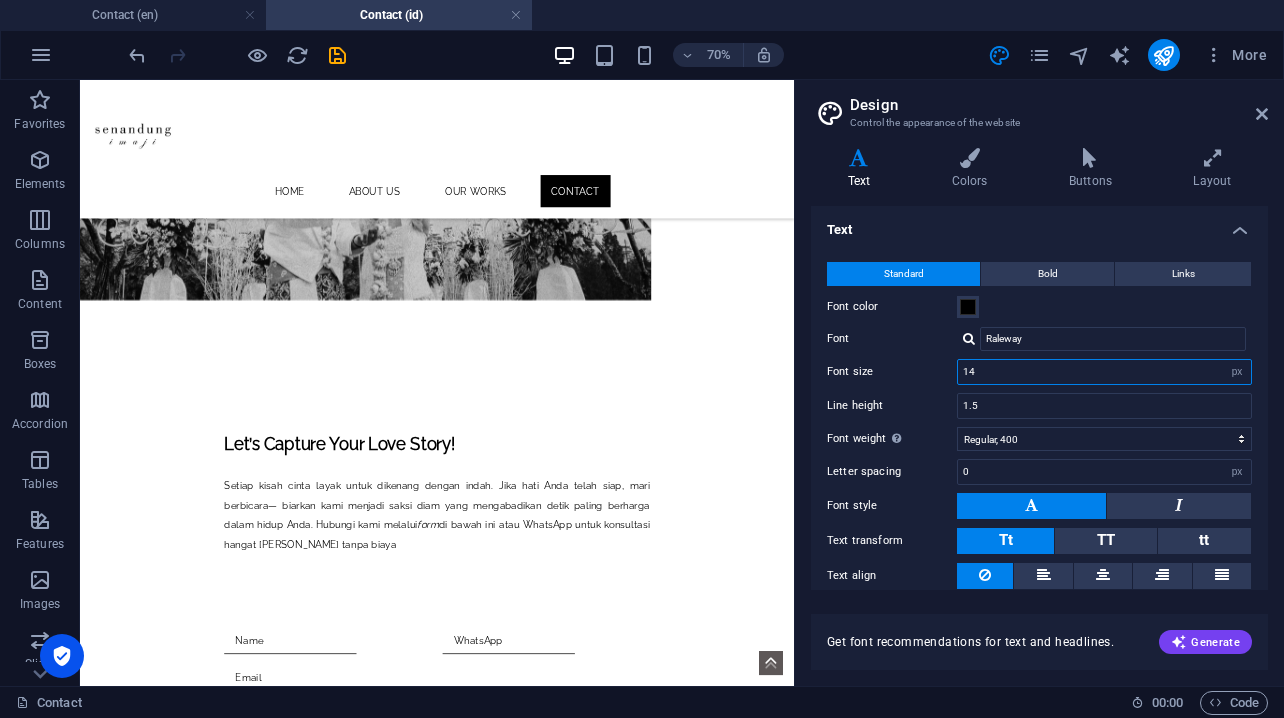 drag, startPoint x: 993, startPoint y: 366, endPoint x: 913, endPoint y: 366, distance: 80 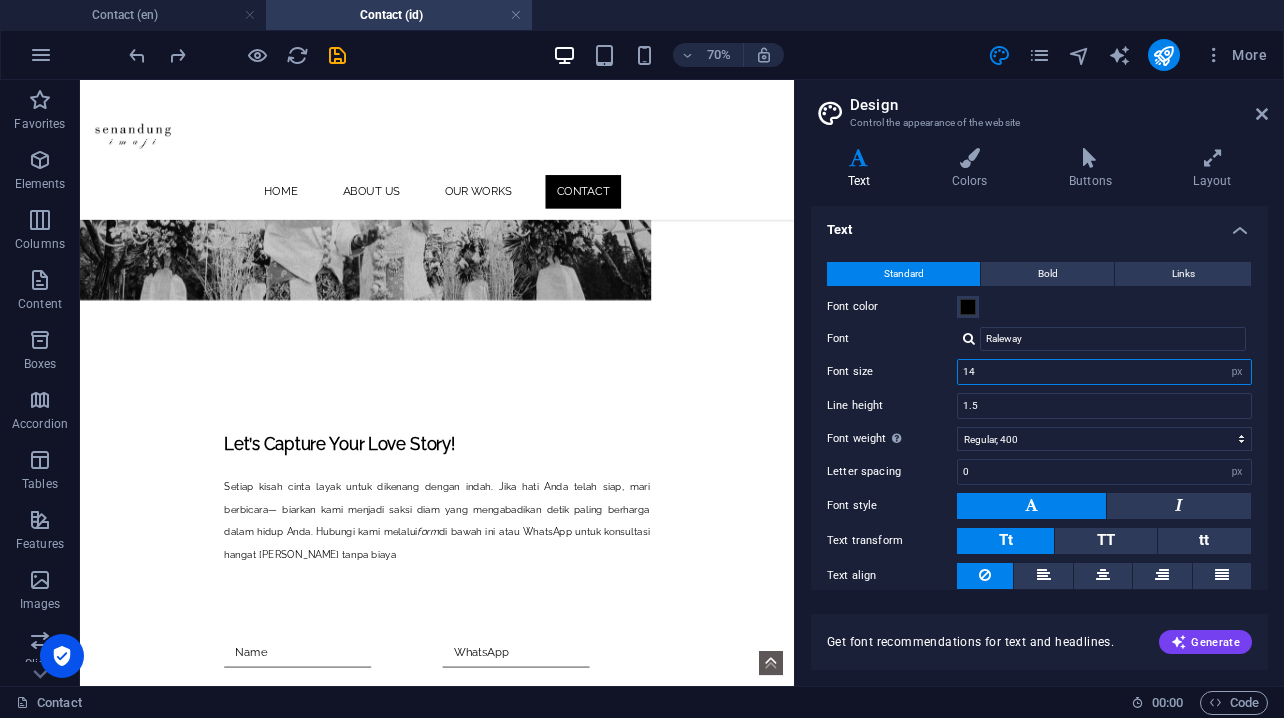 type on "16" 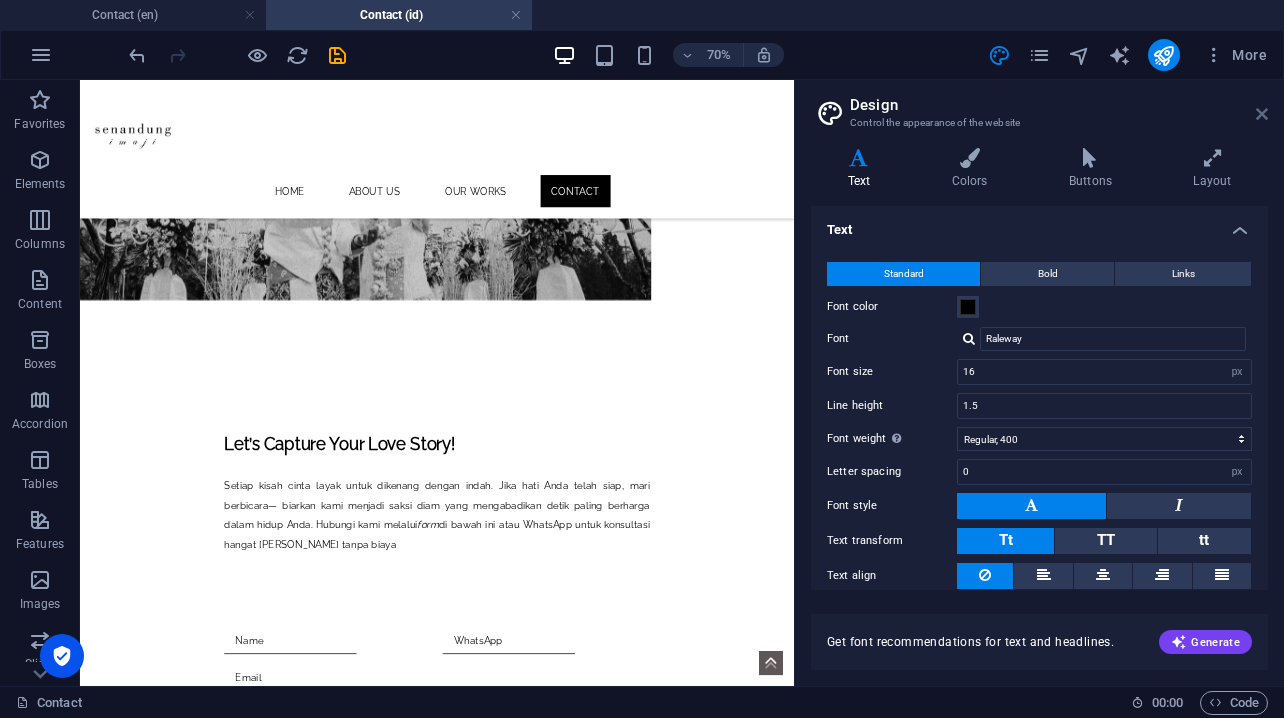 click at bounding box center (1262, 114) 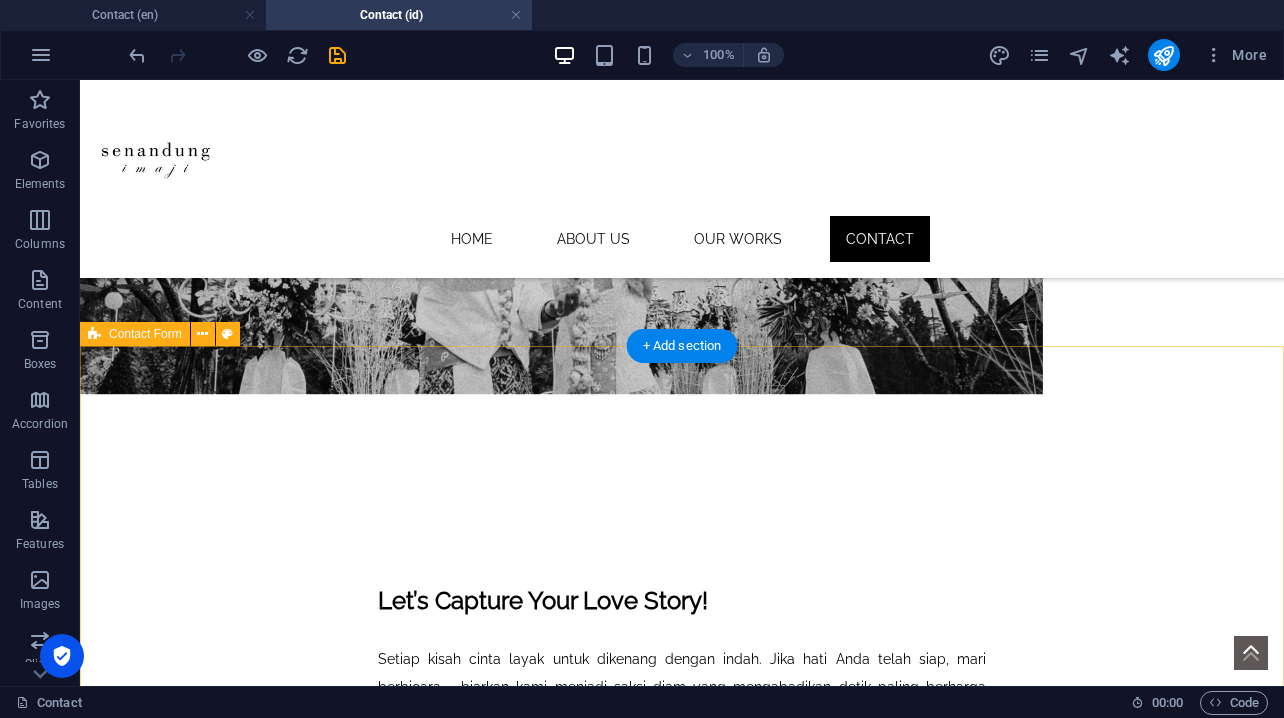 click on "Unreadable? Regenerate Submit" at bounding box center (682, 997) 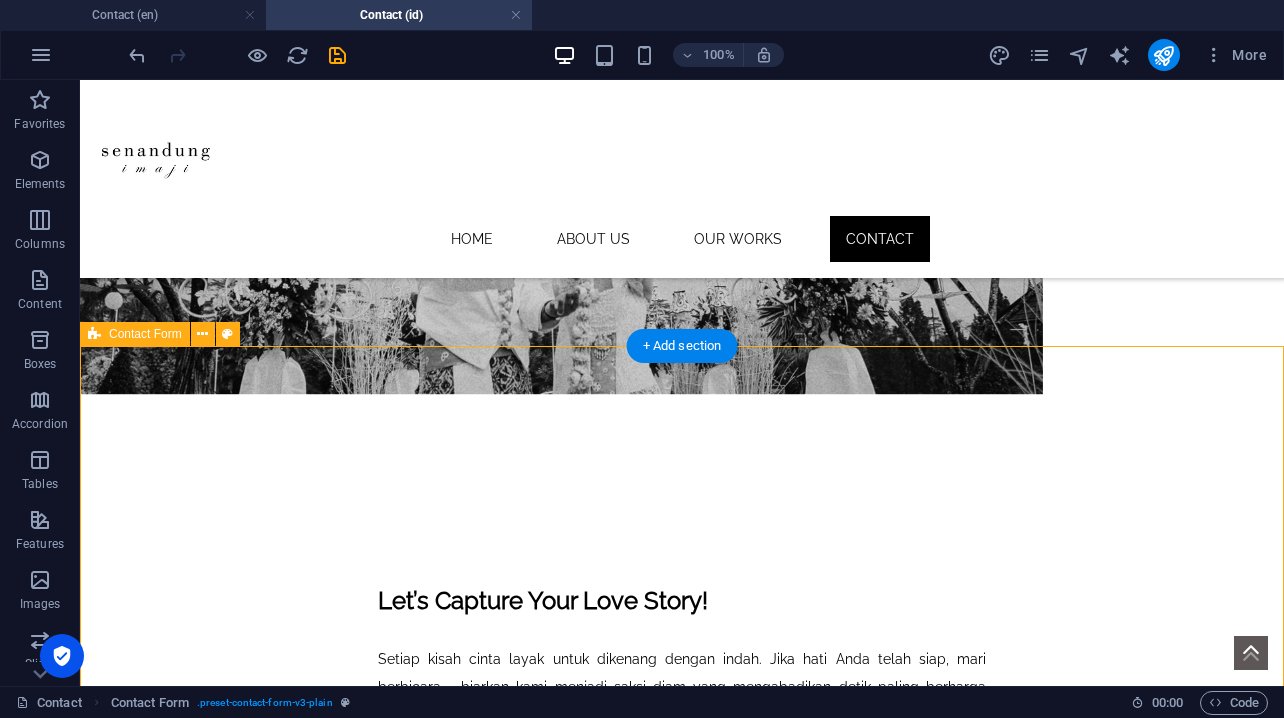 click on "Unreadable? Regenerate Submit" at bounding box center (682, 997) 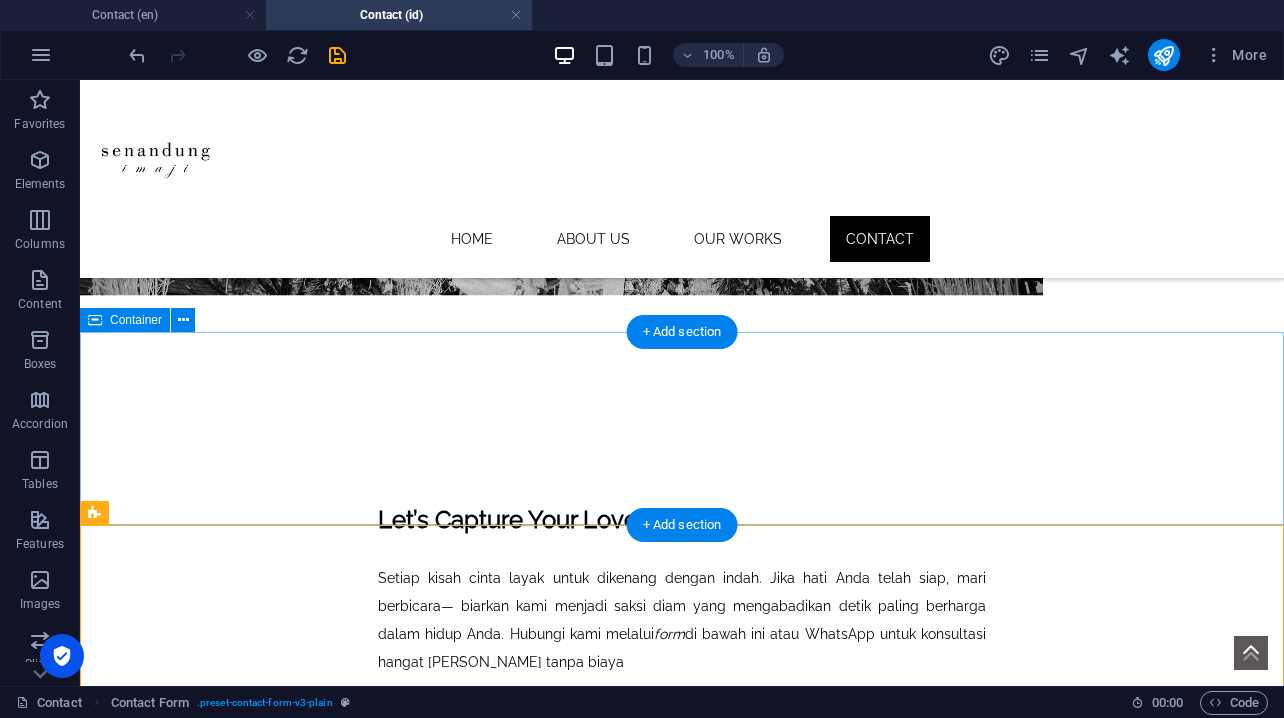 scroll, scrollTop: 366, scrollLeft: 0, axis: vertical 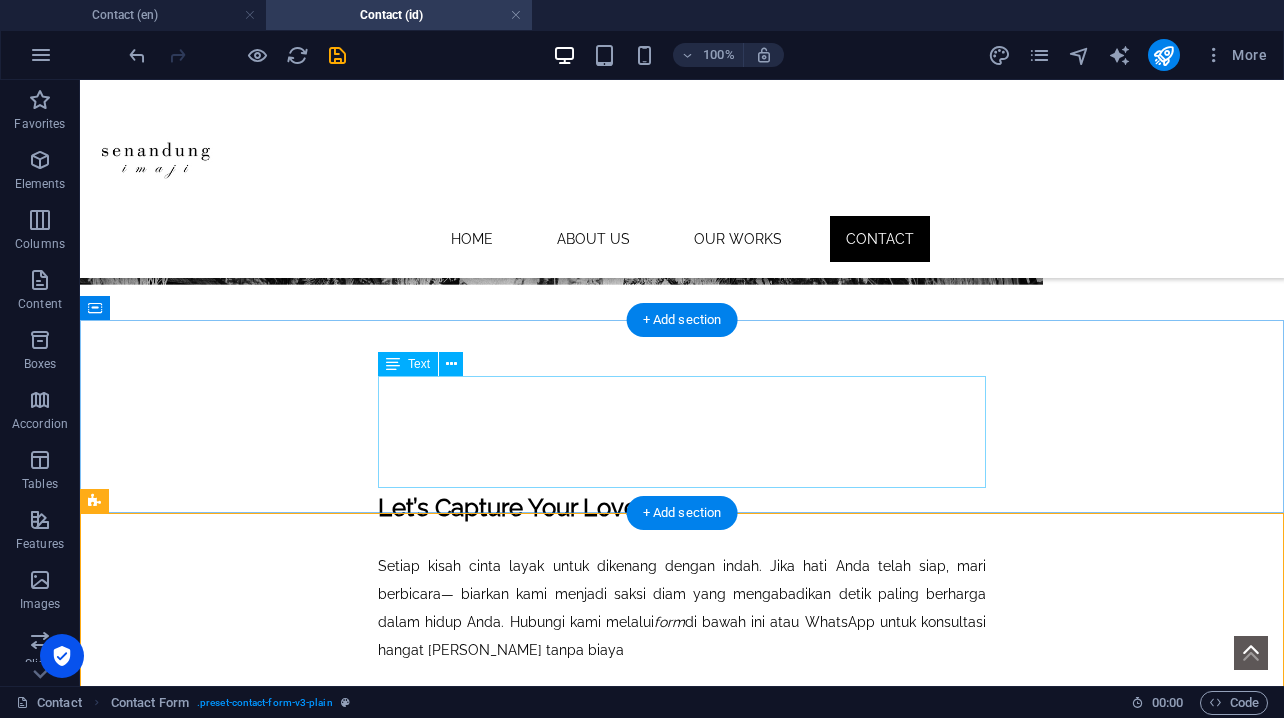 click on "Setiap kisah cinta layak untuk dikenang dengan indah. Jika hati Anda telah siap, mari berbicara— biarkan kami menjadi saksi diam yang mengabadikan detik paling berharga dalam hidup Anda. Hubungi kami melalui  form  di bawah ini atau WhatsApp untuk konsultasi hangat [PERSON_NAME] tanpa biaya" at bounding box center [682, 608] 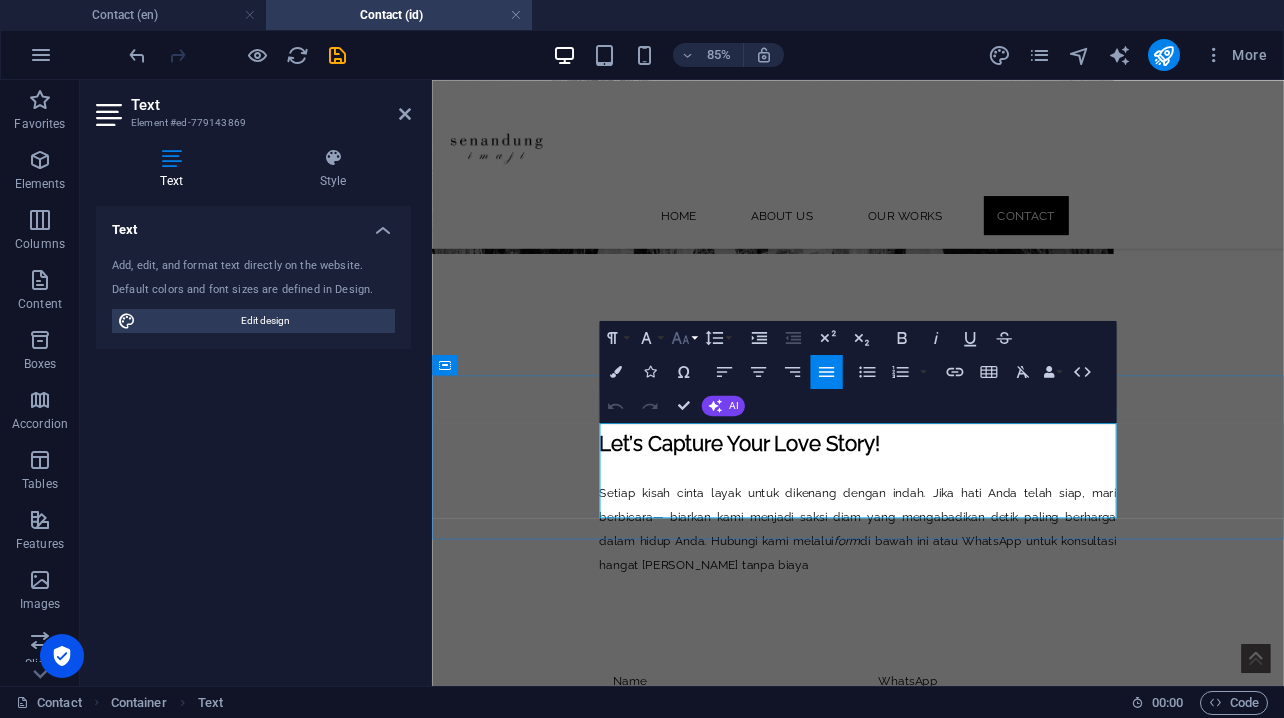 click 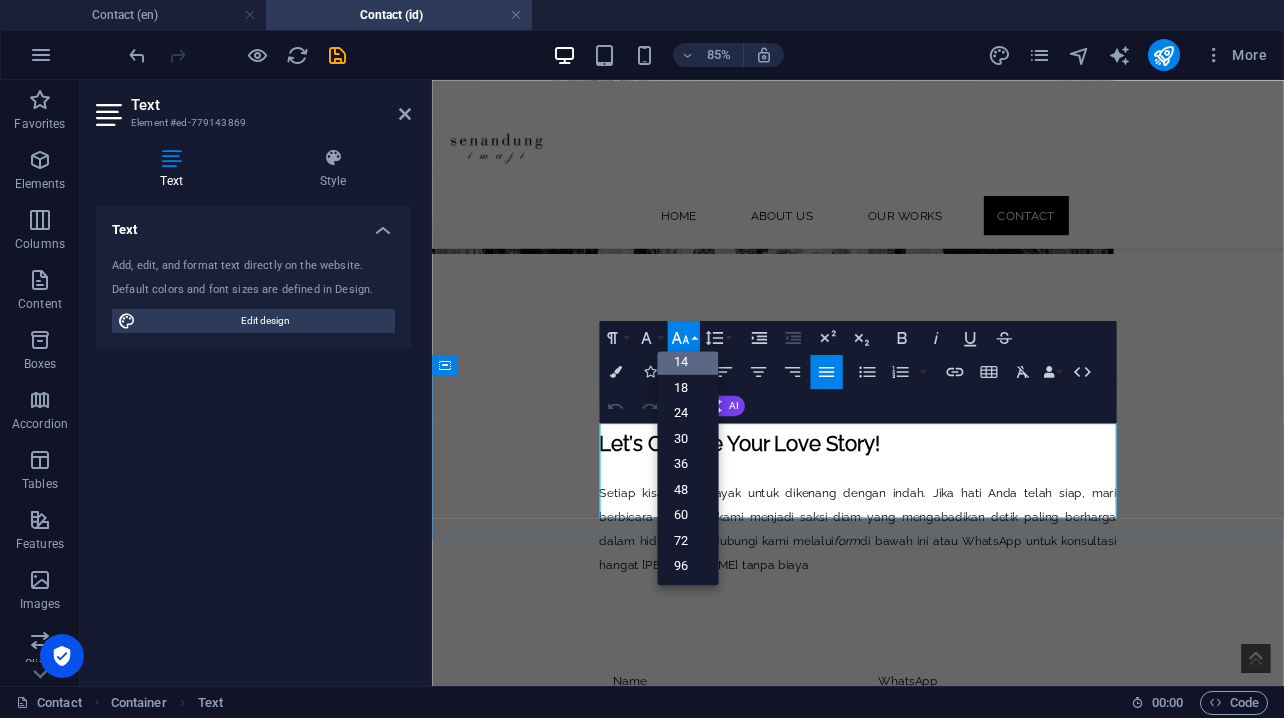 scroll, scrollTop: 161, scrollLeft: 0, axis: vertical 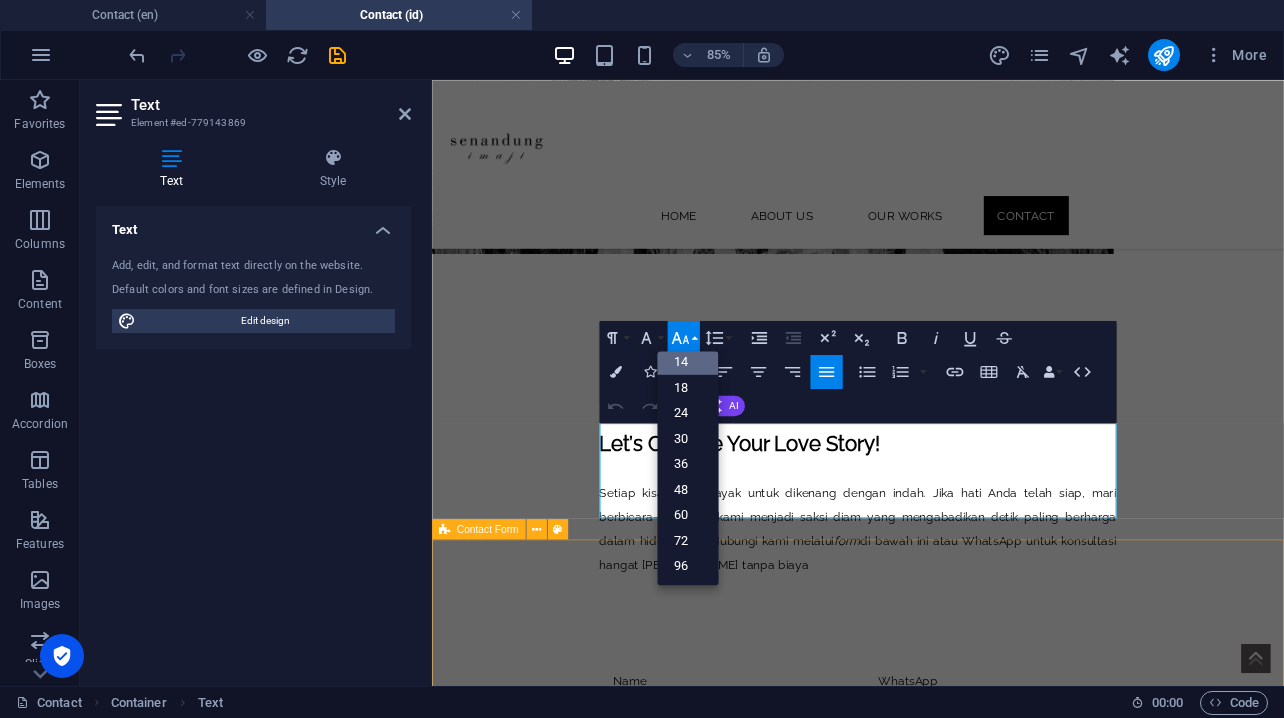 click on "Unreadable? Regenerate Submit" at bounding box center (933, 904) 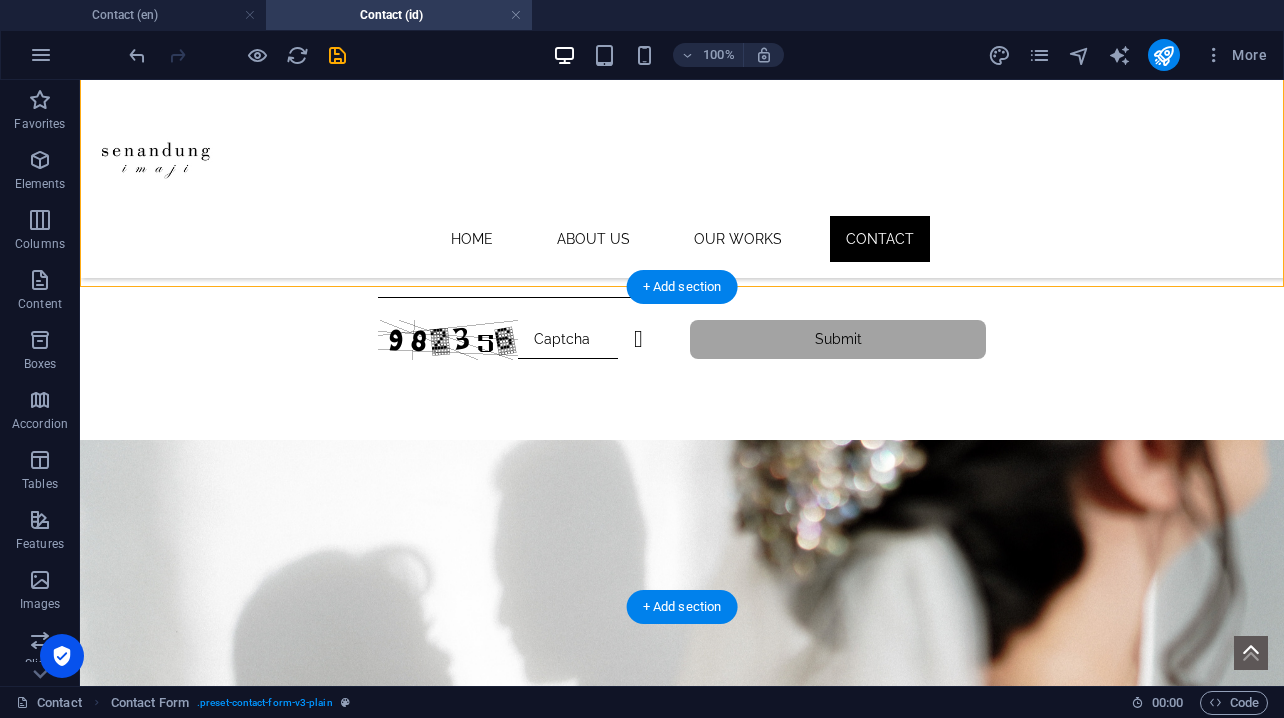 scroll, scrollTop: 1047, scrollLeft: 0, axis: vertical 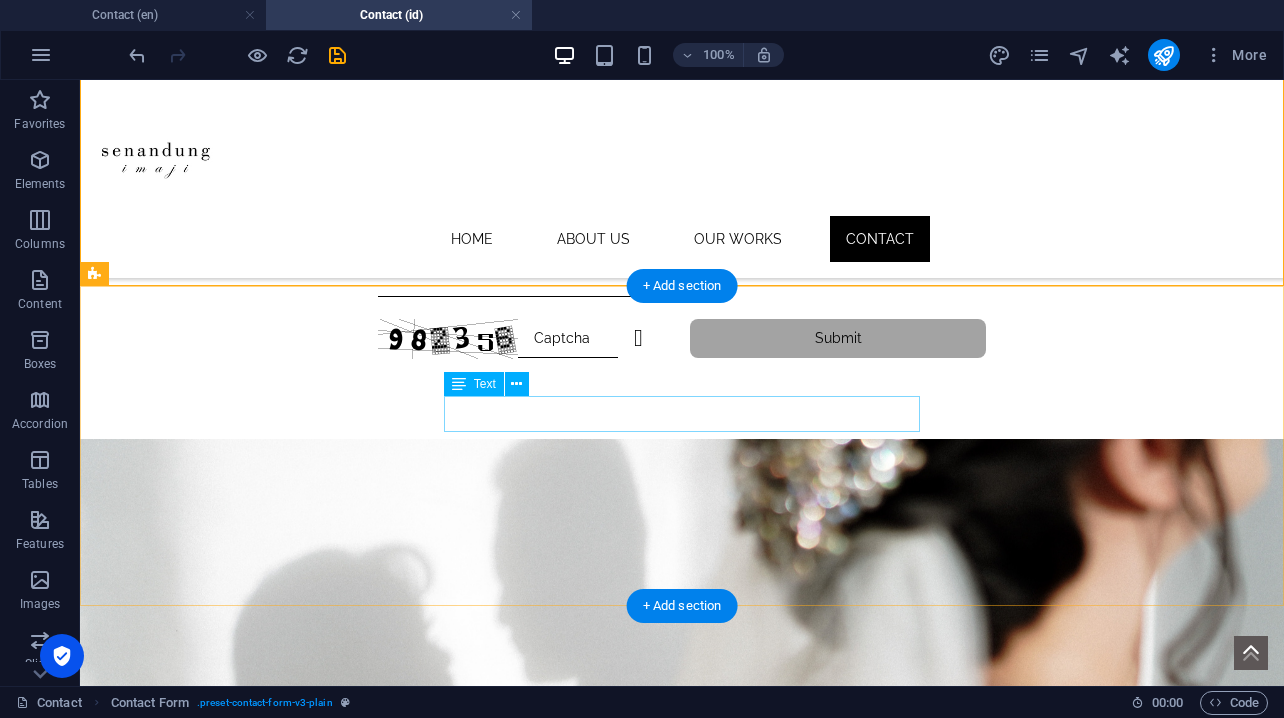 click on "Dapatkan penawaran eksklusif dari kami!" at bounding box center [682, 887] 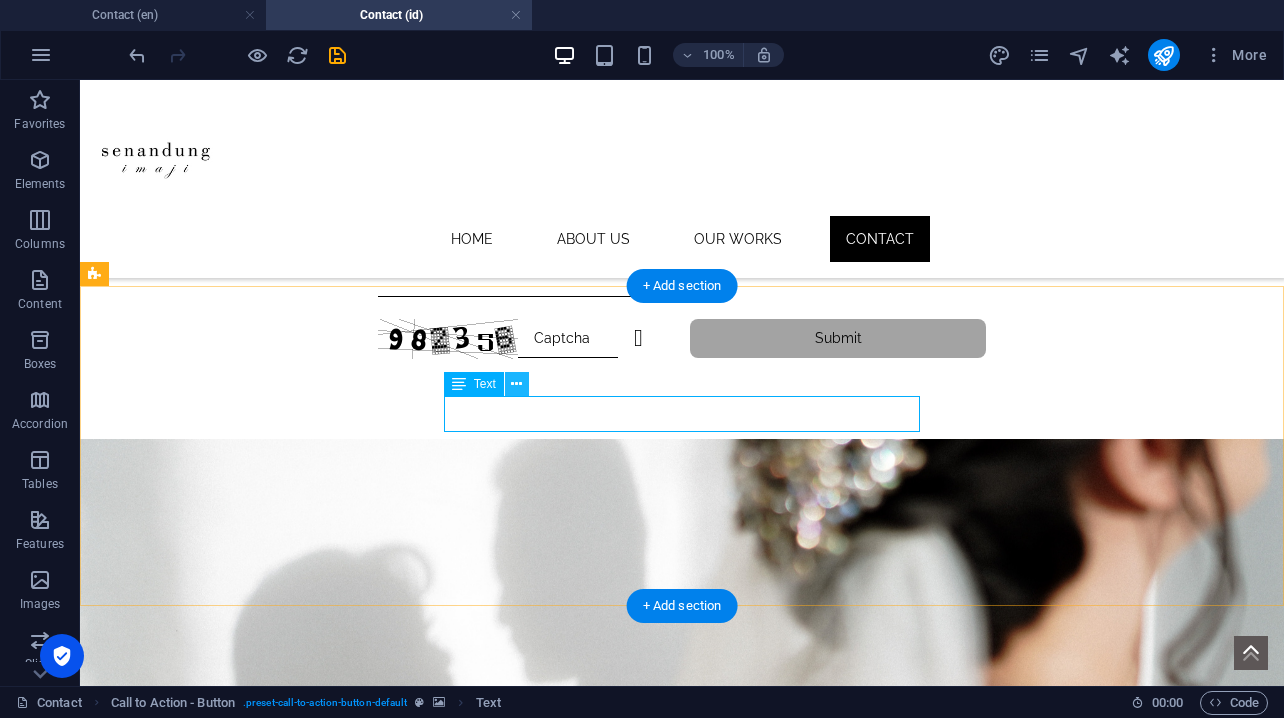 click at bounding box center [516, 384] 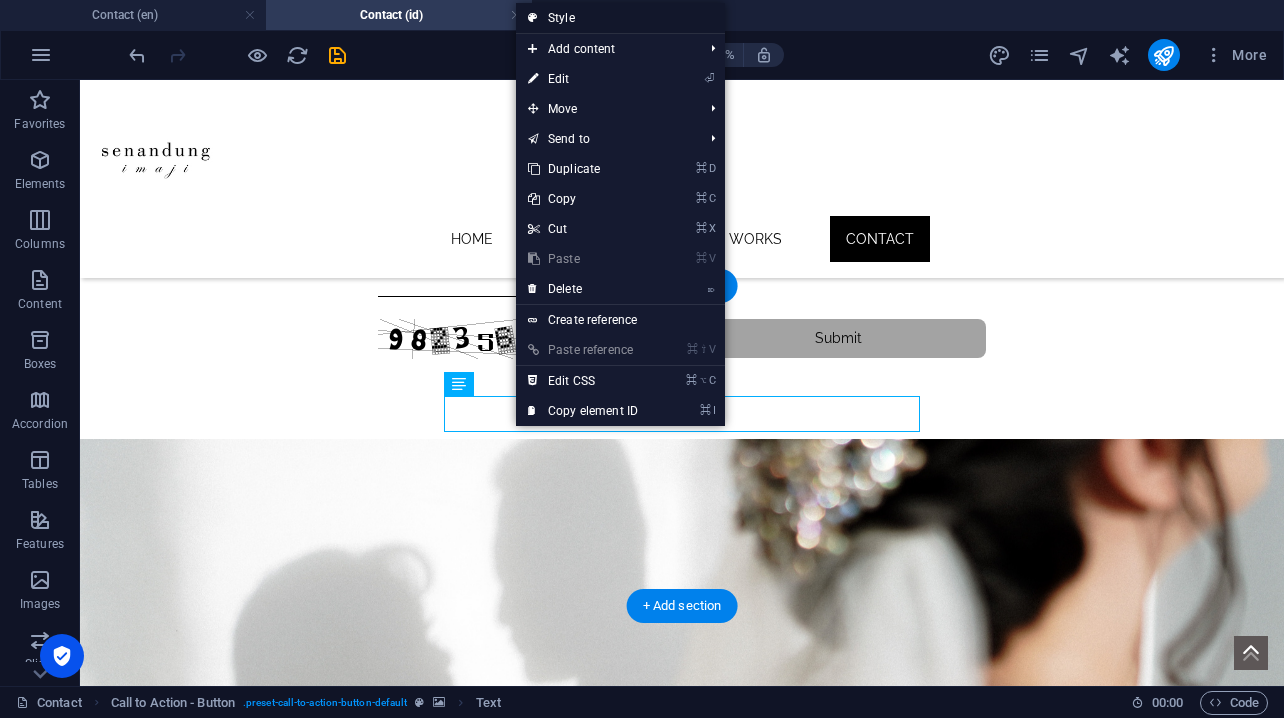 click on "Style" at bounding box center [620, 18] 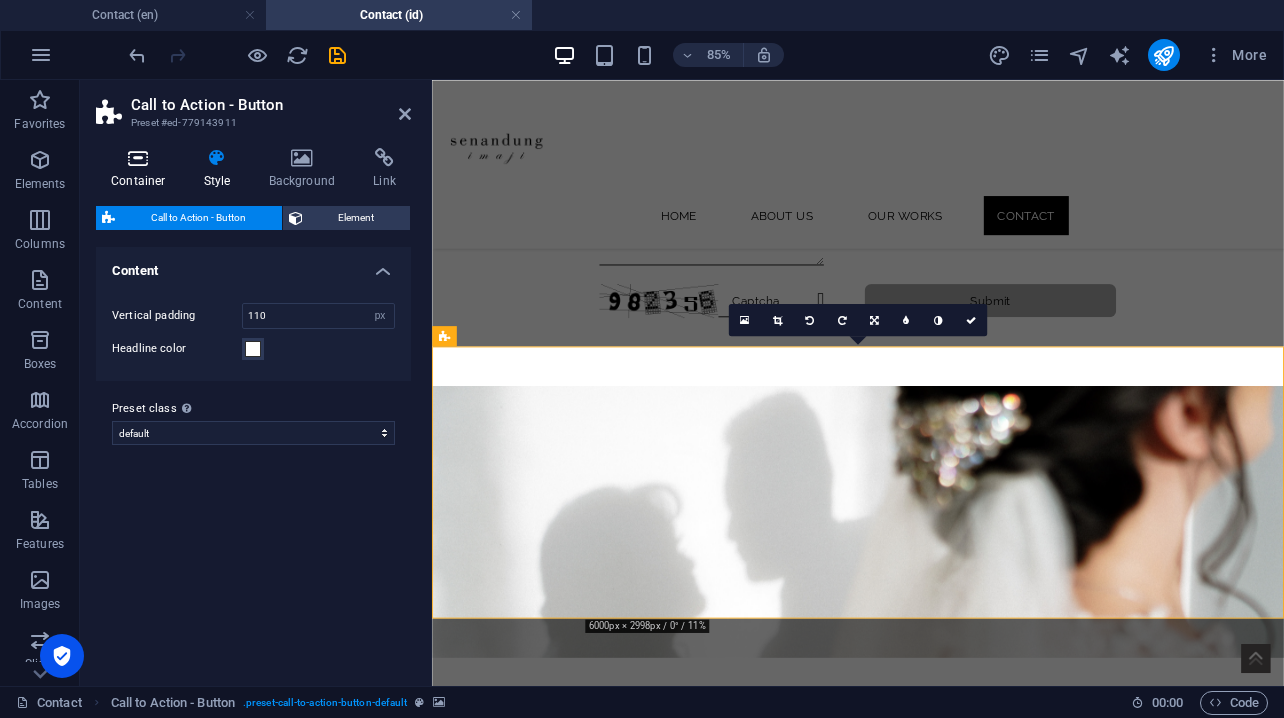 click at bounding box center [138, 158] 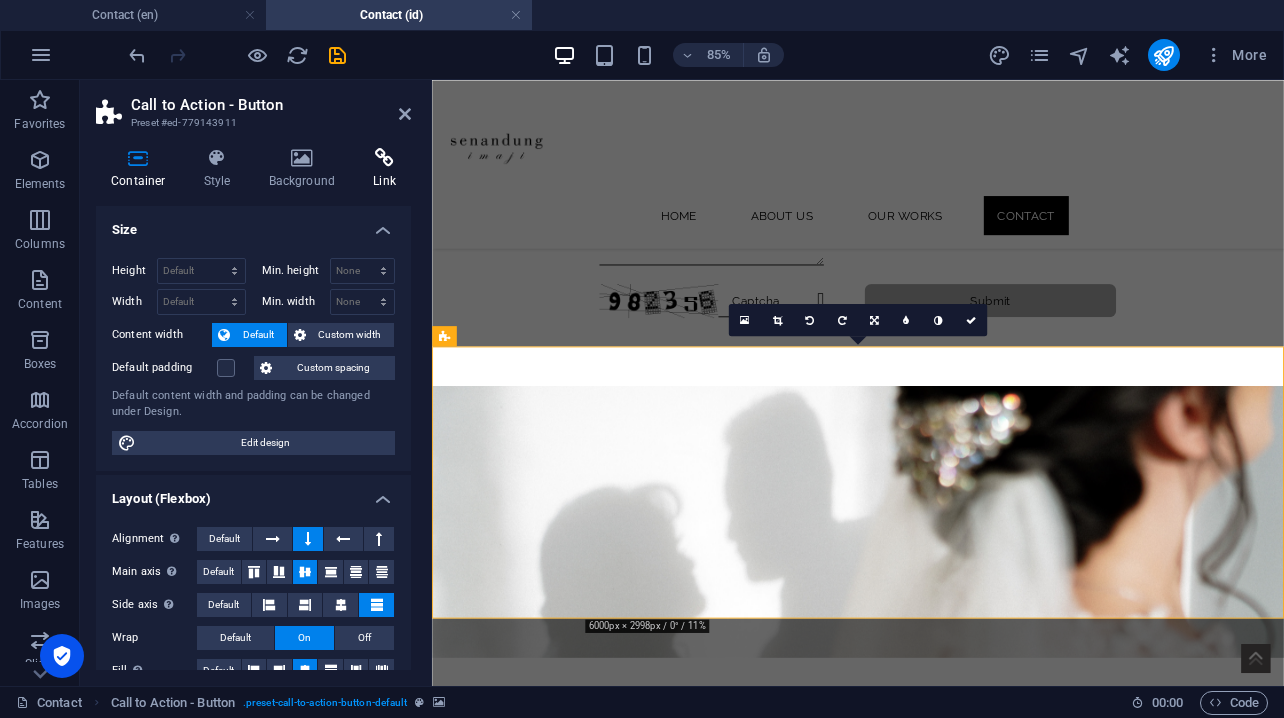 click at bounding box center [384, 158] 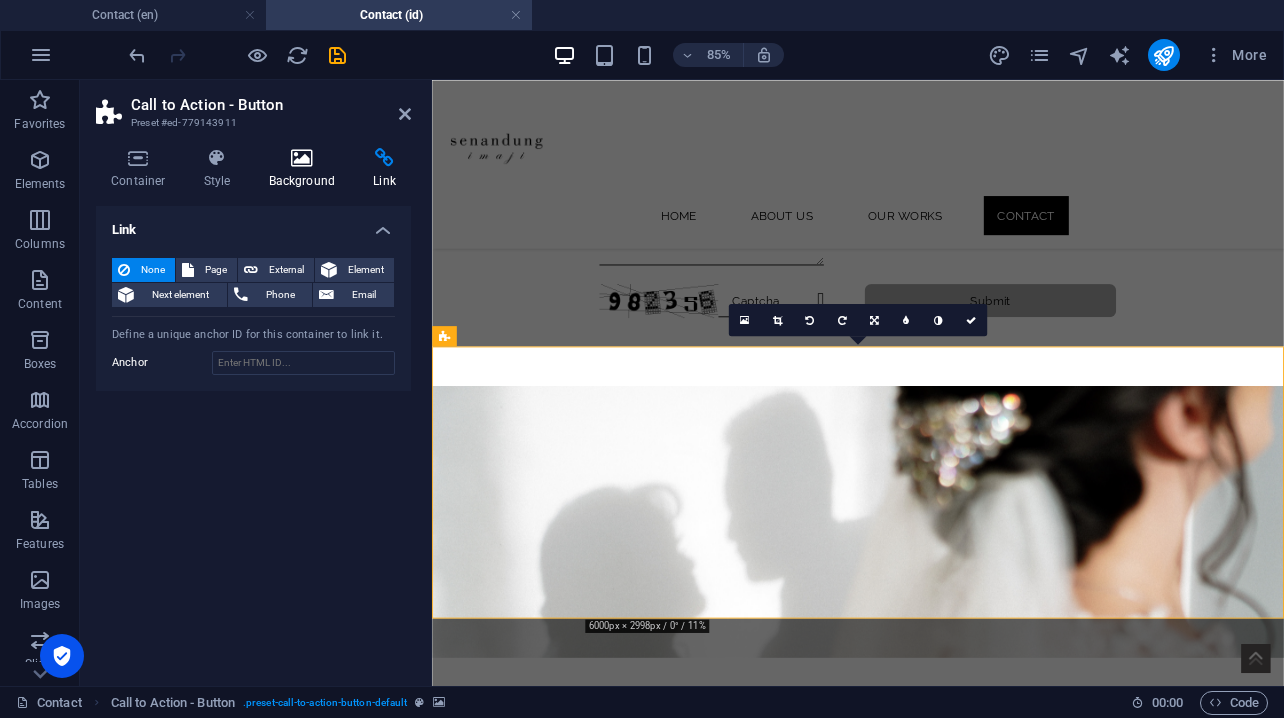 click at bounding box center (302, 158) 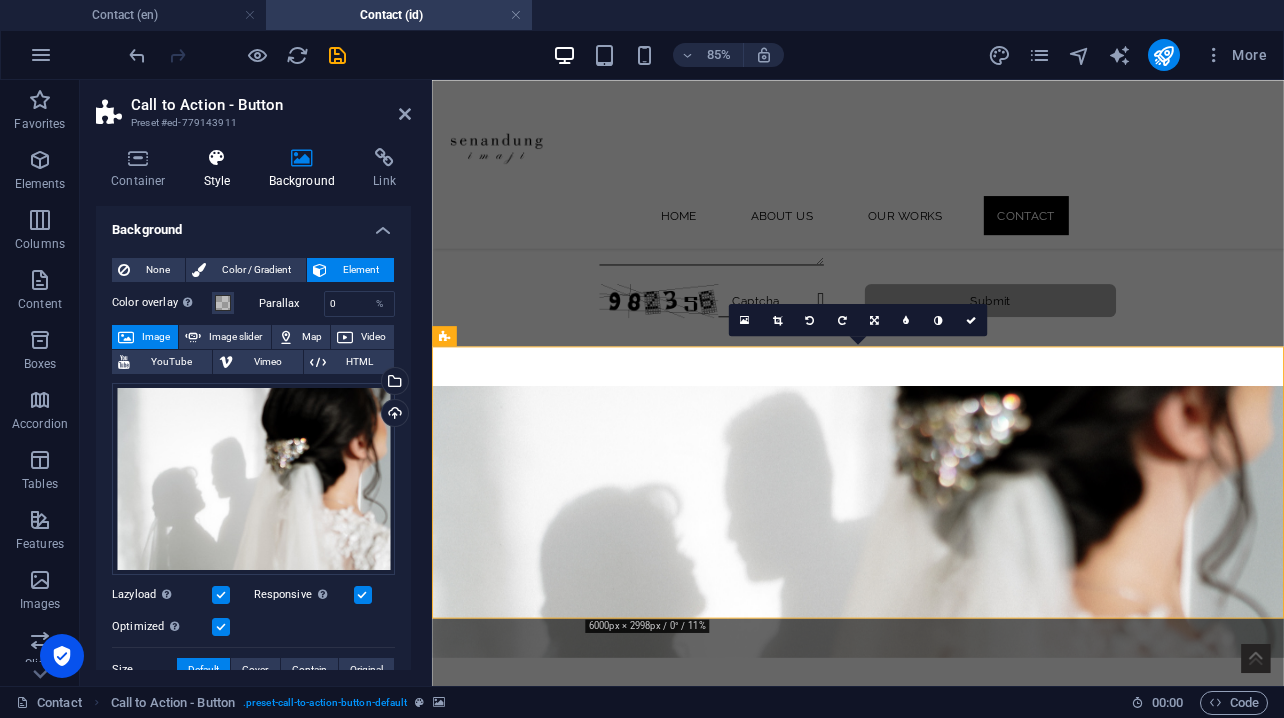 click at bounding box center (217, 158) 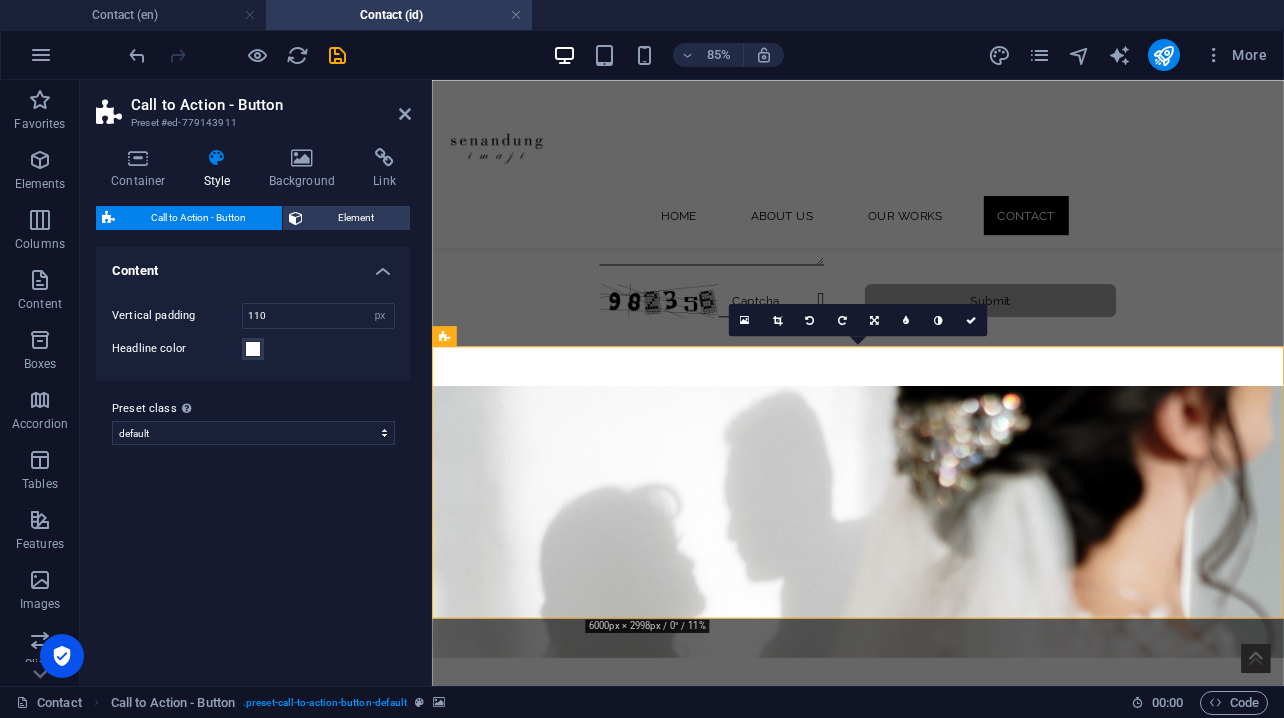 click on "Container Style Background Link Size Height Default px rem % vh vw Min. height None px rem % vh vw Width Default px rem % em vh vw Min. width None px rem % vh vw Content width Default Custom width Width Default px rem % em vh vw Min. width None px rem % vh vw Default padding Custom spacing Default content width and padding can be changed under Design. Edit design Layout (Flexbox) Alignment Determines the flex direction. Default Main axis Determine how elements should behave along the main axis inside this container (justify content). Default Side axis Control the vertical direction of the element inside of the container (align items). Default Wrap Default On Off Fill Controls the distances and direction of elements on the y-axis across several lines (align content). Default Accessibility ARIA helps assistive technologies (like screen readers) to understand the role, state, and behavior of web elements Role The ARIA role defines the purpose of an element.  None Header Footer Section Banner Fan" at bounding box center (253, 409) 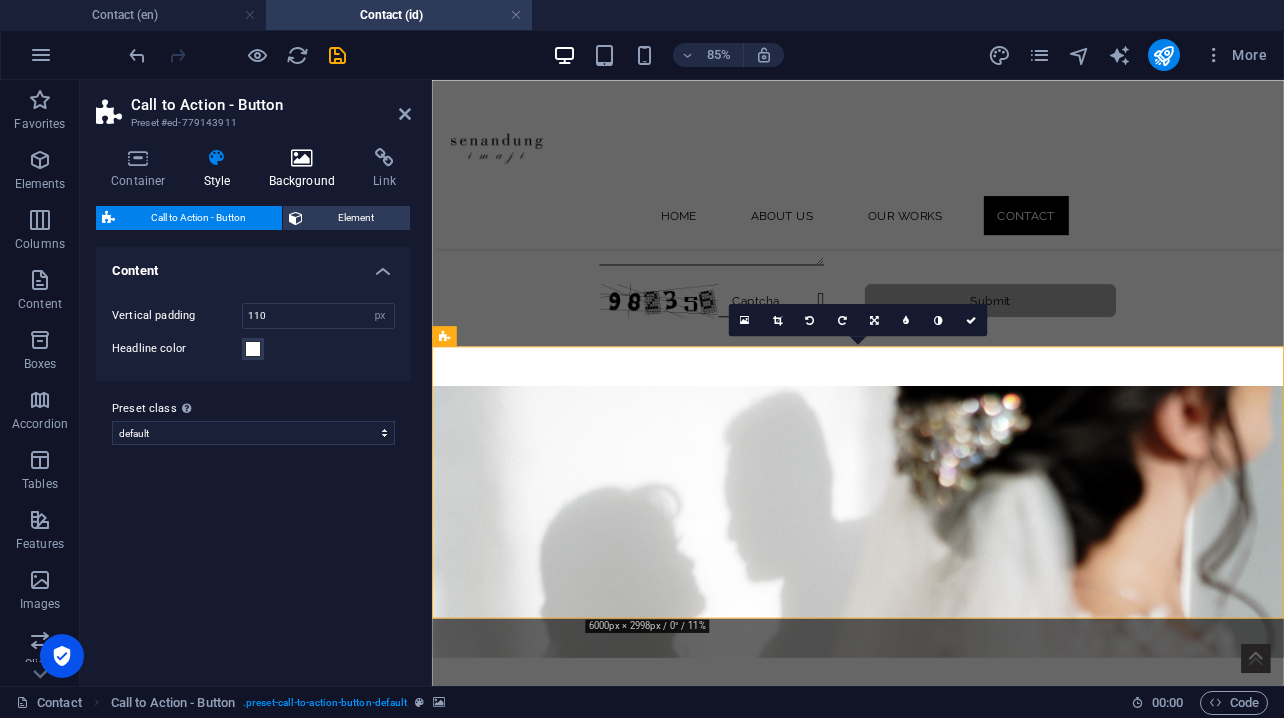 click at bounding box center (302, 158) 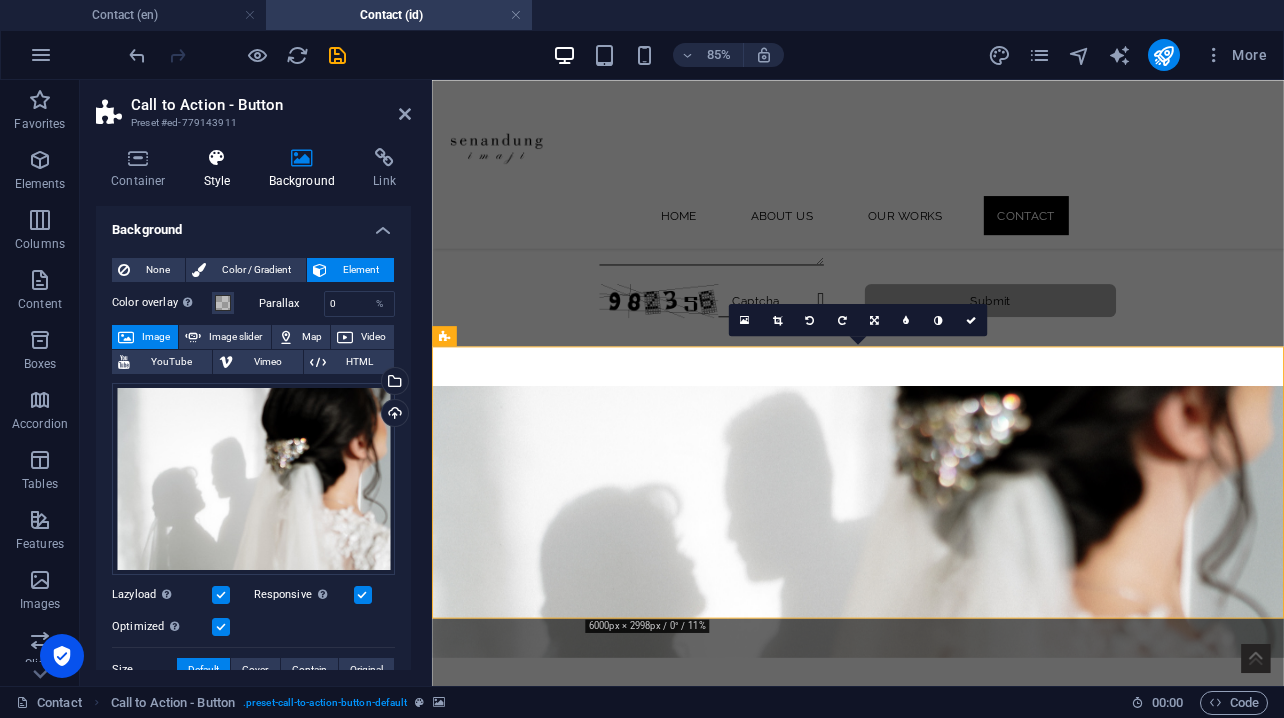 click at bounding box center [217, 158] 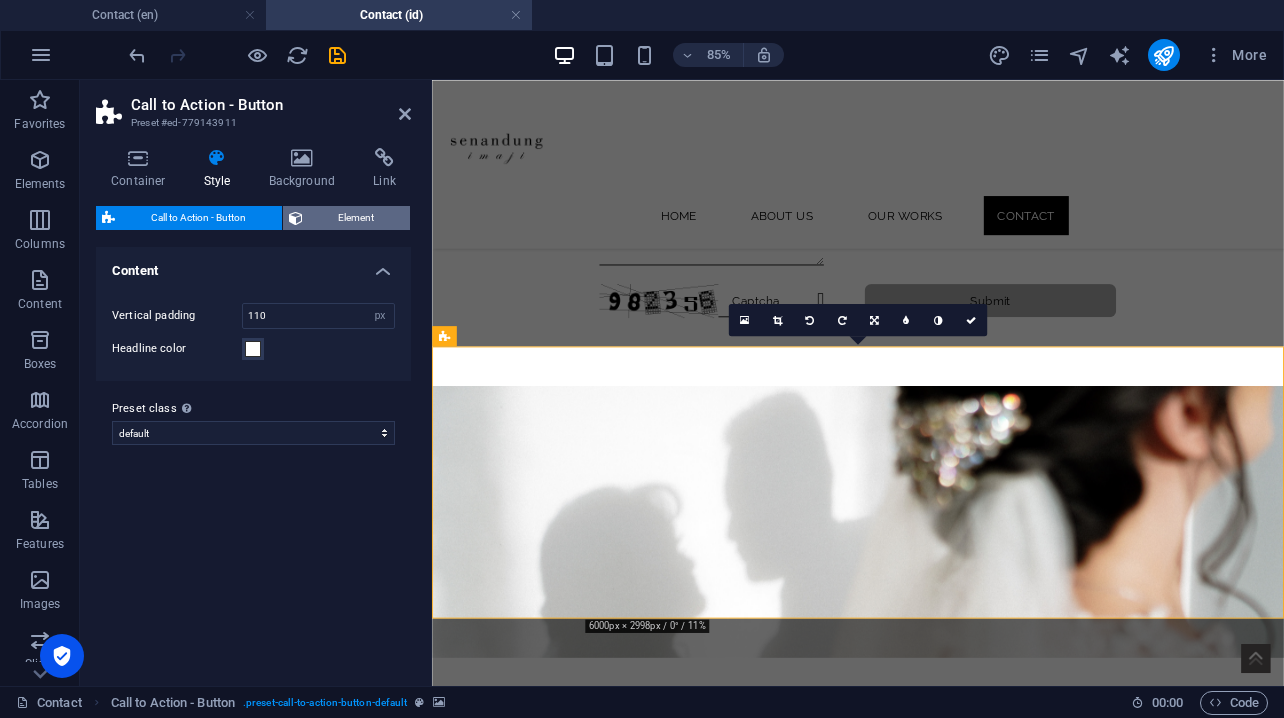 click on "Element" at bounding box center (357, 218) 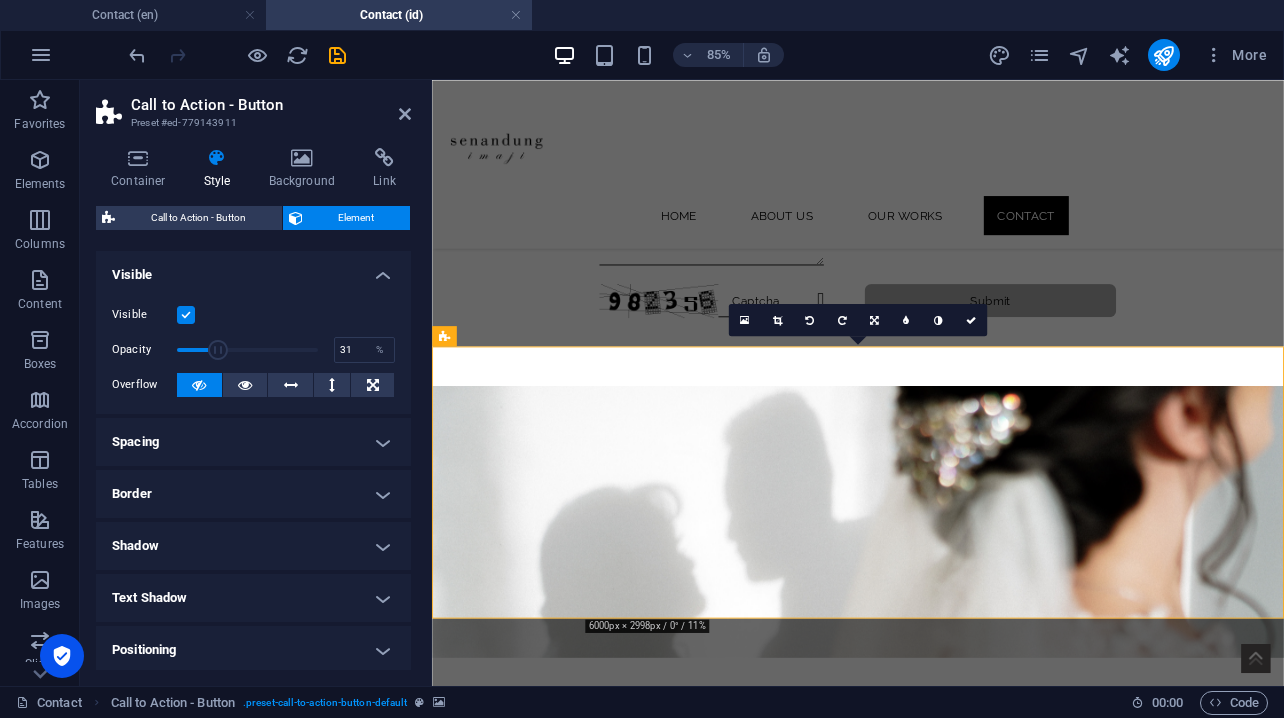 drag, startPoint x: 312, startPoint y: 347, endPoint x: 219, endPoint y: 347, distance: 93 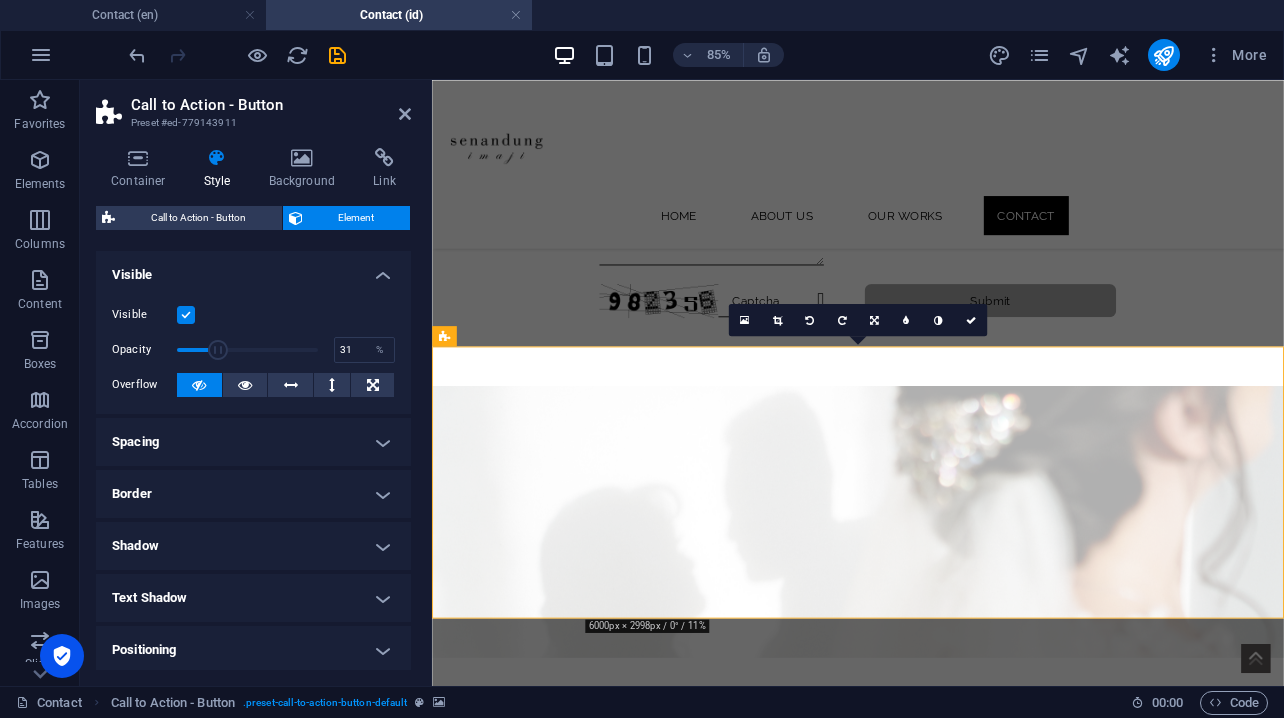 click at bounding box center (218, 350) 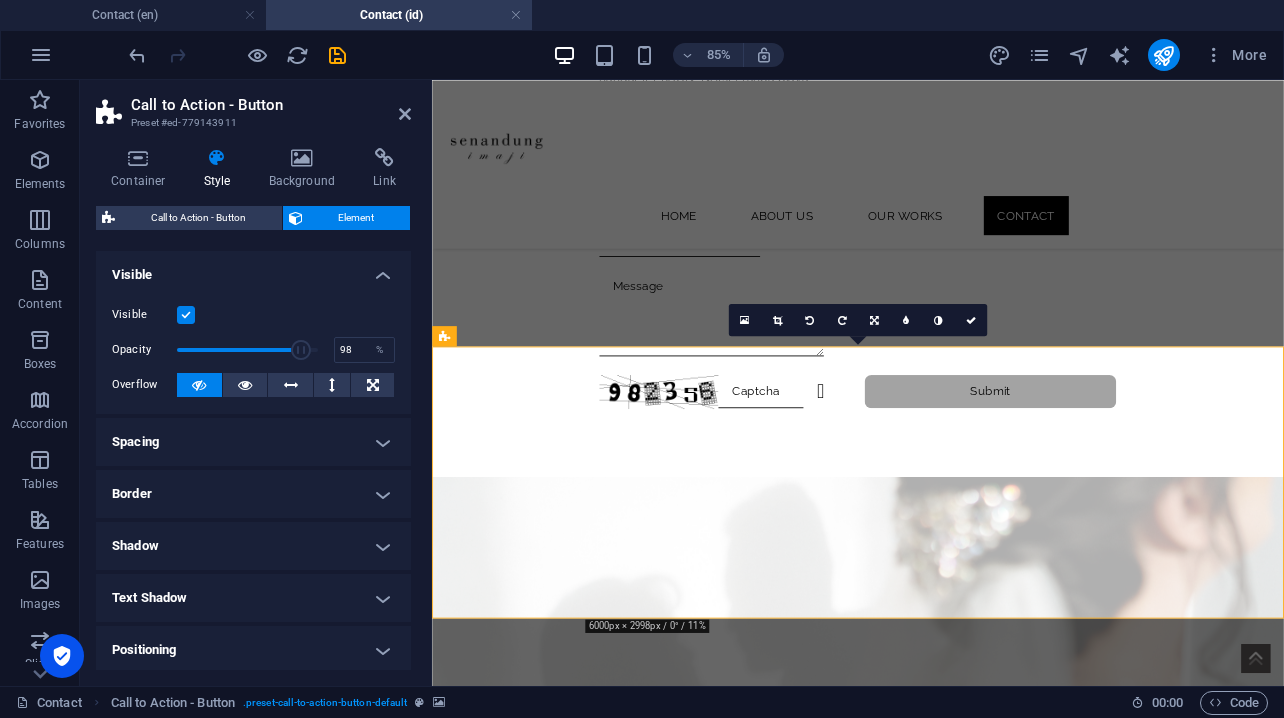 type on "100" 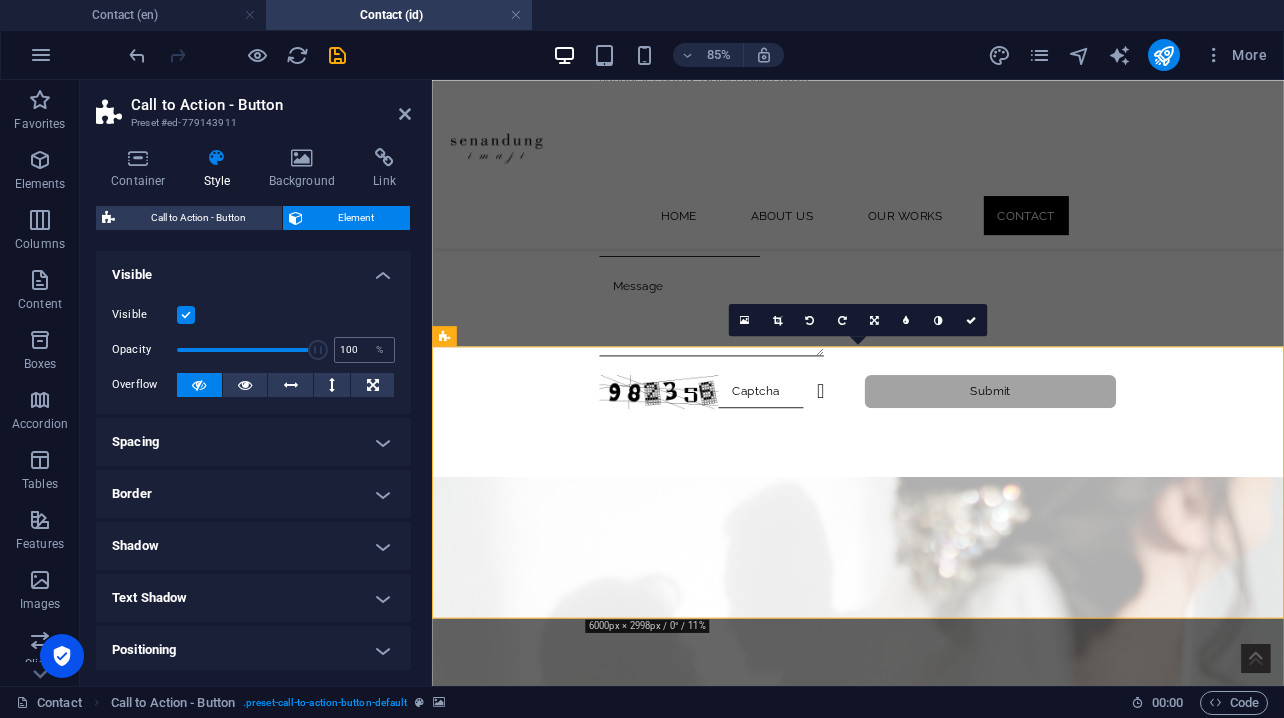 drag, startPoint x: 219, startPoint y: 347, endPoint x: 350, endPoint y: 341, distance: 131.13733 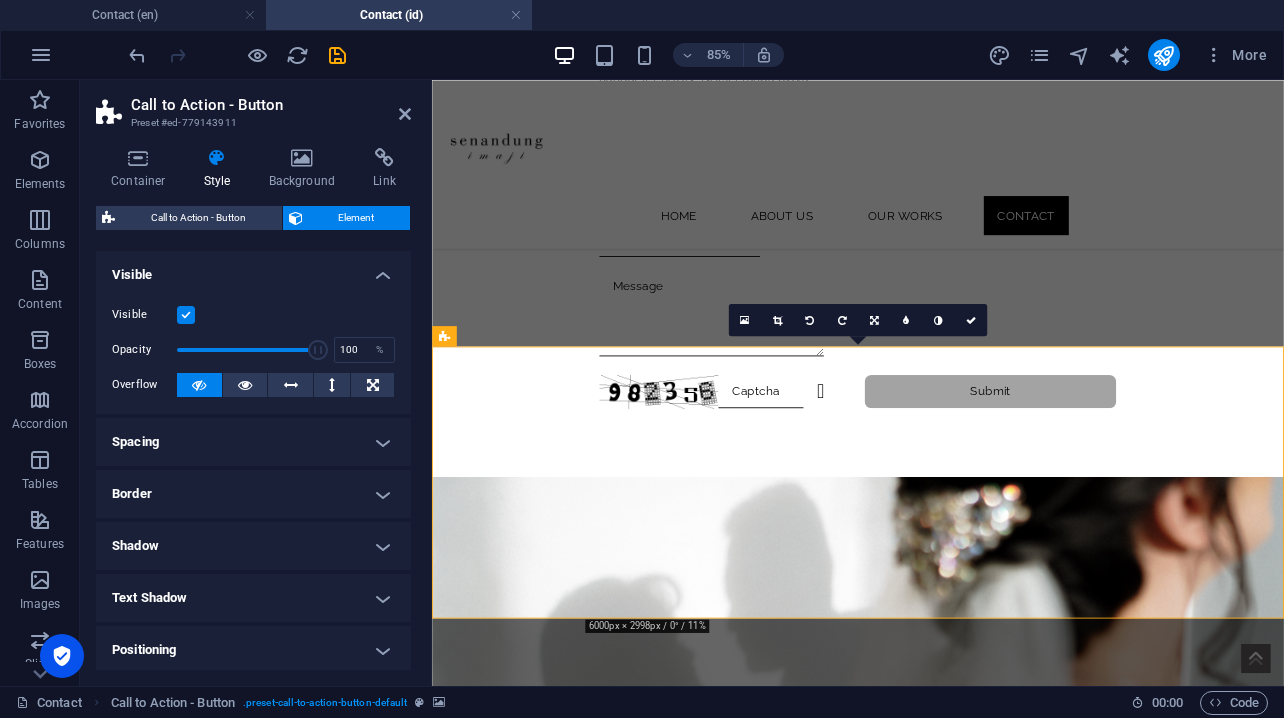 click on "Call to Action - Button Element Layout How this element expands within the layout (Flexbox). Size Default auto px % 1/1 1/2 1/3 1/4 1/5 1/6 1/7 1/8 1/9 1/10 Grow Shrink Order Container layout Visible Visible Opacity 100 % Overflow Spacing Margin Default auto px % rem vw vh Custom Custom auto px % rem vw vh auto px % rem vw vh auto px % rem vw vh auto px % rem vw vh Padding Default px rem % vh vw Custom Custom px rem % vh vw px rem % vh vw px rem % vh vw px rem % vh vw Border Style              - Width 1 auto px rem % vh vw Custom Custom 1 auto px rem % vh vw 1 auto px rem % vh vw 1 auto px rem % vh vw 1 auto px rem % vh vw  - Color Round corners For background overlay and background images, the overflow must be hidden so that the round corners are visible Default px rem % vh vw Custom Custom px rem % vh vw px rem % vh vw px rem % vh vw px rem % vh vw Shadow Default None Outside Inside Color X offset 0 px rem vh vw Y offset 0 px rem vh vw Blur 0 px rem % vh vw Spread 0 px rem vh vw Text Shadow None 0" at bounding box center [253, 438] 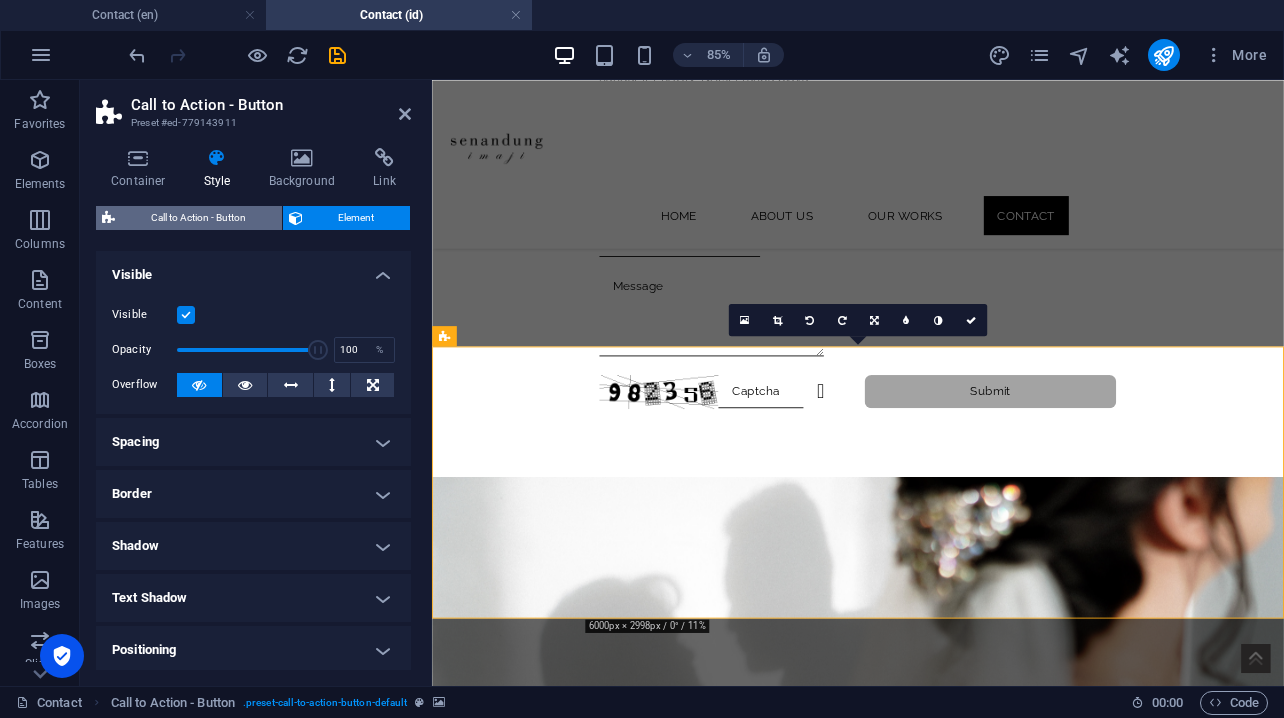 click on "Call to Action - Button" at bounding box center (198, 218) 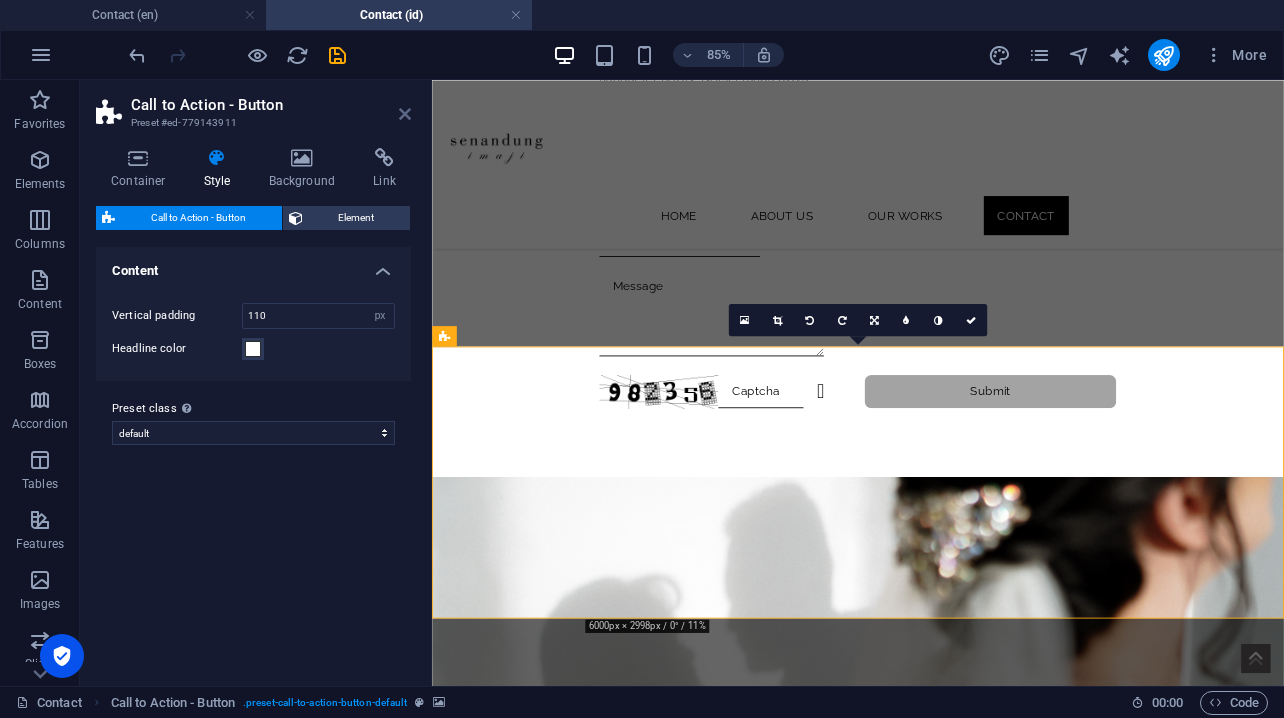 click at bounding box center [405, 114] 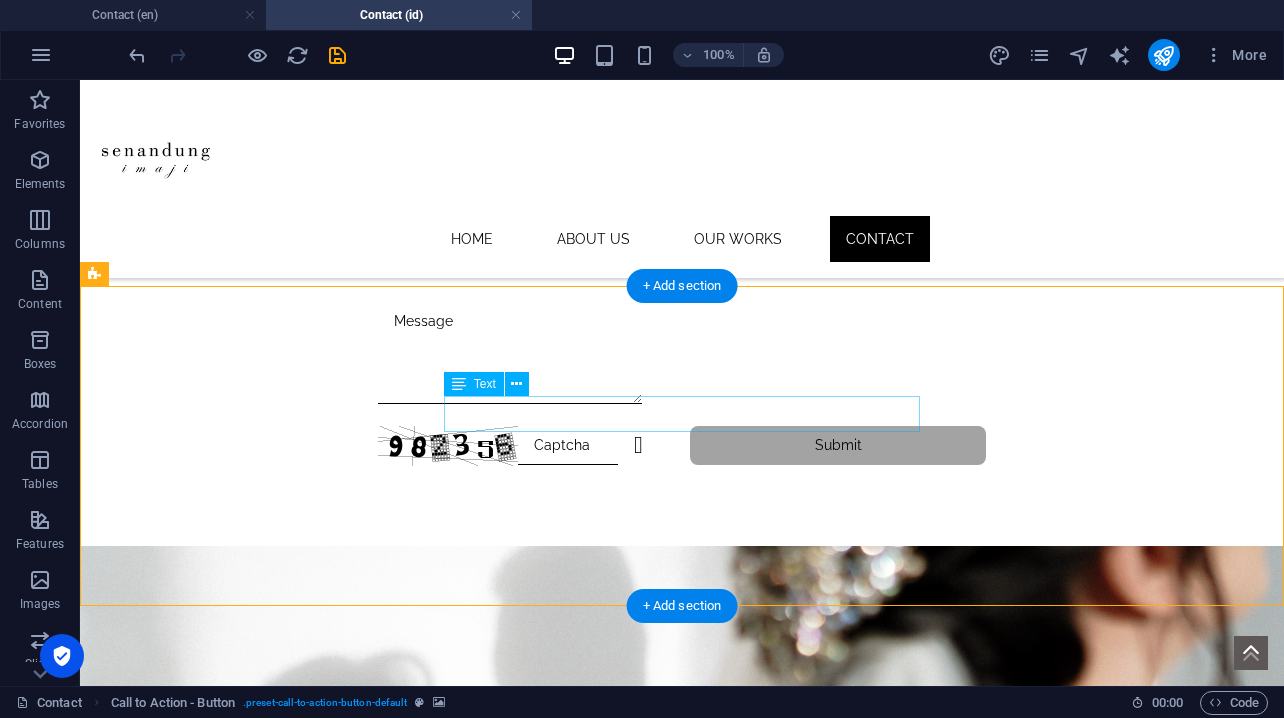 click on "Dapatkan penawaran eksklusif dari kami!" at bounding box center [682, 994] 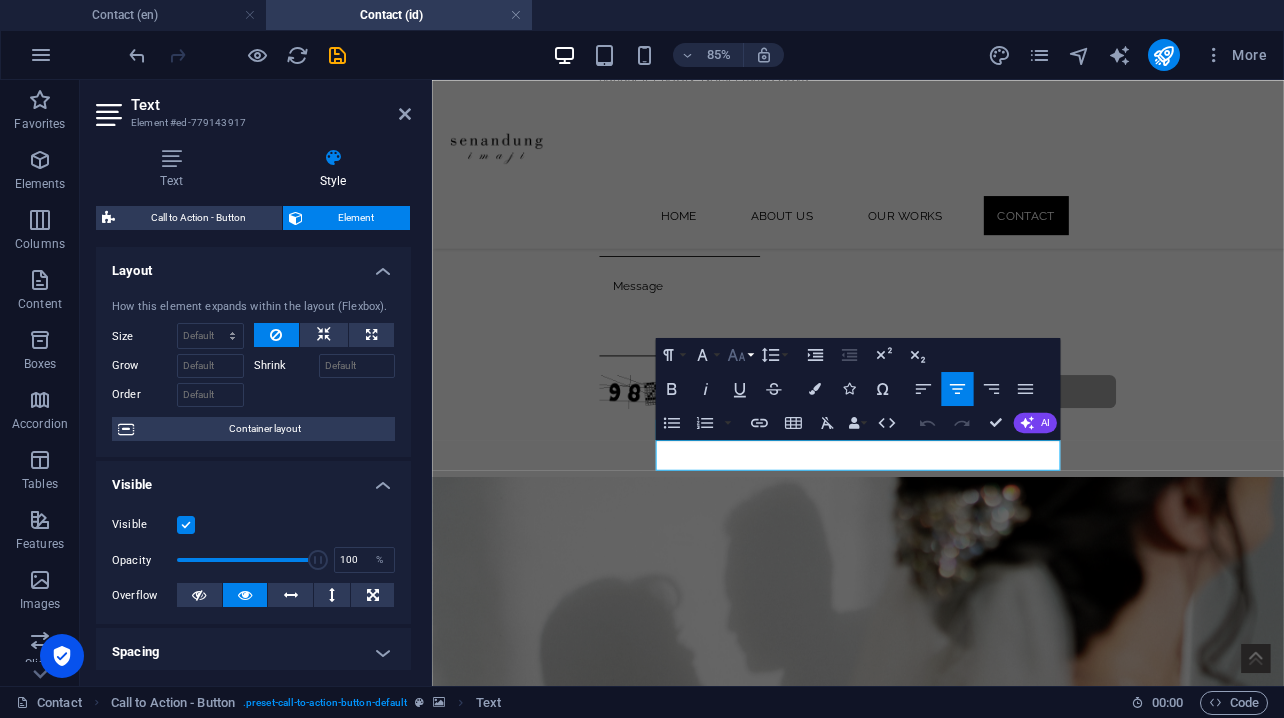 click 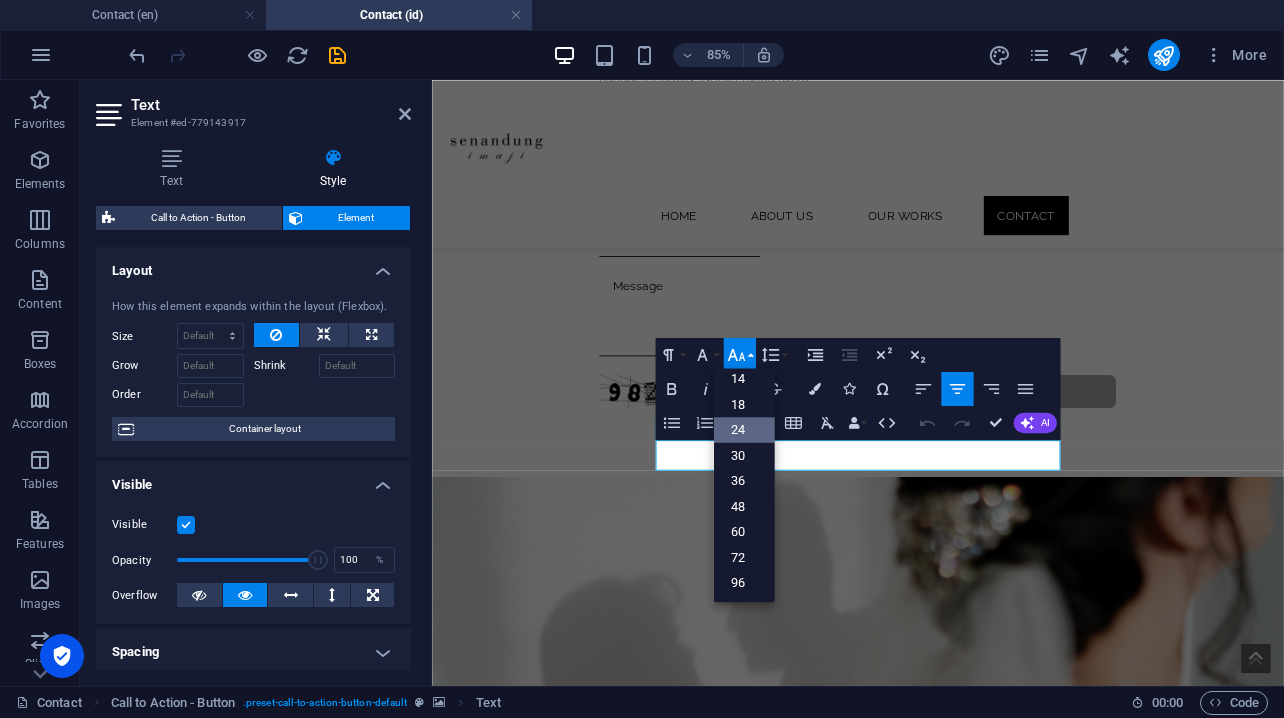 scroll, scrollTop: 161, scrollLeft: 0, axis: vertical 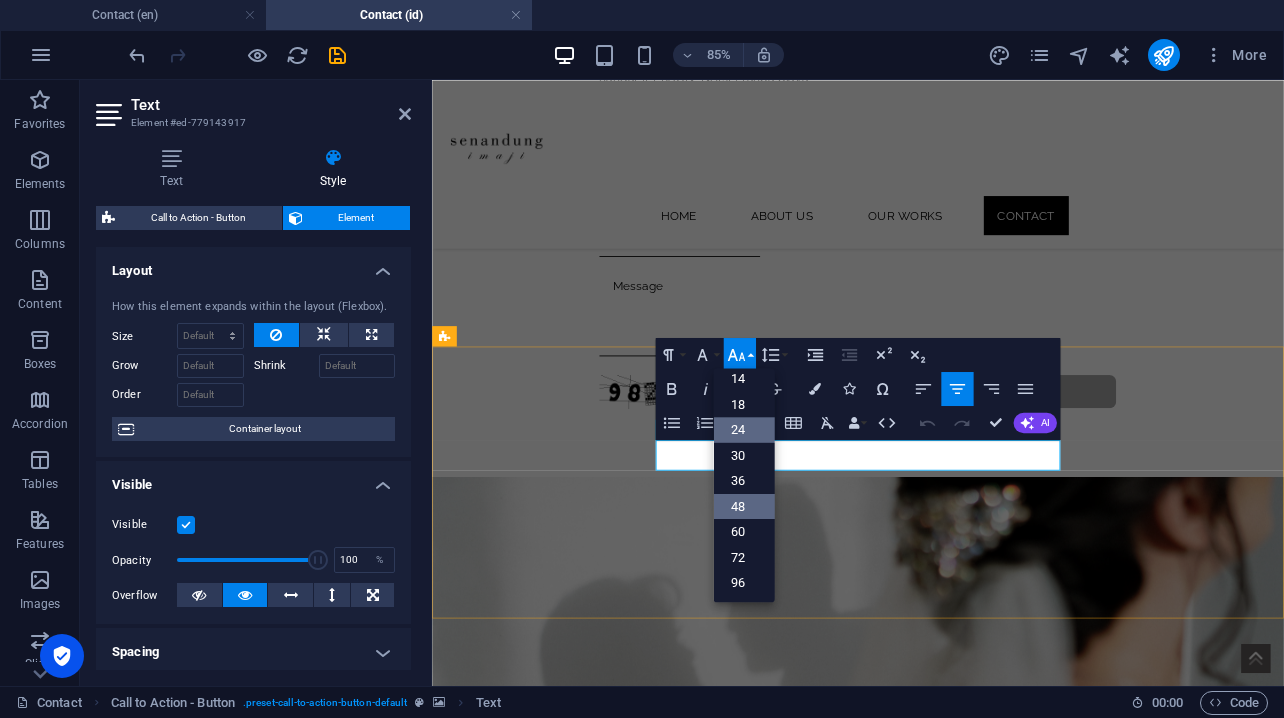 click on "48" at bounding box center (743, 506) 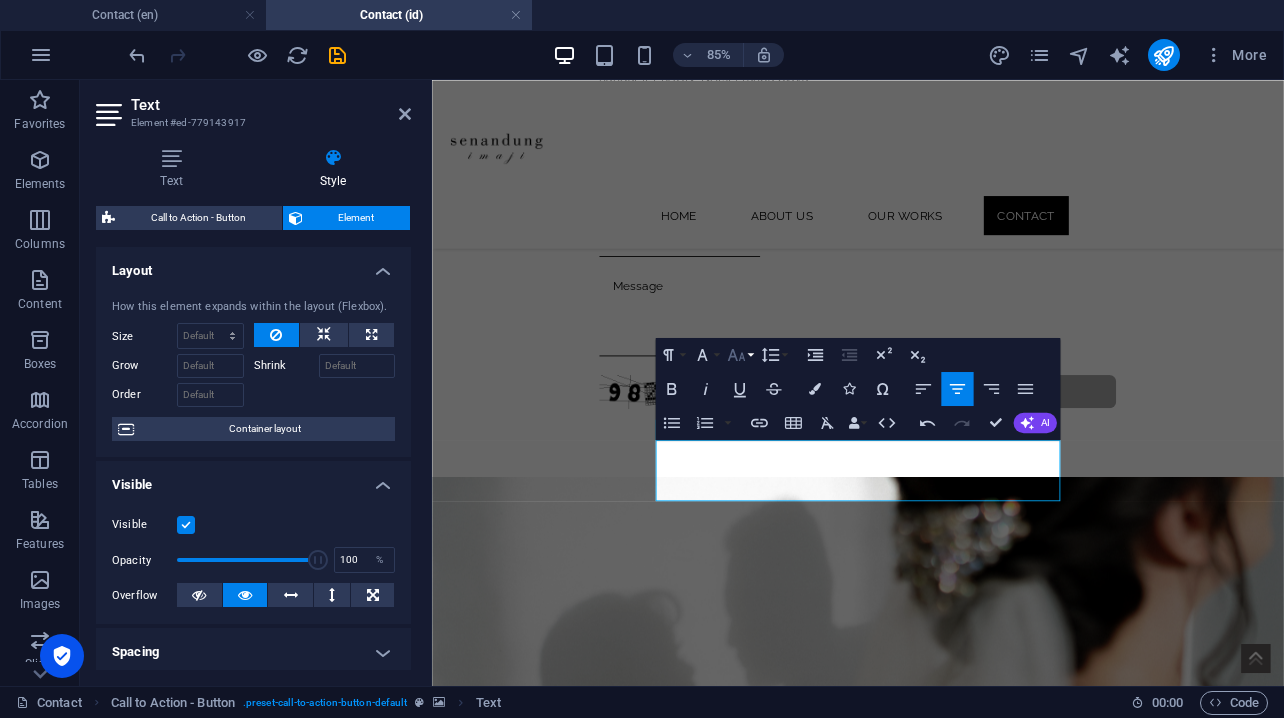click 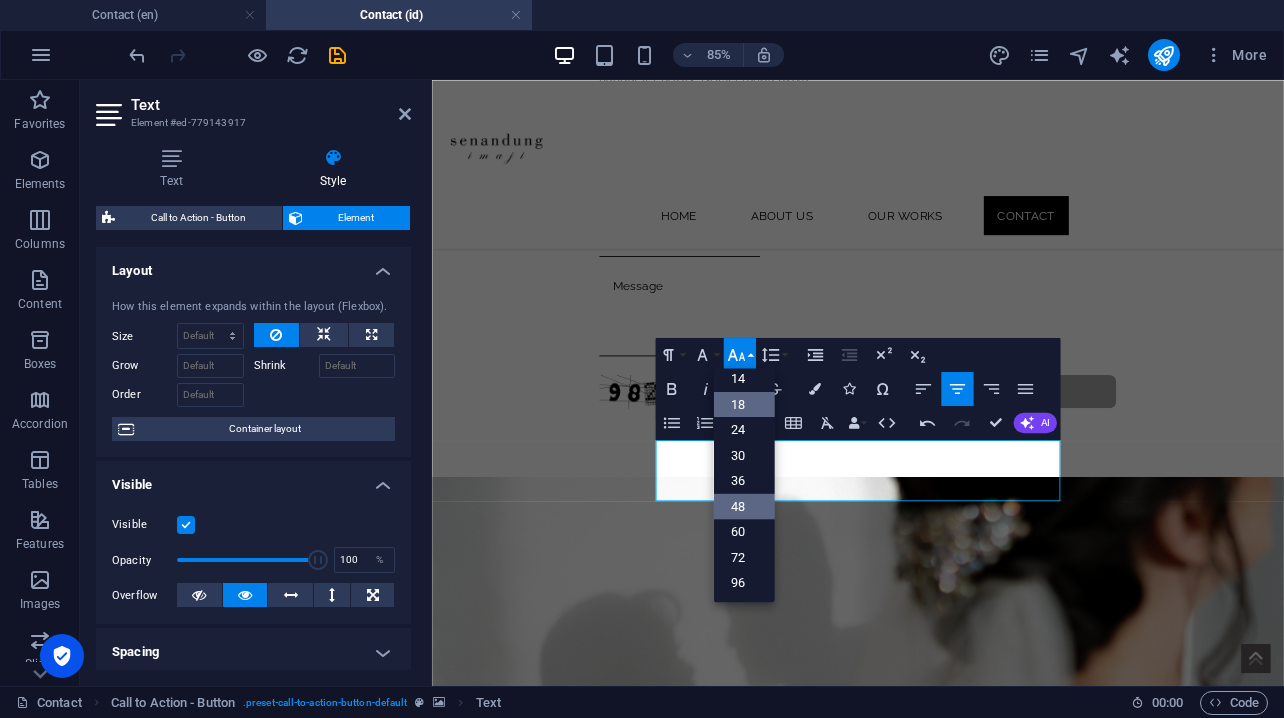 scroll, scrollTop: 161, scrollLeft: 0, axis: vertical 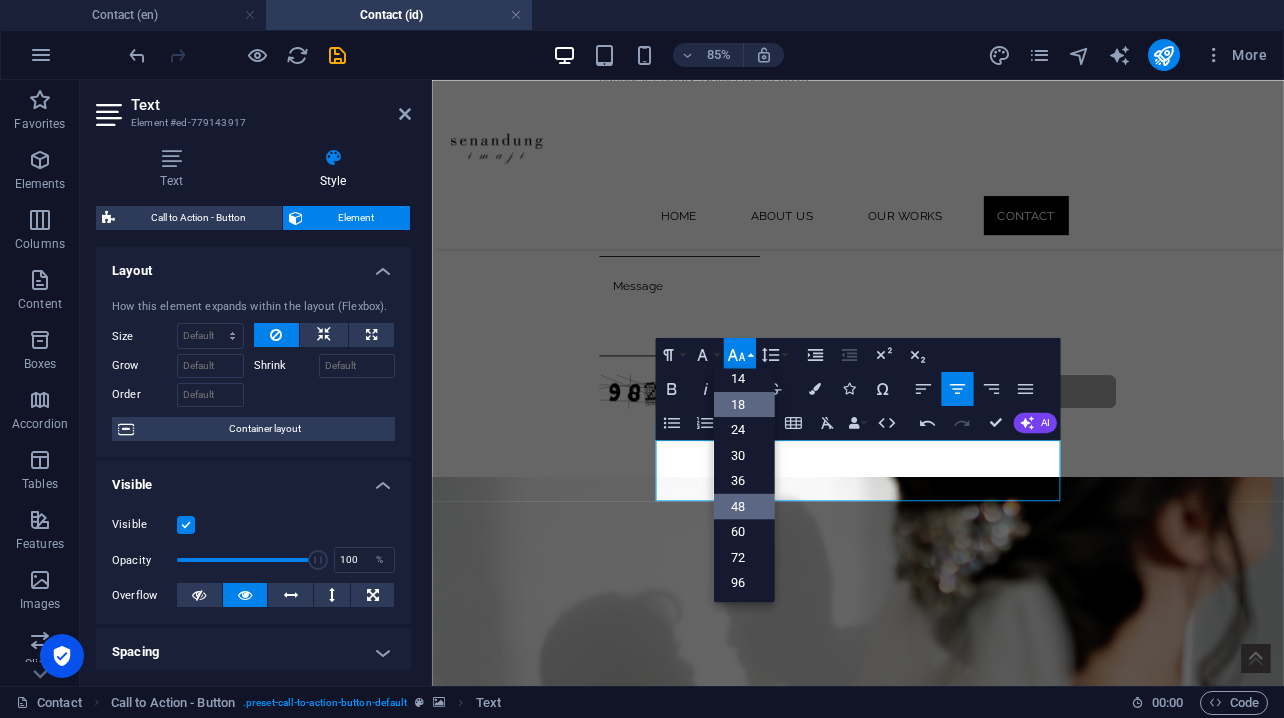 click on "18" at bounding box center (743, 404) 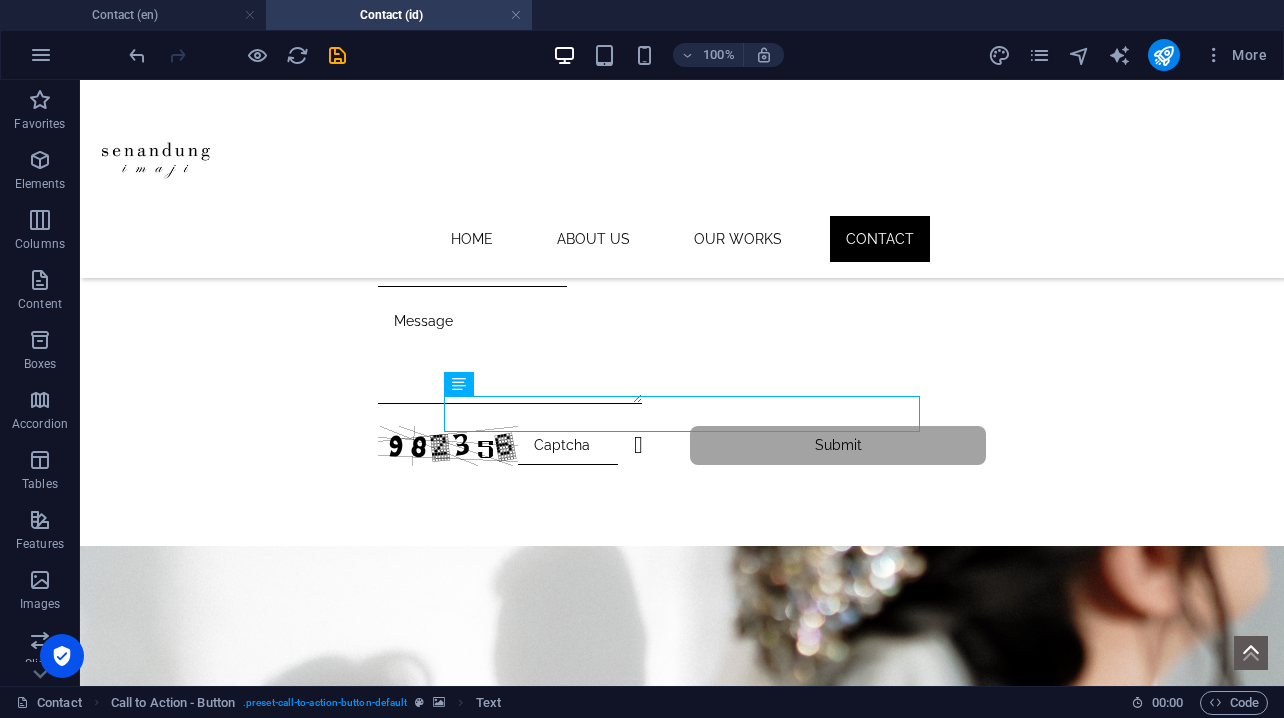 click at bounding box center (682, 706) 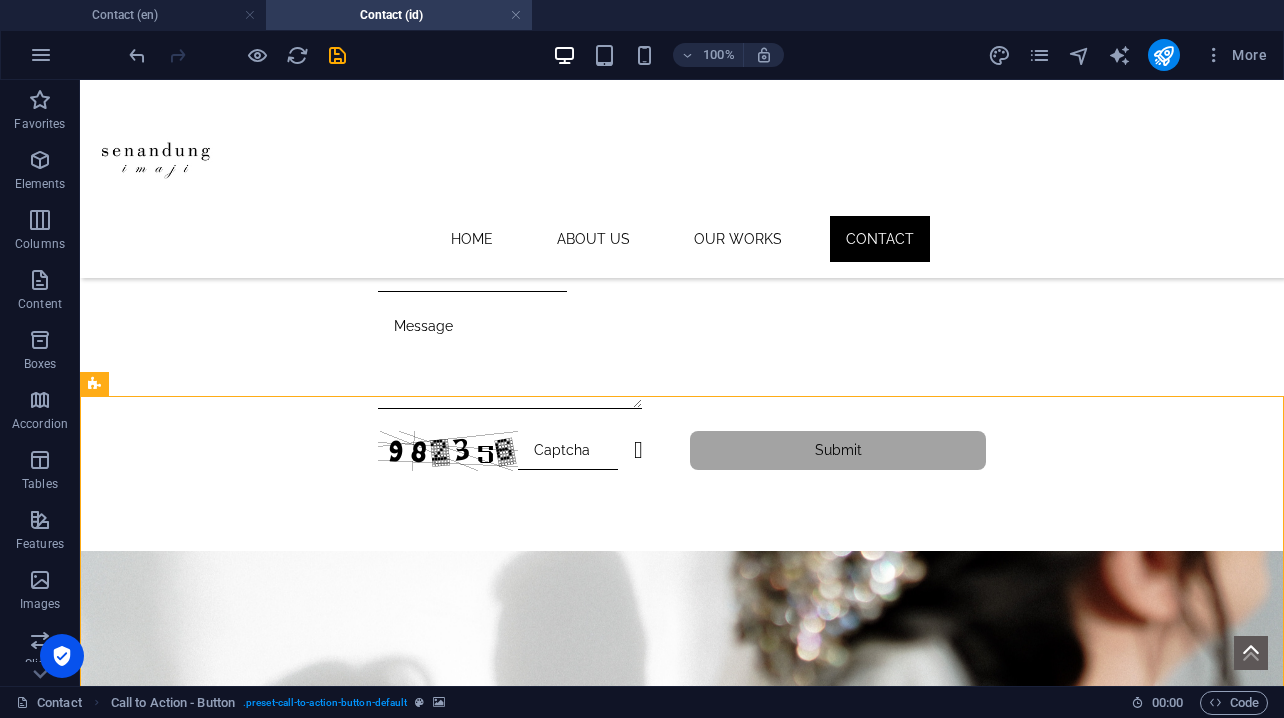 scroll, scrollTop: 937, scrollLeft: 0, axis: vertical 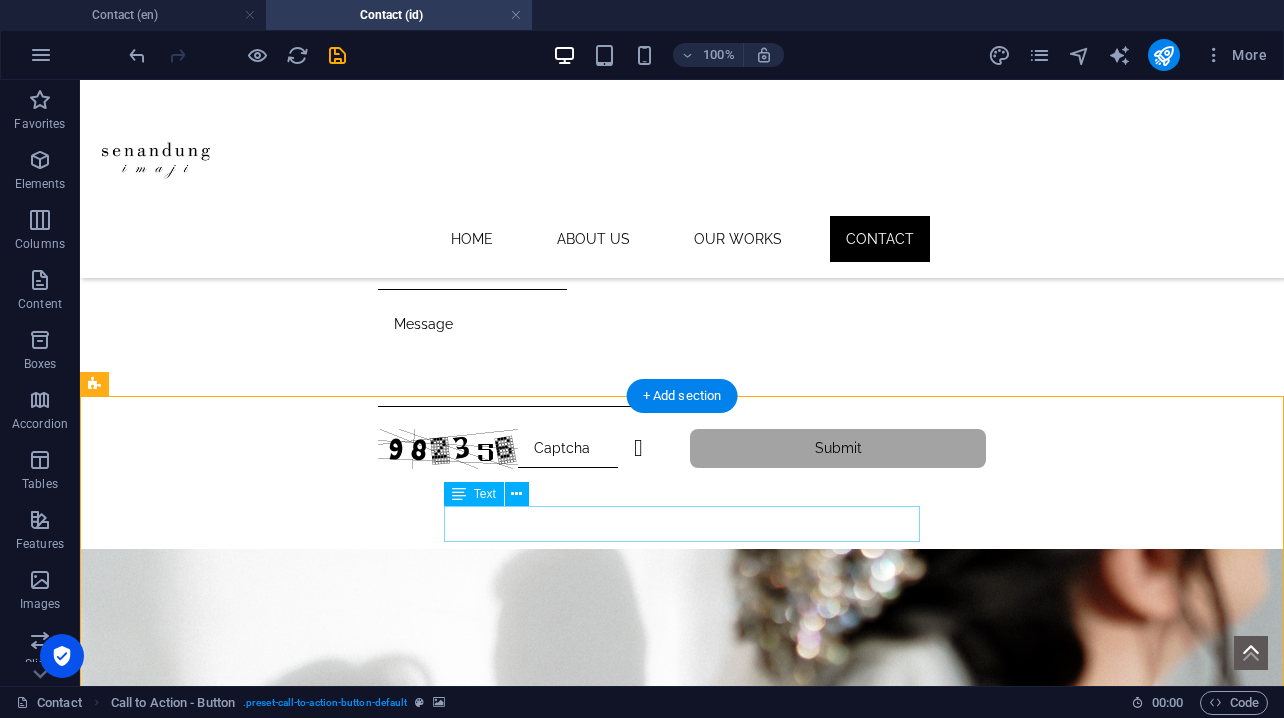 click on "Dapatkan penawaran eksklusif dari kami!" at bounding box center (682, 997) 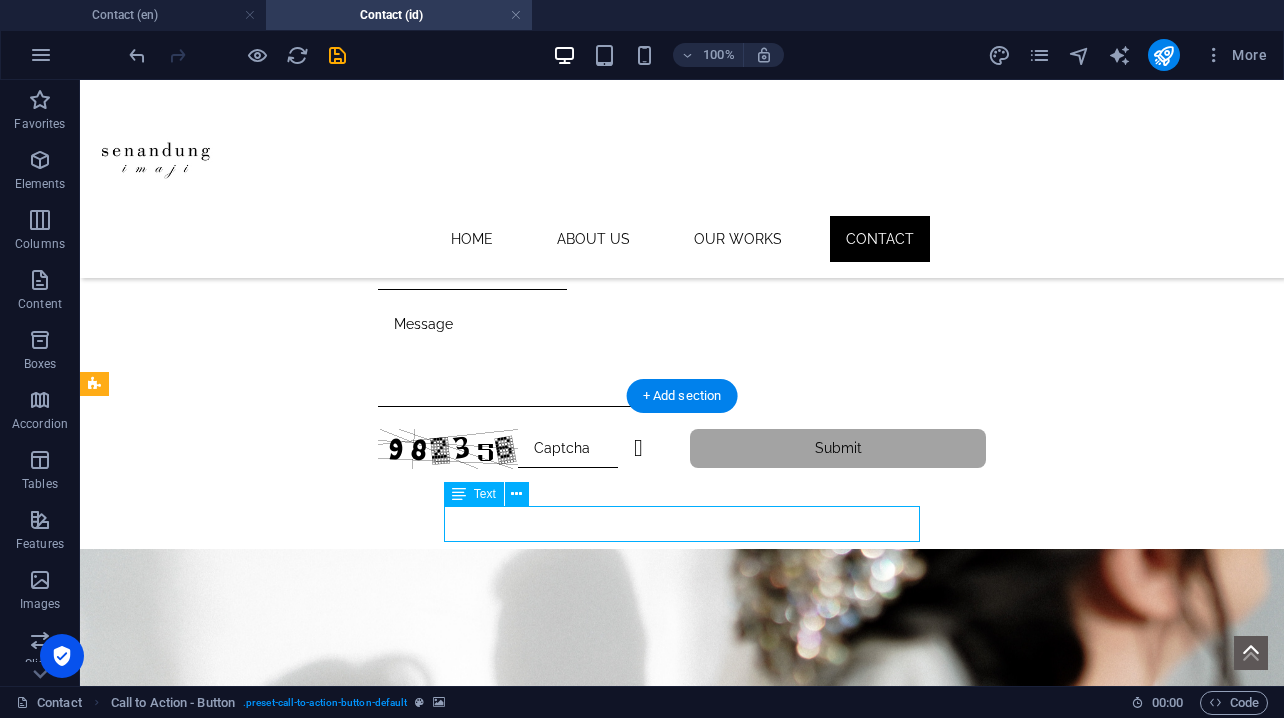 click on "Dapatkan penawaran eksklusif dari kami!" at bounding box center [682, 997] 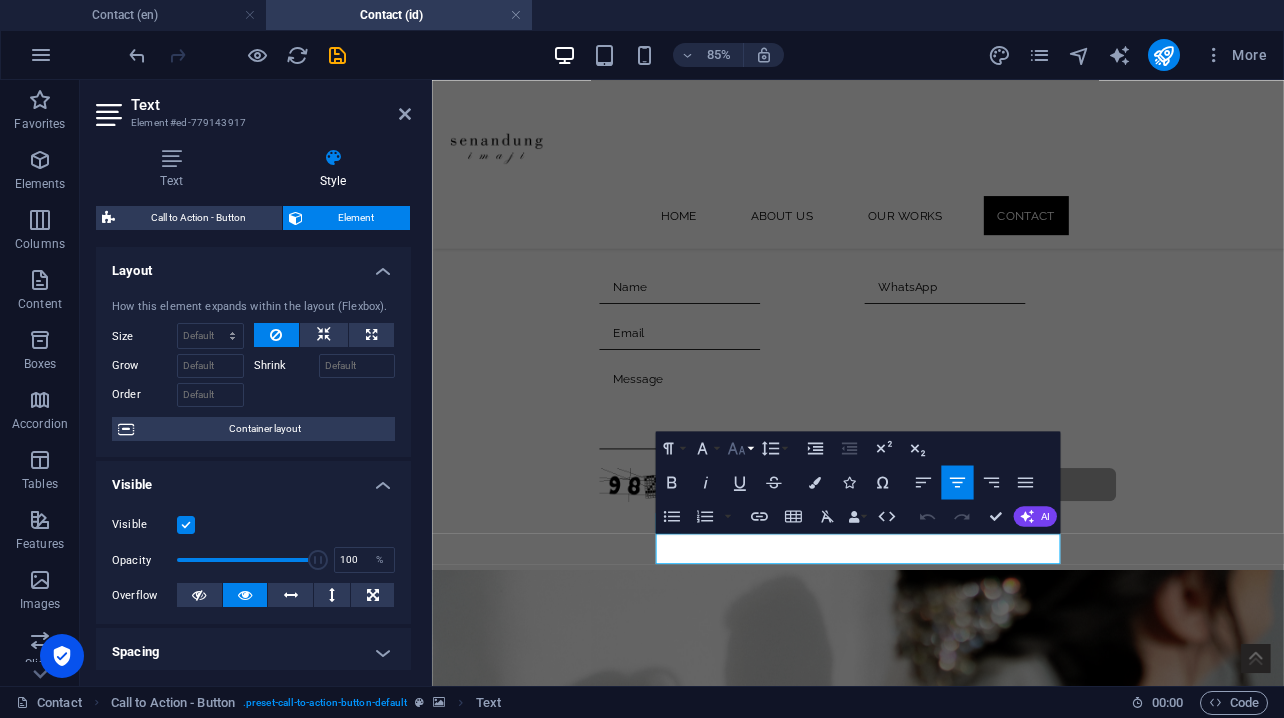 click 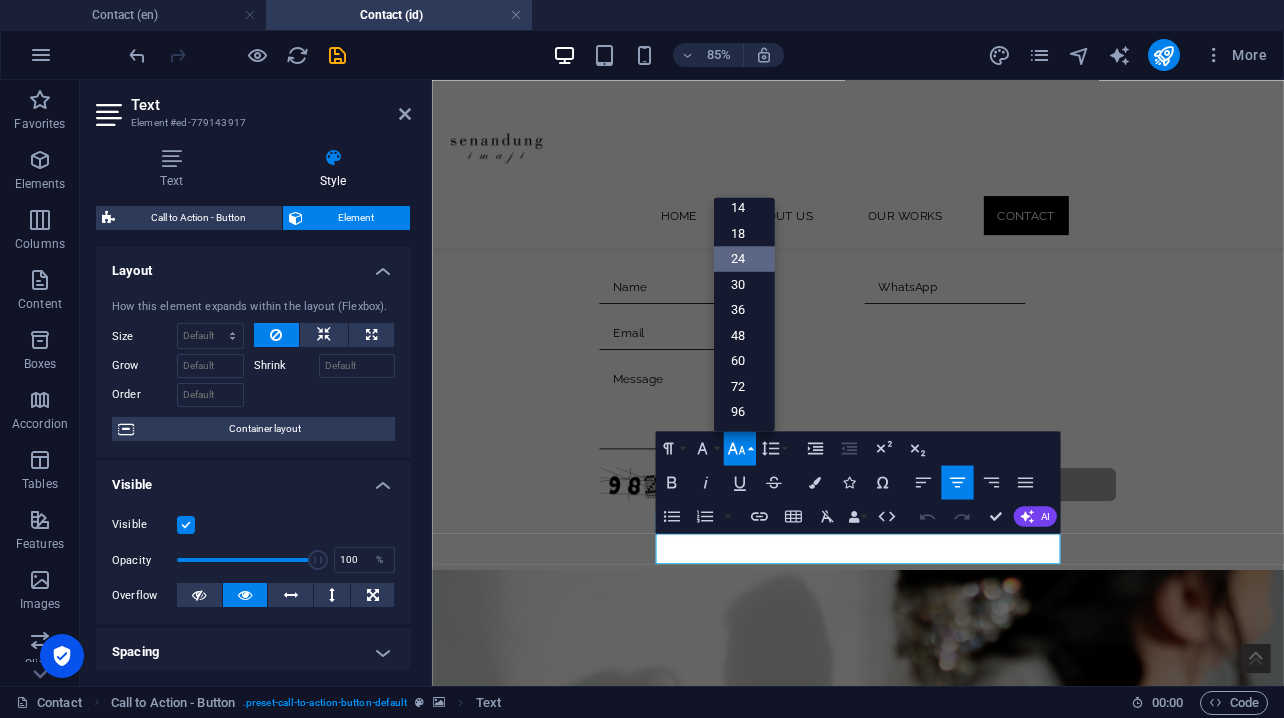 scroll, scrollTop: 161, scrollLeft: 0, axis: vertical 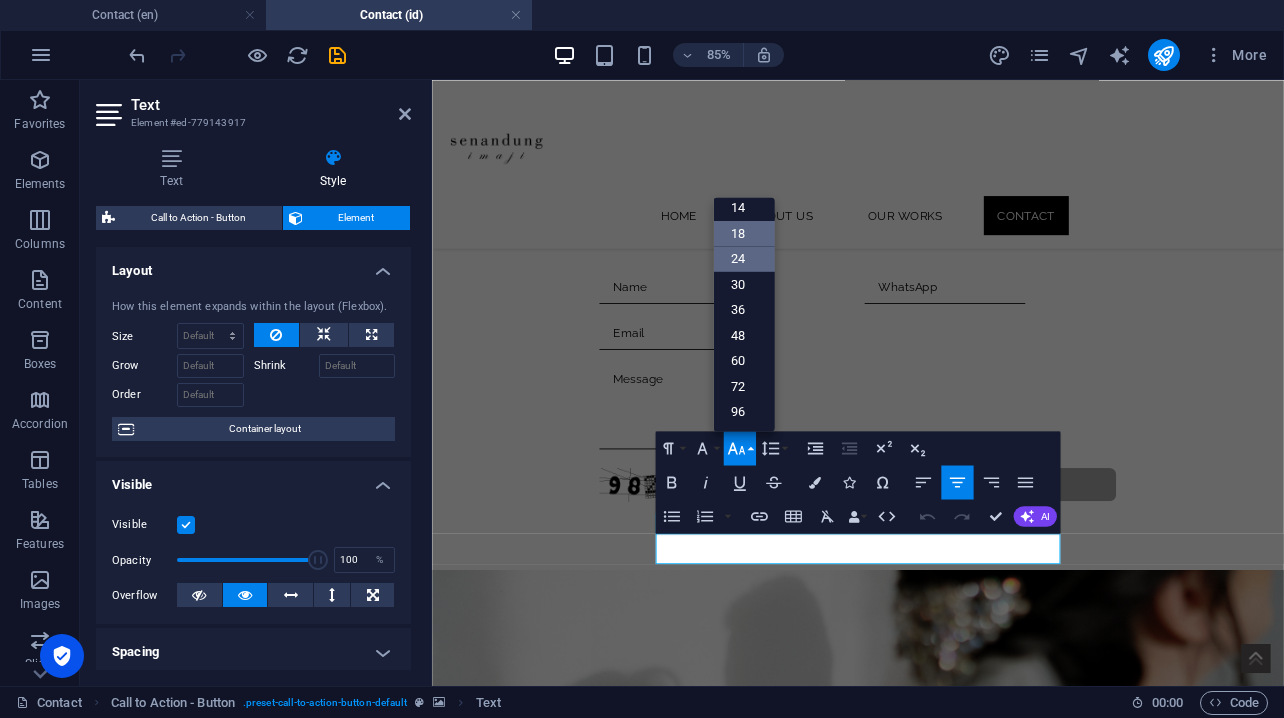 click on "18" at bounding box center (743, 233) 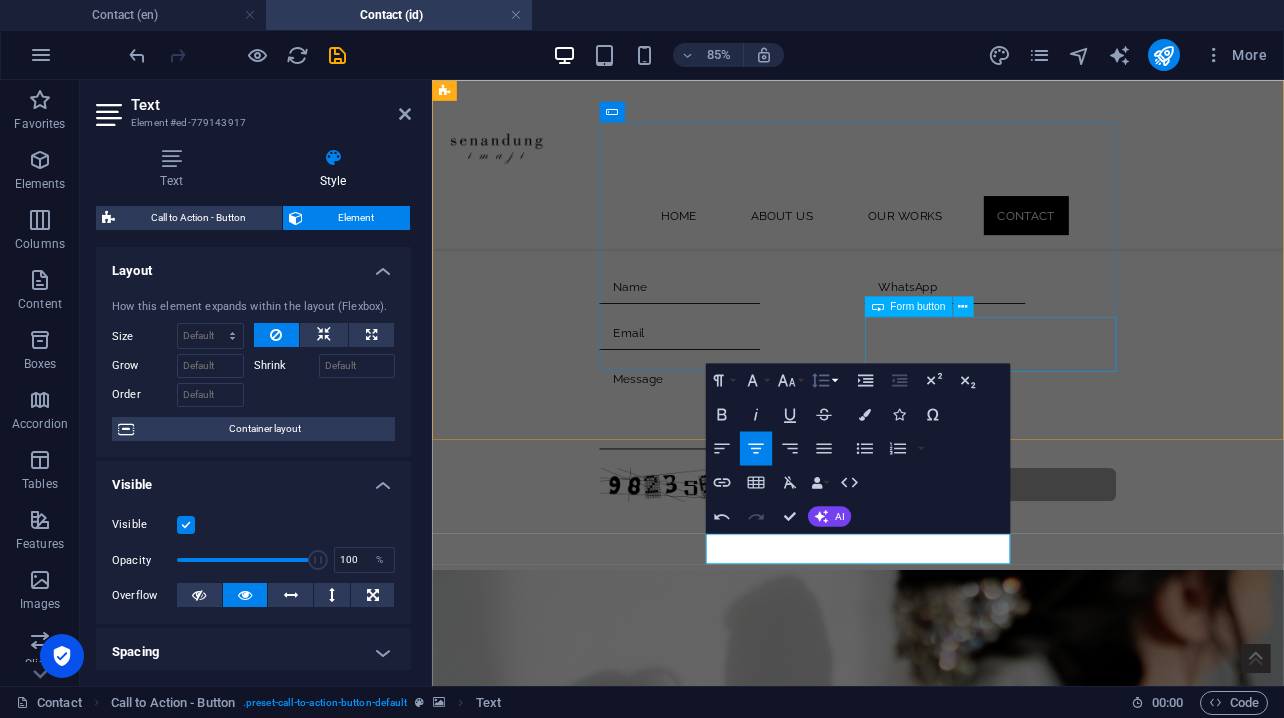 click 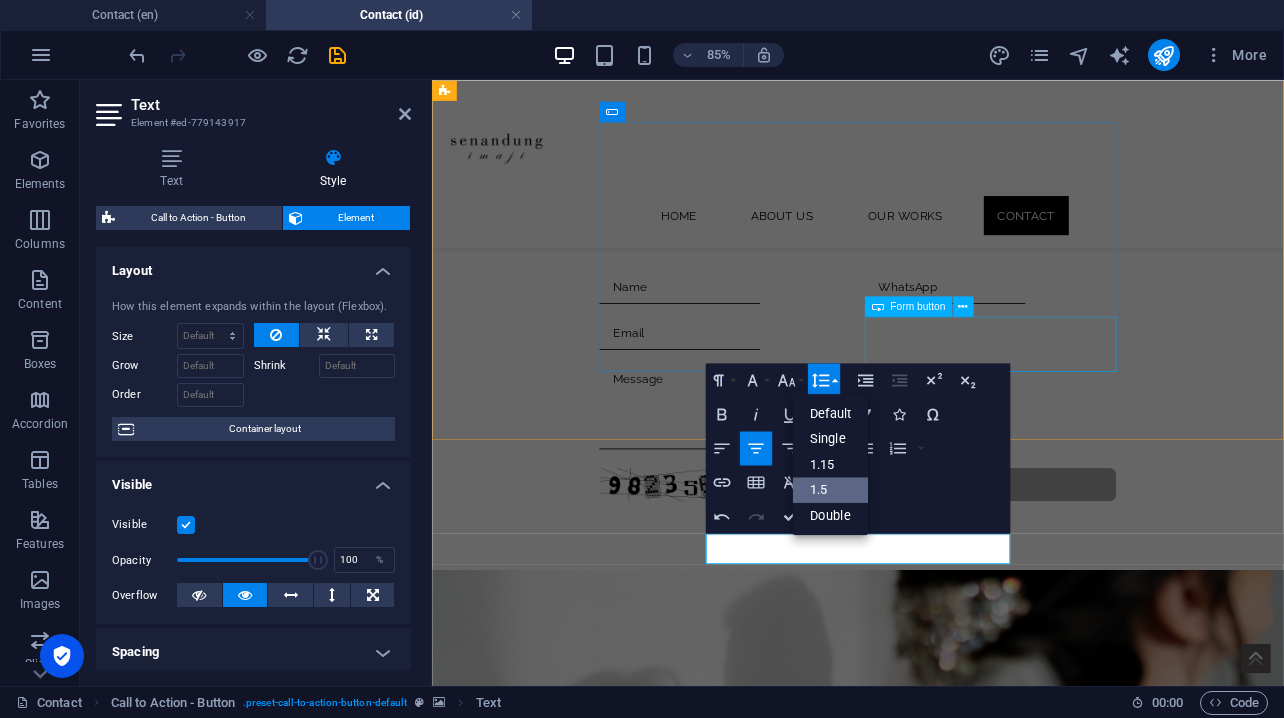scroll, scrollTop: 0, scrollLeft: 0, axis: both 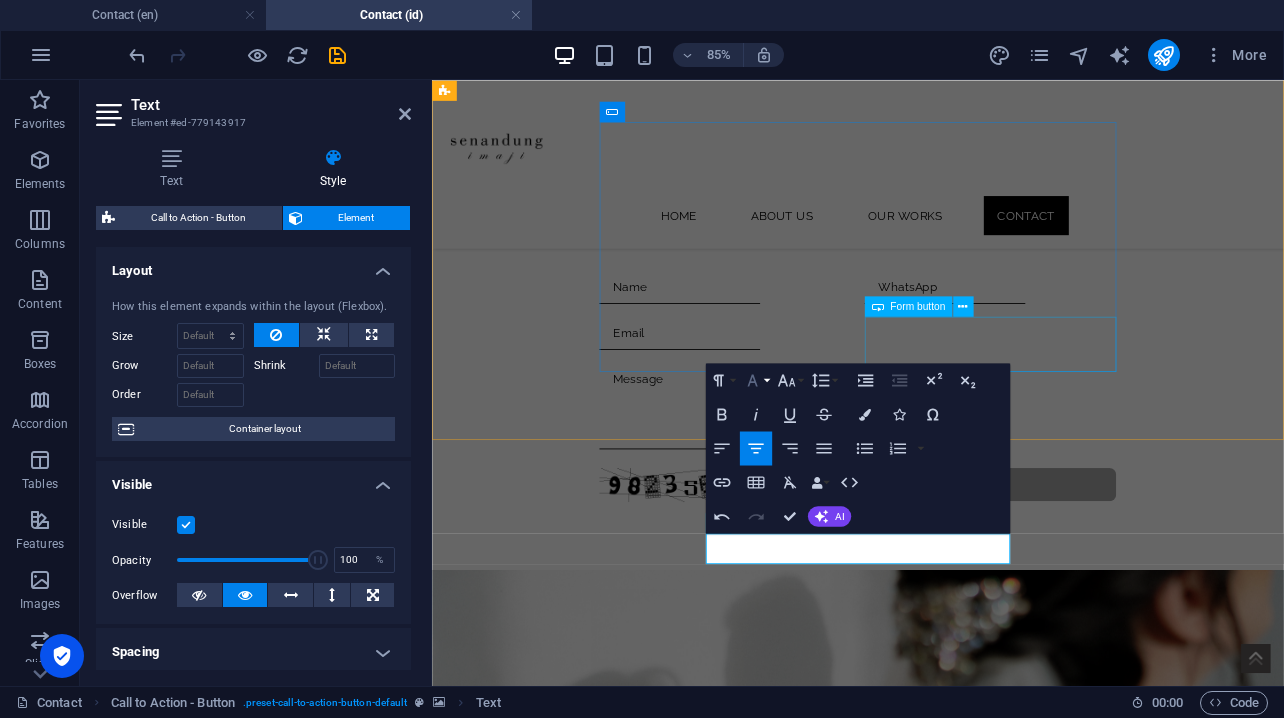 click 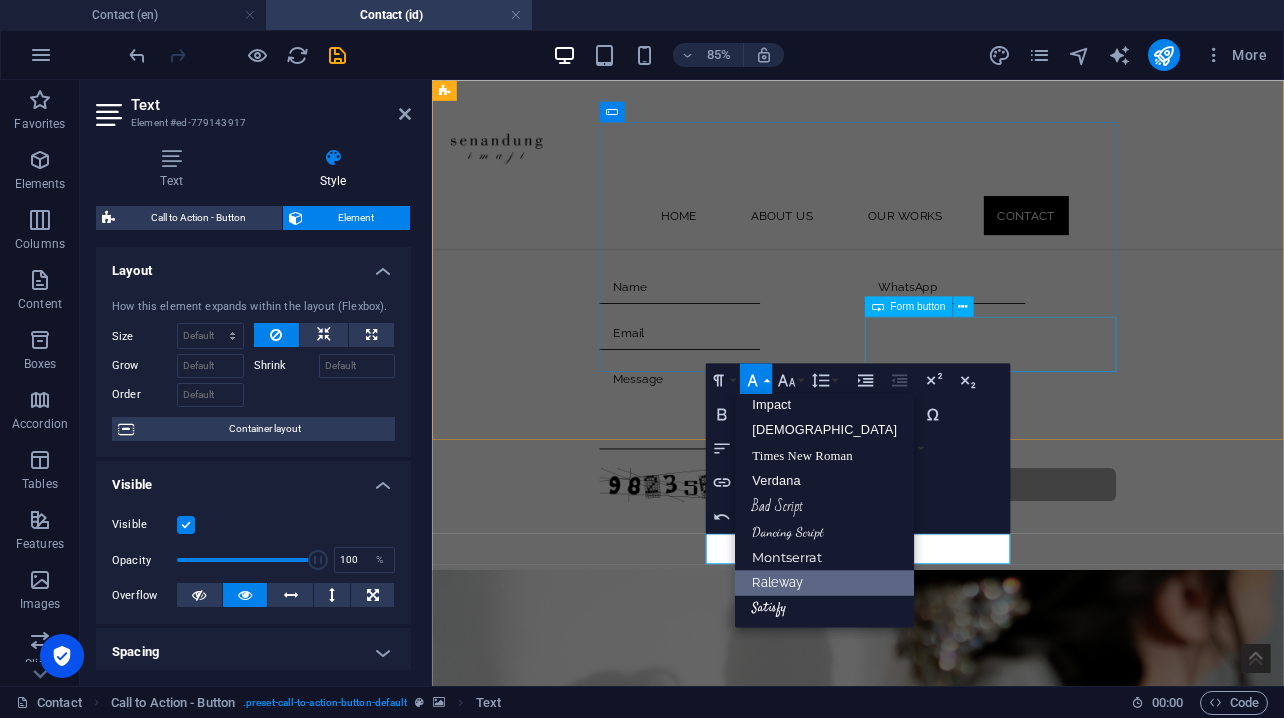 scroll, scrollTop: 71, scrollLeft: 0, axis: vertical 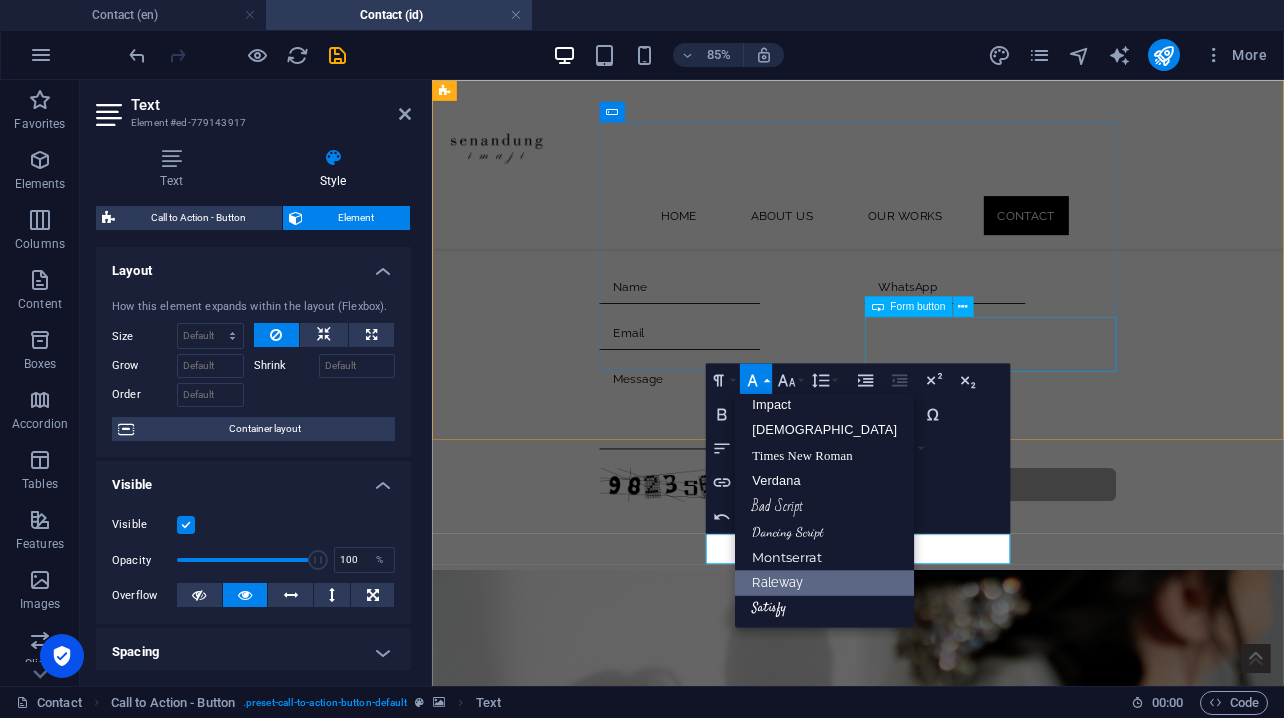 click 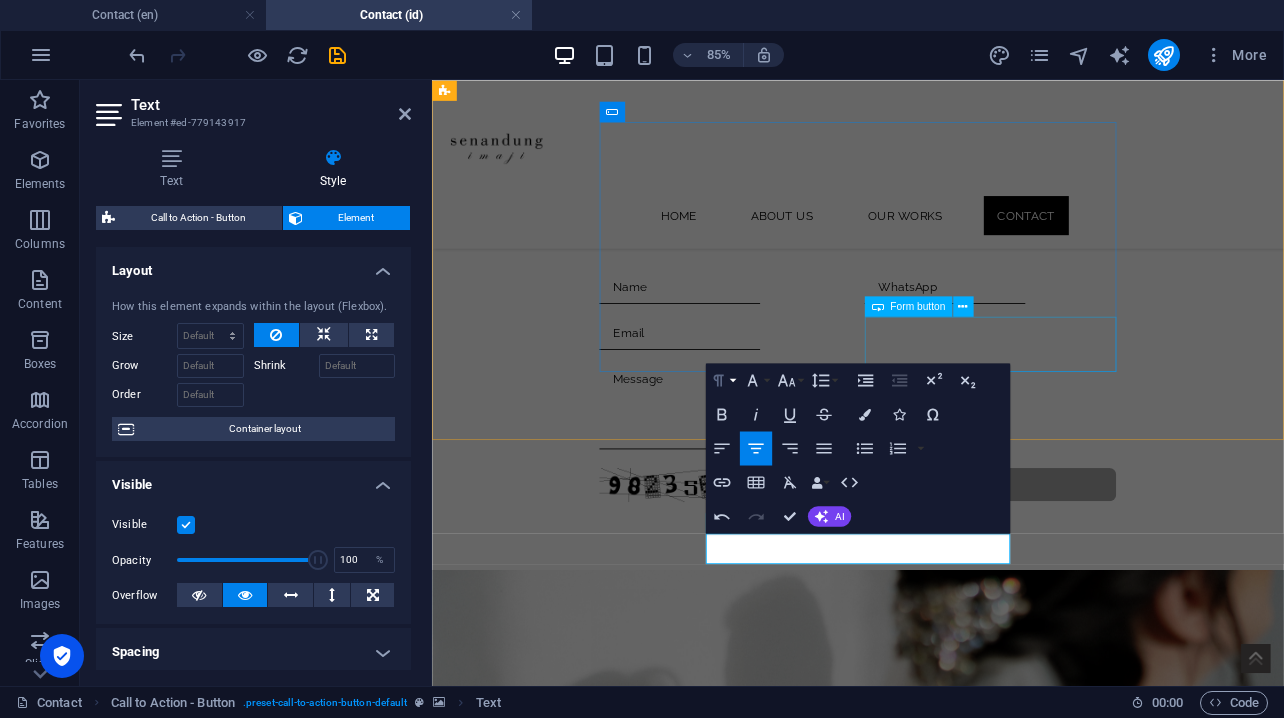 click 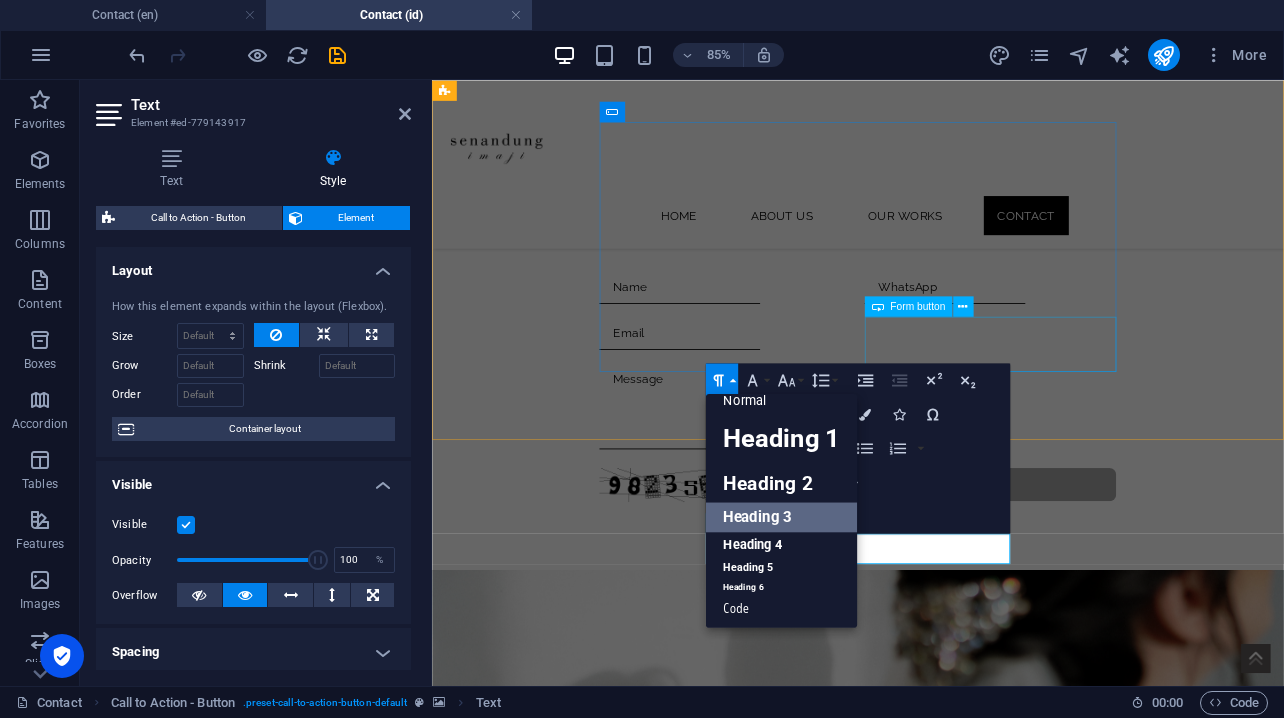 scroll, scrollTop: 15, scrollLeft: 0, axis: vertical 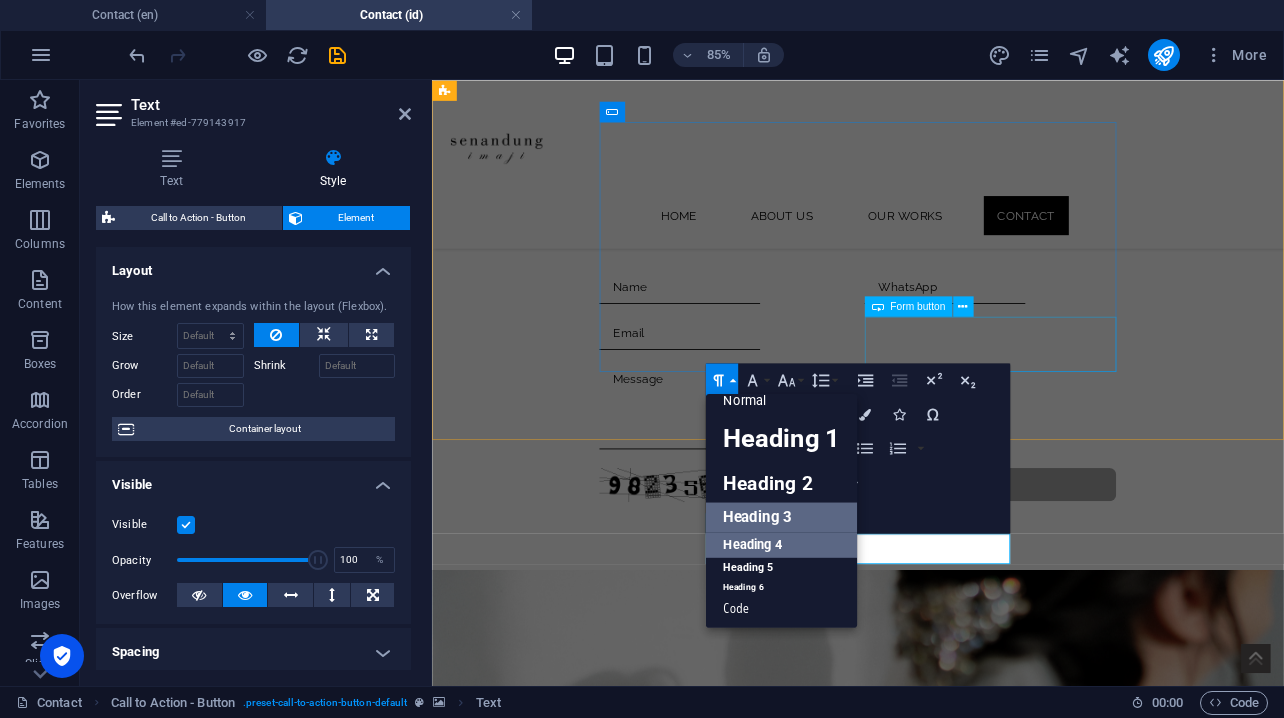 click on "Heading 4" at bounding box center (781, 545) 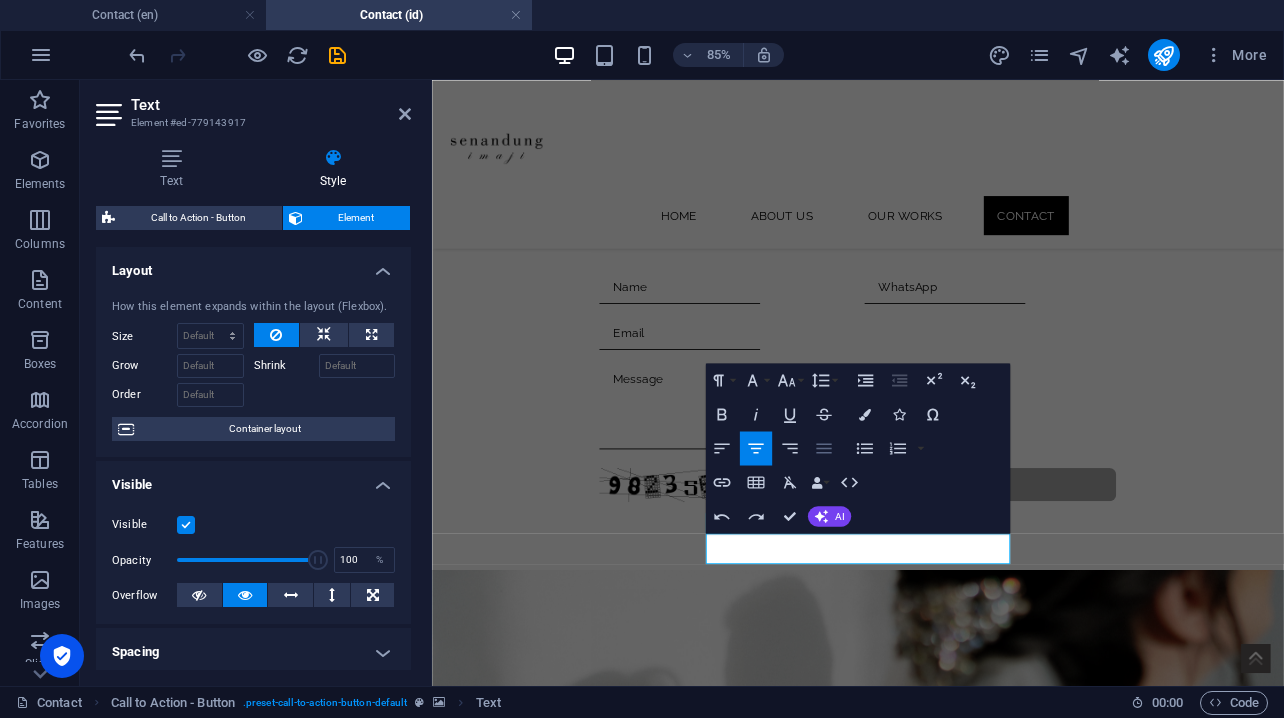 click 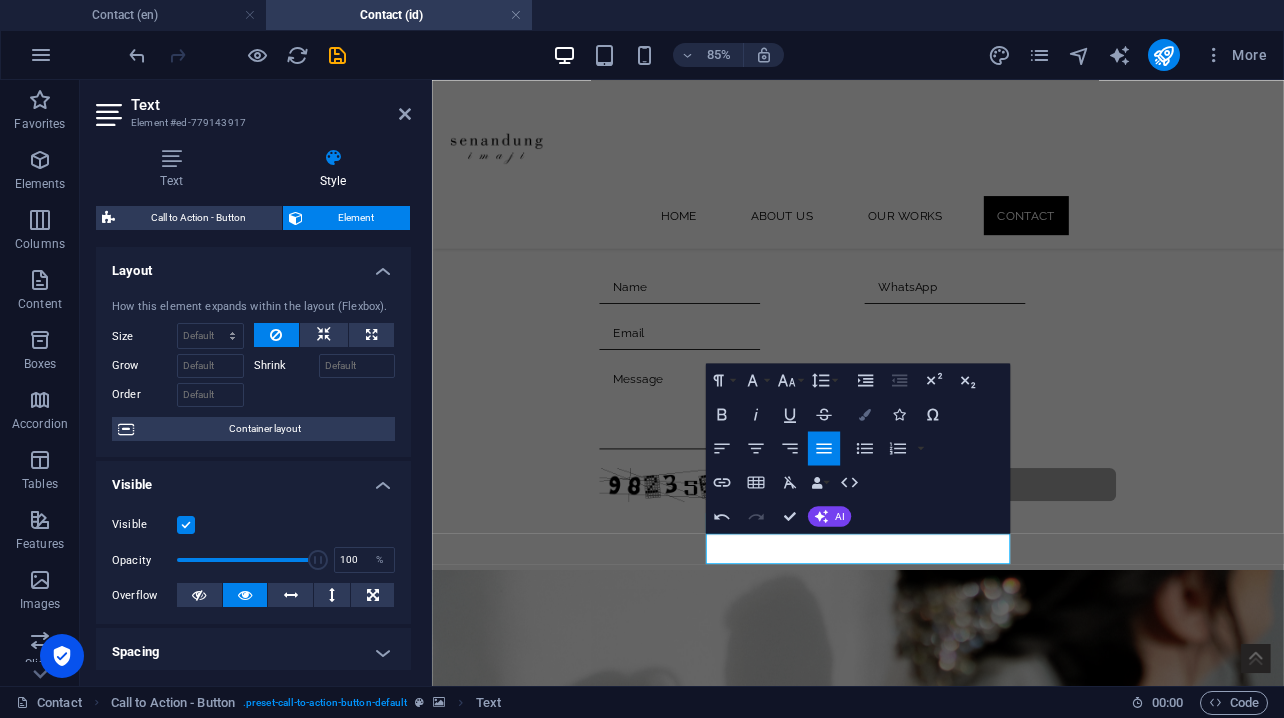 click on "Colors" at bounding box center (865, 414) 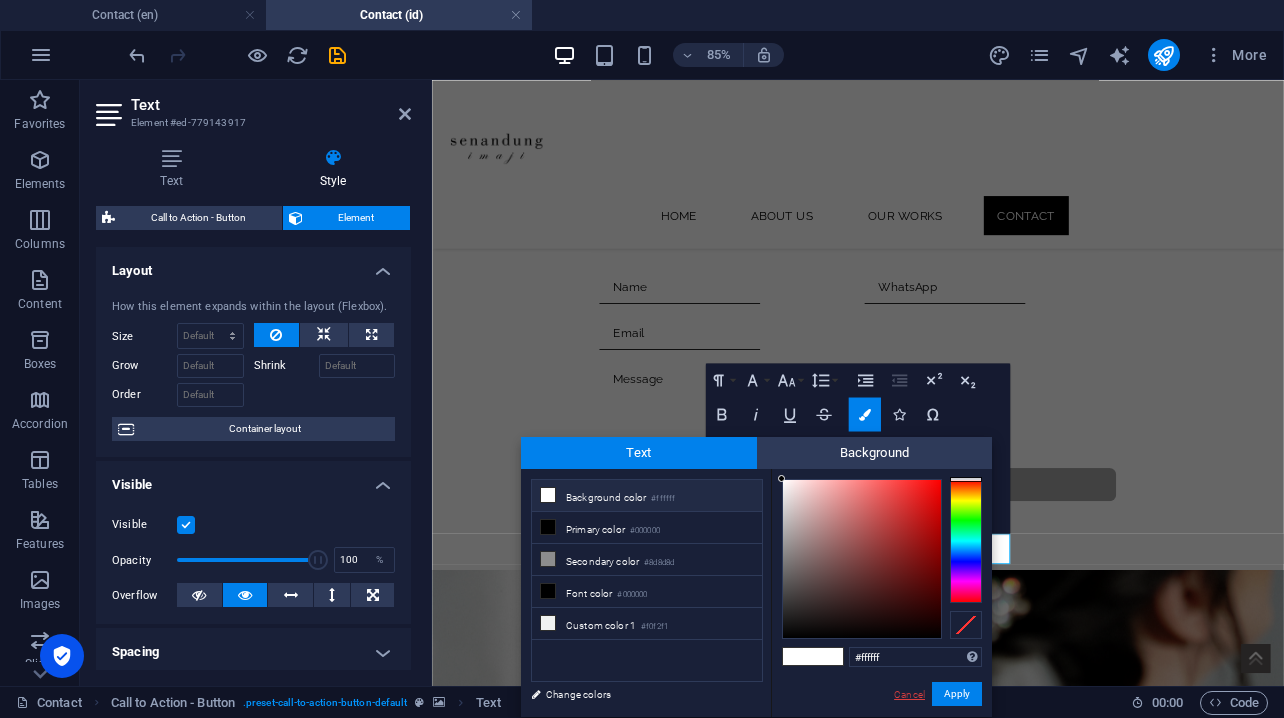 click on "Cancel" at bounding box center [909, 694] 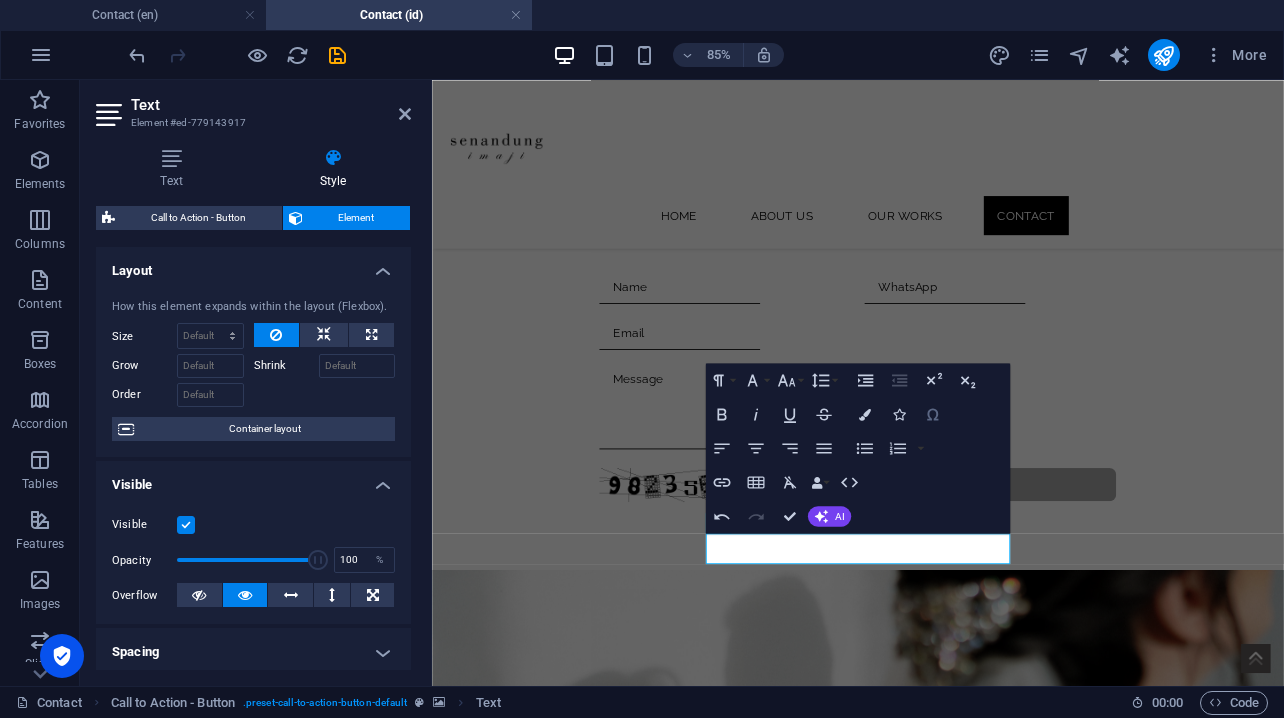 click 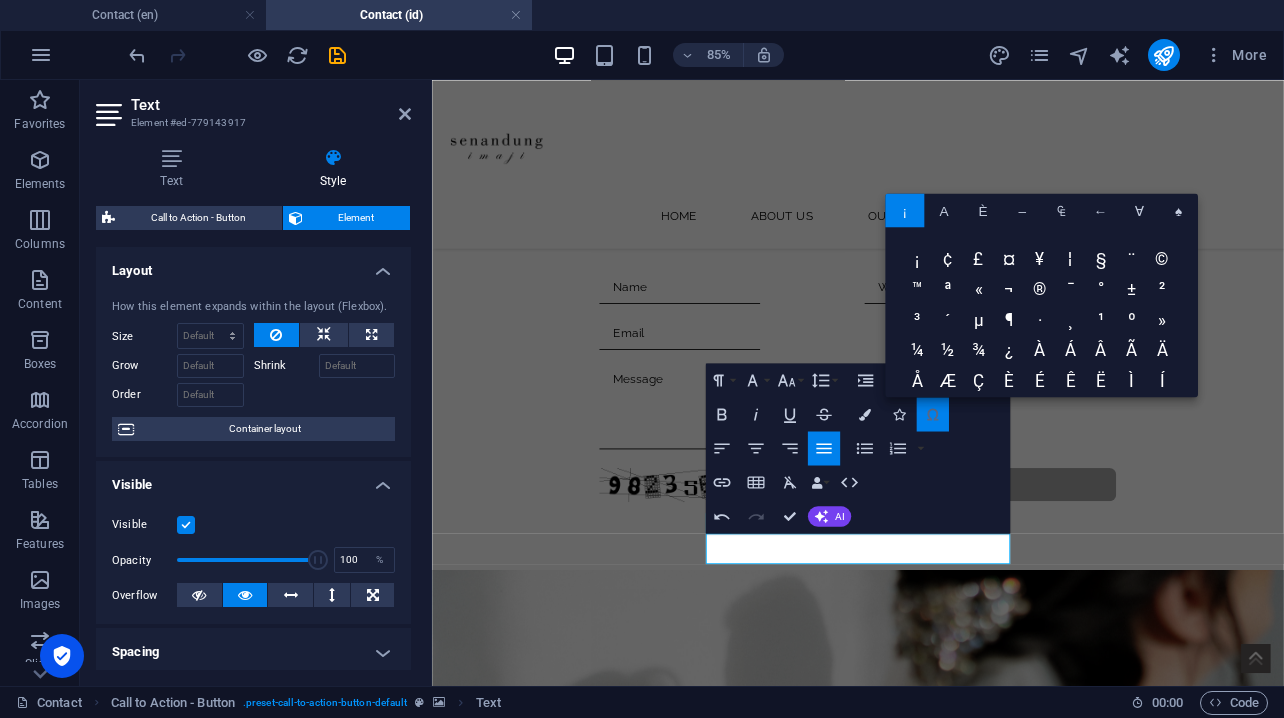 click 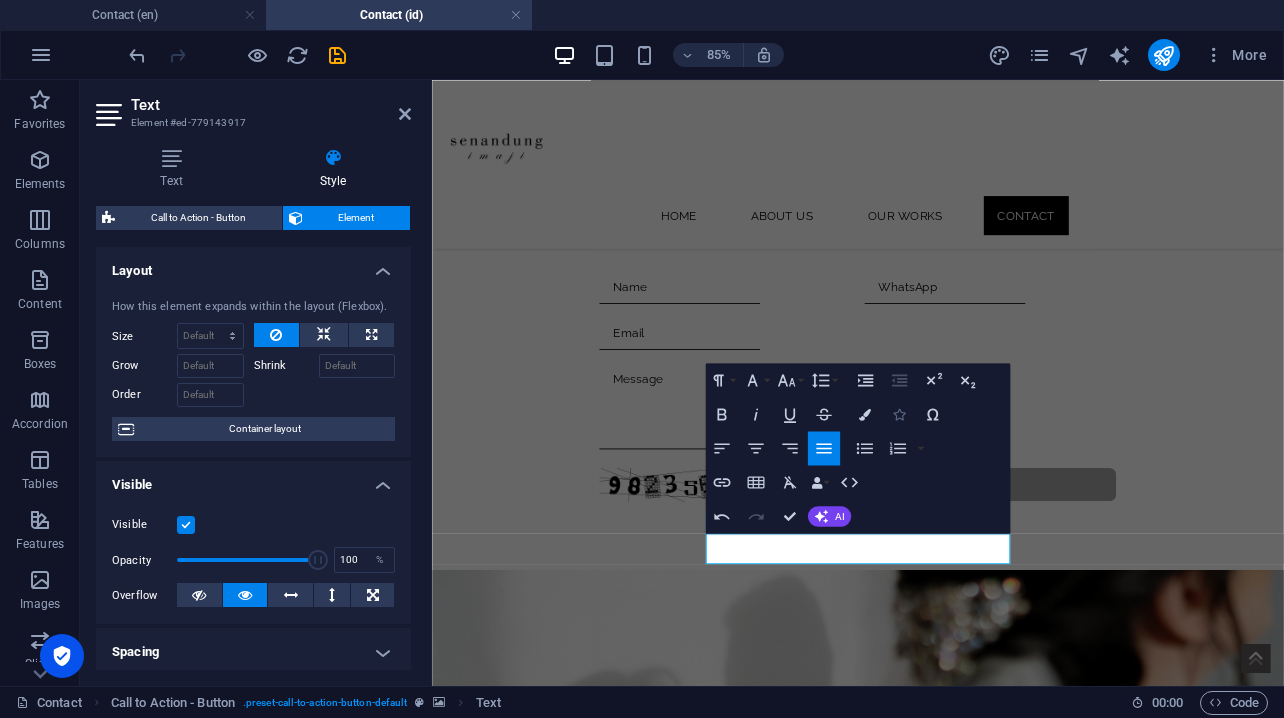 click on "Icons" at bounding box center (899, 414) 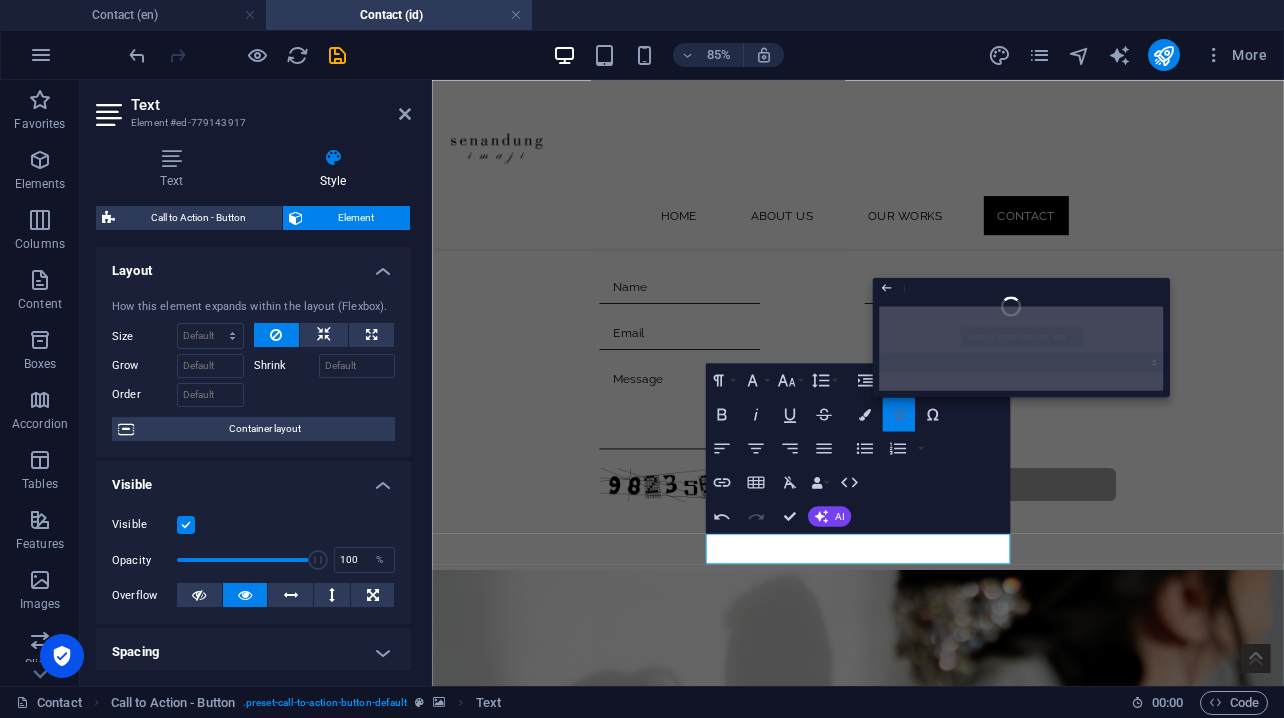 click at bounding box center [899, 414] 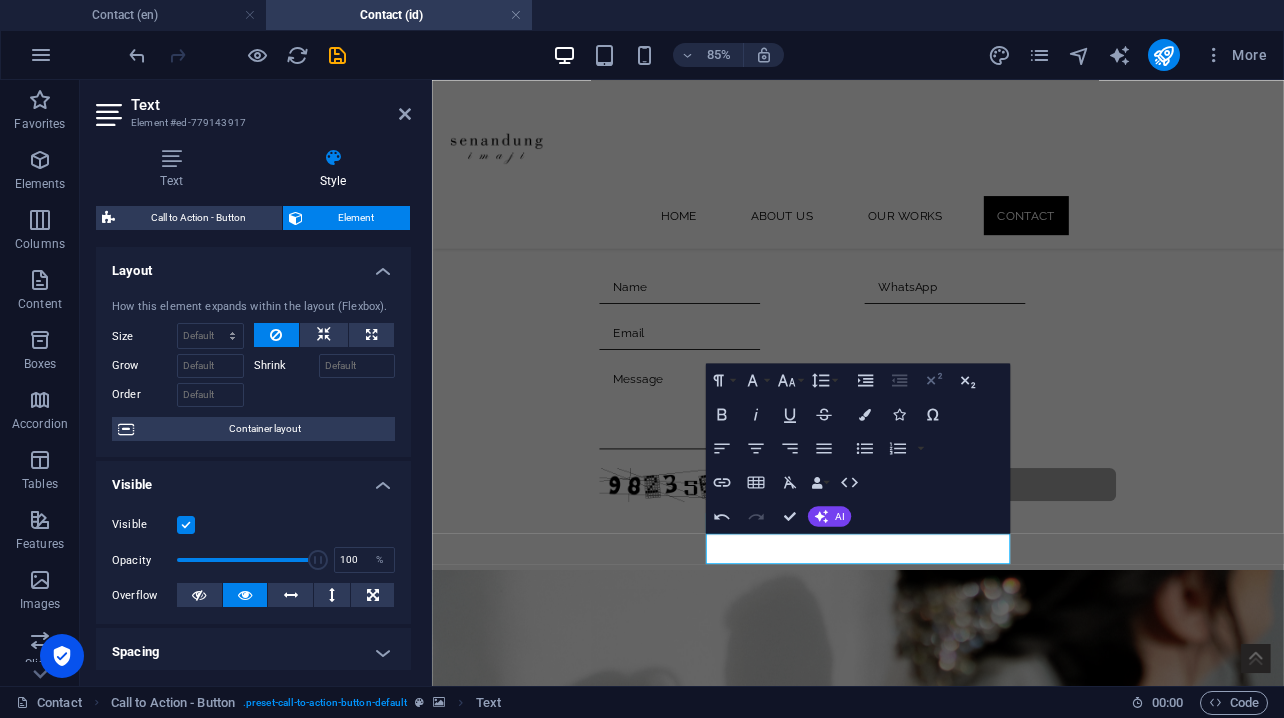 click 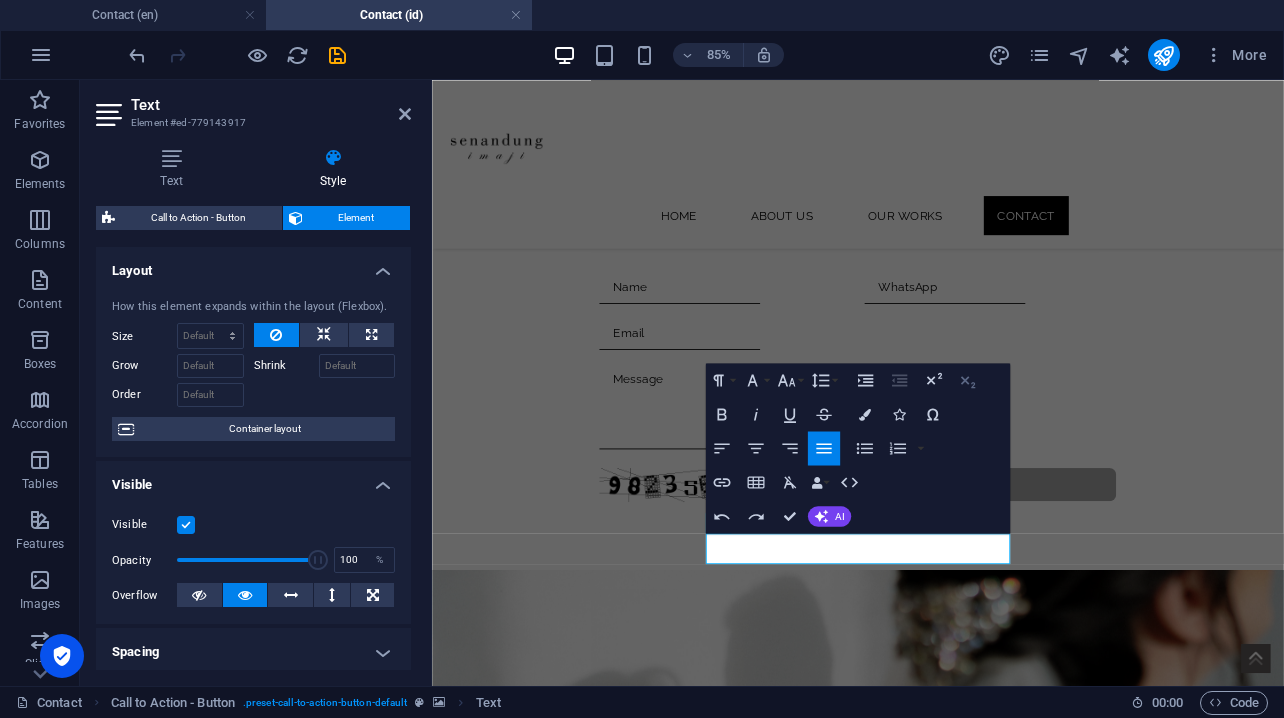 click 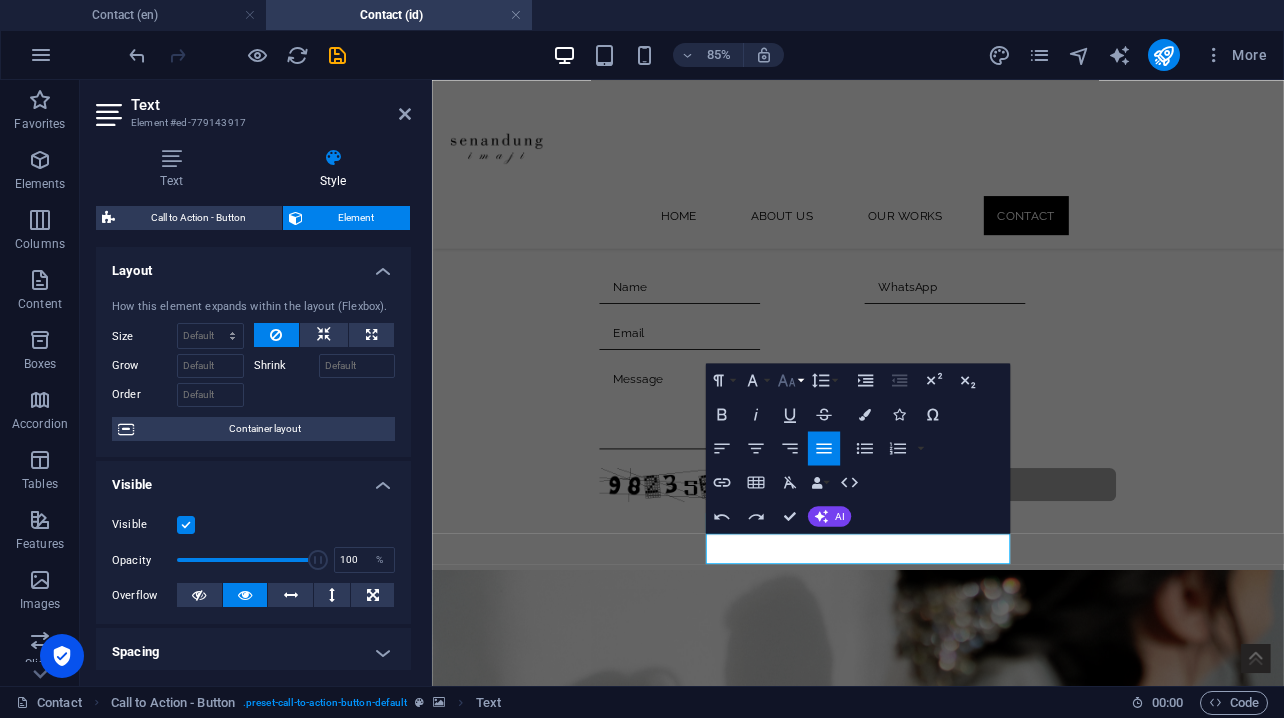 click 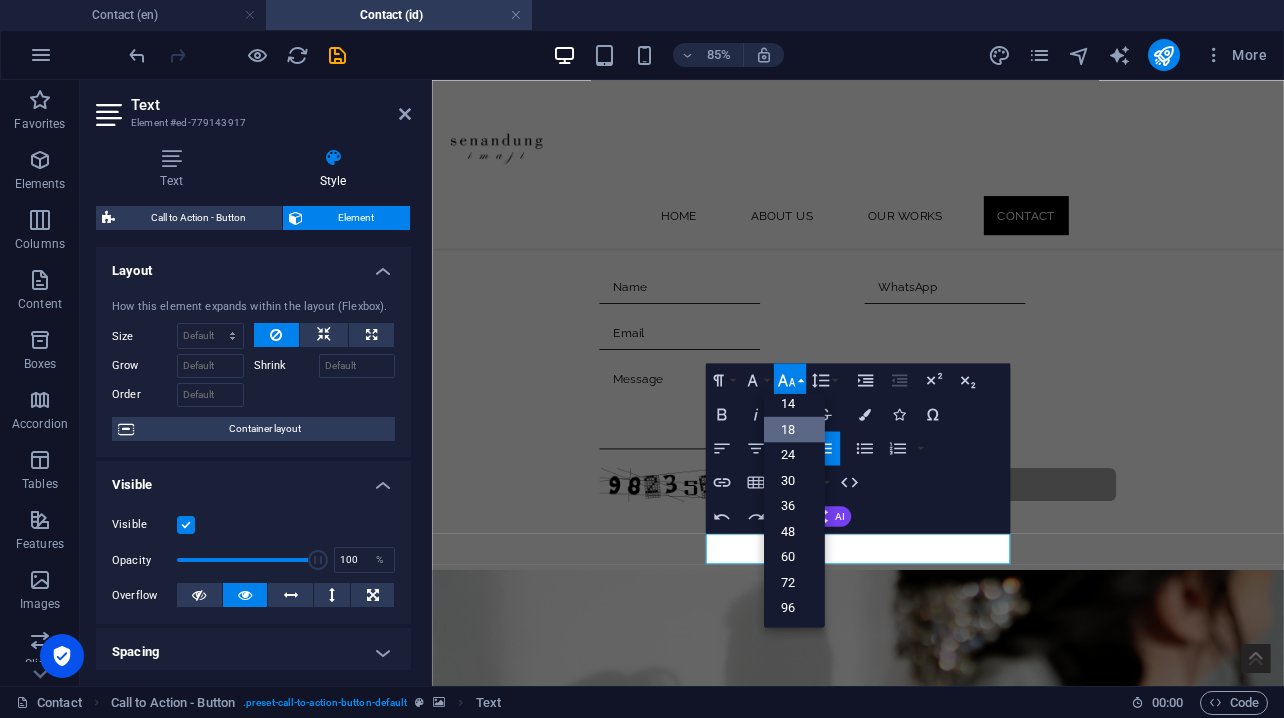 scroll, scrollTop: 161, scrollLeft: 0, axis: vertical 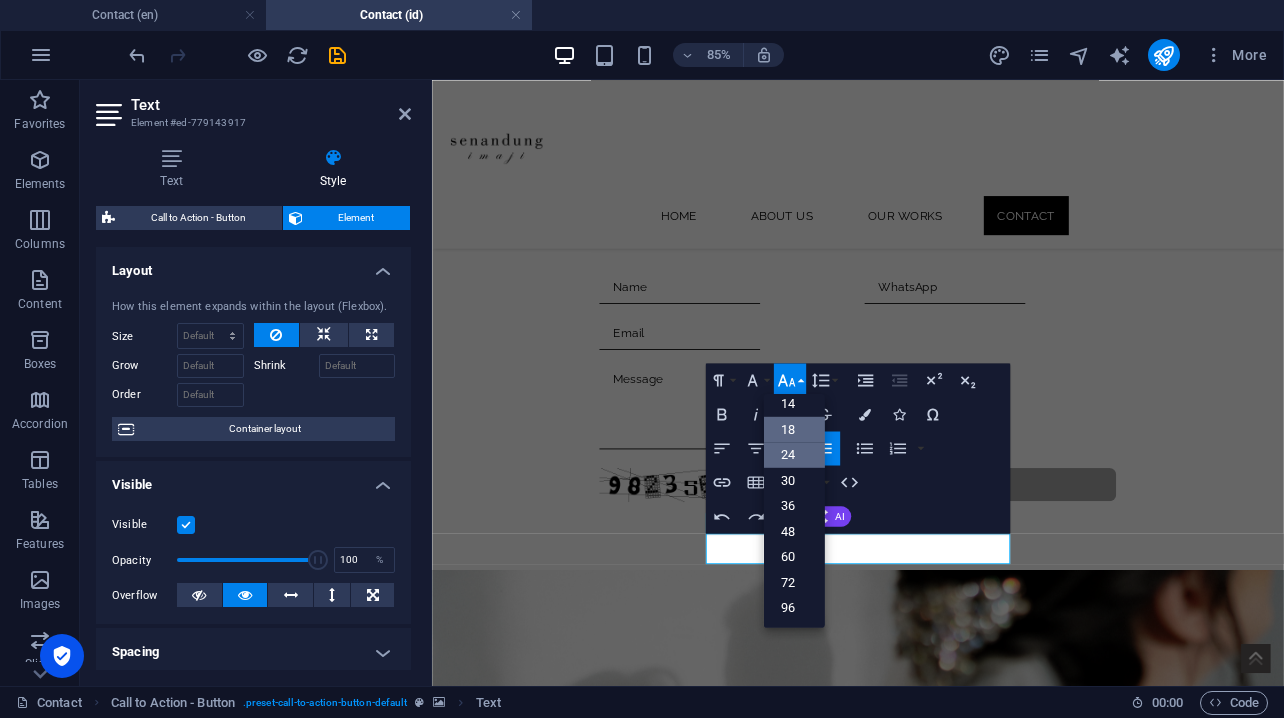 click on "24" at bounding box center (794, 455) 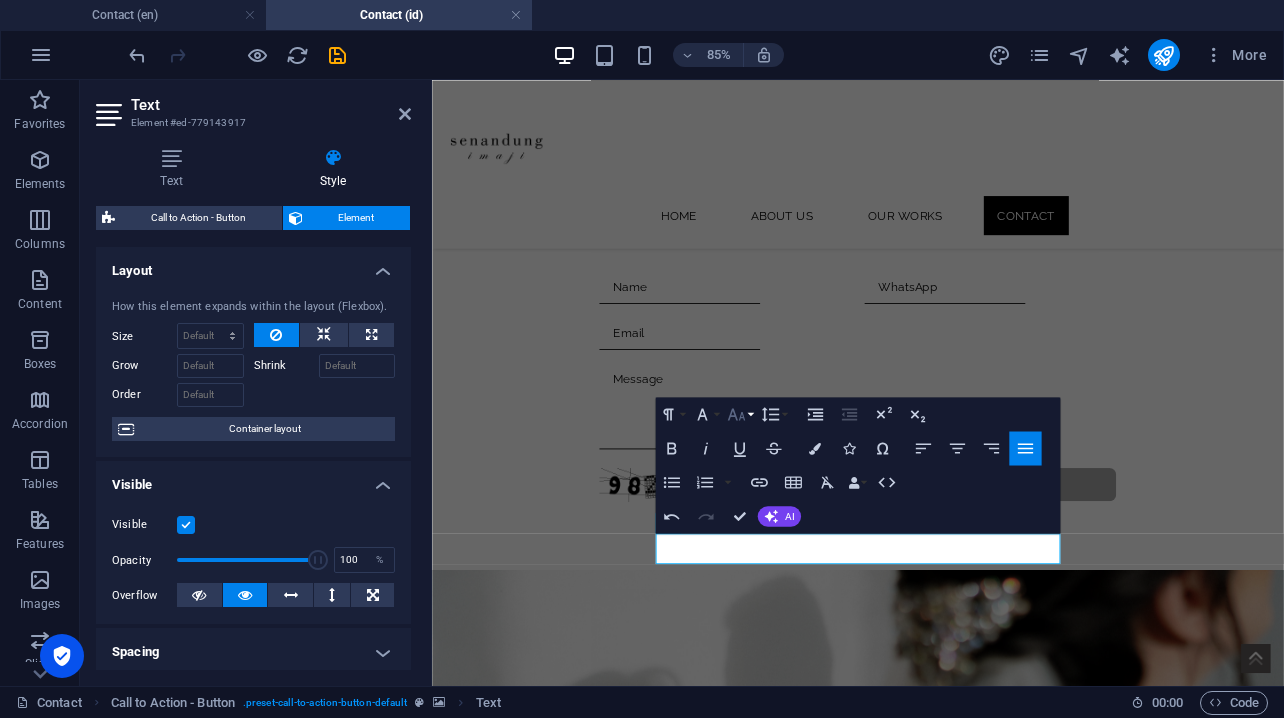 click 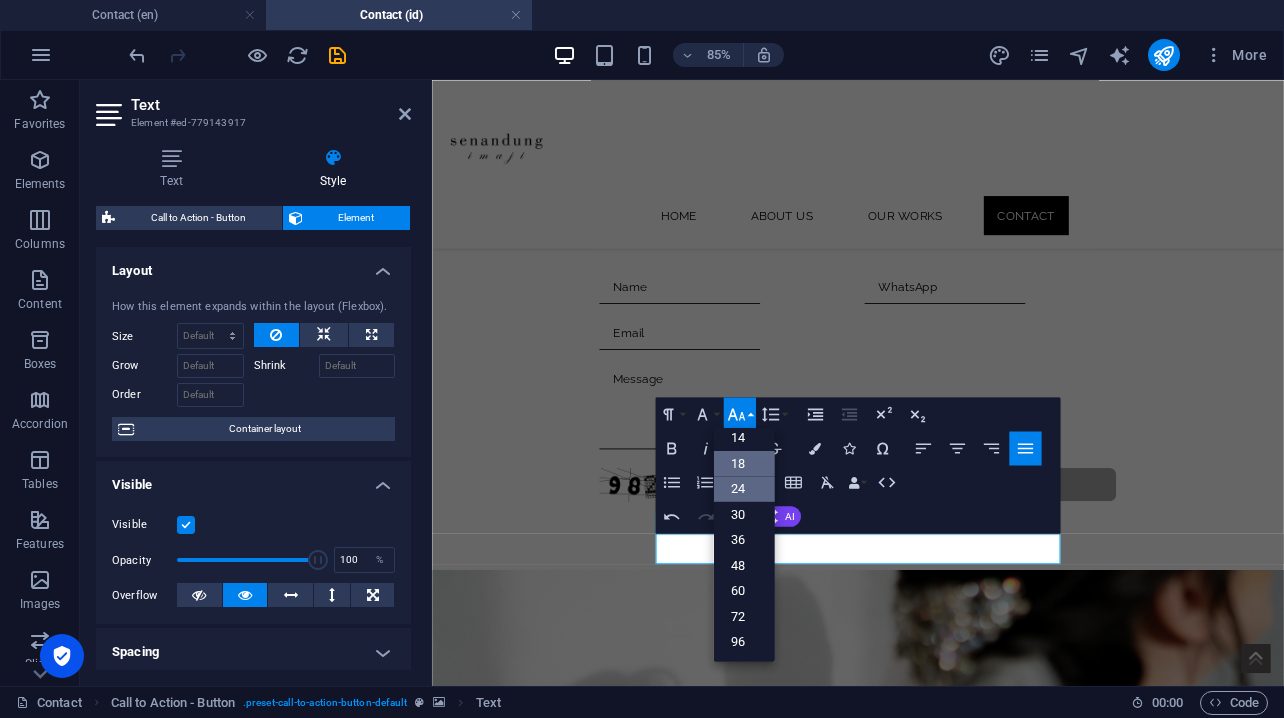 scroll, scrollTop: 161, scrollLeft: 0, axis: vertical 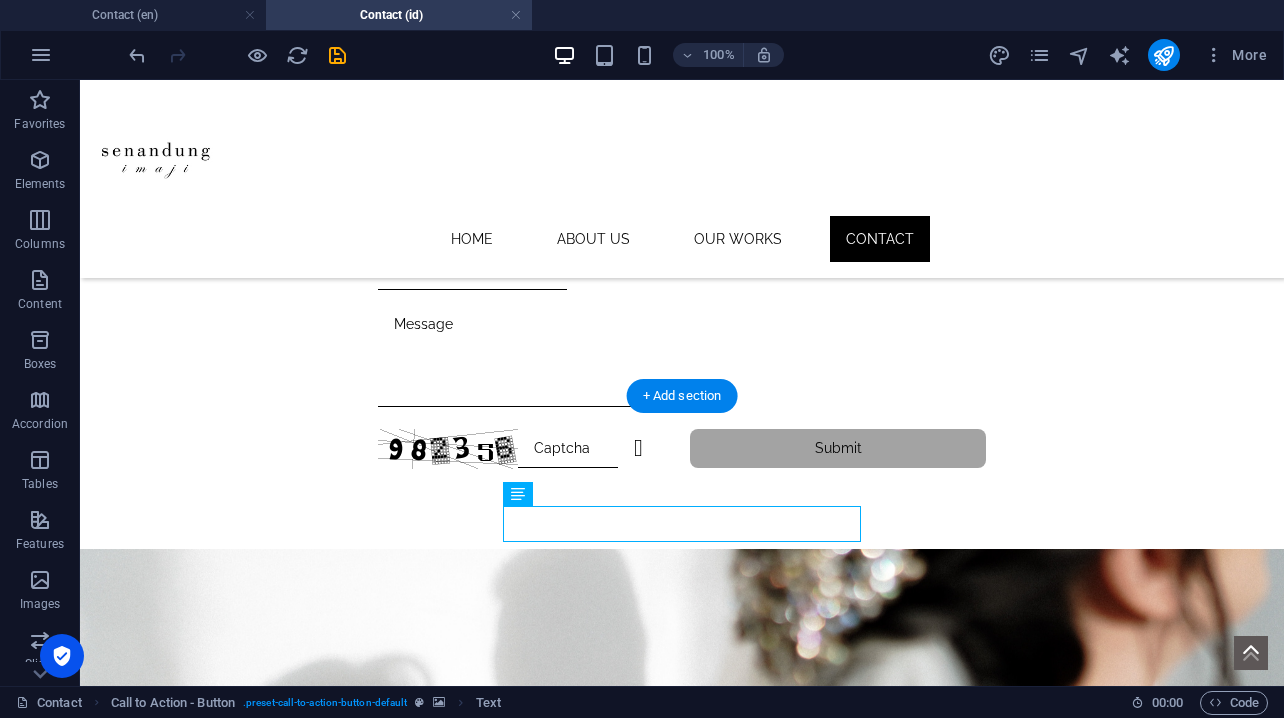 click at bounding box center (682, 709) 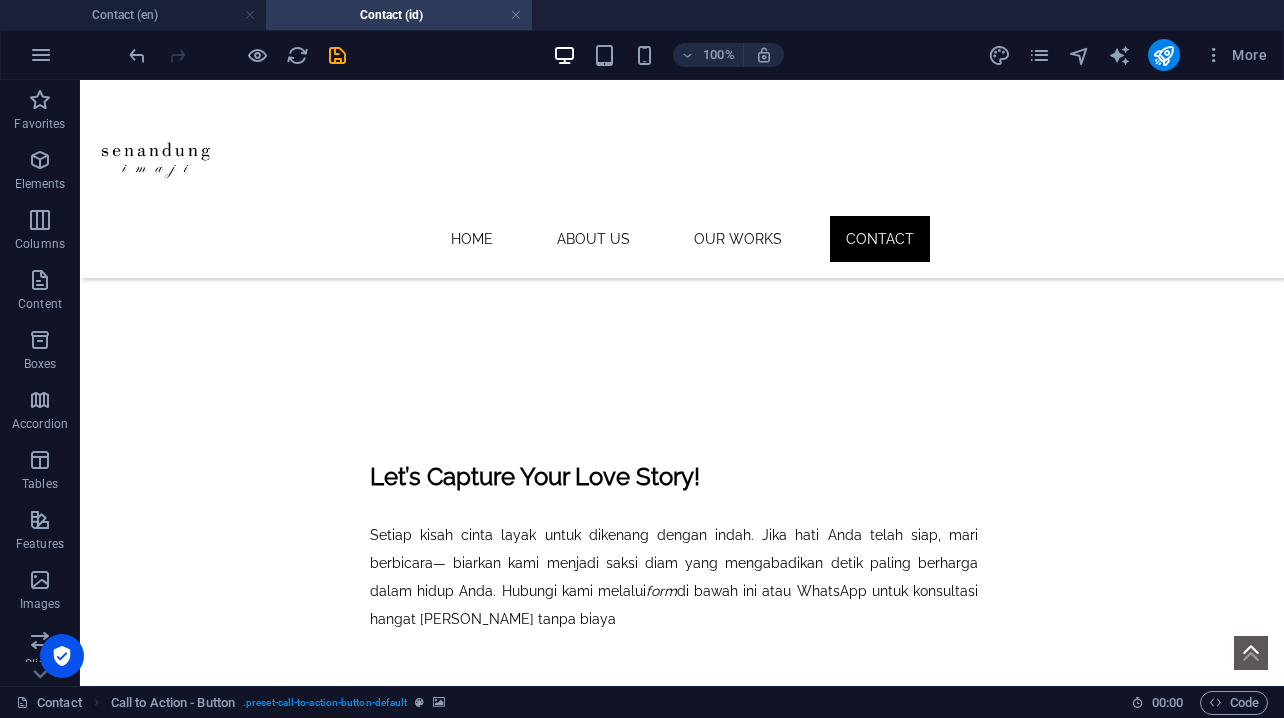 scroll, scrollTop: 396, scrollLeft: 8, axis: both 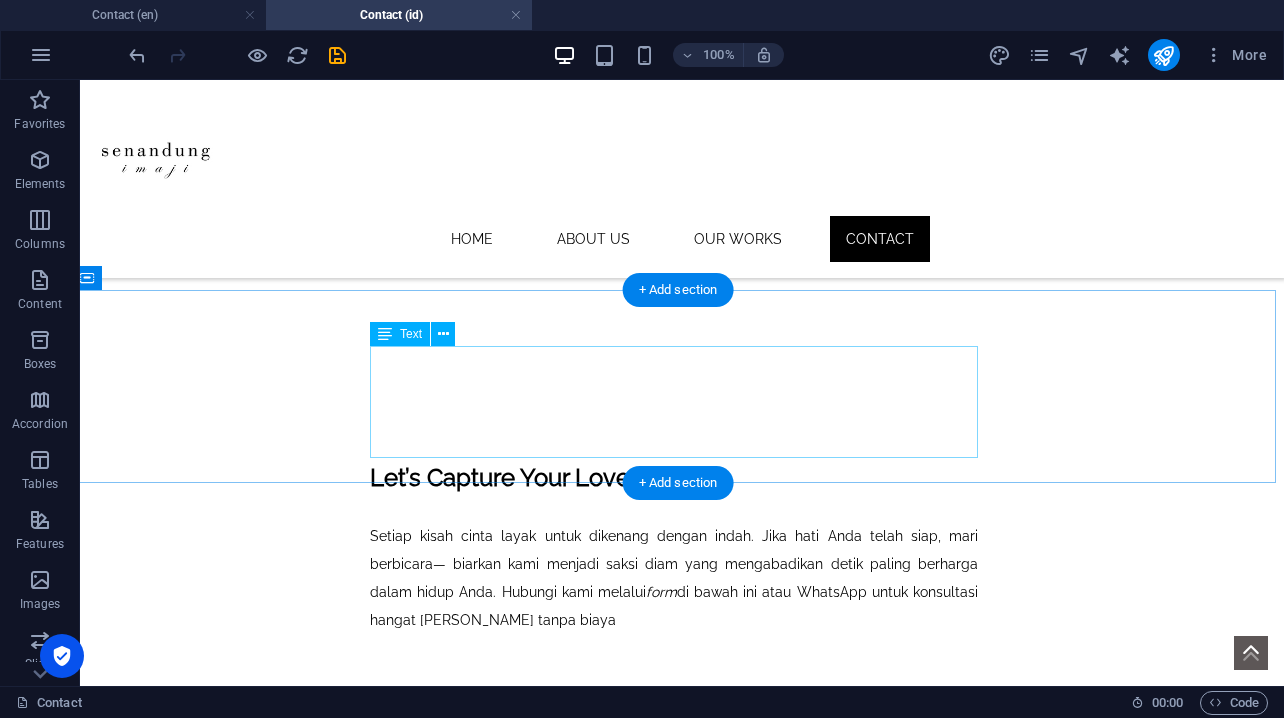 click on "Setiap kisah cinta layak untuk dikenang dengan indah. Jika hati Anda telah siap, mari berbicara— biarkan kami menjadi saksi diam yang mengabadikan detik paling berharga dalam hidup Anda. Hubungi kami melalui  form  di bawah ini atau WhatsApp untuk konsultasi hangat [PERSON_NAME] tanpa biaya" at bounding box center [674, 578] 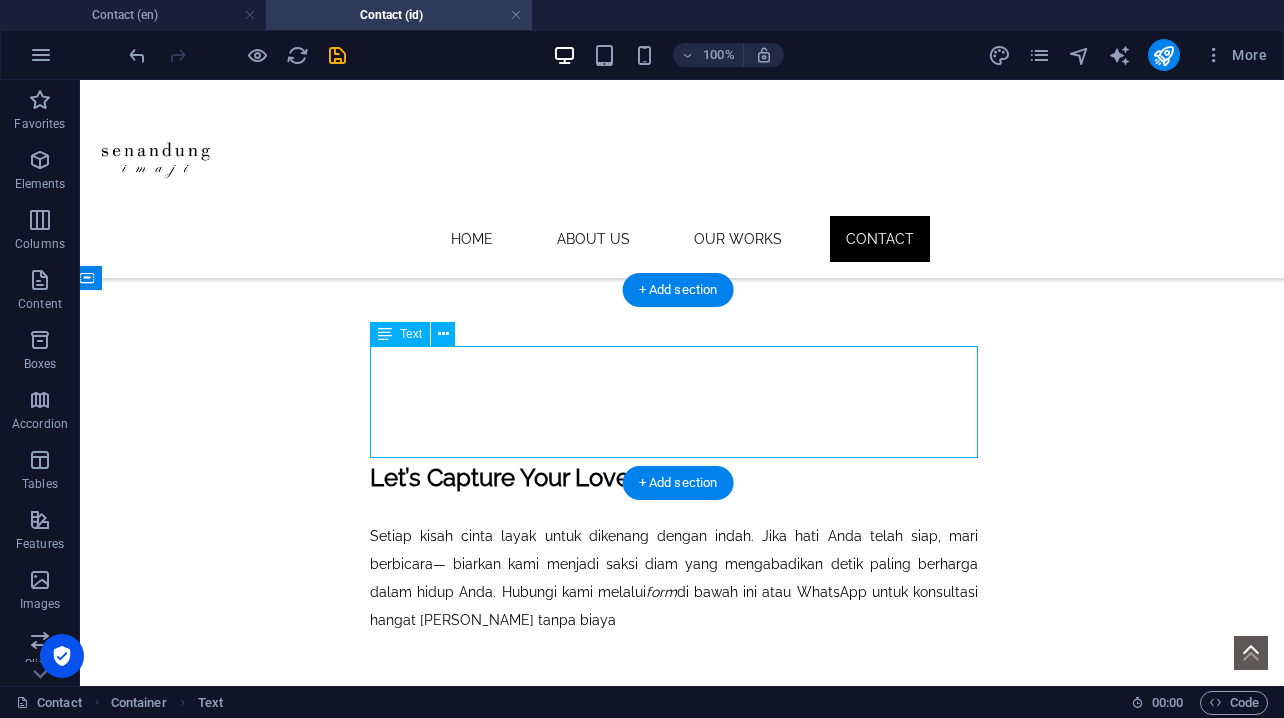 click on "Setiap kisah cinta layak untuk dikenang dengan indah. Jika hati Anda telah siap, mari berbicara— biarkan kami menjadi saksi diam yang mengabadikan detik paling berharga dalam hidup Anda. Hubungi kami melalui  form  di bawah ini atau WhatsApp untuk konsultasi hangat [PERSON_NAME] tanpa biaya" at bounding box center [674, 578] 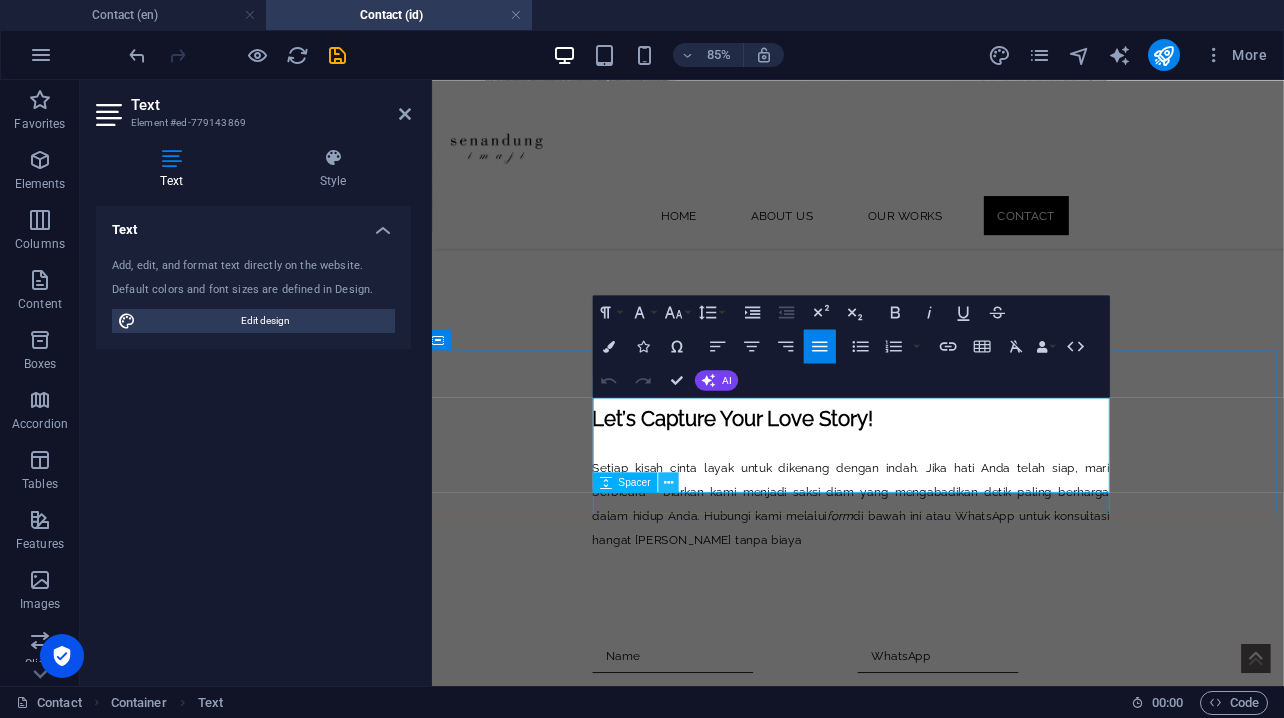 click at bounding box center [668, 482] 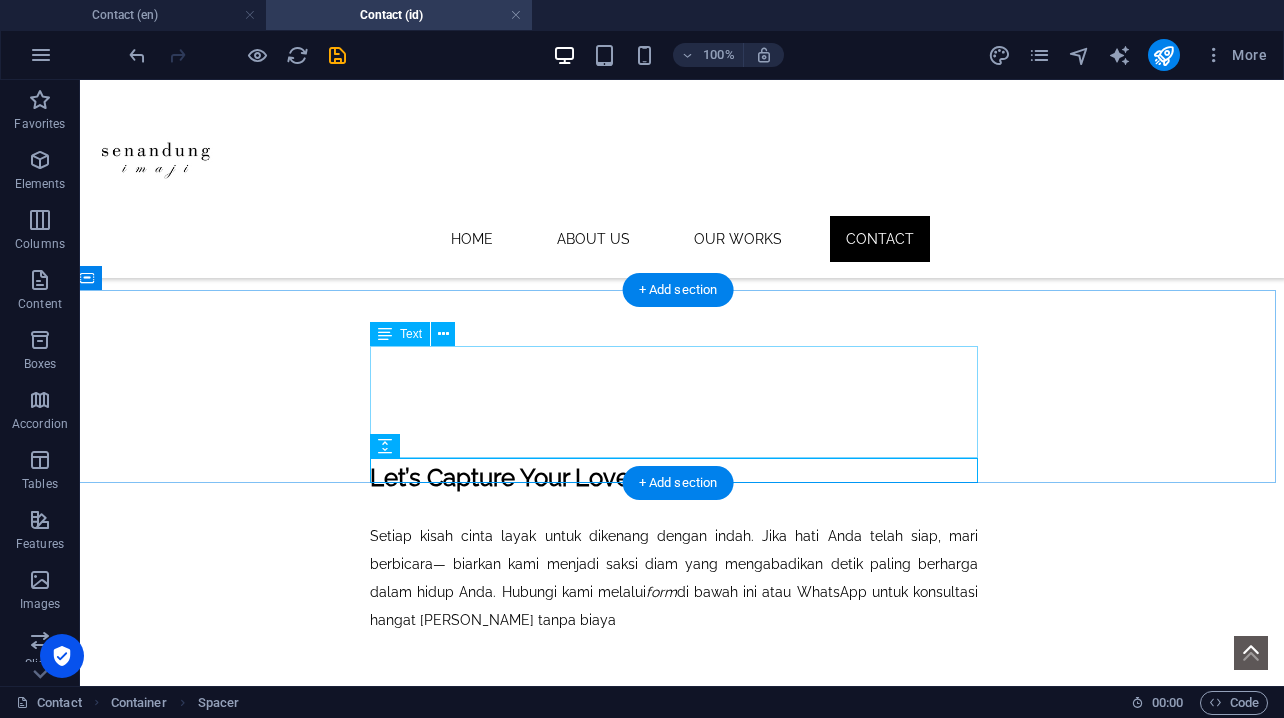 click on "Setiap kisah cinta layak untuk dikenang dengan indah. Jika hati Anda telah siap, mari berbicara— biarkan kami menjadi saksi diam yang mengabadikan detik paling berharga dalam hidup Anda. Hubungi kami melalui  form  di bawah ini atau WhatsApp untuk konsultasi hangat [PERSON_NAME] tanpa biaya" at bounding box center (674, 578) 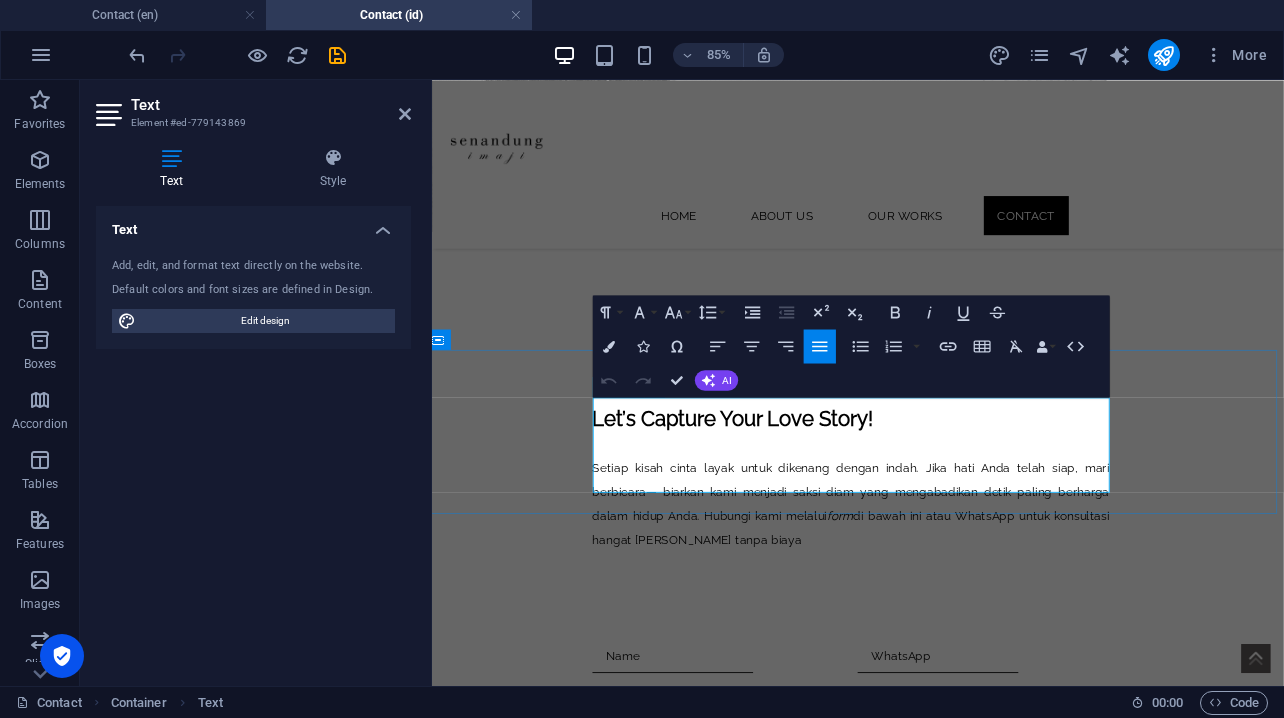 click on "Setiap kisah cinta layak untuk dikenang dengan indah. Jika hati Anda telah siap, mari berbicara— biarkan kami menjadi saksi diam yang mengabadikan detik paling berharga dalam hidup Anda. Hubungi kami melalui  form  di bawah ini atau WhatsApp untuk konsultasi hangat [PERSON_NAME] tanpa biaya" at bounding box center (925, 578) 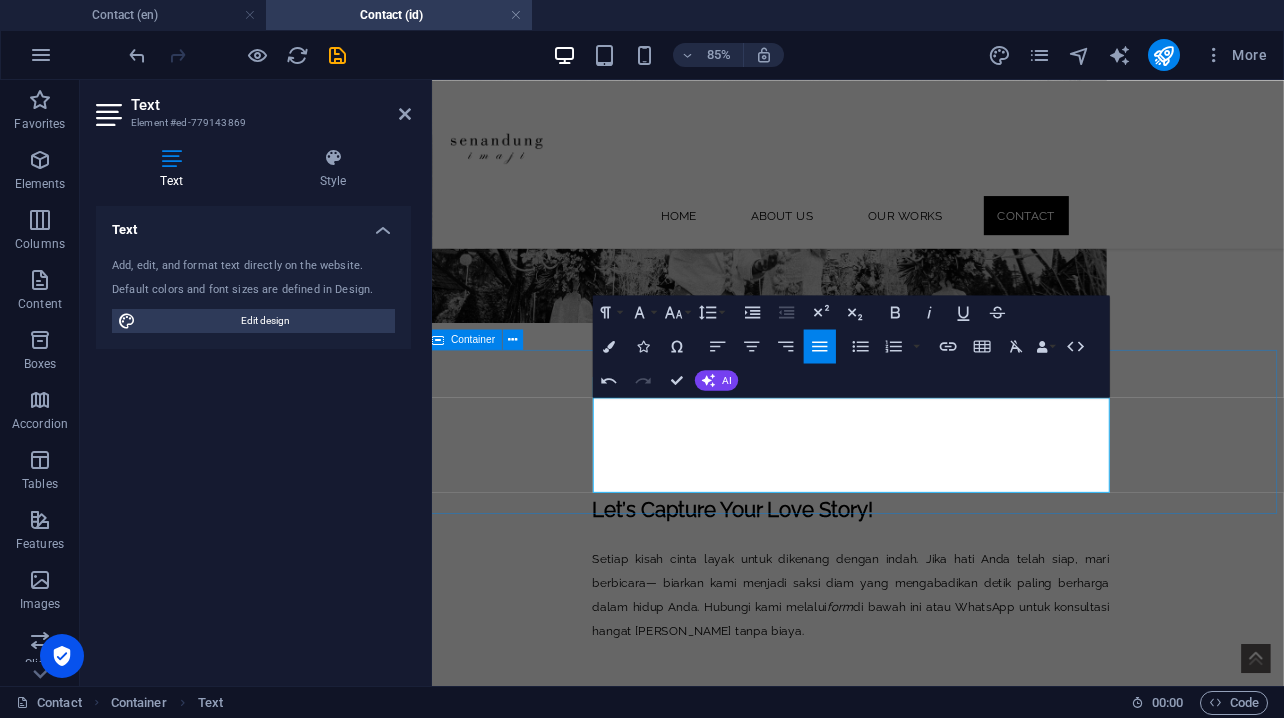 click on "Let’s Capture Your Love Story! Setiap kisah cinta layak untuk dikenang dengan indah. Jika hati Anda telah siap, mari berbicara— biarkan kami menjadi saksi diam yang mengabadikan detik paling berharga dalam hidup Anda. Hubungi kami melalui  form  di bawah ini atau WhatsApp untuk konsultasi hangat [PERSON_NAME] tanpa biaya." at bounding box center [925, 669] 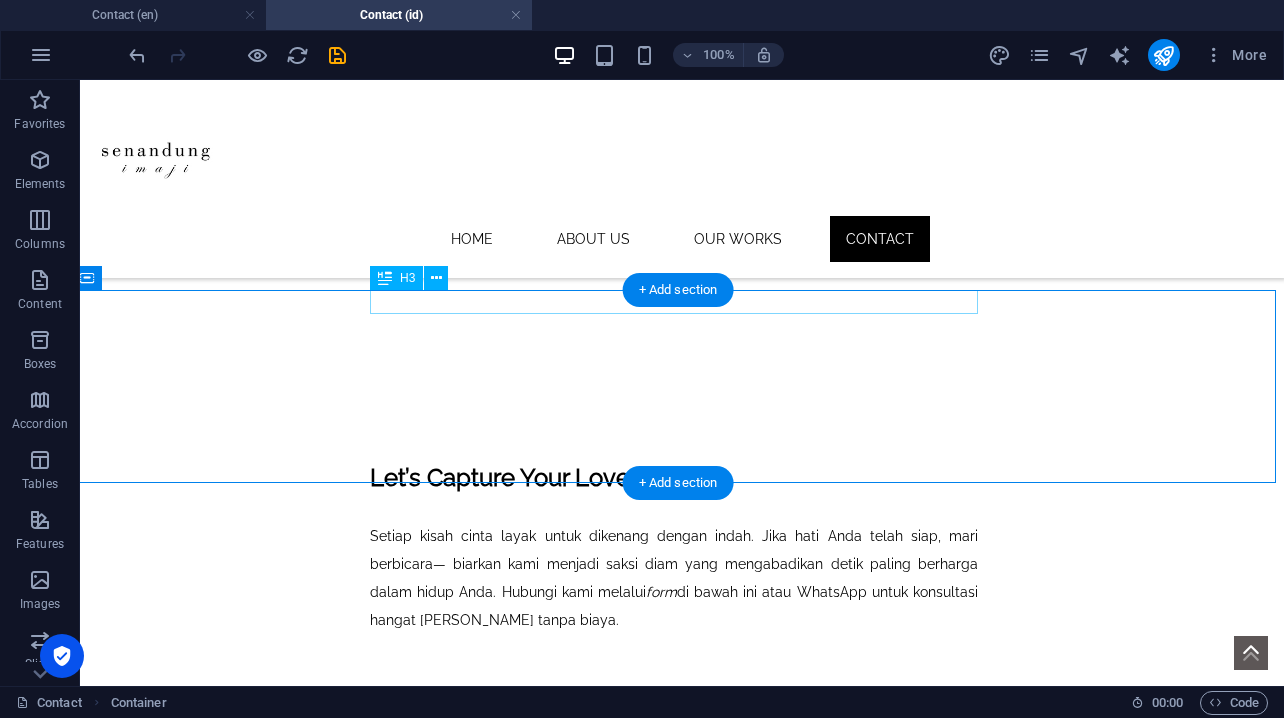 click on "Let’s Capture Your Love Story!" at bounding box center (674, 478) 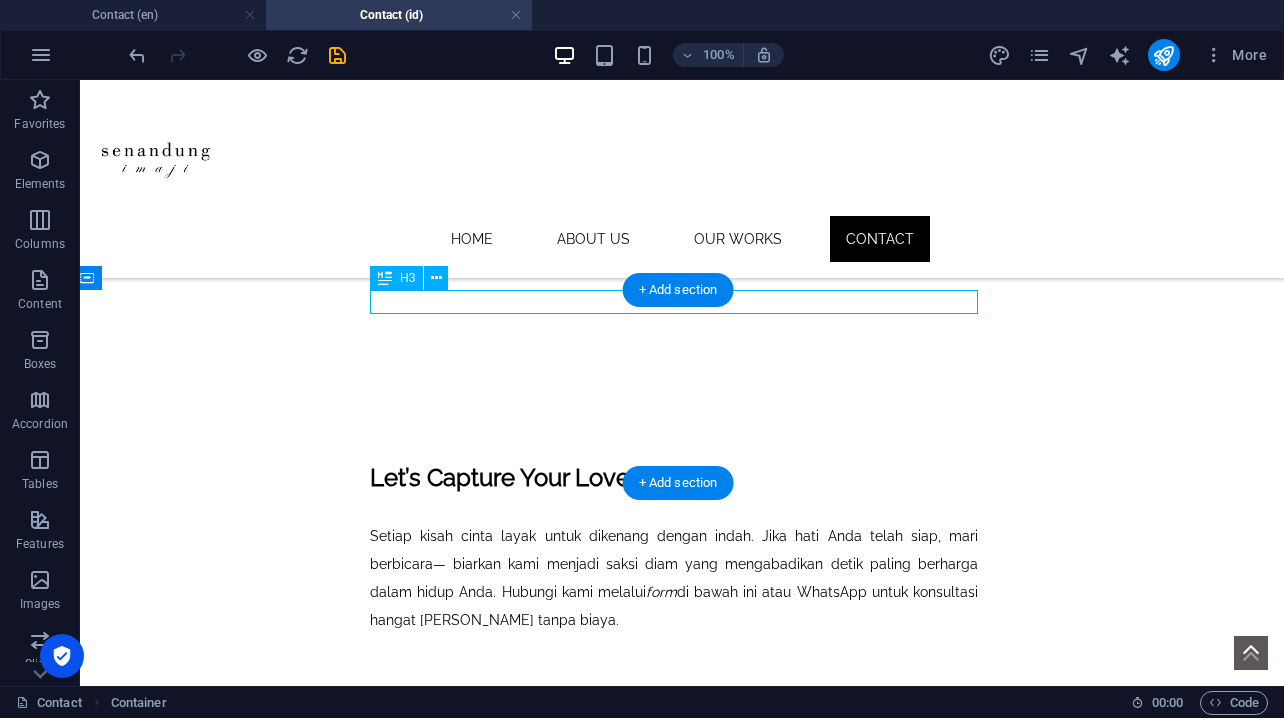 click on "Let’s Capture Your Love Story!" at bounding box center (674, 478) 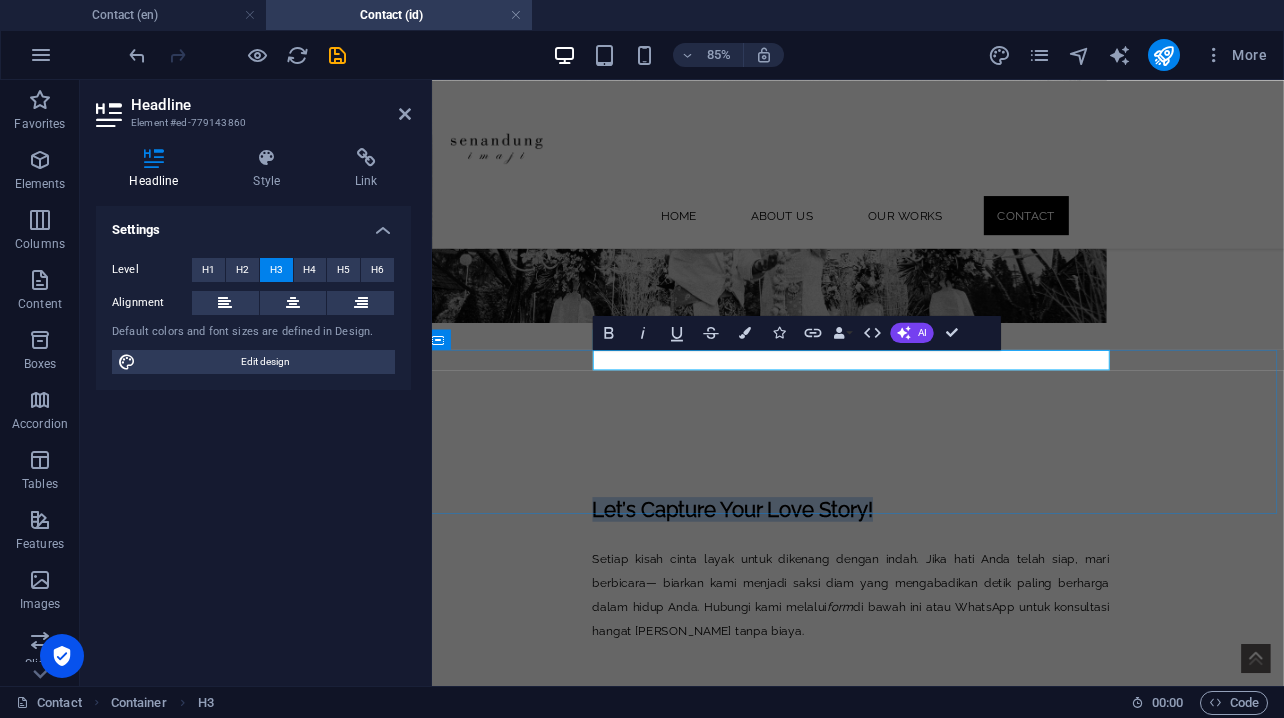 click on "Let’s Capture Your Love Story!" at bounding box center (925, 585) 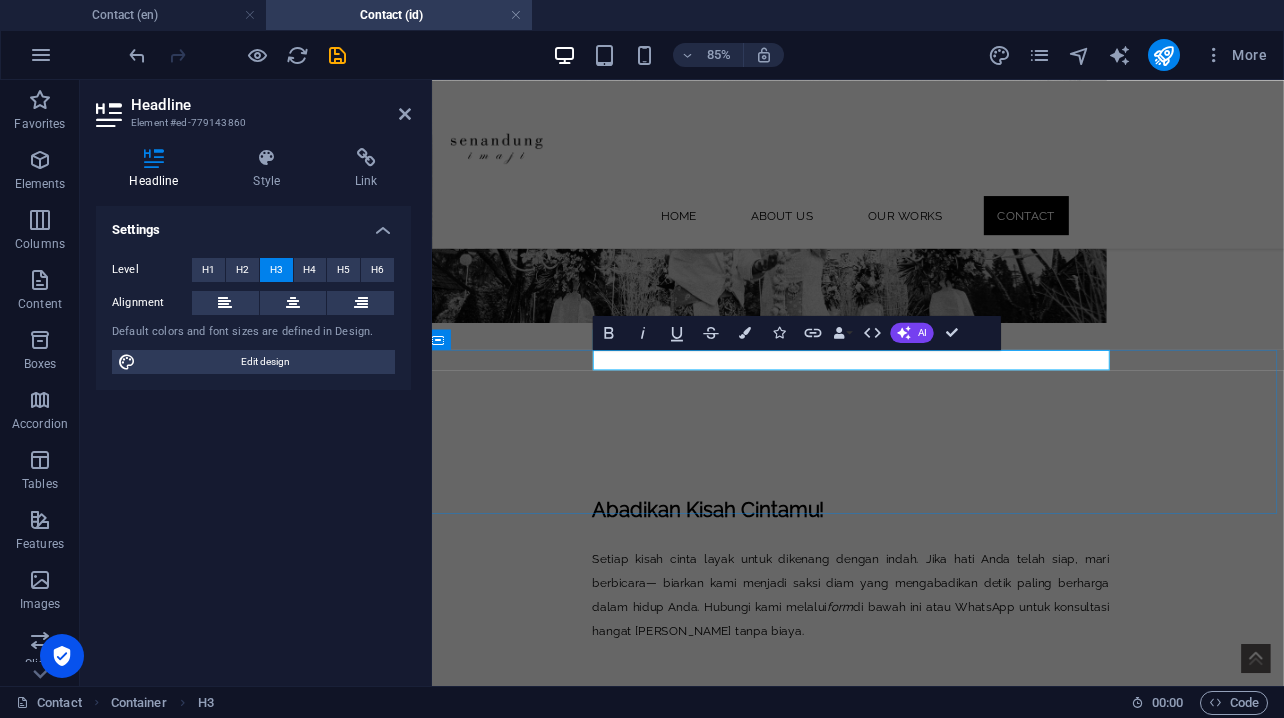 scroll, scrollTop: 0, scrollLeft: 3, axis: horizontal 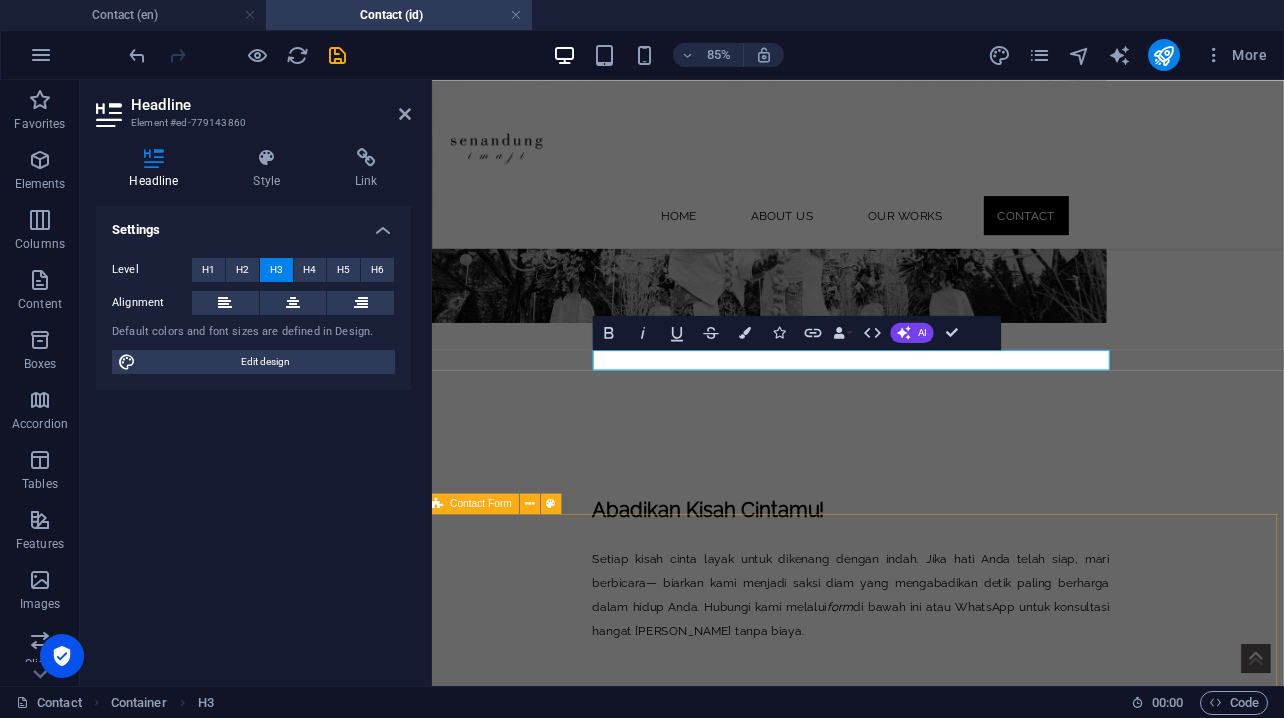 click on "Unreadable? Regenerate Submit" at bounding box center [925, 981] 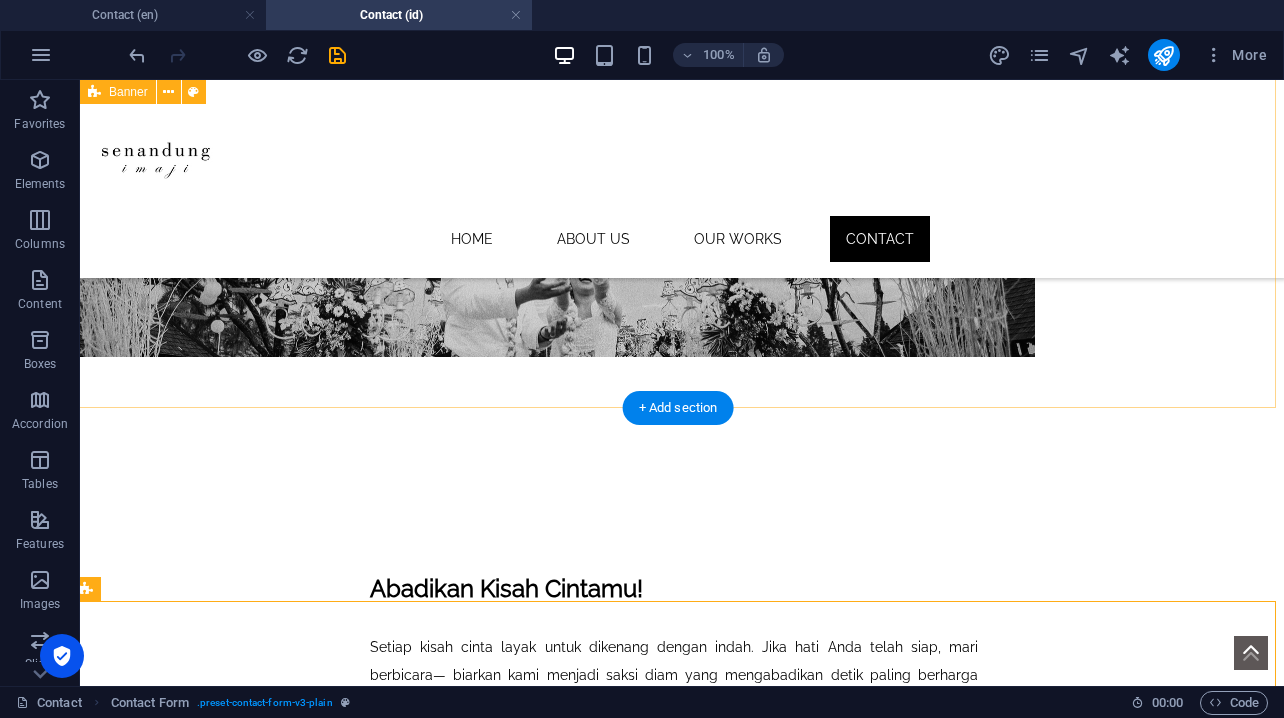 scroll, scrollTop: 293, scrollLeft: 8, axis: both 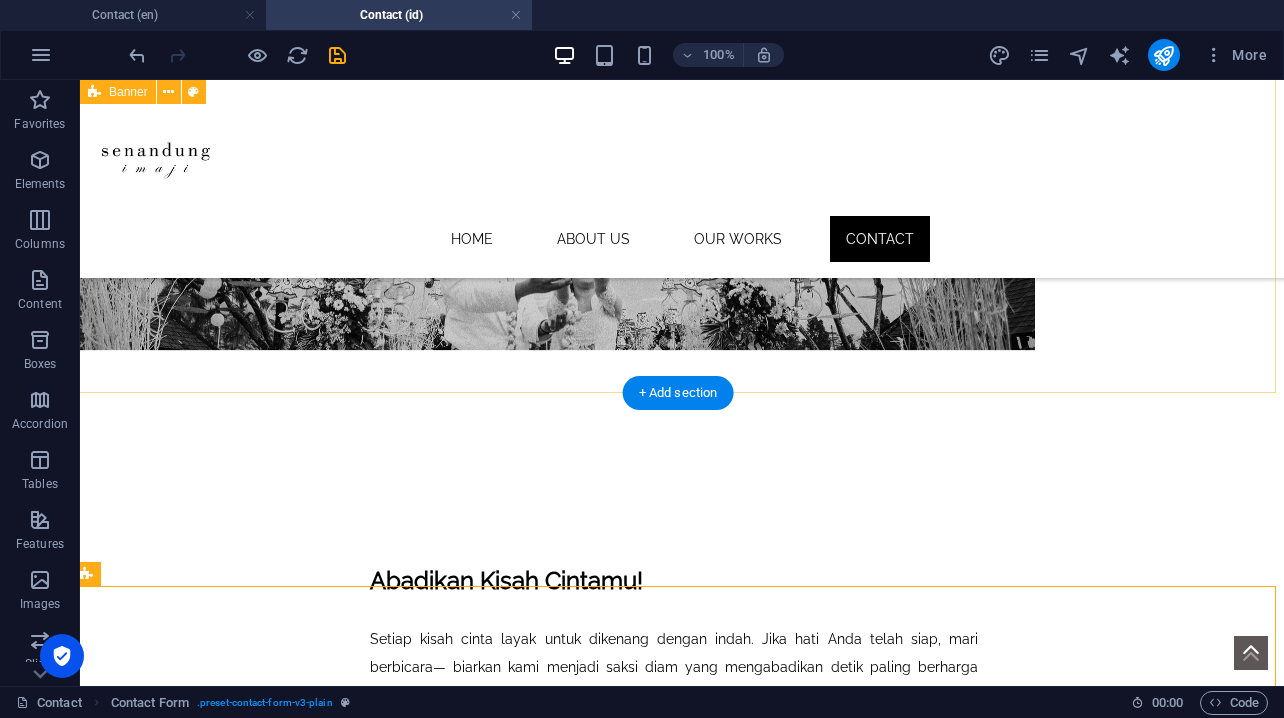 click on ".fa-secondary{opacity:.4}" at bounding box center [674, 178] 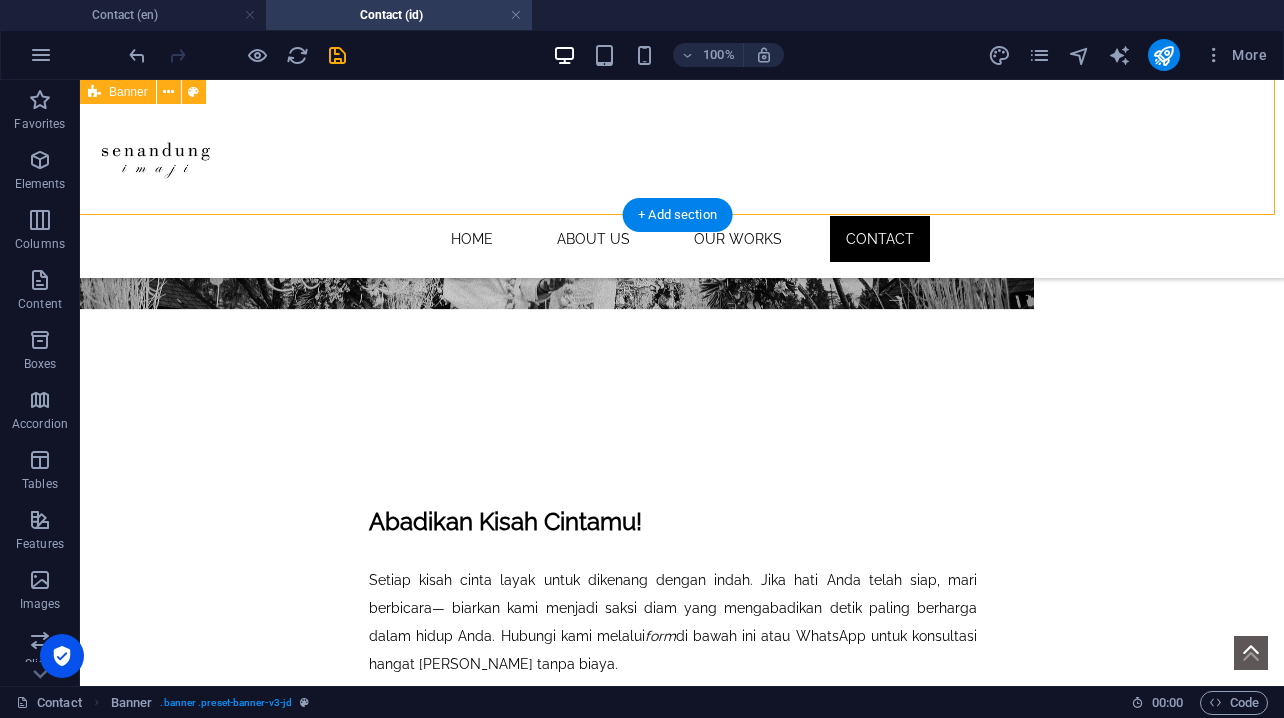 scroll, scrollTop: 341, scrollLeft: 9, axis: both 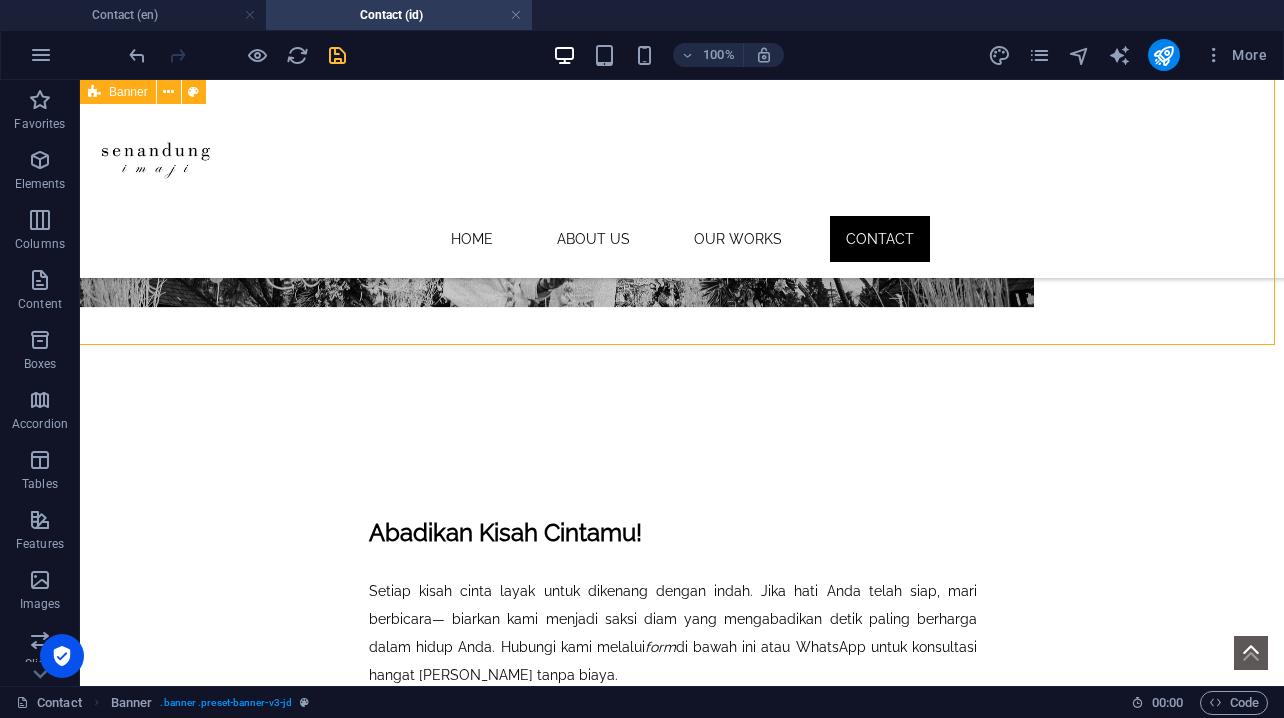 click at bounding box center [337, 55] 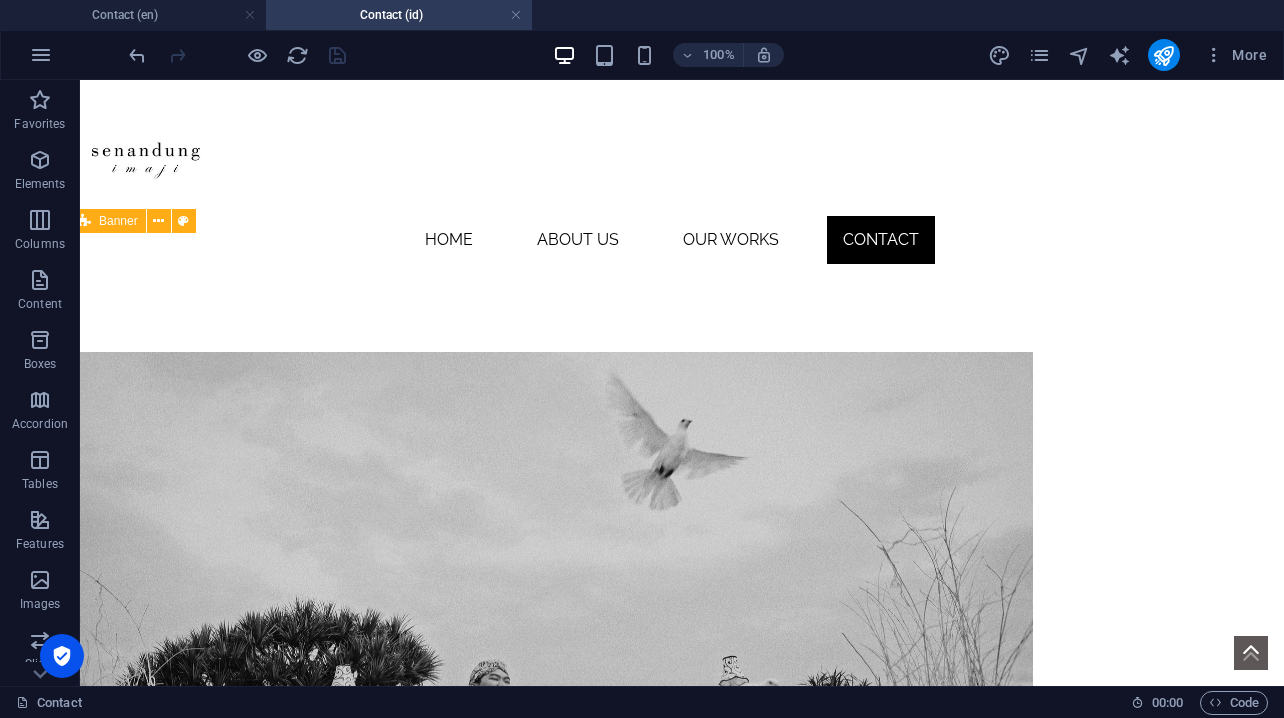 scroll, scrollTop: 0, scrollLeft: 10, axis: horizontal 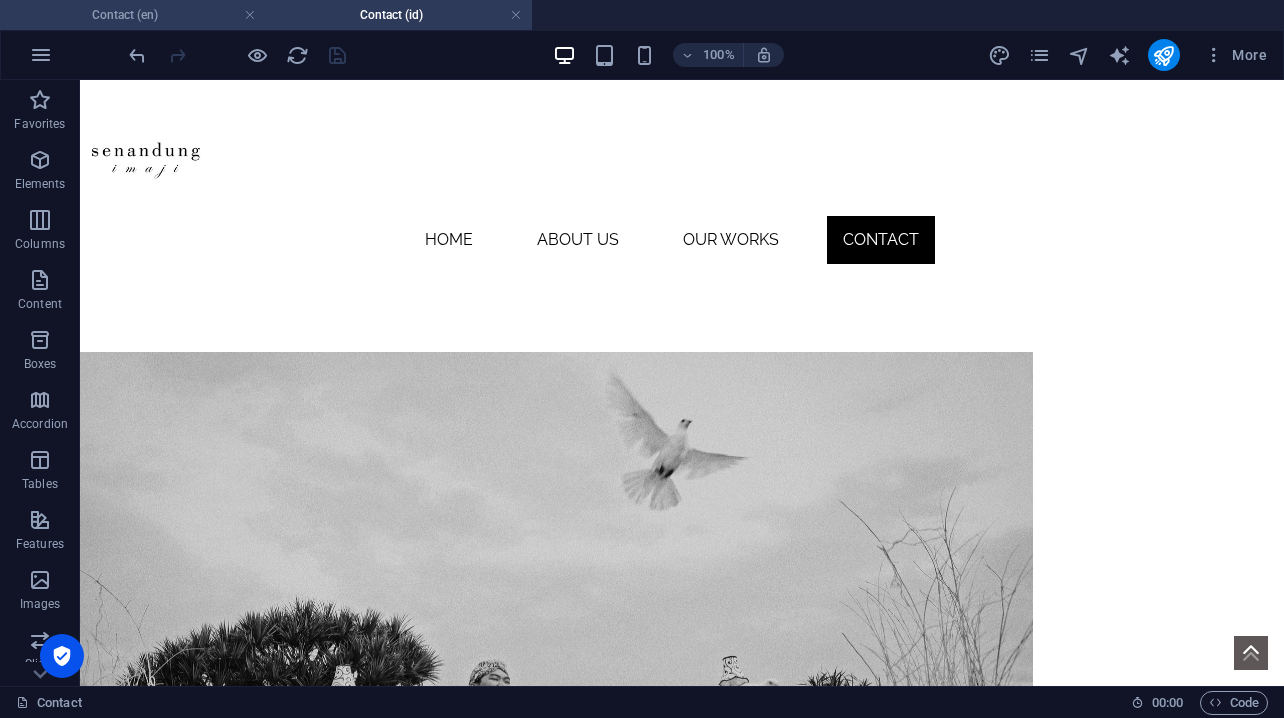 click on "Contact (en)" at bounding box center (133, 15) 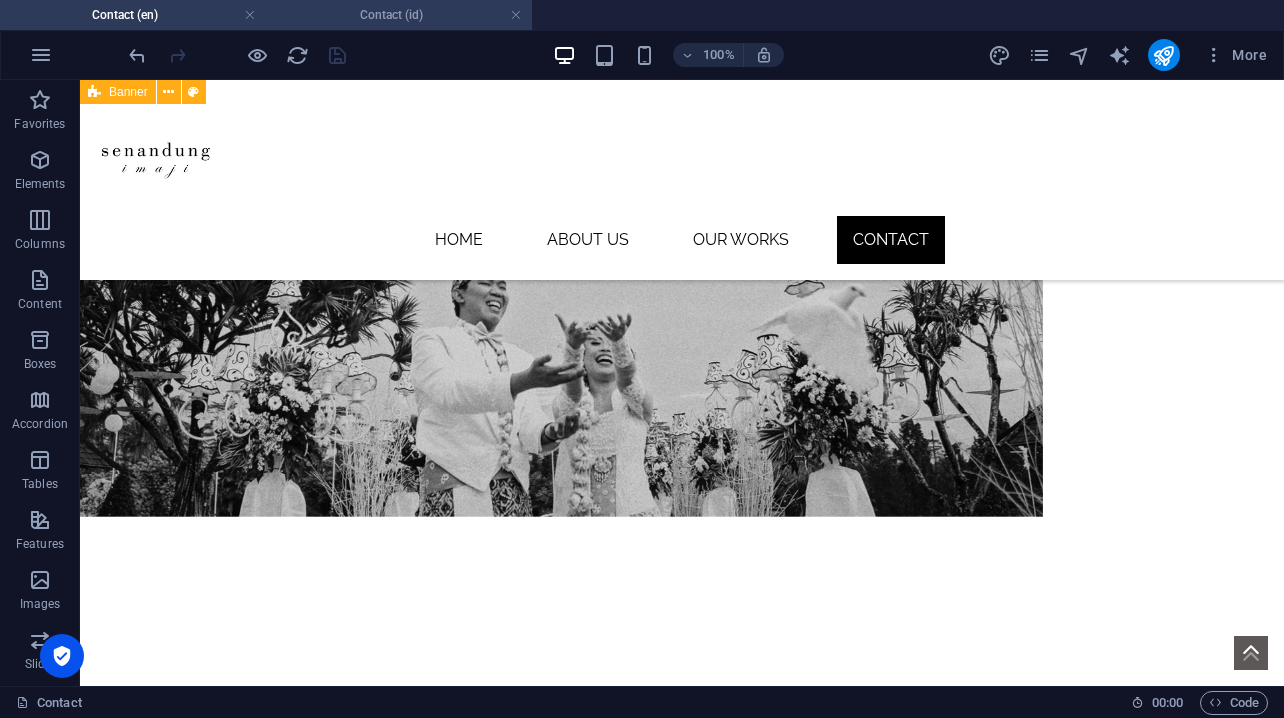 click on "Contact (id)" at bounding box center [399, 15] 